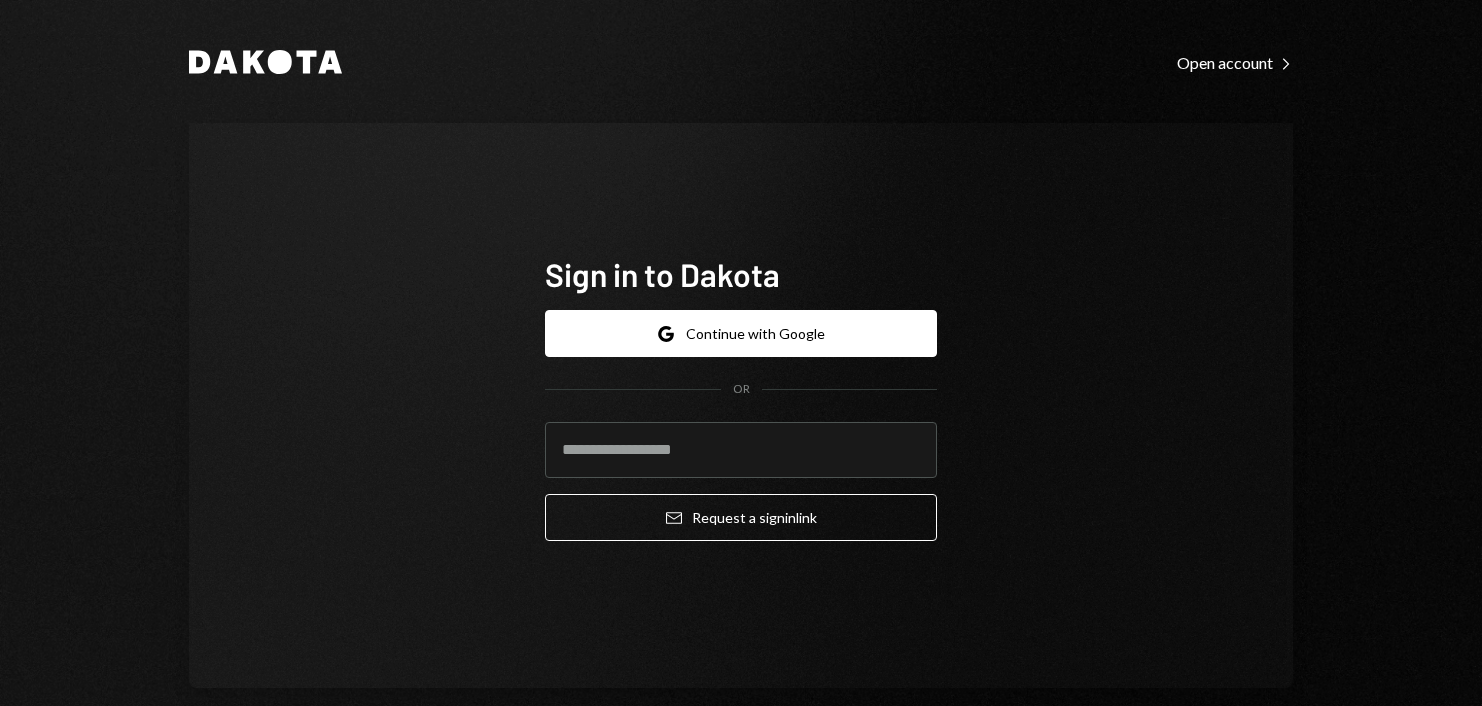 scroll, scrollTop: 0, scrollLeft: 0, axis: both 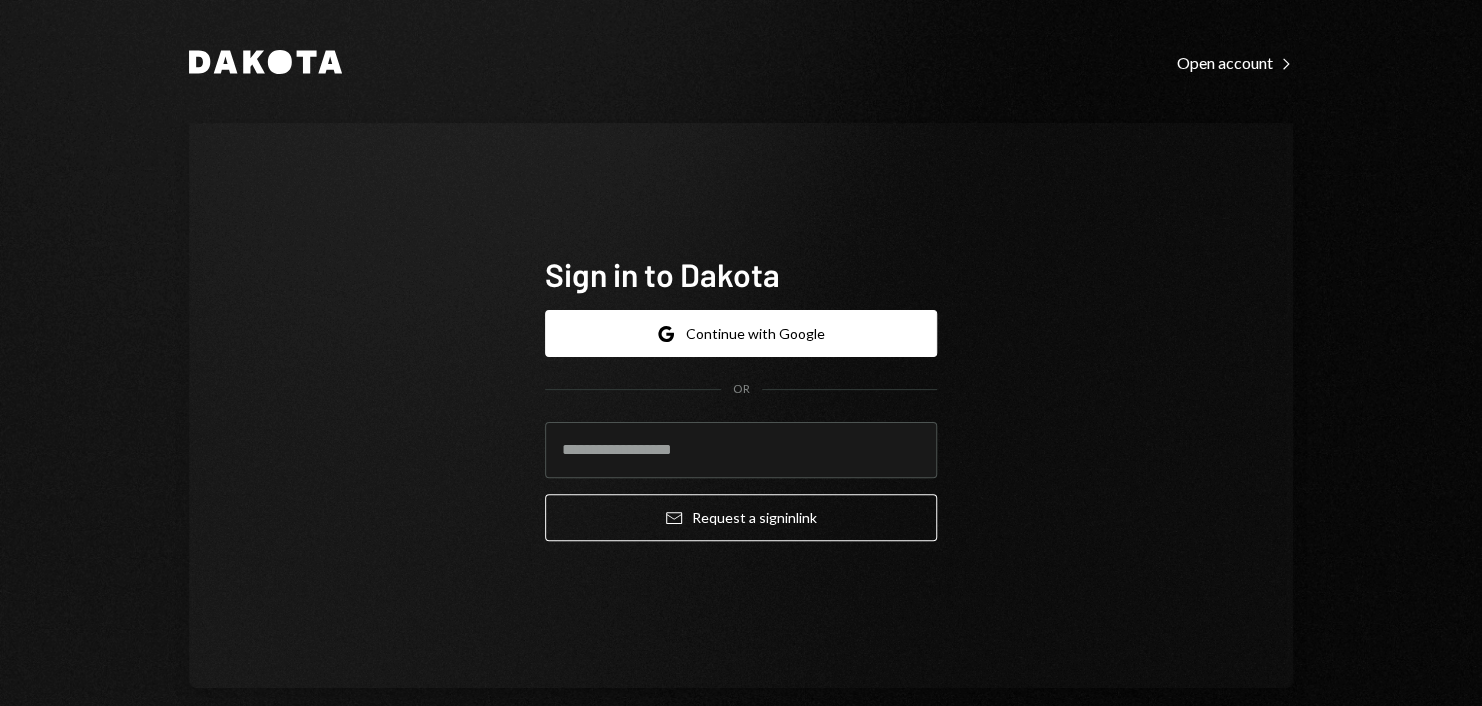 type on "**********" 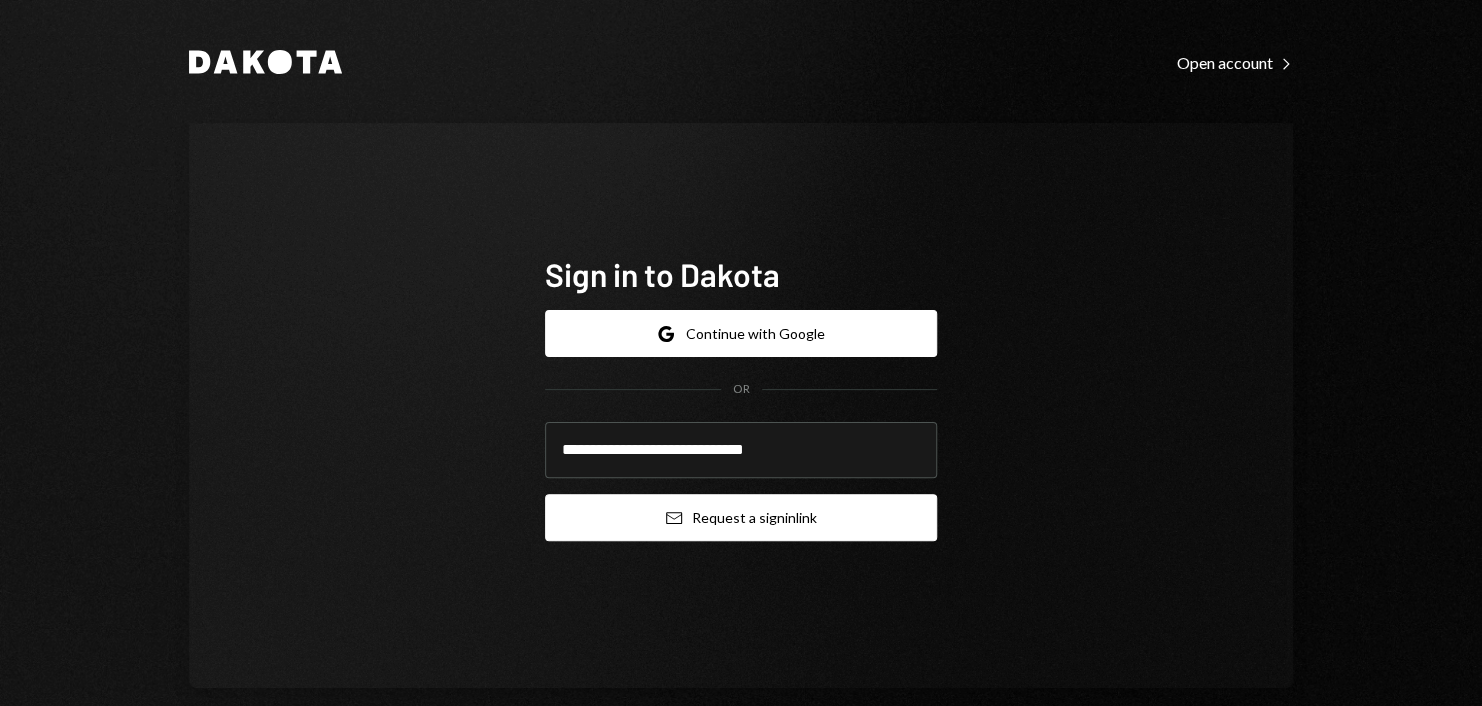 click on "Email Request a sign  in  link" at bounding box center (741, 517) 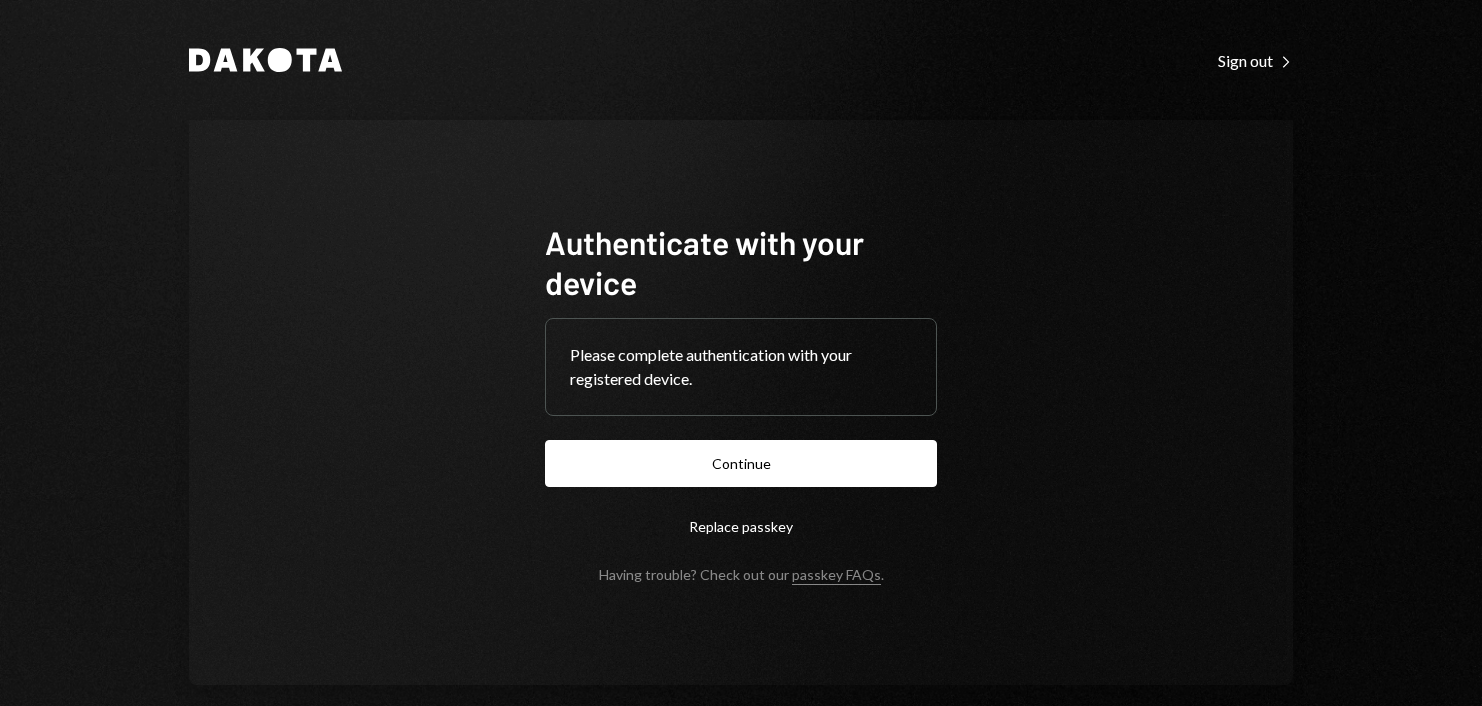 scroll, scrollTop: 0, scrollLeft: 0, axis: both 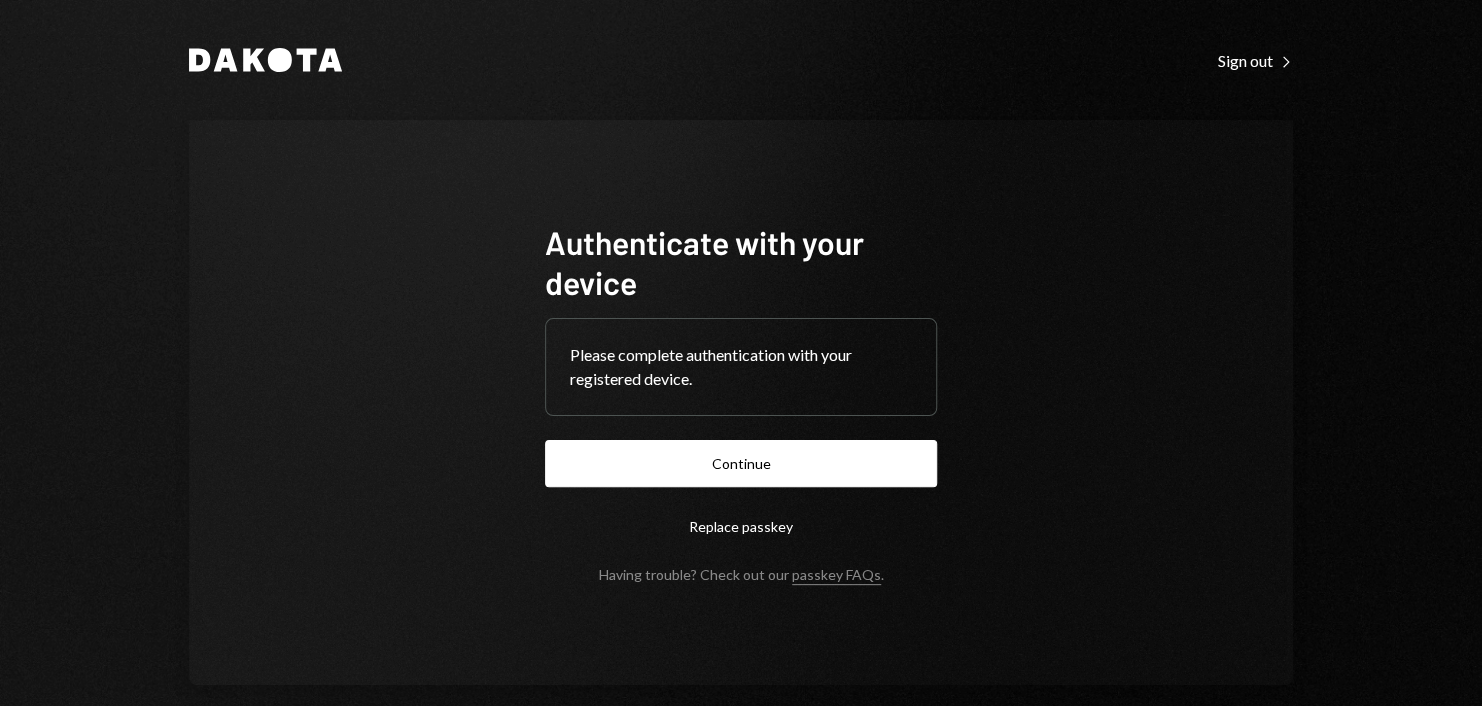 click on "Authenticate with your device Please complete authentication with your registered device. Continue Replace passkey Having trouble? Check out our   passkey FAQs ." at bounding box center [741, 402] 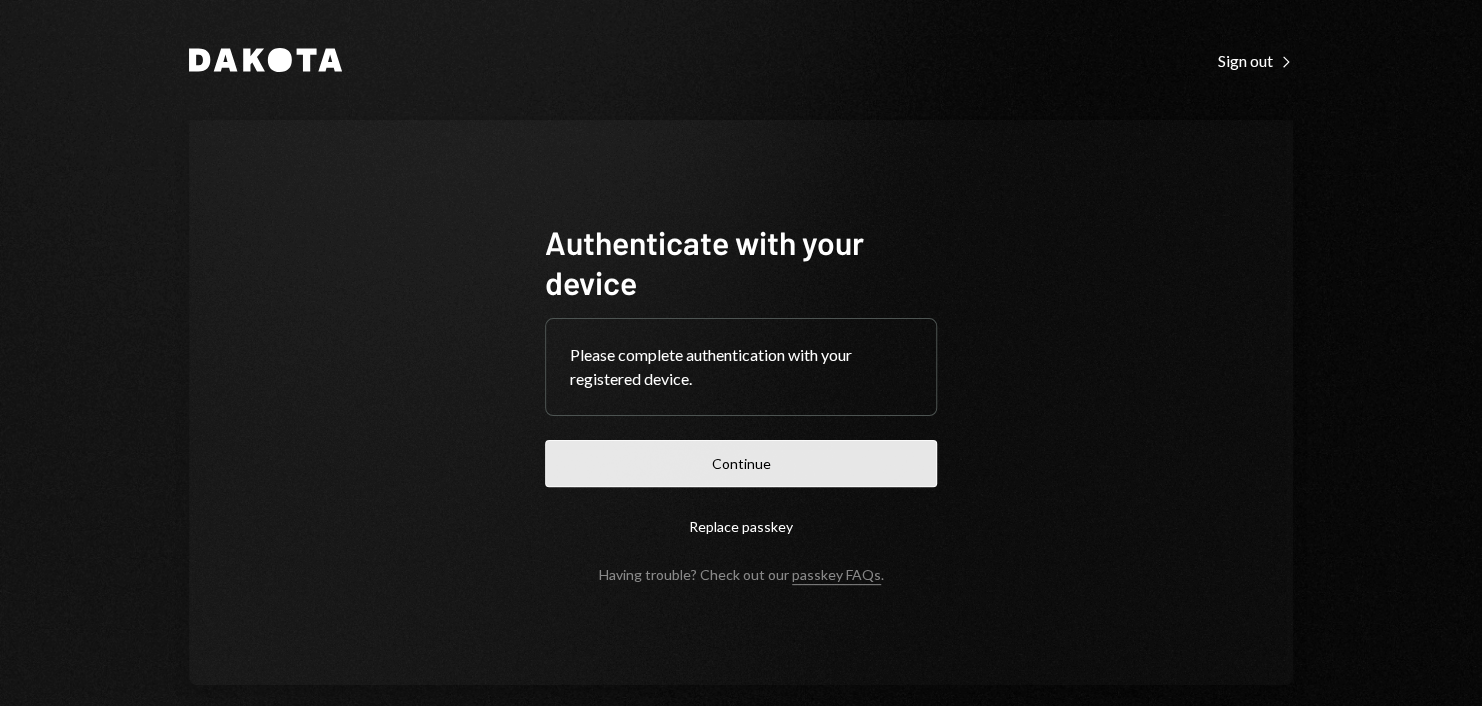 click on "Continue" at bounding box center (741, 463) 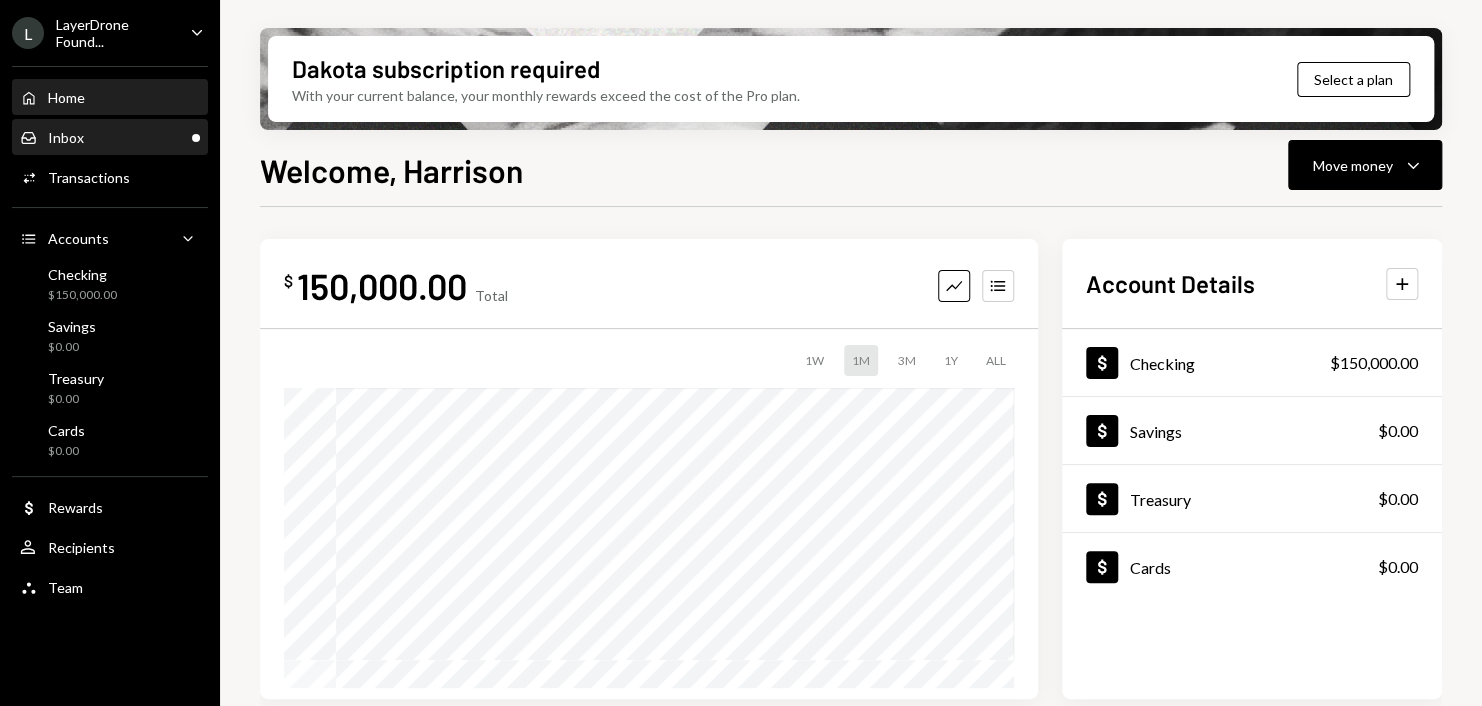 click on "Inbox Inbox" at bounding box center [110, 138] 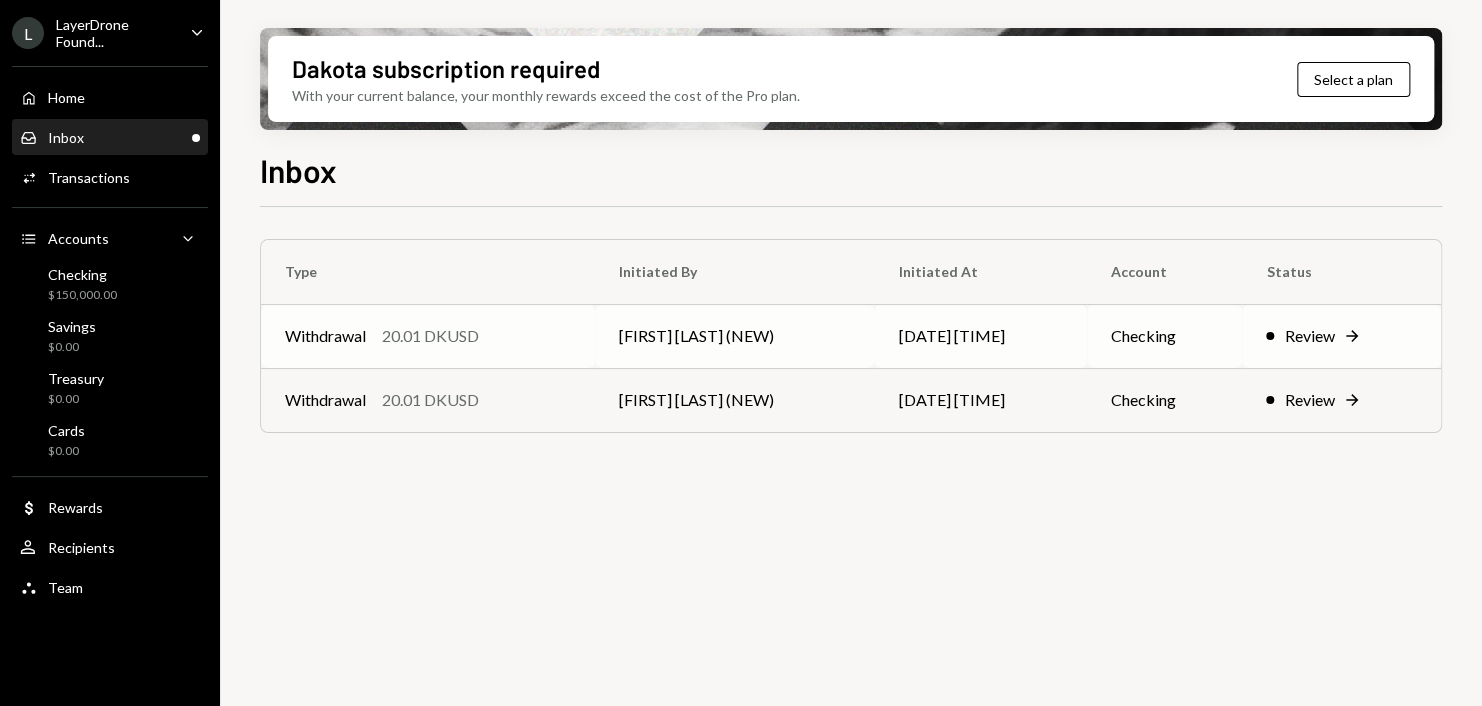 click on "Checking" at bounding box center (1165, 336) 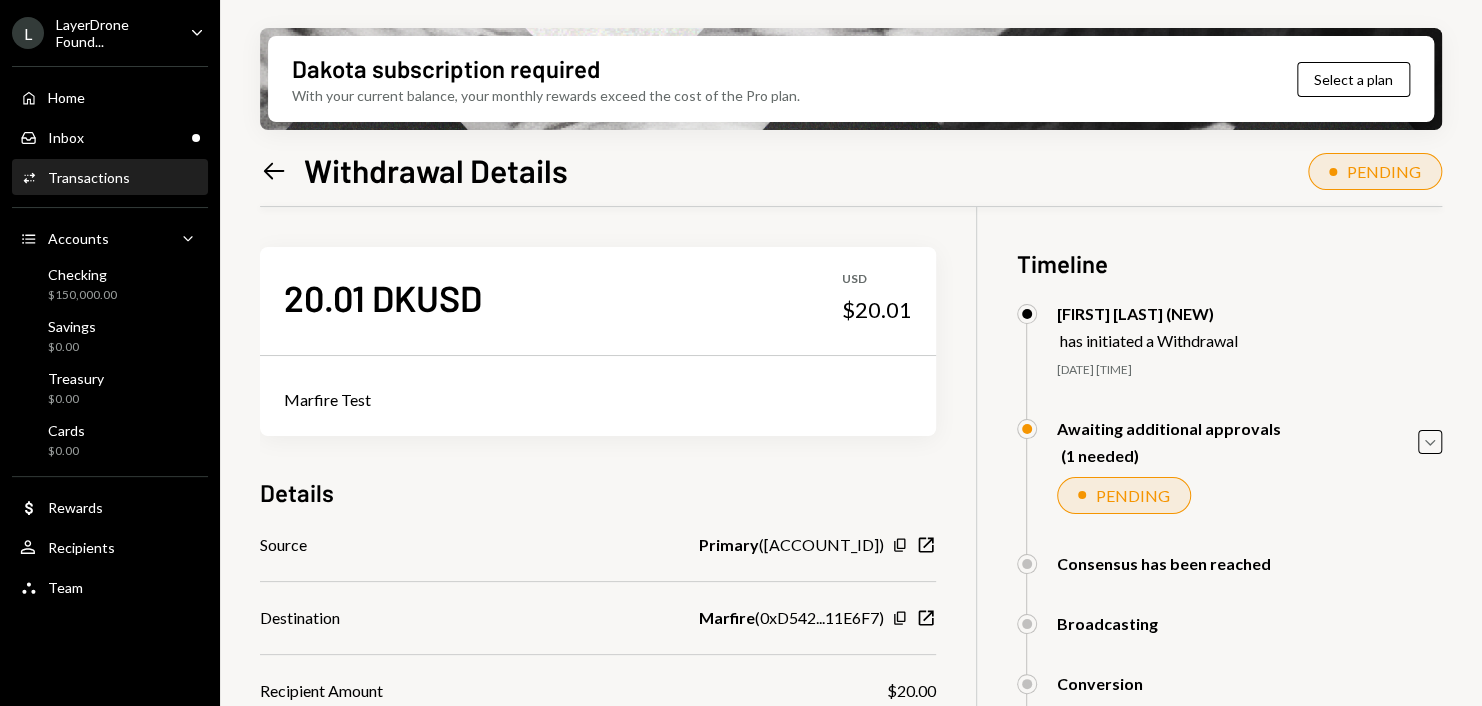 scroll, scrollTop: 270, scrollLeft: 0, axis: vertical 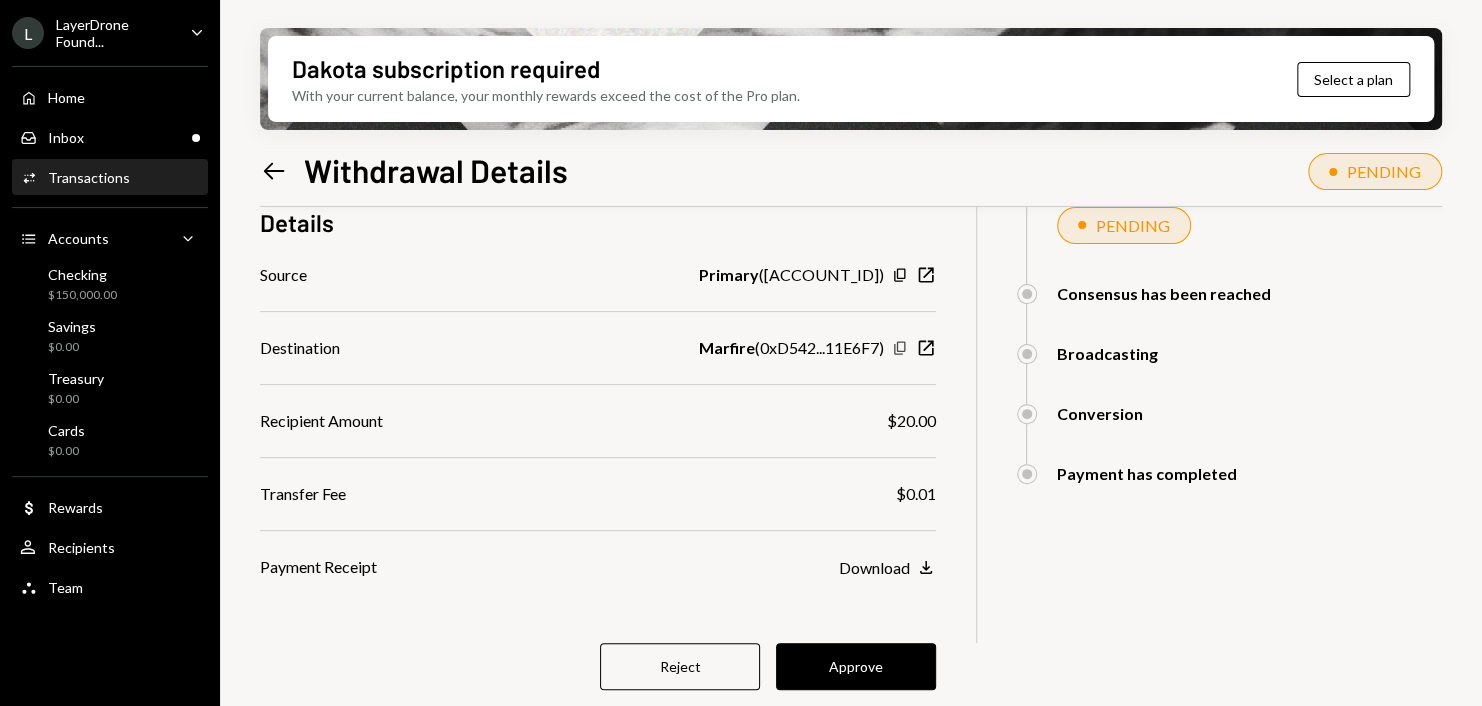 click on "Copy" 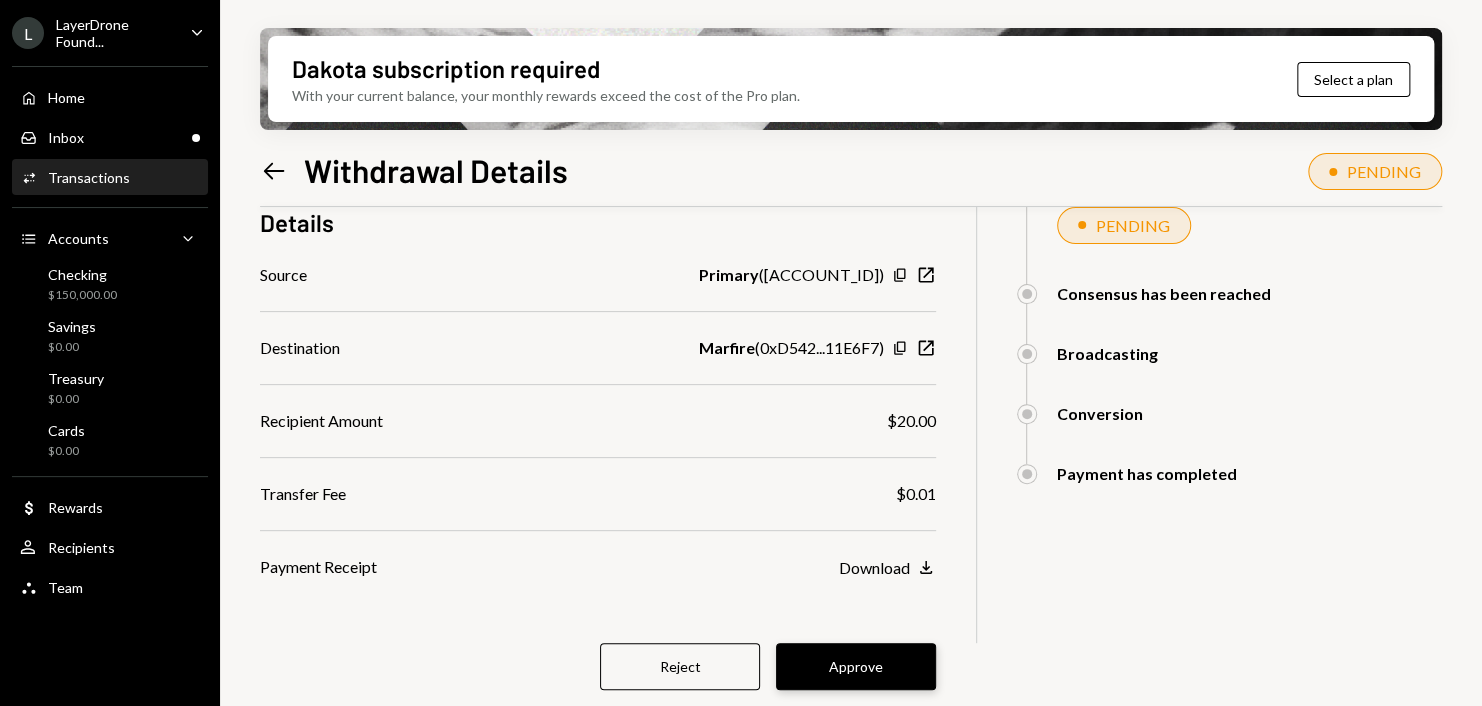 click on "Approve" at bounding box center (856, 666) 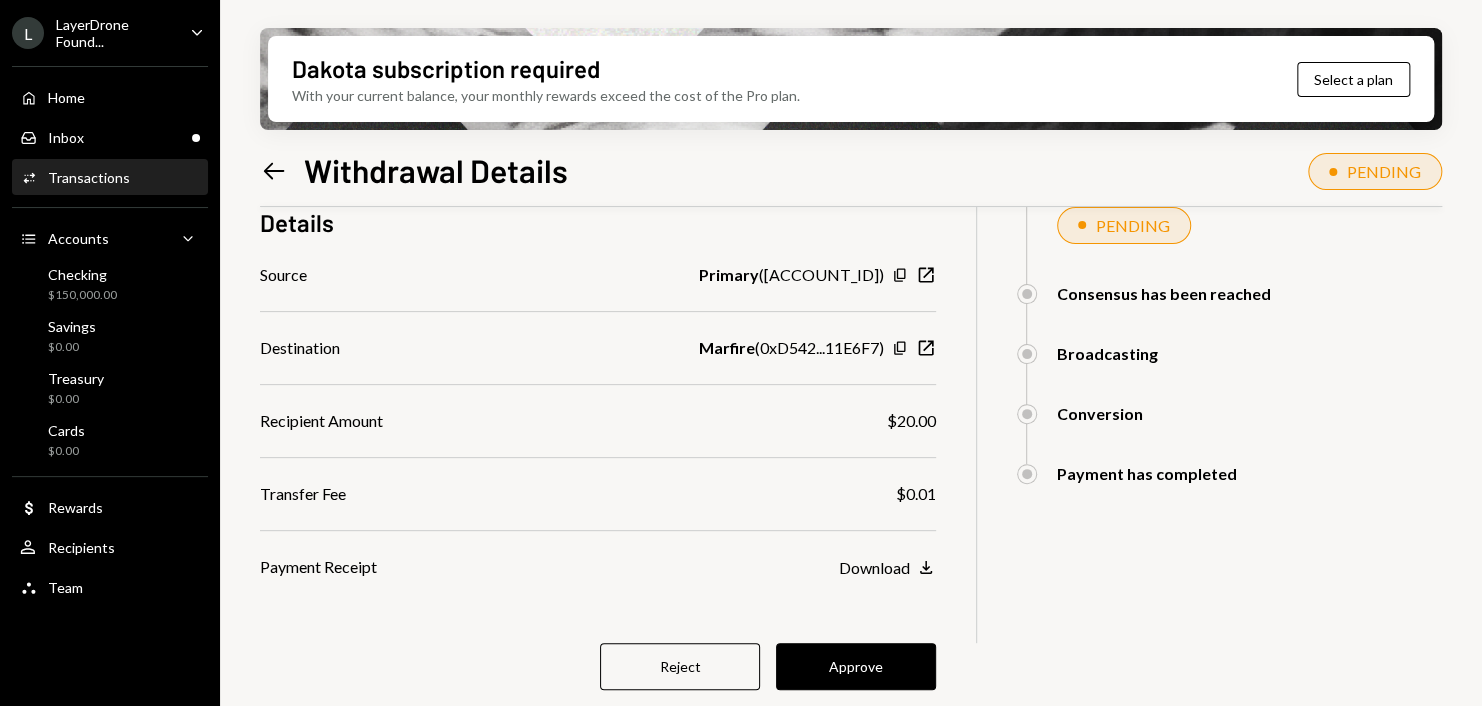 scroll, scrollTop: 160, scrollLeft: 0, axis: vertical 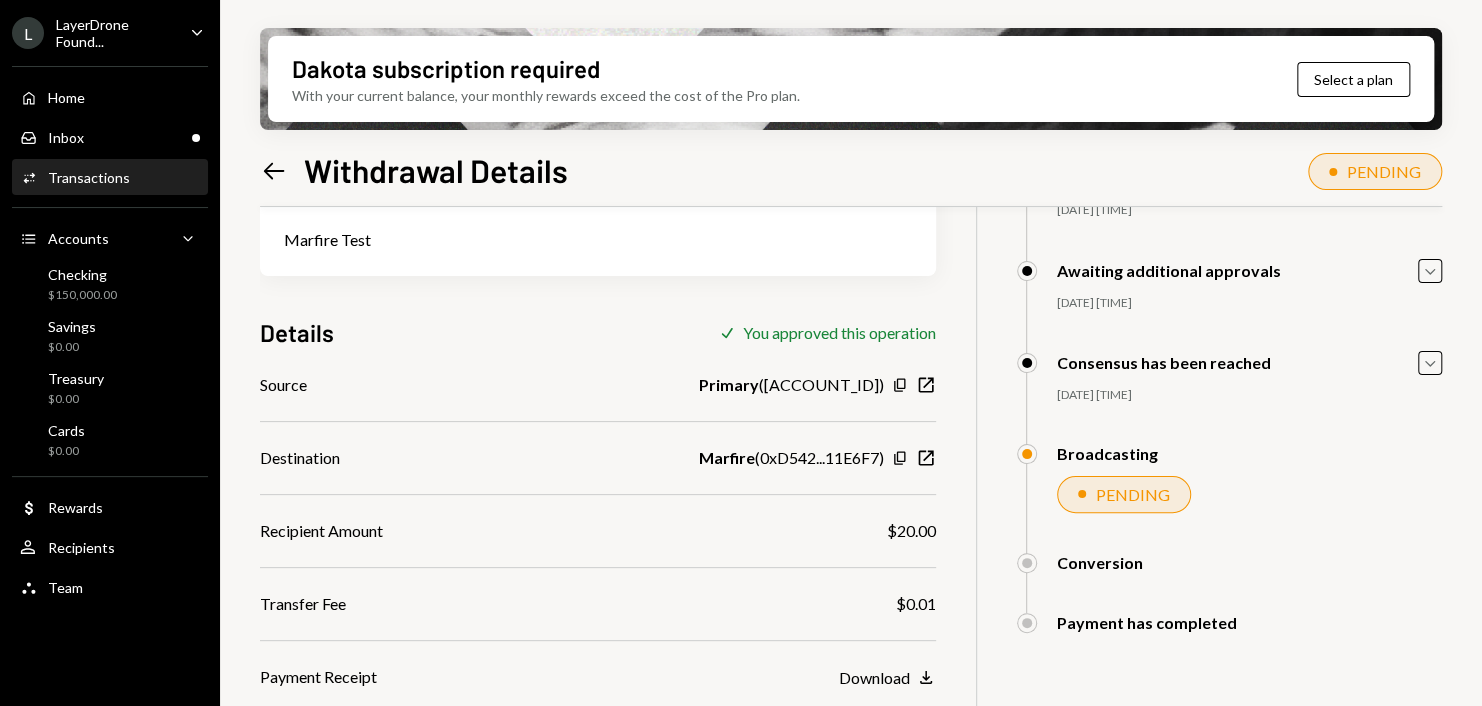click on "Left Arrow" 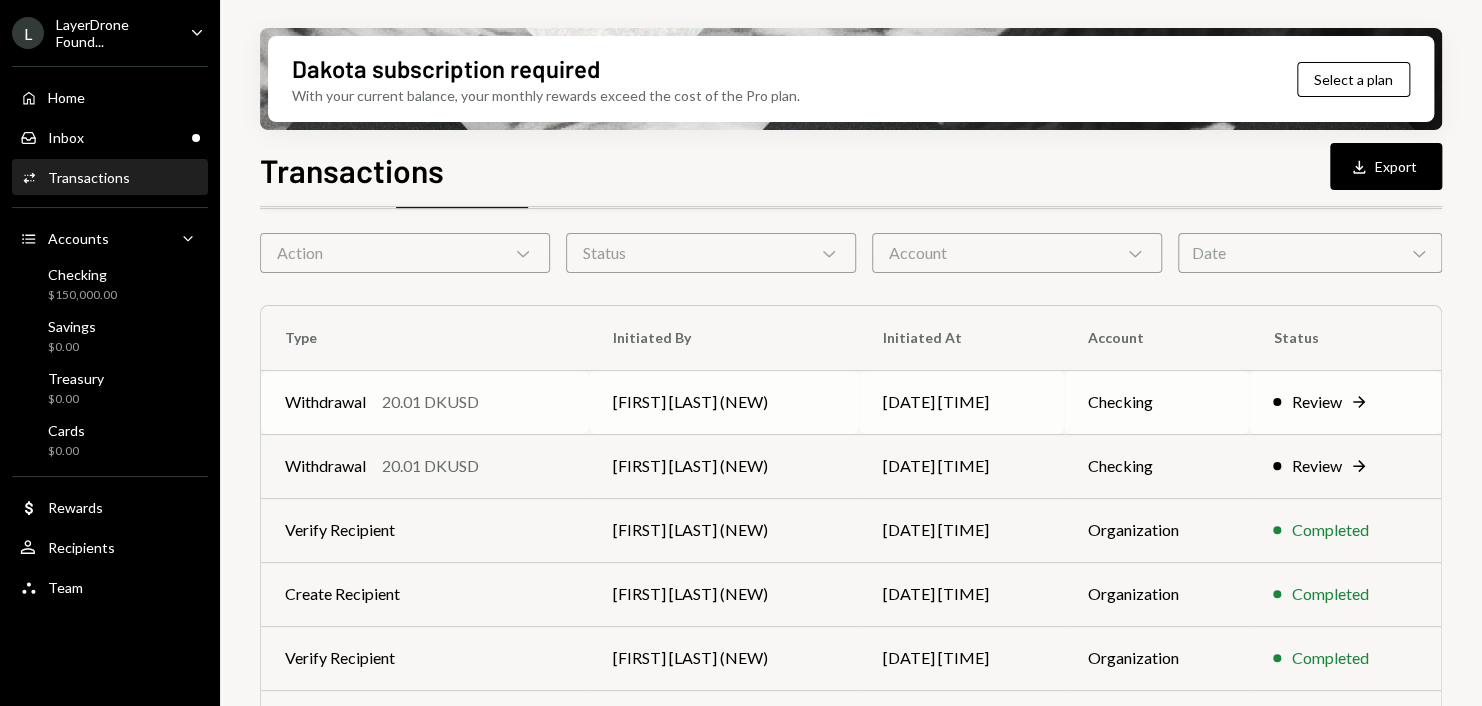 scroll, scrollTop: 100, scrollLeft: 0, axis: vertical 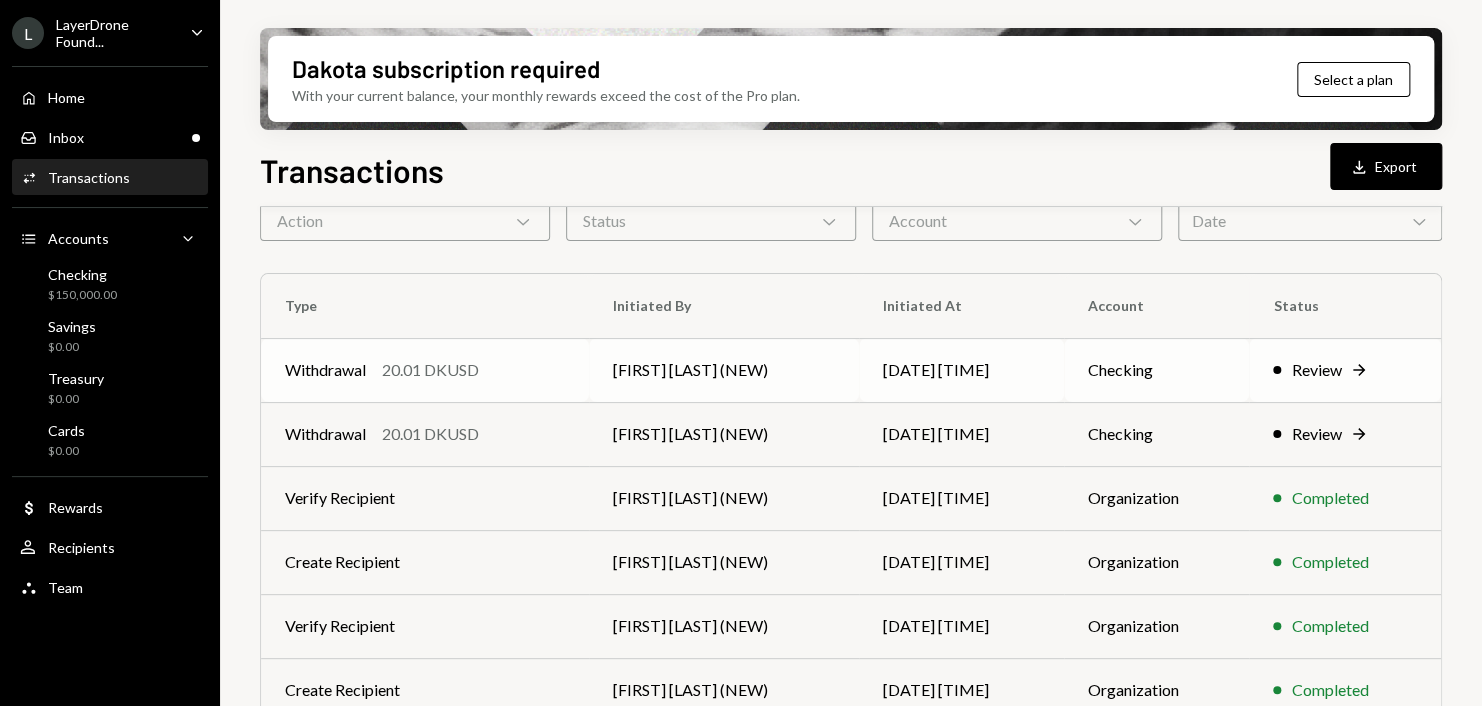 click on "Leith Shankland (NEW)" at bounding box center [724, 370] 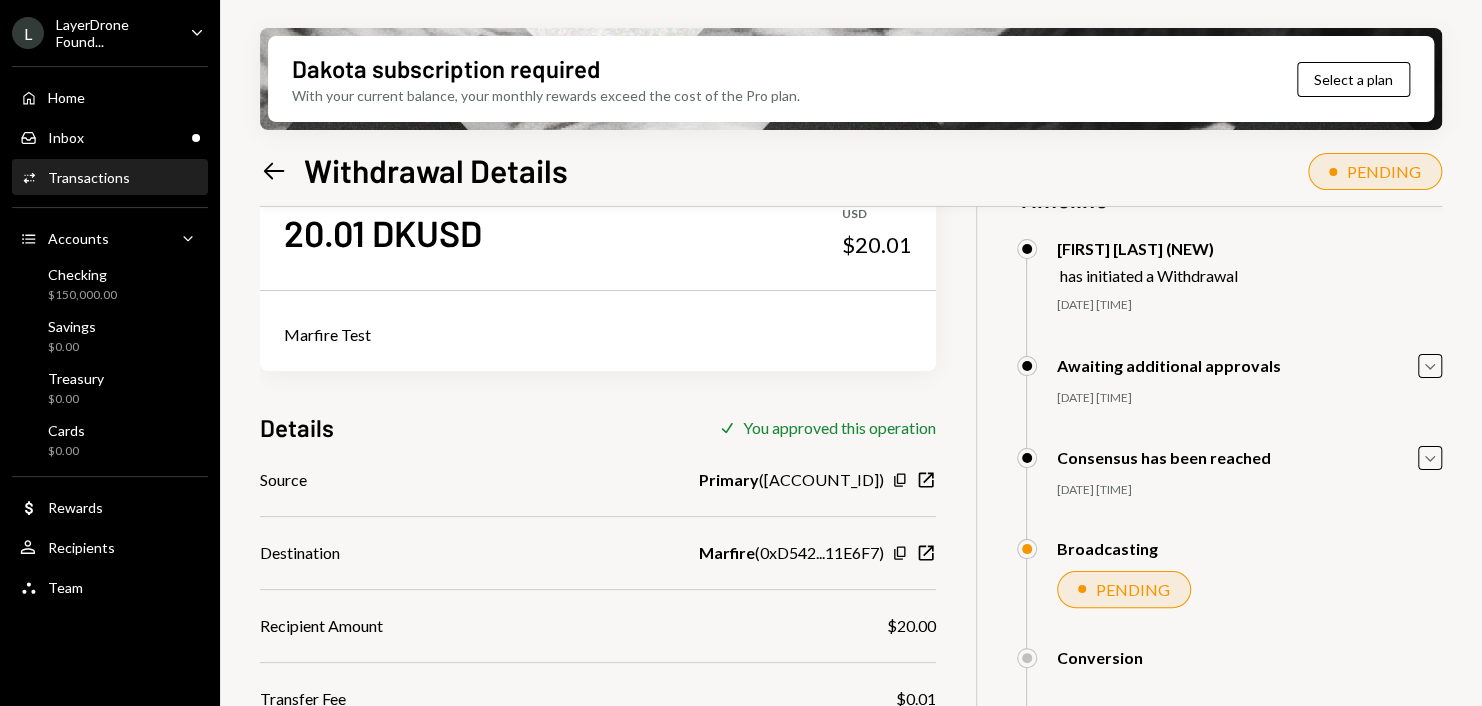 scroll, scrollTop: 100, scrollLeft: 0, axis: vertical 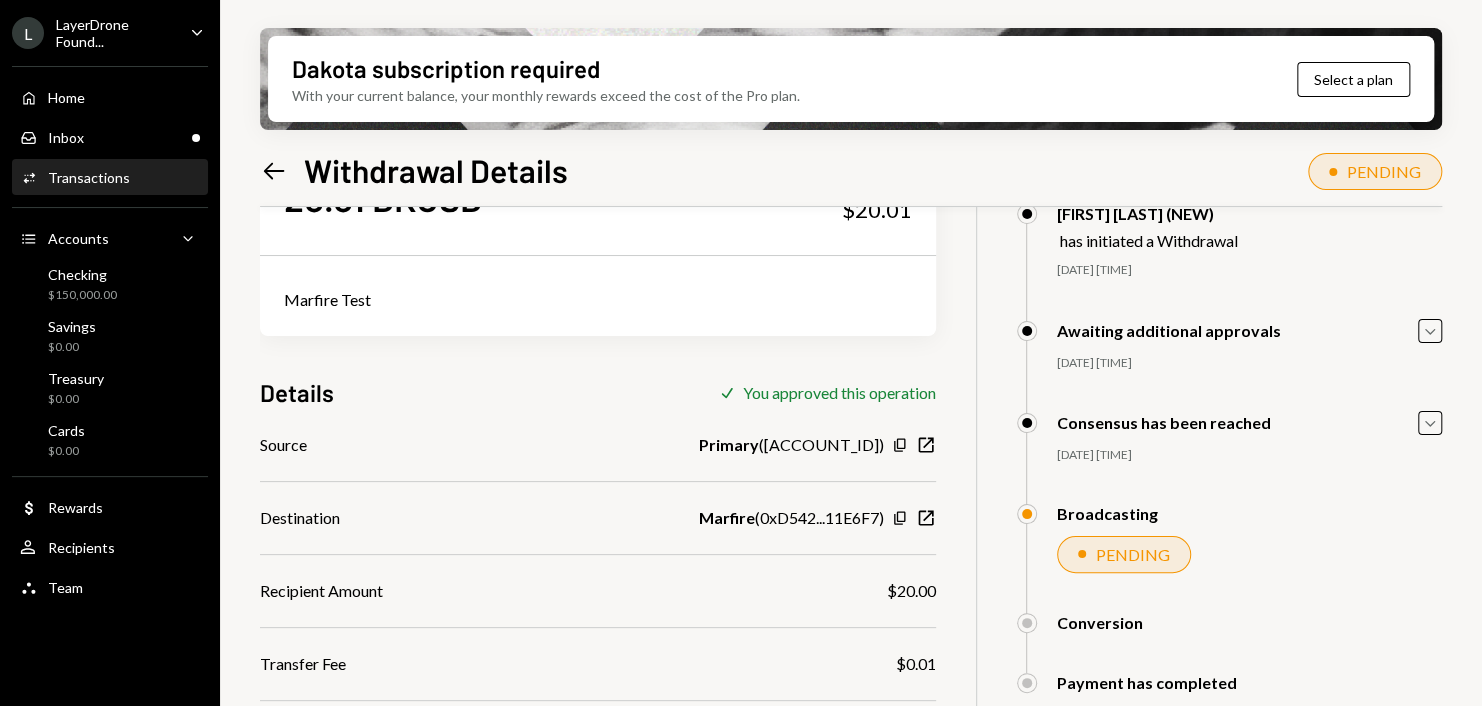 click on "Dakota subscription required With your current balance, your monthly rewards exceed the cost of the Pro plan. Select a plan Left Arrow Withdrawal Details PENDING 20.01  DKUSD USD $20.01 Marfire Test Details Check You   approved   this operation Source Primary  ( 0xF686...15C96A ) Copy New Window Destination Marfire  ( 0xD542...11E6F7 ) Copy New Window Recipient Amount $20.00 Transfer Fee $0.01 Payment Receipt Download   Download Timeline Leith Shankland (NEW) has initiated a Withdrawal 08/08/25 11:58 AM Harrison Lac Approved Leith Shankland (NEW) Approved Harrison Lac Approved Leith Shankland (NEW) Approved Awaiting additional approvals Caret Down 08/08/25 1:07 PM Harrison Lac Approved Leith Shankland (NEW) Approved Harrison Lac Approved Leith Shankland (NEW) Approved Consensus has been reached Caret Down 08/08/25 1:07 PM Harrison Lac Approved Leith Shankland (NEW) Approved Harrison Lac Approved Leith Shankland (NEW) Approved Broadcasting PENDING Harrison Lac Approved Leith Shankland (NEW) Approved Approved" at bounding box center [851, 353] 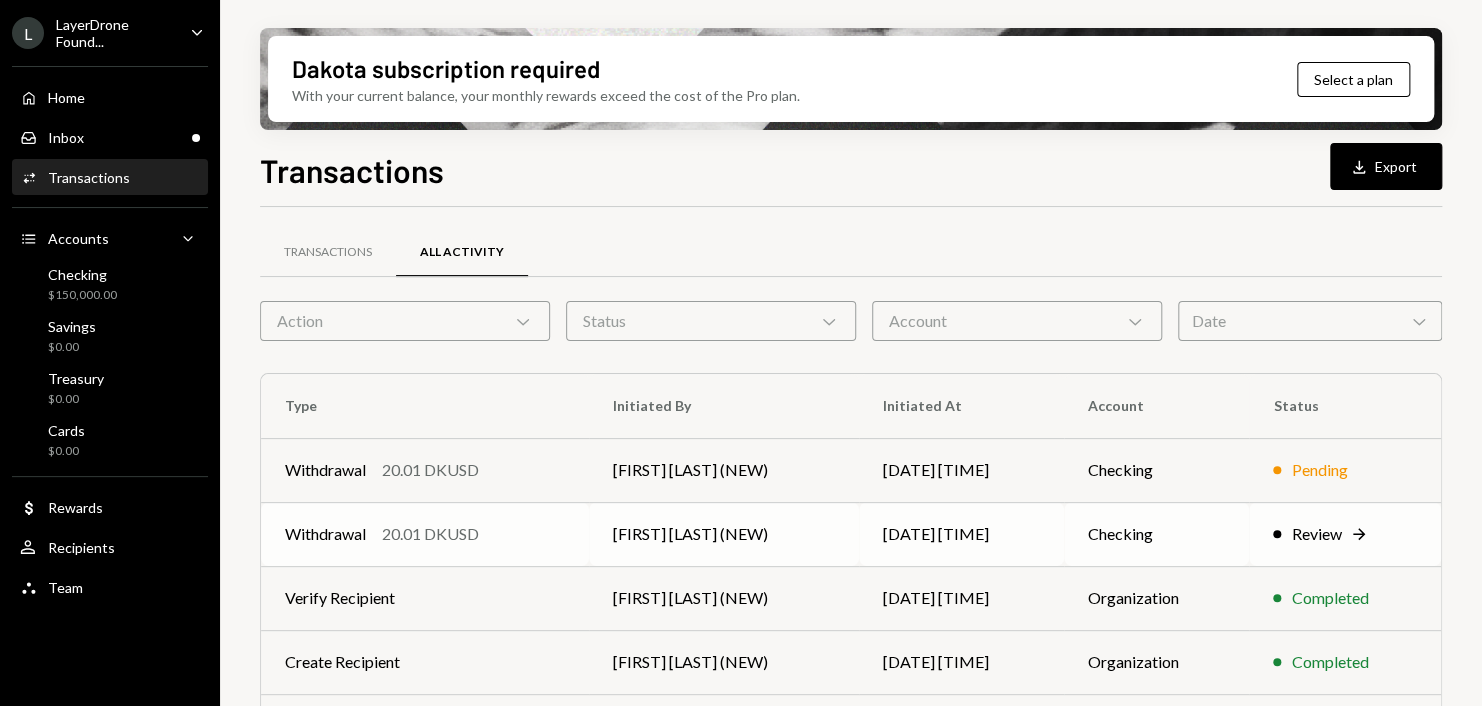 click on "Leith Shankland (NEW)" at bounding box center [724, 534] 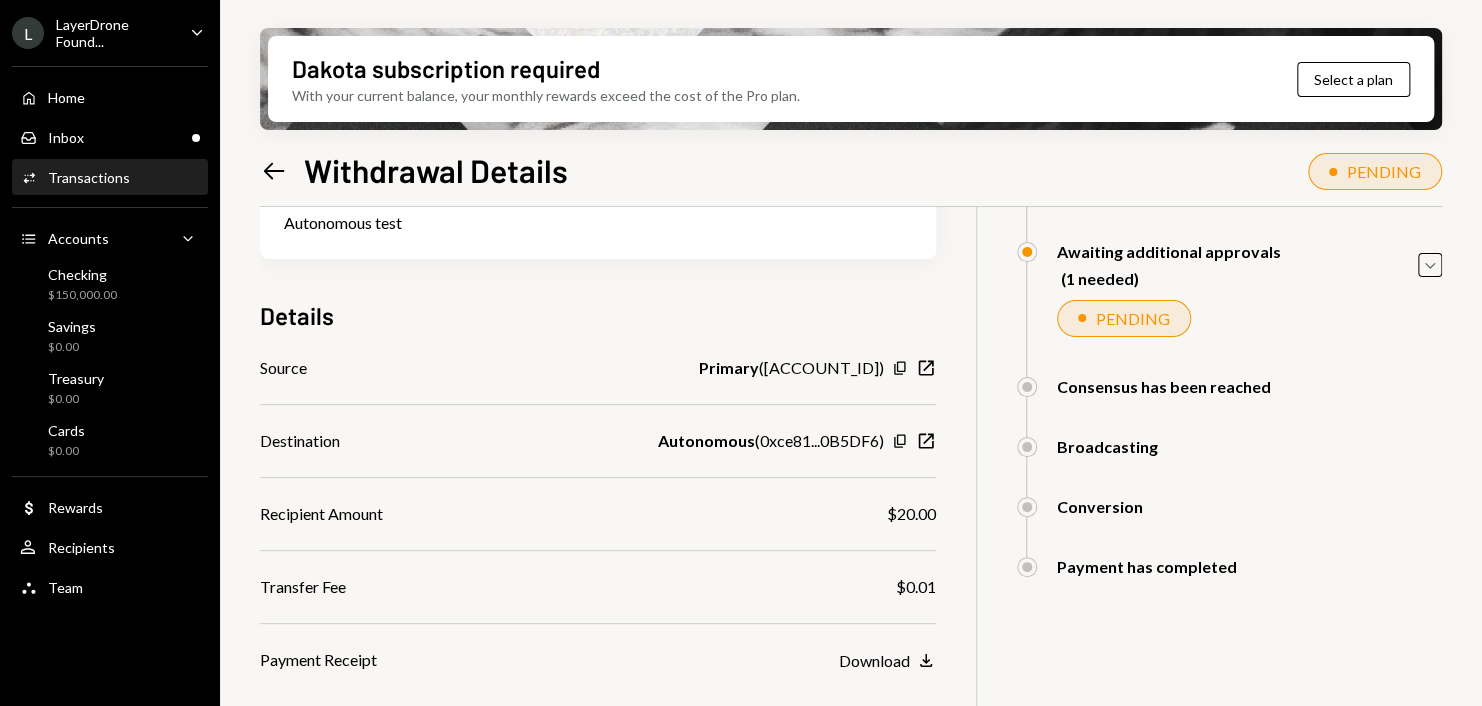 scroll, scrollTop: 270, scrollLeft: 0, axis: vertical 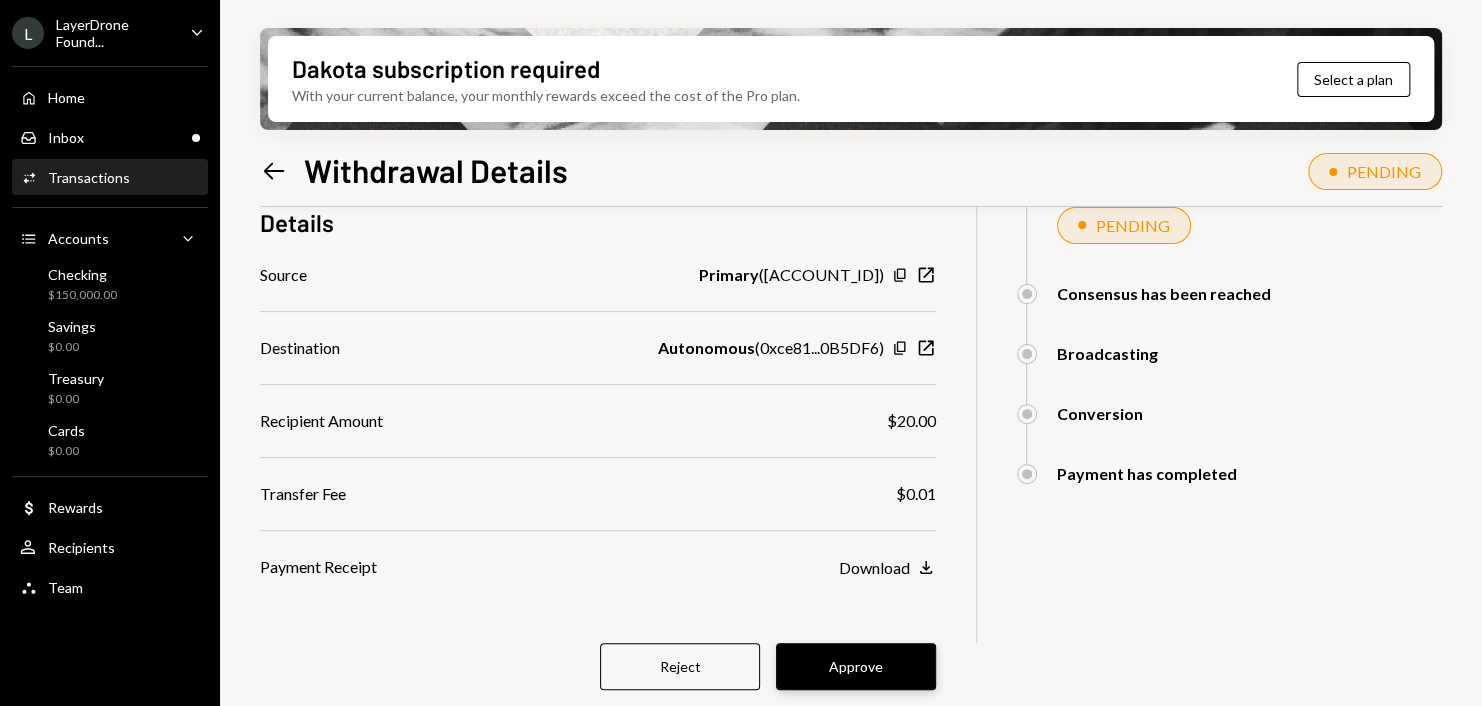 click on "Approve" at bounding box center (856, 666) 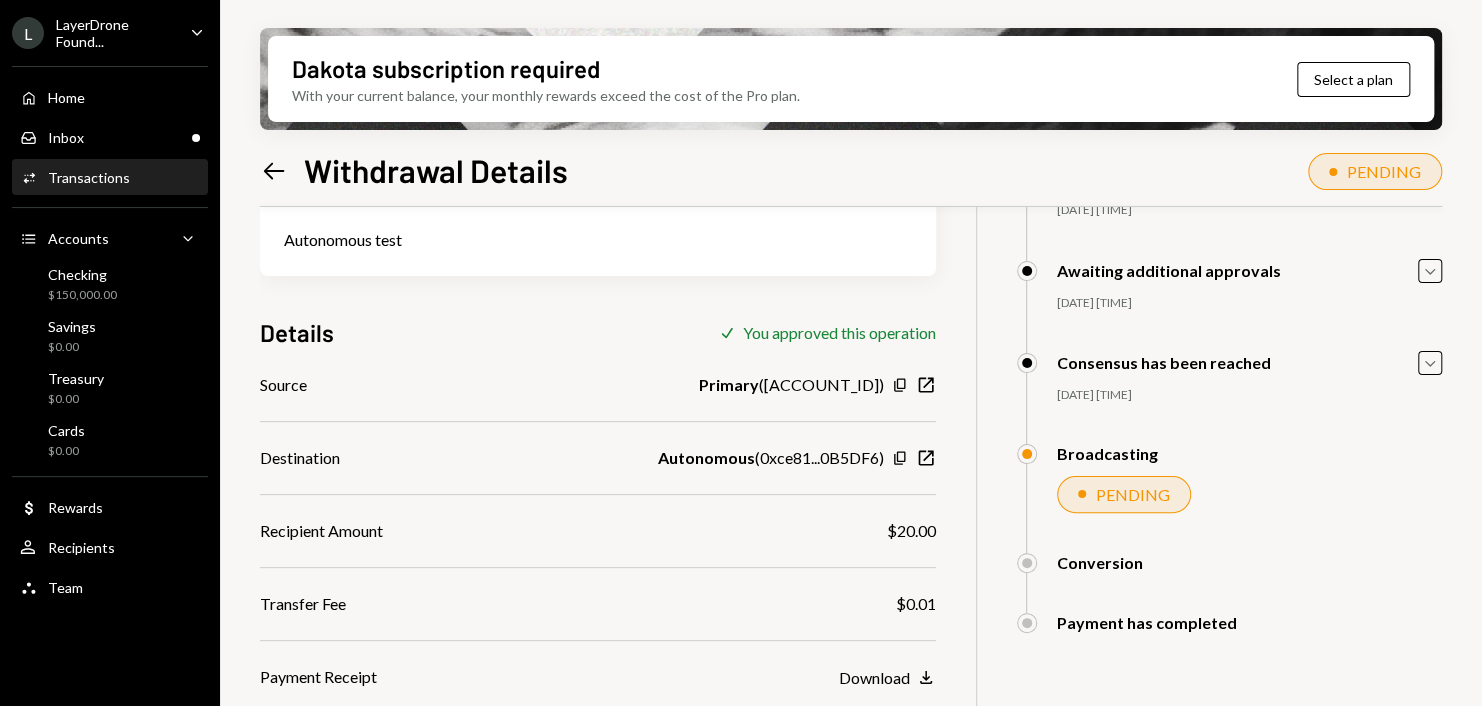 scroll, scrollTop: 160, scrollLeft: 0, axis: vertical 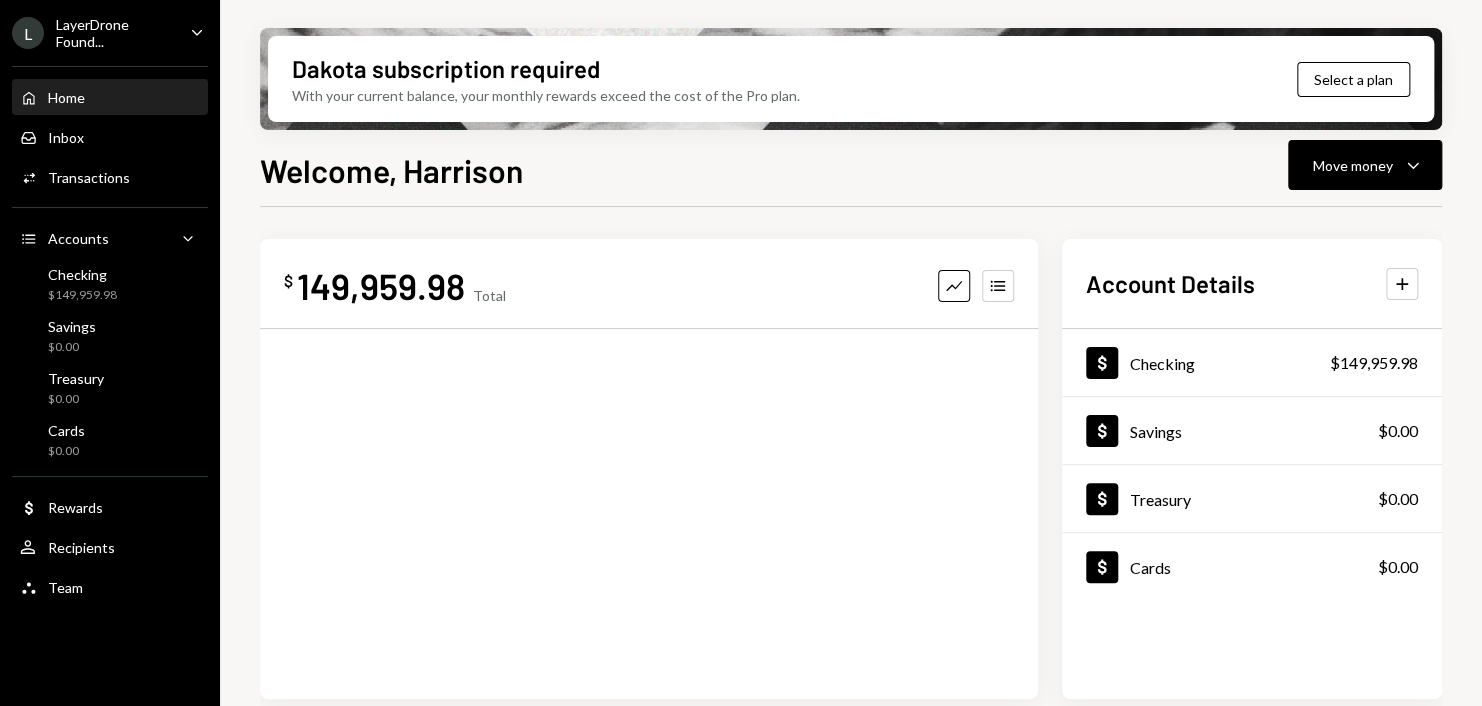 click on "LayerDrone Found..." at bounding box center [115, 33] 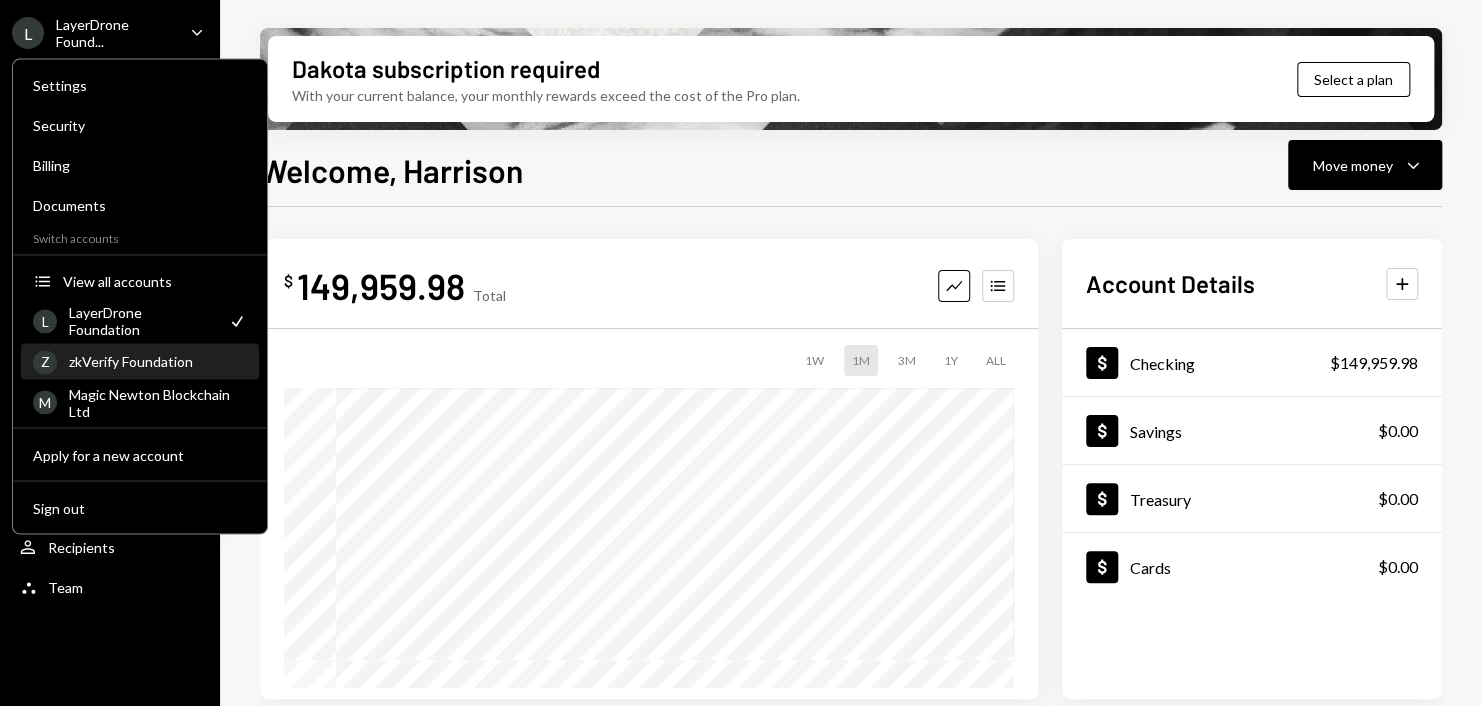 click on "zkVerify Foundation" at bounding box center (158, 361) 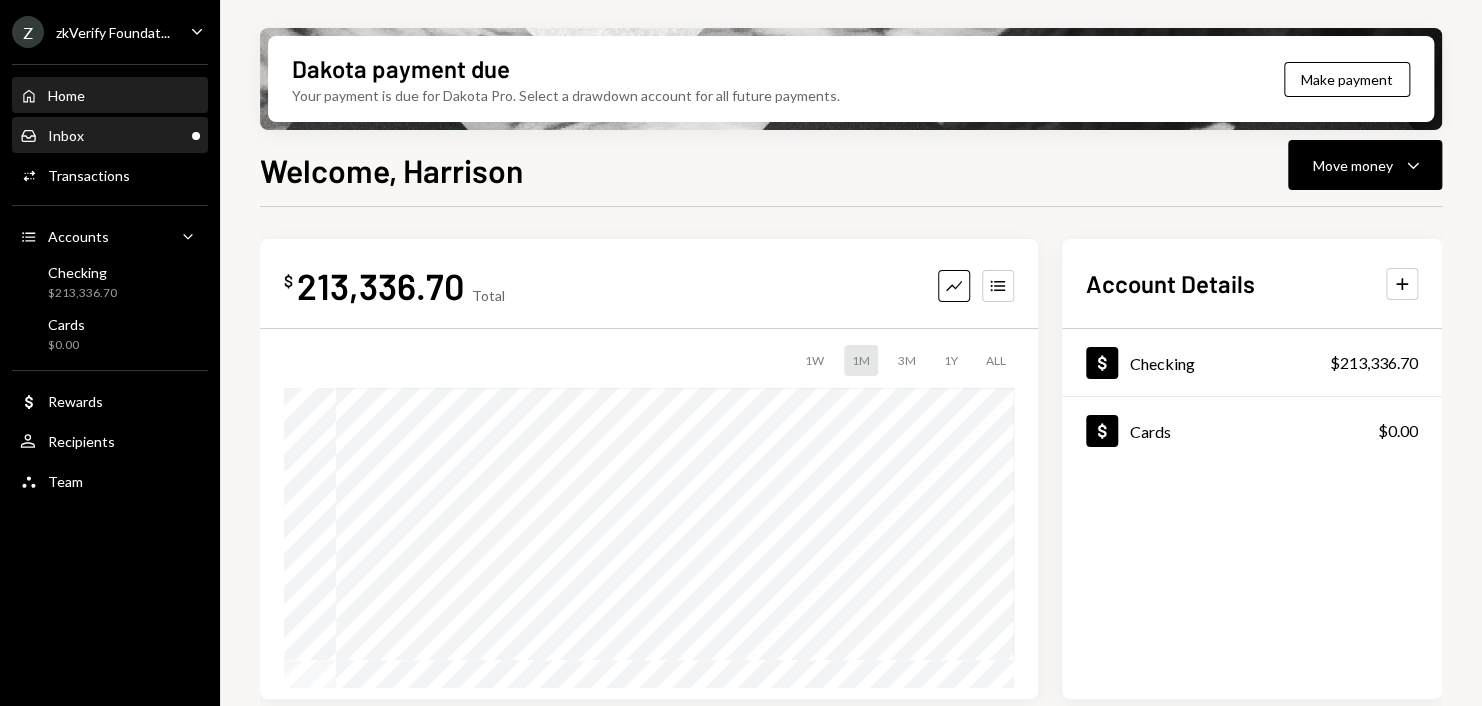 click on "Inbox Inbox" at bounding box center (110, 136) 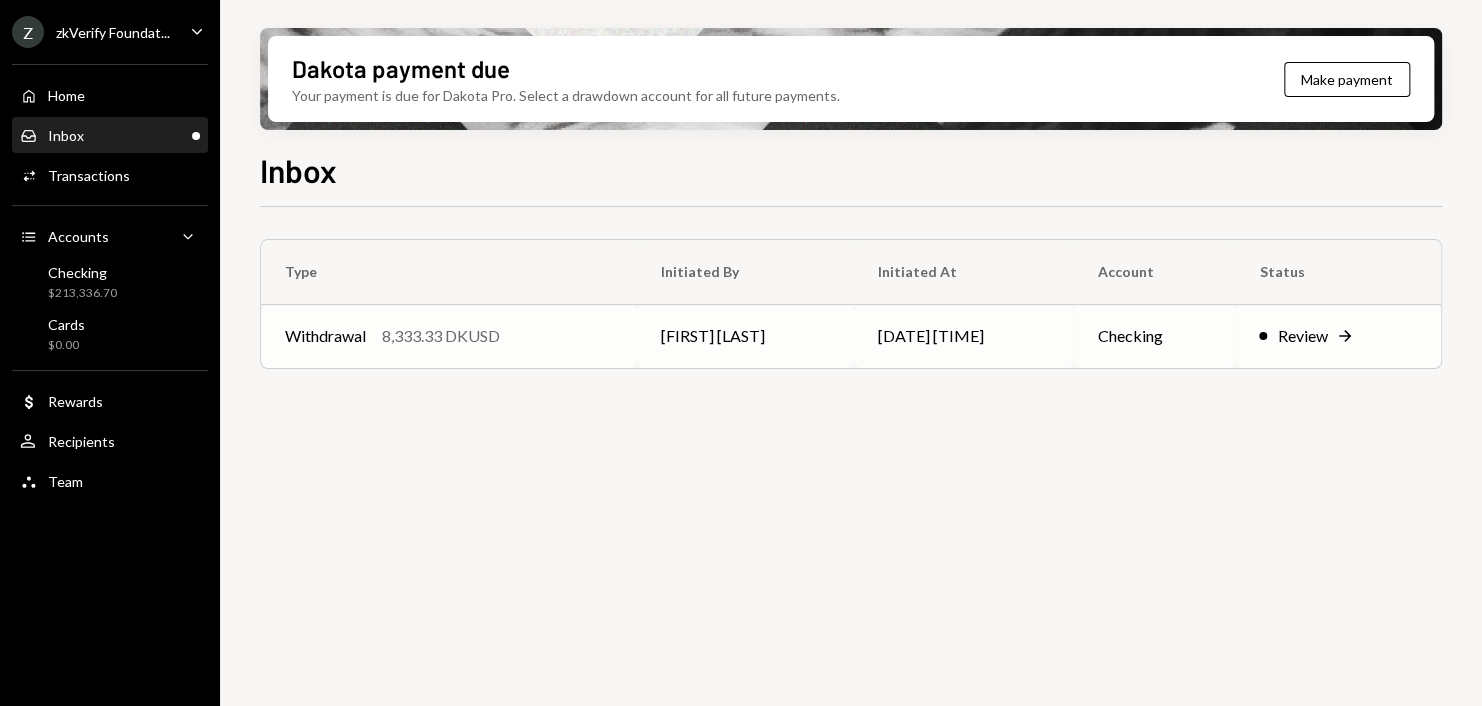 click on "Withdrawal 8,333.33  DKUSD" at bounding box center [449, 336] 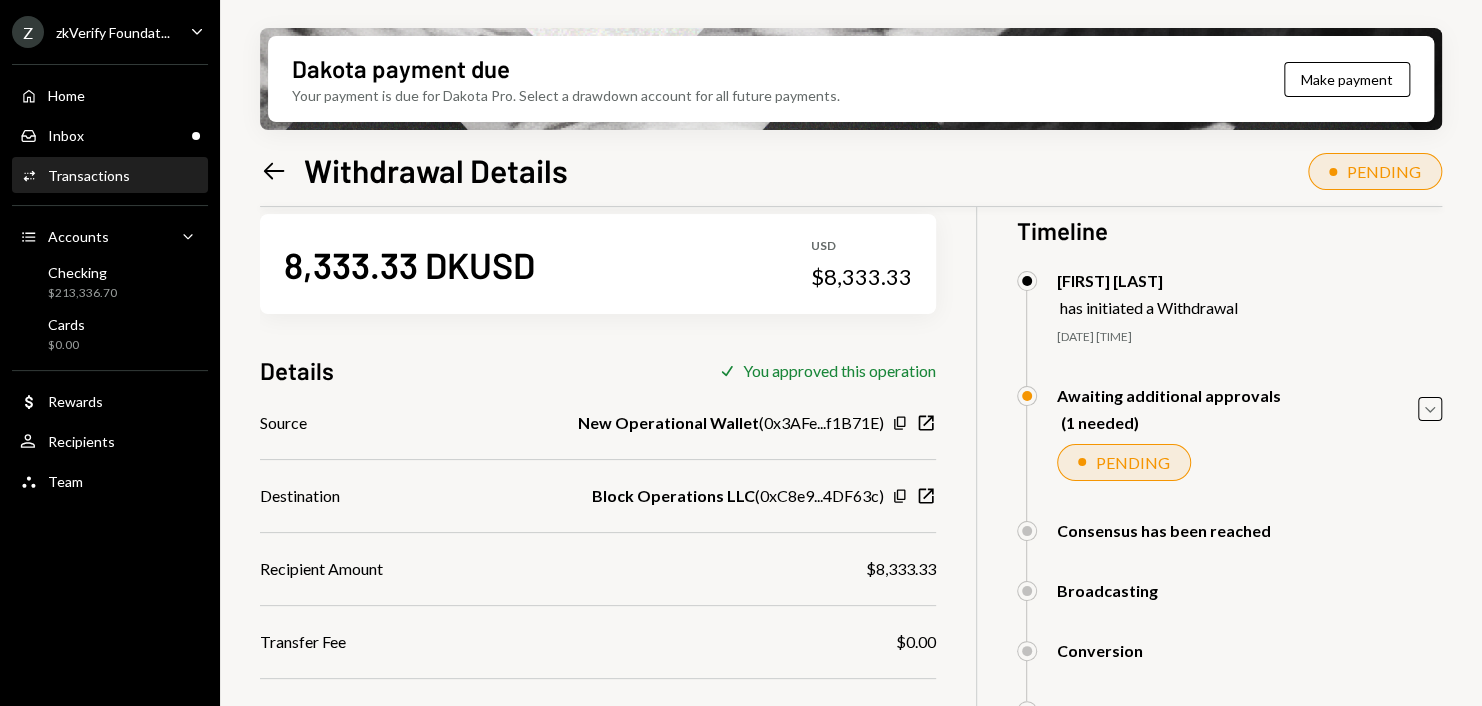 scroll, scrollTop: 0, scrollLeft: 0, axis: both 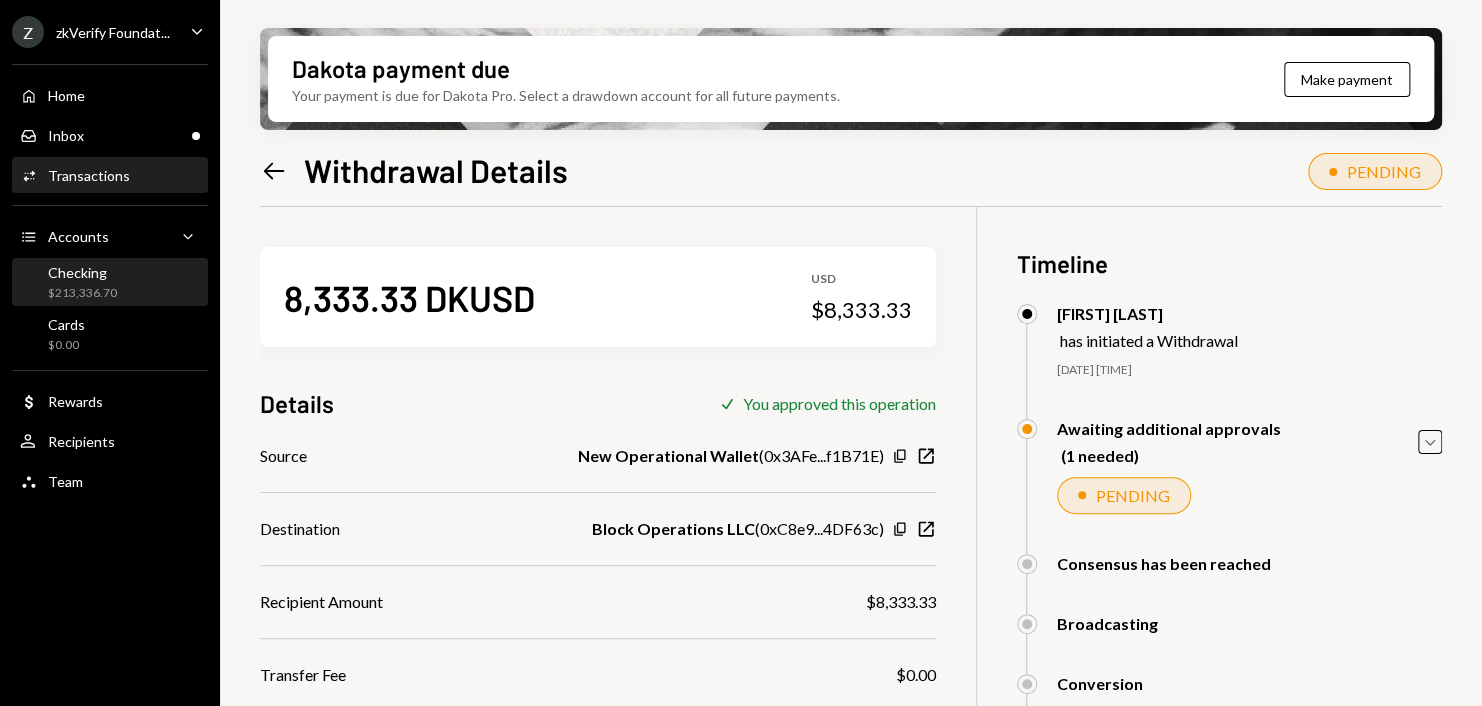 click on "Checking $213,336.70" at bounding box center (110, 283) 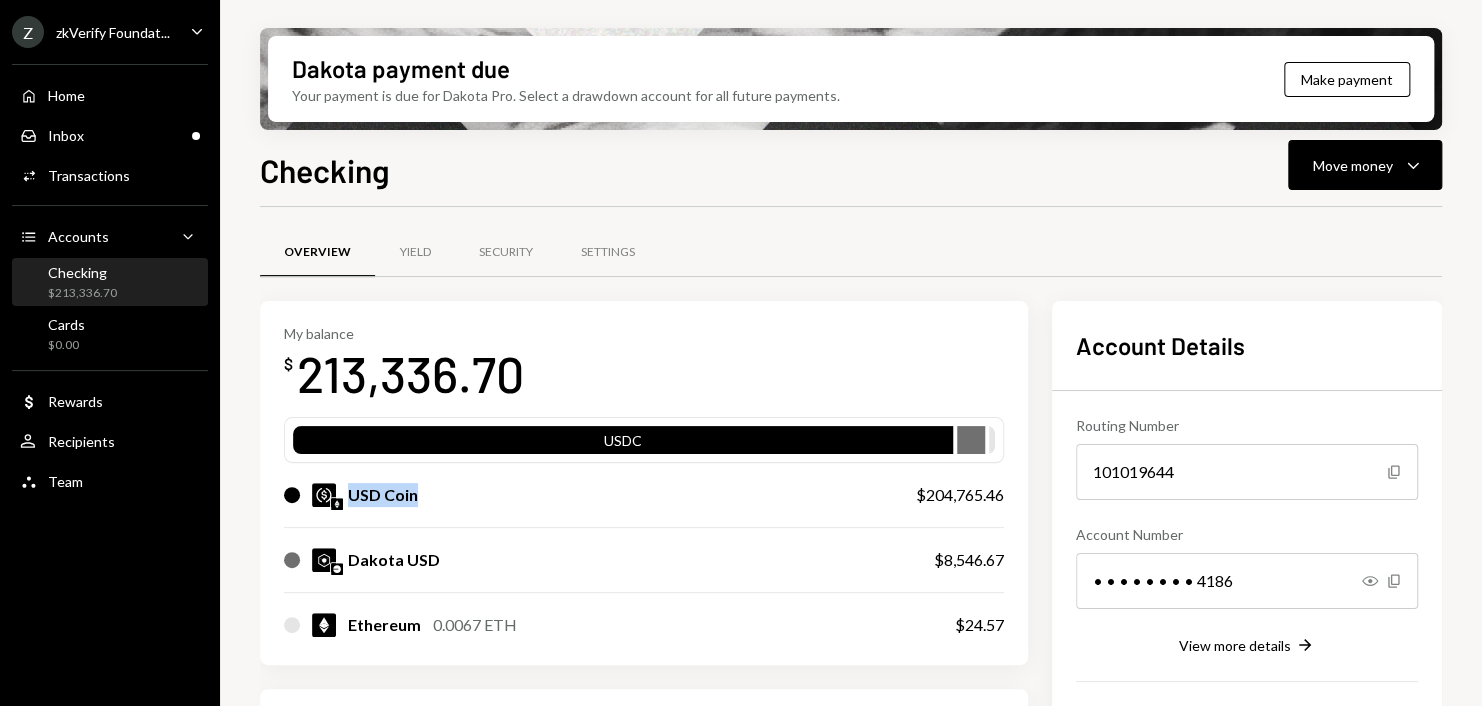 drag, startPoint x: 344, startPoint y: 492, endPoint x: 415, endPoint y: 489, distance: 71.063354 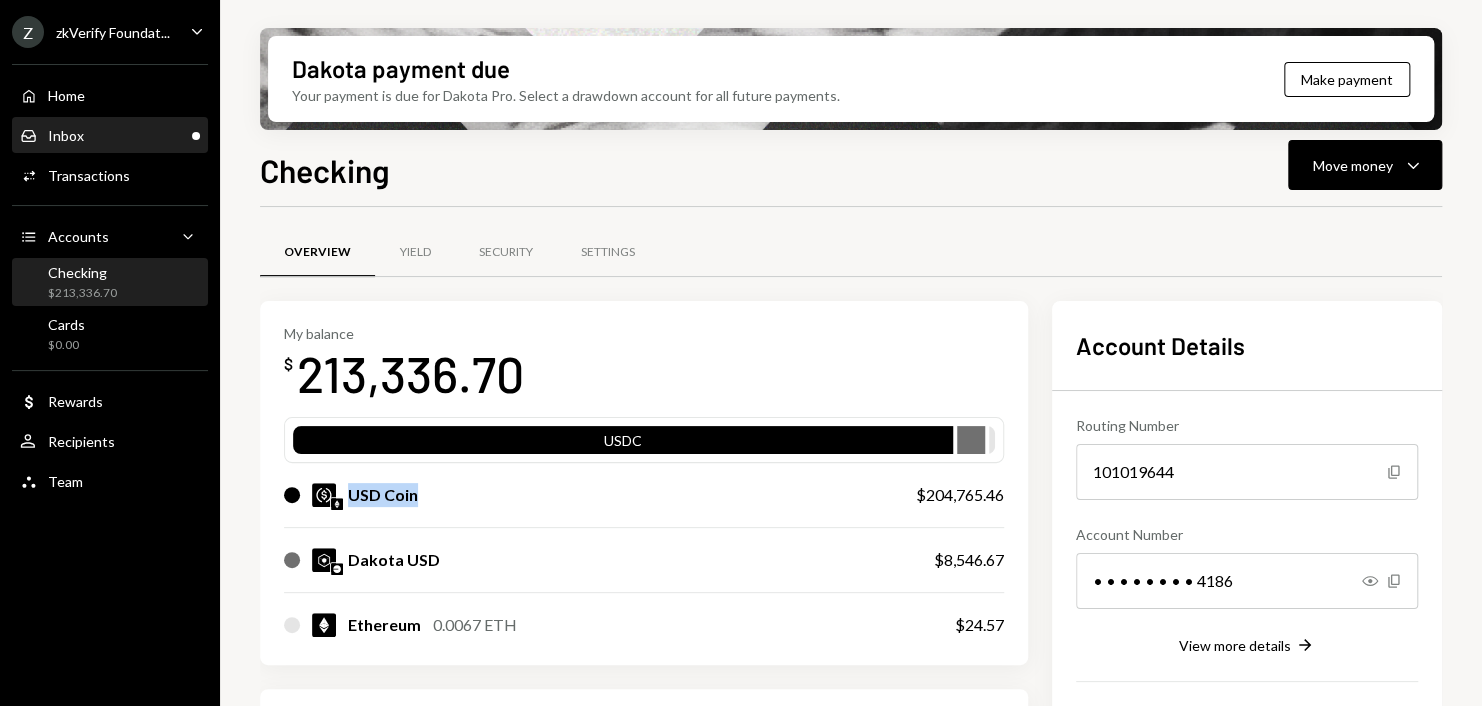 click on "Inbox Inbox" at bounding box center [110, 136] 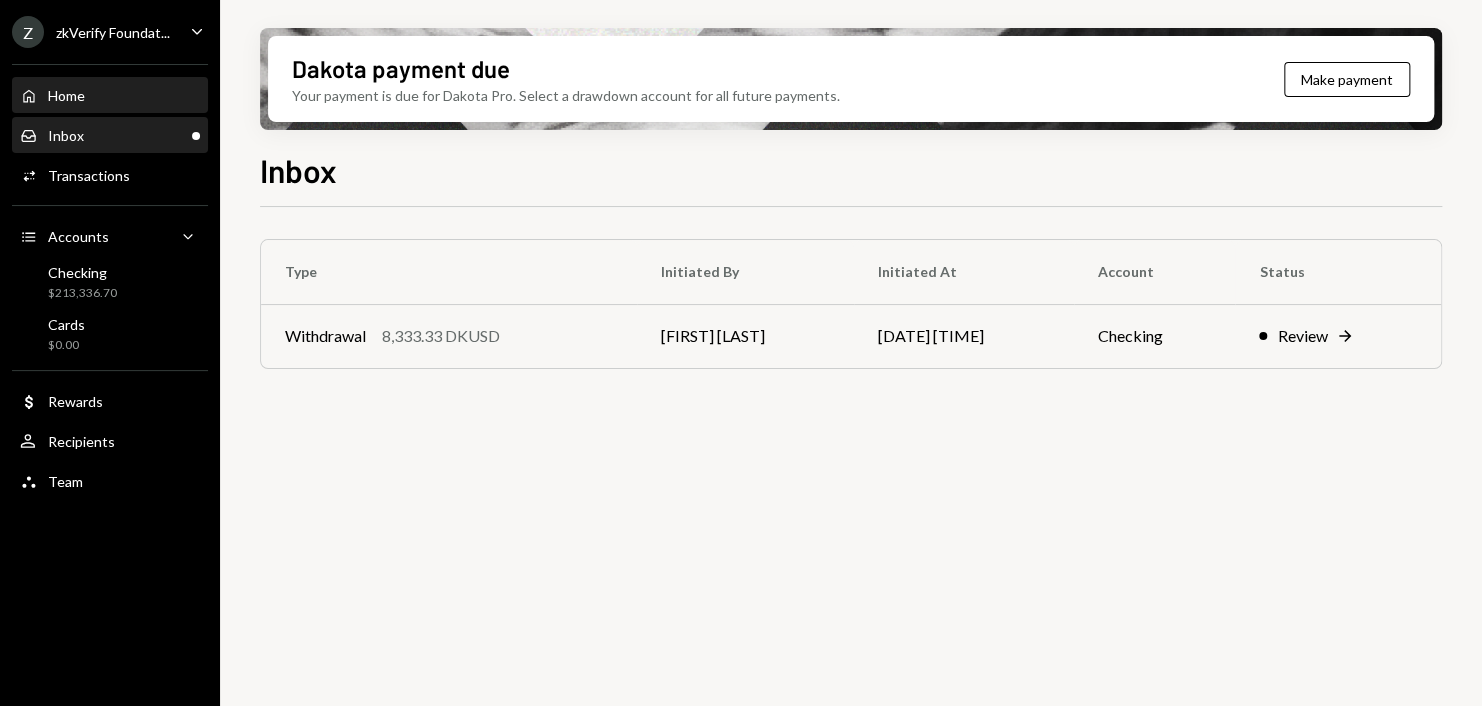 click on "Home Home" at bounding box center [110, 96] 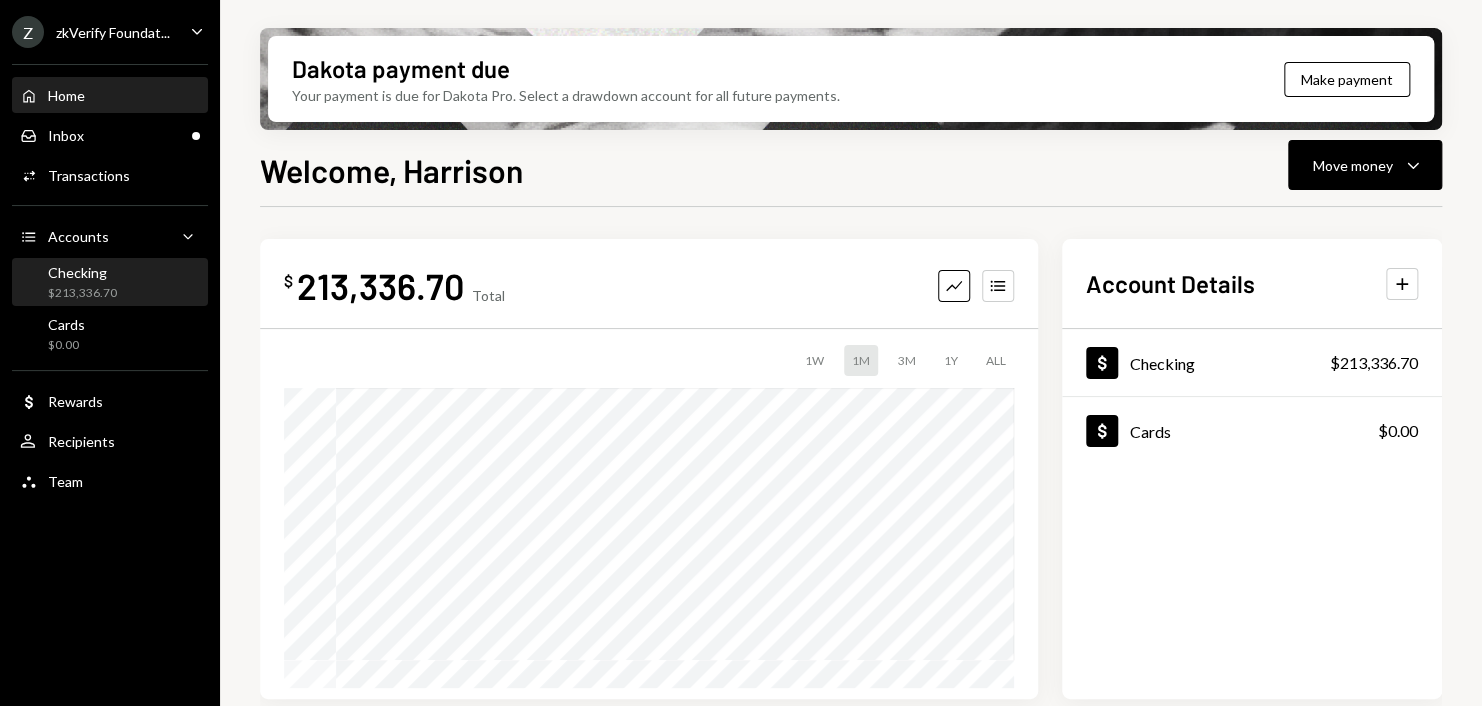 click on "Checking $213,336.70" at bounding box center [110, 283] 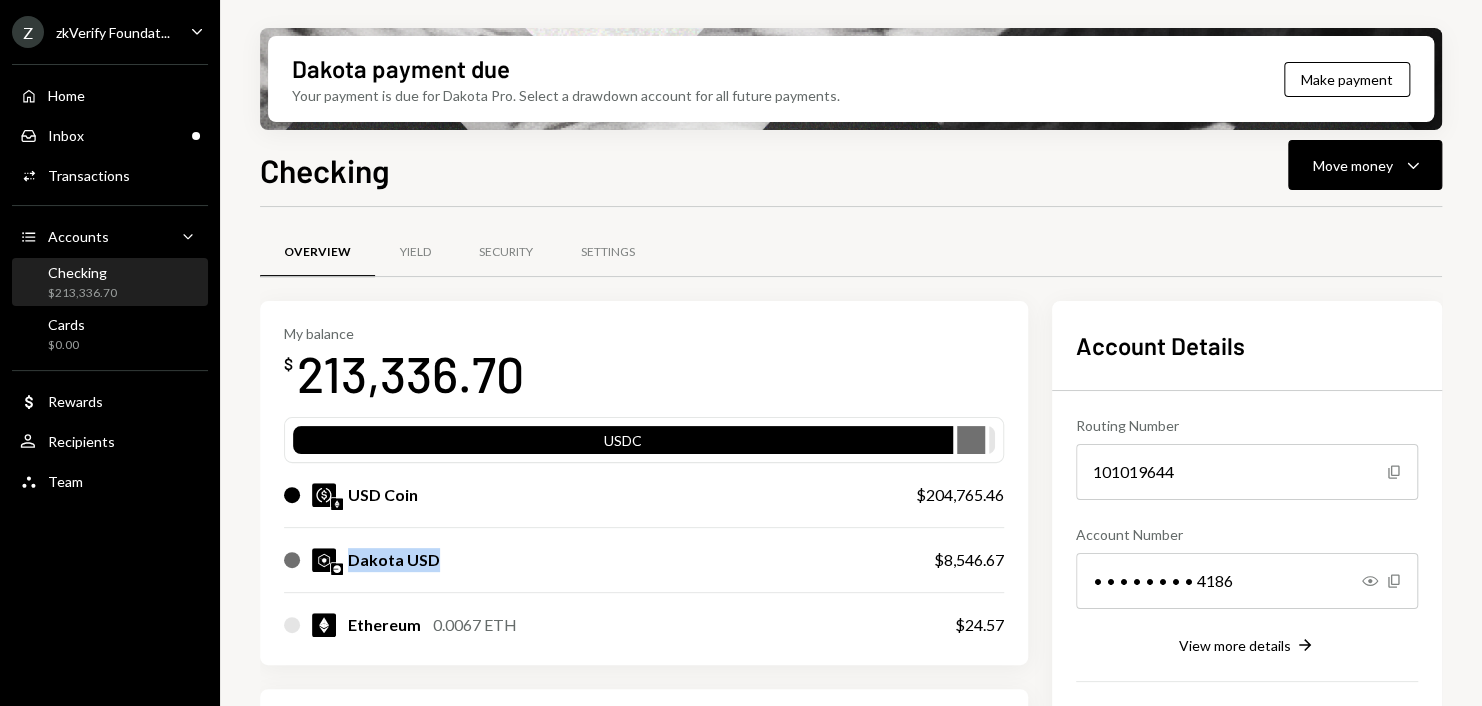 drag, startPoint x: 352, startPoint y: 550, endPoint x: 435, endPoint y: 551, distance: 83.00603 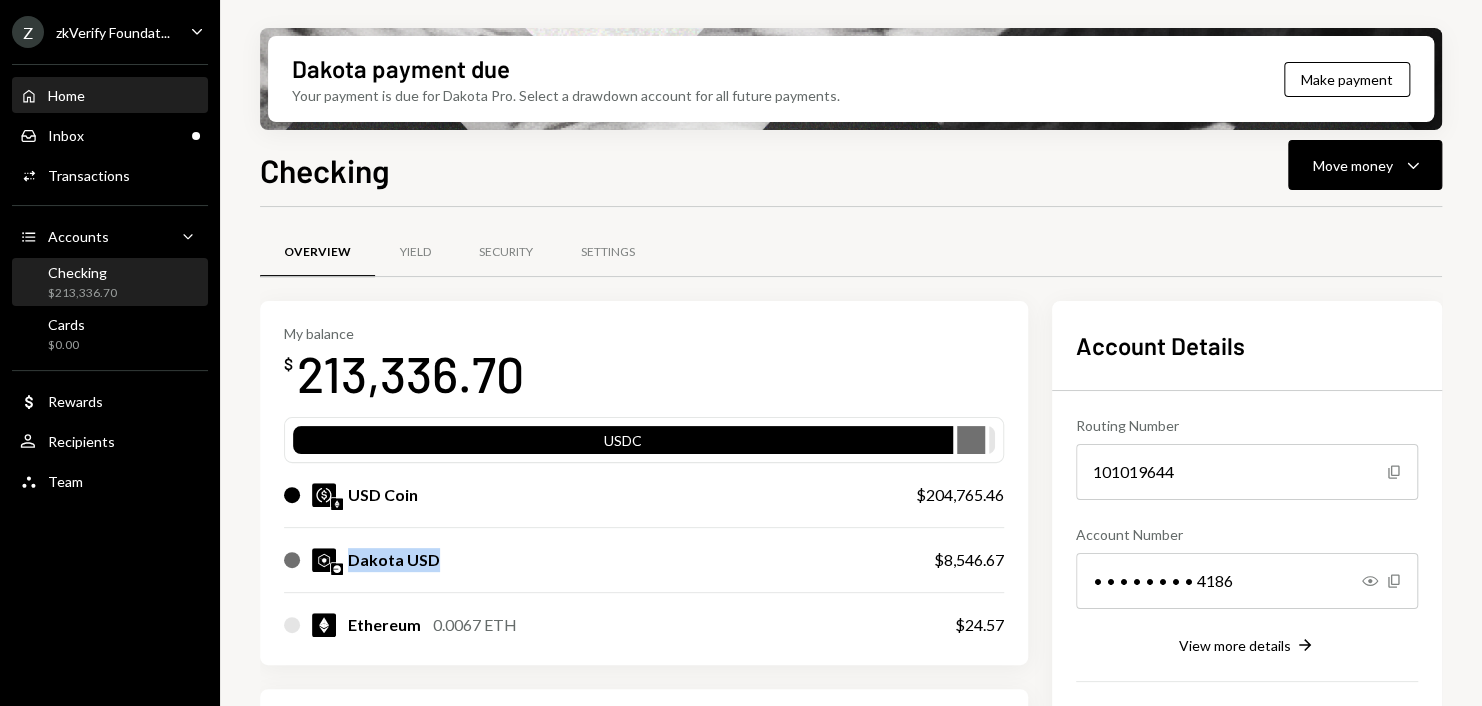 click on "Home" at bounding box center [66, 95] 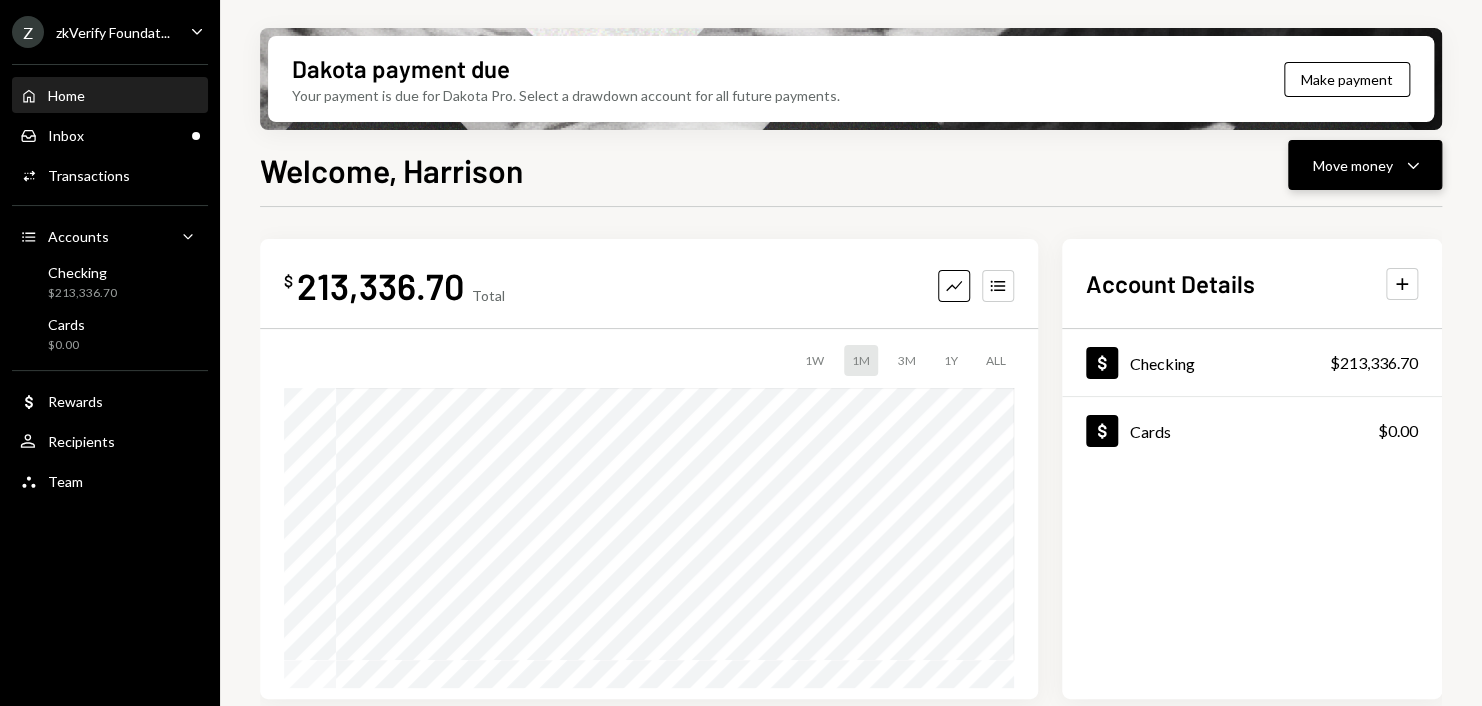 click on "Move money Caret Down" at bounding box center (1365, 165) 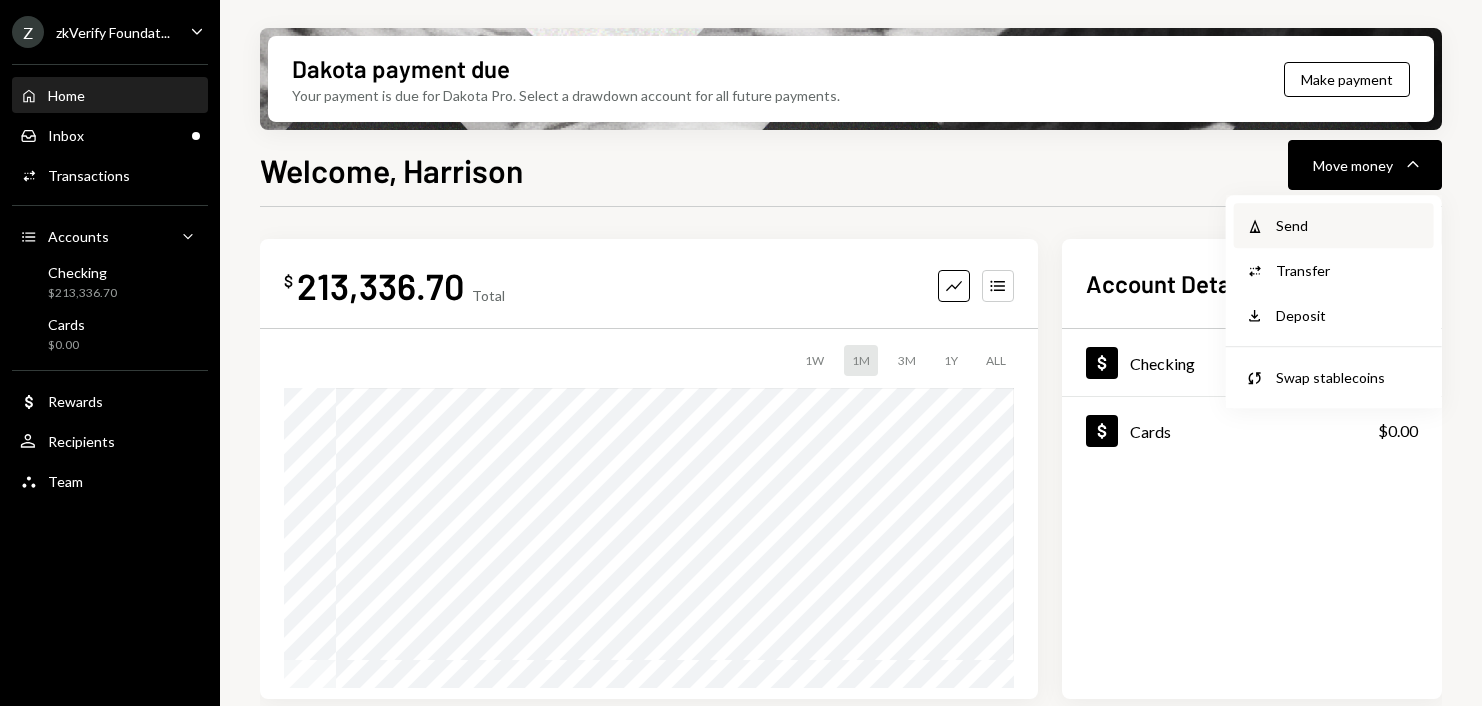 scroll, scrollTop: 0, scrollLeft: 0, axis: both 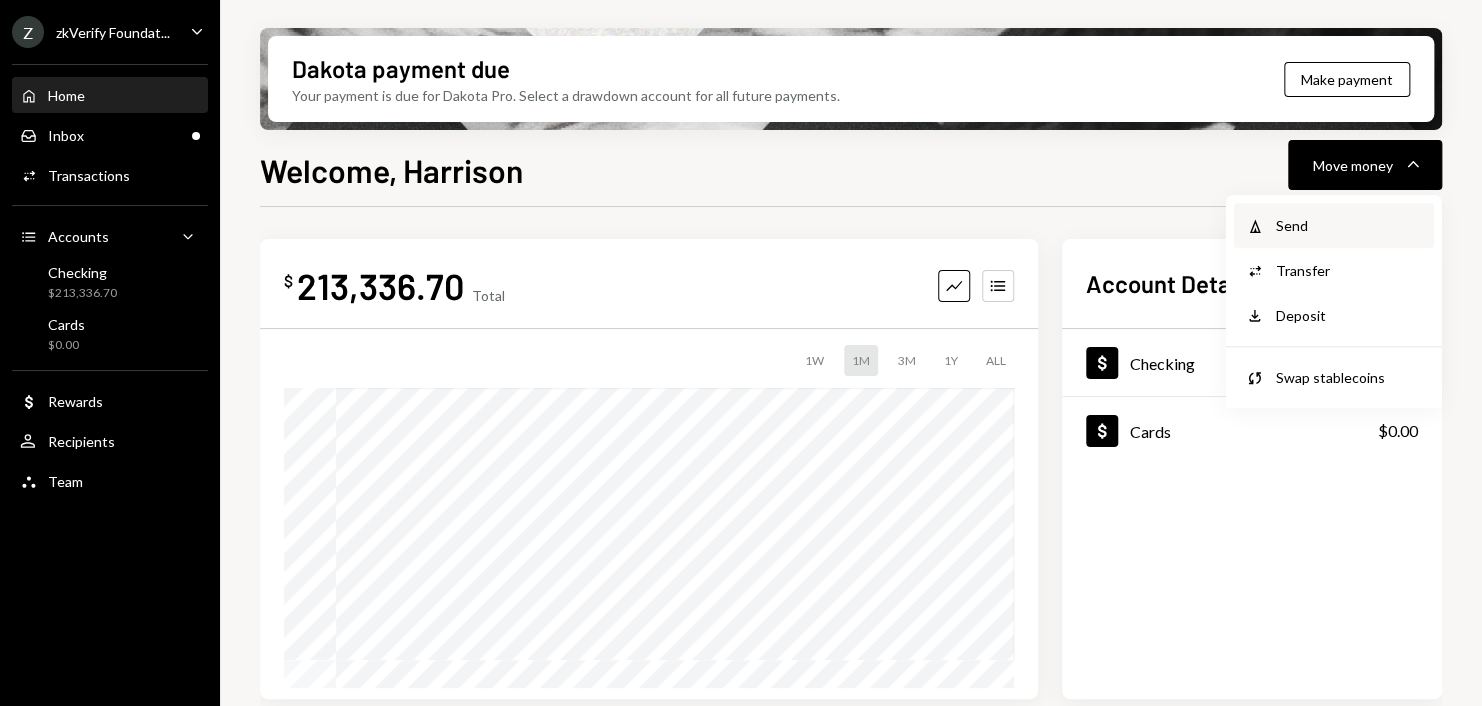 click on "Send" at bounding box center [1349, 225] 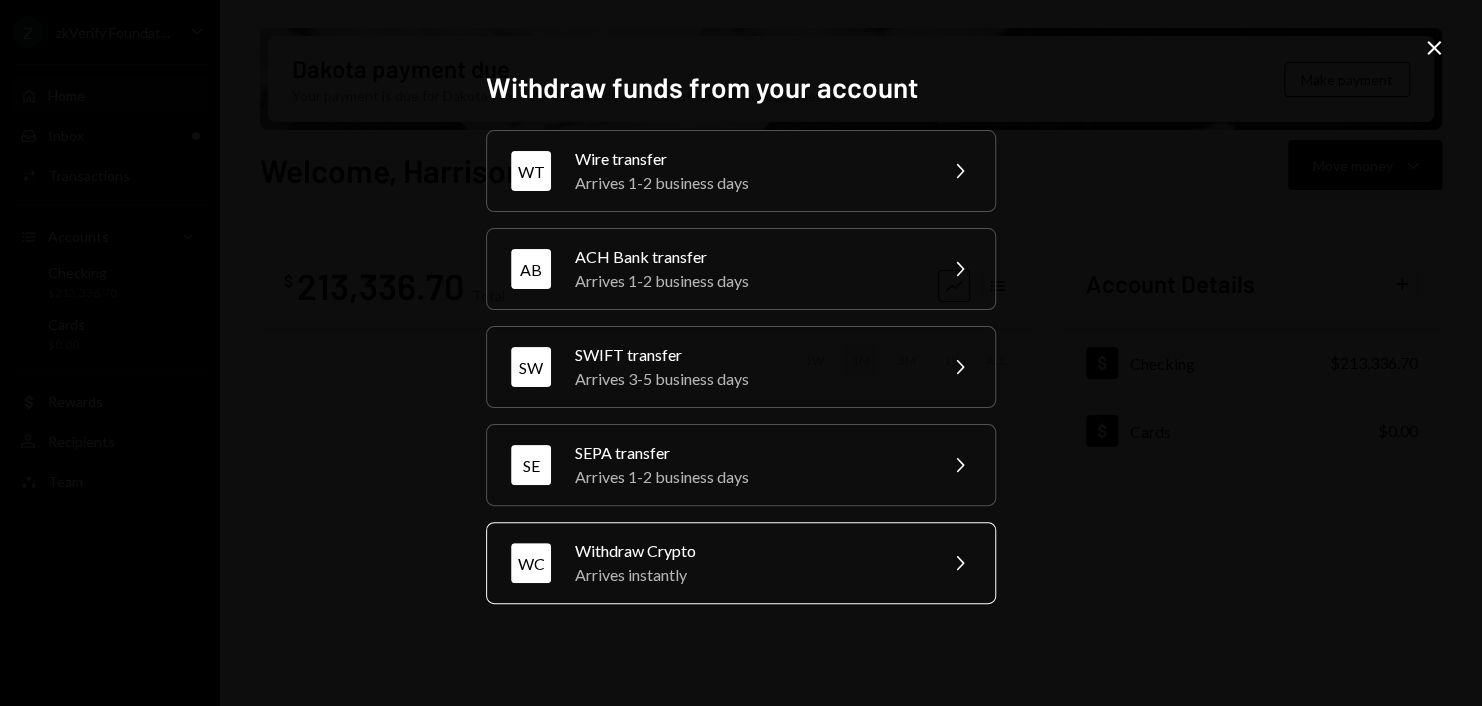 click on "Withdraw Crypto" at bounding box center [749, 551] 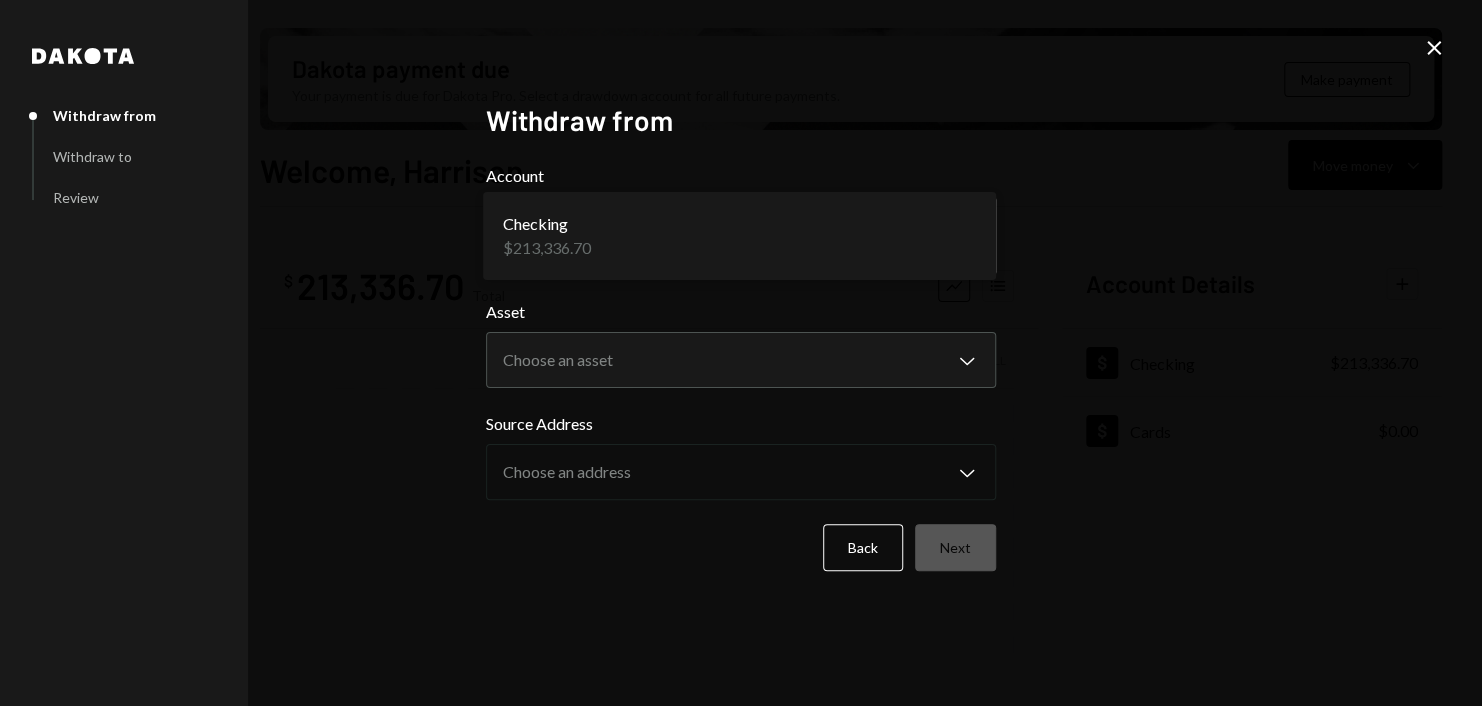 click on "Z zkVerify Foundat... Caret Down Home Home Inbox Inbox Activities Transactions Accounts Accounts Caret Down Checking $[AMOUNT] Cards $[AMOUNT] Dollar Rewards User Recipients Team Team Dakota payment due Your payment is due for Dakota Pro. Select a drawdown account for all future payments. Make payment Welcome, [FIRST] Move money Caret Down $ [AMOUNT] Total Graph Accounts 1W 1M 3M 1Y ALL Account Details Plus Dollar Checking $[AMOUNT] Dollar Cards $[AMOUNT] Recent Transactions View all Type Initiated By Initiated At Account Status Deposit 200,000 USDC 0xCD53...31Ca7b Copy [DATE] [TIME] Checking Completed Withdrawal 525 USDC [FIRST] [LAST] [DATE] [TIME] Checking Completed Withdrawal 20 DKUSD [FIRST] [LAST] [DATE] [TIME] Checking Completed Withdrawal 8,333.33 DKUSD [FIRST] [LAST] [DATE] [TIME] Checking Review Right Arrow Deposit 3,300 DKUSD 0x4c2c...A200B8 Copy [DATE] [TIME] Checking Completed Welcome, [FIRST] - Dakota Dakota Withdraw from Withdraw to Review Withdraw from Account Checking Asset" at bounding box center (741, 353) 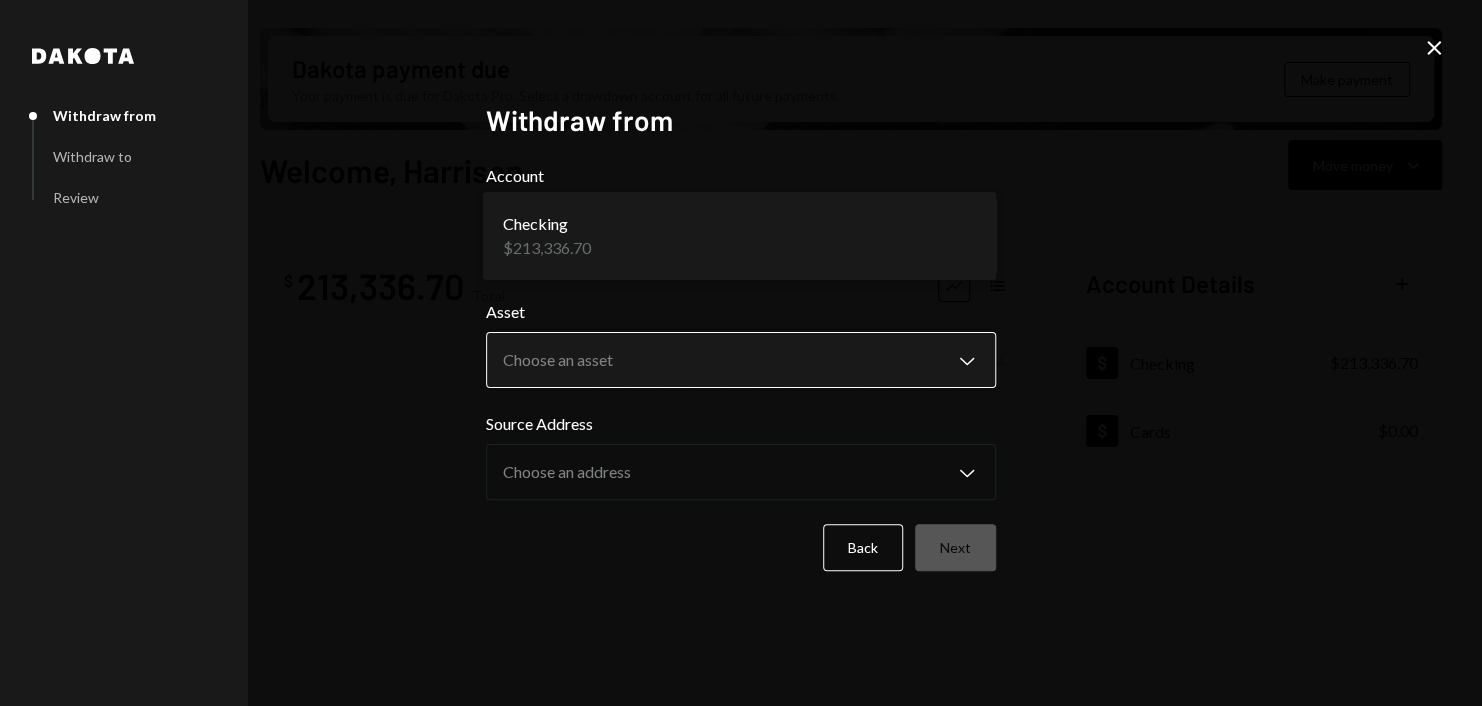 click on "Z zkVerify Foundat... Caret Down Home Home Inbox Inbox Activities Transactions Accounts Accounts Caret Down Checking $213,336.70 Cards $0.00 Dollar Rewards User Recipients Team Team Dakota payment due Your payment is due for Dakota Pro. Select a drawdown account for all future payments. Make payment Welcome, Harrison Move money Caret Down $ 213,336.70 Total Graph Accounts 1W 1M 3M 1Y ALL Account Details Plus Dollar Checking $213,336.70 Dollar Cards $0.00 Recent Transactions View all Type Initiated By Initiated At Account Status Deposit 200,000  USDC 0xCD53...31Ca7b Copy 08/07/25 11:43 PM Checking Completed Withdrawal 525  USDC Harrison Lac 08/07/25 10:51 AM Checking Completed Withdrawal 20  DKUSD Harrison Lac 08/06/25 5:17 PM Checking Completed Withdrawal 8,333.33  DKUSD Harrison Lac 08/05/25 11:46 AM Checking Review Right Arrow Deposit 3,300  DKUSD 0x4c2c...A200B8 Copy 08/04/25 5:33 PM Checking Completed Welcome, Harrison - Dakota Dakota Withdraw from Withdraw to Review Withdraw from Account Checking Asset" at bounding box center (741, 353) 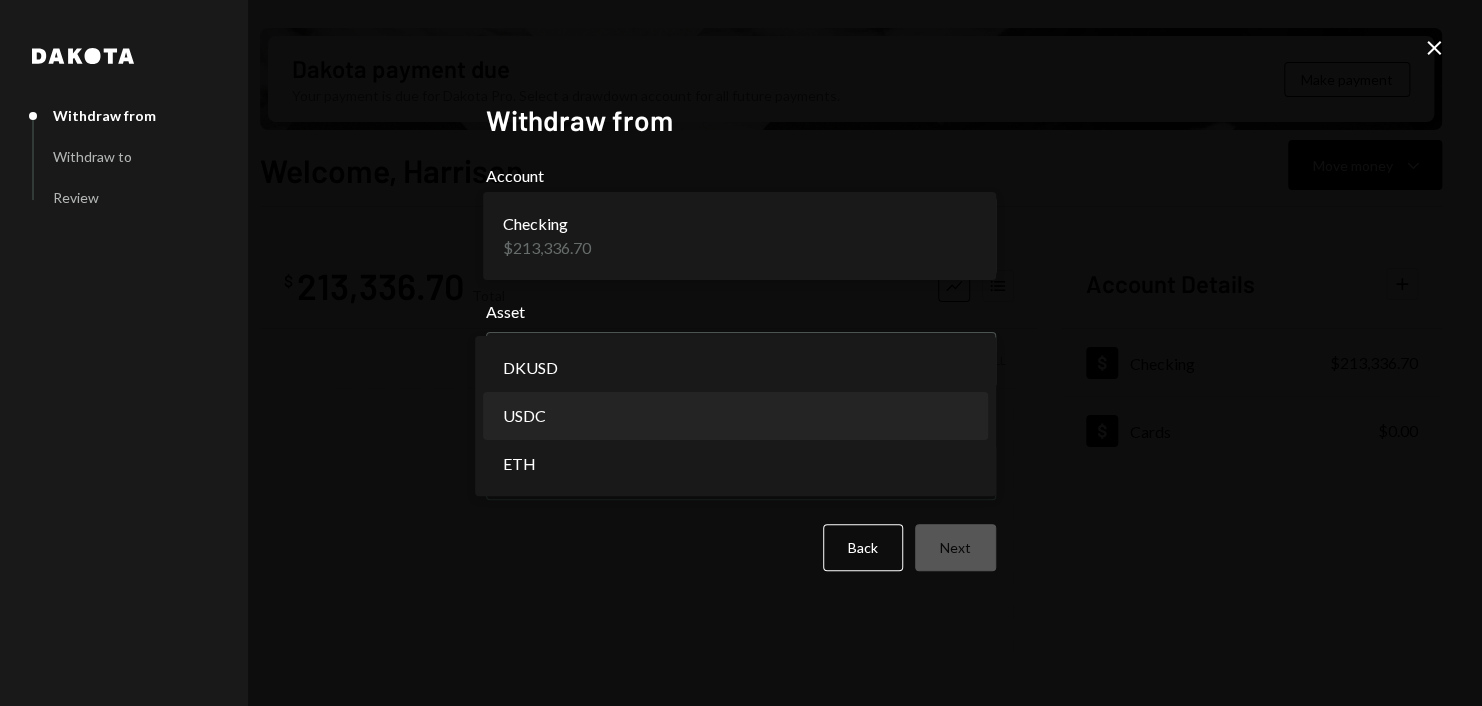 select on "****" 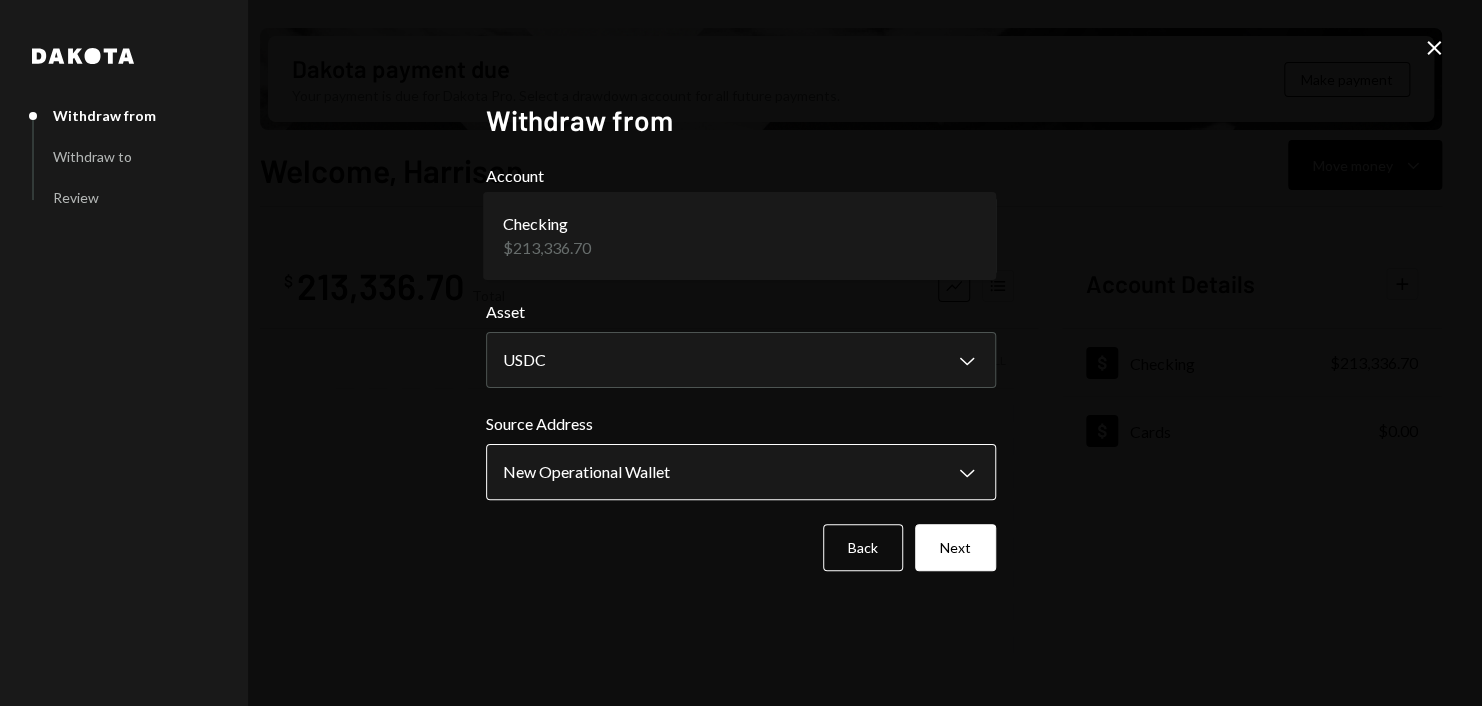 click on "Z zkVerify Foundat... Caret Down Home Home Inbox Inbox Activities Transactions Accounts Accounts Caret Down Checking $213,336.70 Cards $0.00 Dollar Rewards User Recipients Team Team Dakota payment due Your payment is due for Dakota Pro. Select a drawdown account for all future payments. Make payment Welcome, Harrison Move money Caret Down $ 213,336.70 Total Graph Accounts 1W 1M 3M 1Y ALL Account Details Plus Dollar Checking $213,336.70 Dollar Cards $0.00 Recent Transactions View all Type Initiated By Initiated At Account Status Deposit 200,000  USDC 0xCD53...31Ca7b Copy 08/07/25 11:43 PM Checking Completed Withdrawal 525  USDC Harrison Lac 08/07/25 10:51 AM Checking Completed Withdrawal 20  DKUSD Harrison Lac 08/06/25 5:17 PM Checking Completed Withdrawal 8,333.33  DKUSD Harrison Lac 08/05/25 11:46 AM Checking Review Right Arrow Deposit 3,300  DKUSD 0x4c2c...A200B8 Copy 08/04/25 5:33 PM Checking Completed Welcome, Harrison - Dakota Dakota Withdraw from Withdraw to Review Withdraw from Account Checking Asset" at bounding box center [741, 353] 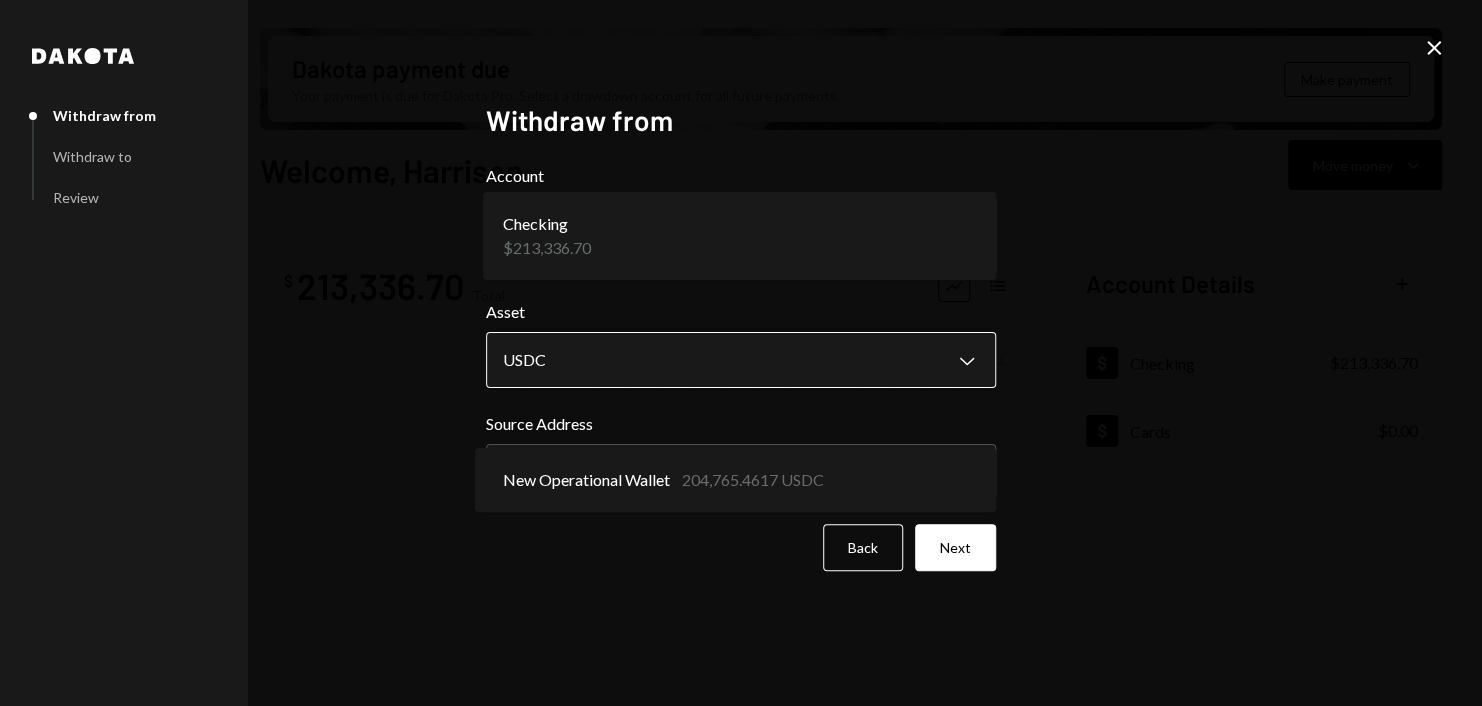 click on "Z zkVerify Foundat... Caret Down Home Home Inbox Inbox Activities Transactions Accounts Accounts Caret Down Checking $213,336.70 Cards $0.00 Dollar Rewards User Recipients Team Team Dakota payment due Your payment is due for Dakota Pro. Select a drawdown account for all future payments. Make payment Welcome, Harrison Move money Caret Down $ 213,336.70 Total Graph Accounts 1W 1M 3M 1Y ALL Account Details Plus Dollar Checking $213,336.70 Dollar Cards $0.00 Recent Transactions View all Type Initiated By Initiated At Account Status Deposit 200,000  USDC 0xCD53...31Ca7b Copy 08/07/25 11:43 PM Checking Completed Withdrawal 525  USDC Harrison Lac 08/07/25 10:51 AM Checking Completed Withdrawal 20  DKUSD Harrison Lac 08/06/25 5:17 PM Checking Completed Withdrawal 8,333.33  DKUSD Harrison Lac 08/05/25 11:46 AM Checking Review Right Arrow Deposit 3,300  DKUSD 0x4c2c...A200B8 Copy 08/04/25 5:33 PM Checking Completed Welcome, Harrison - Dakota Dakota Withdraw from Withdraw to Review Withdraw from Account Checking Asset" at bounding box center (741, 353) 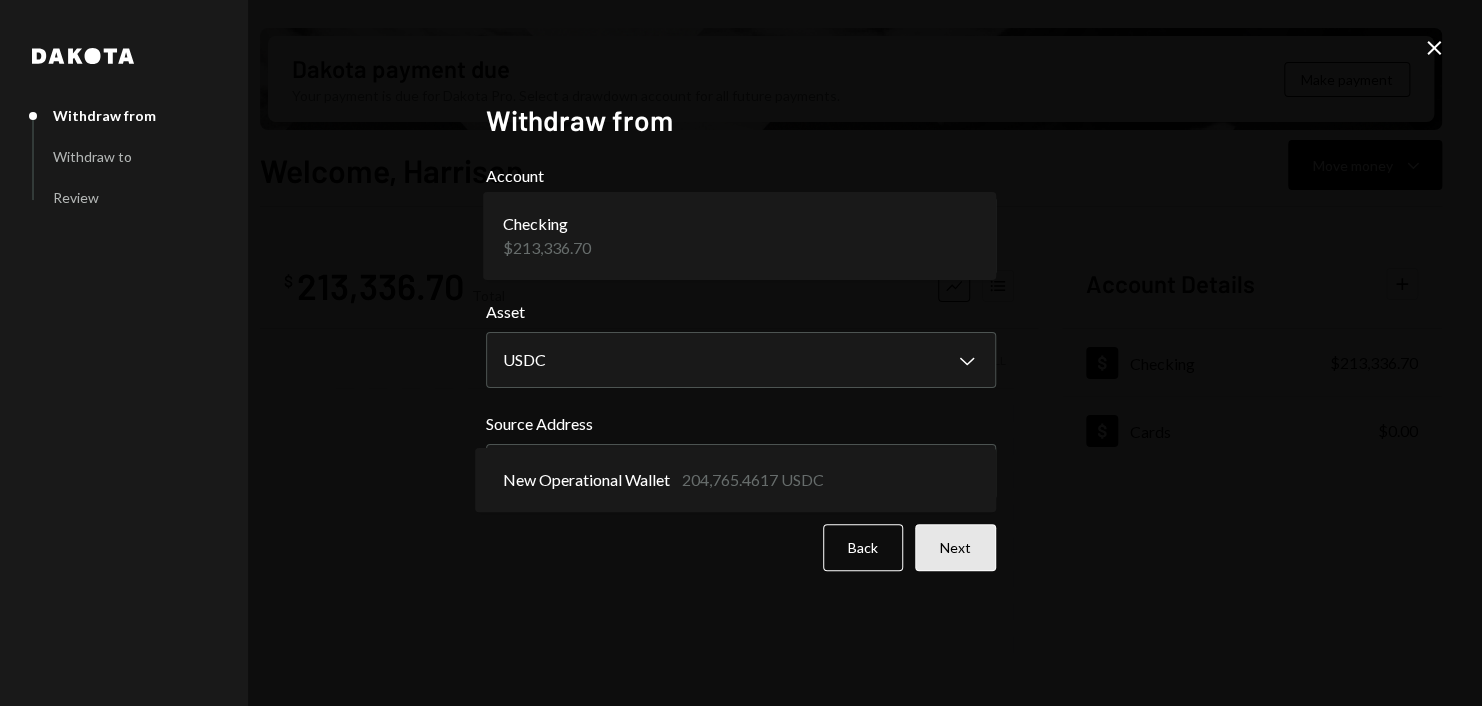 click on "Next" at bounding box center [955, 547] 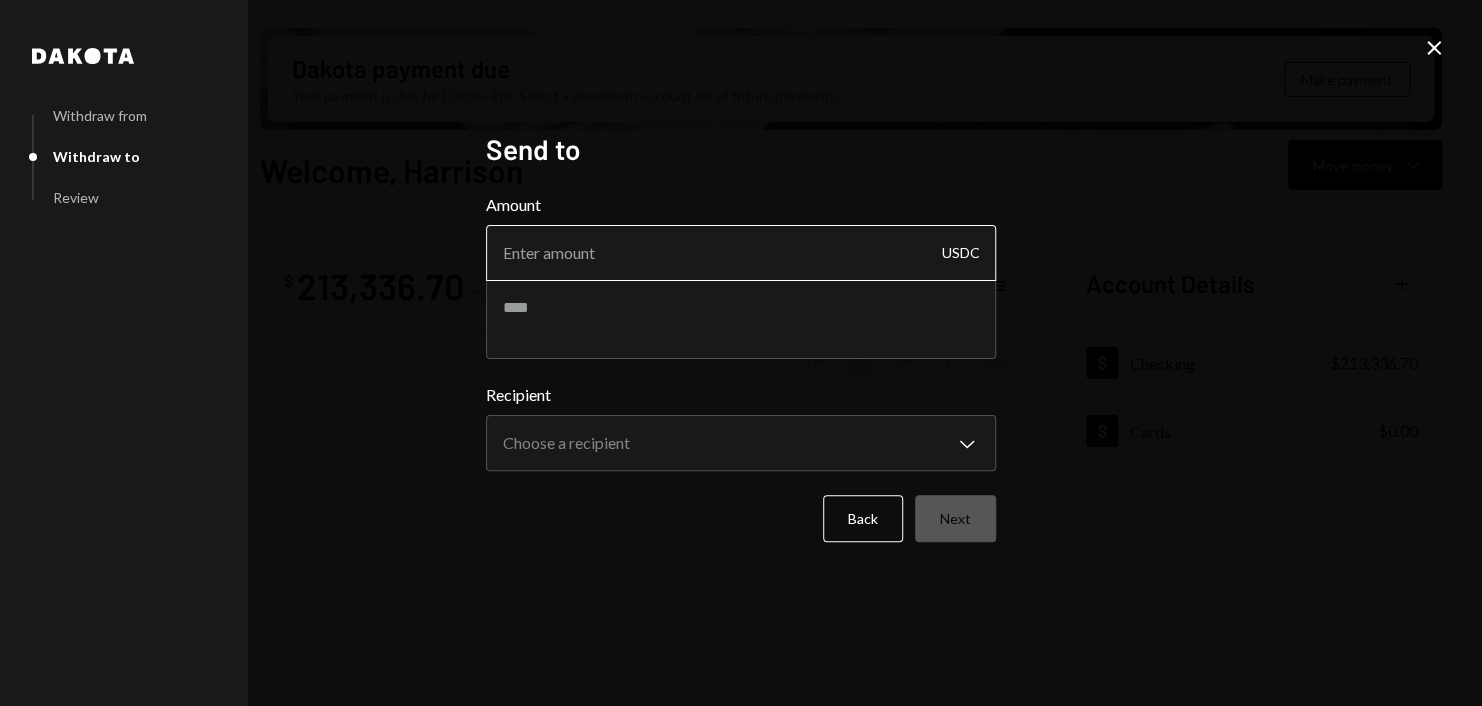 click on "Amount" at bounding box center (741, 253) 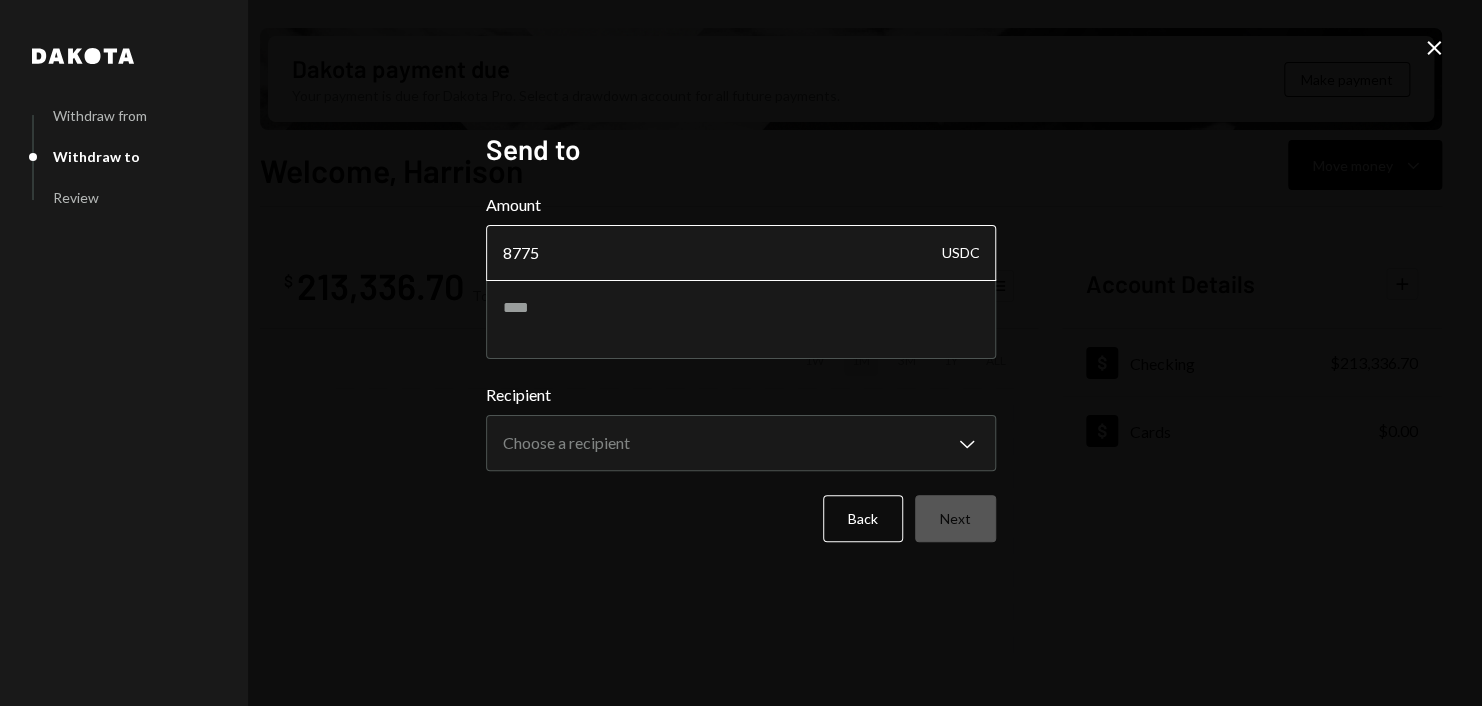 drag, startPoint x: 532, startPoint y: 246, endPoint x: 547, endPoint y: 246, distance: 15 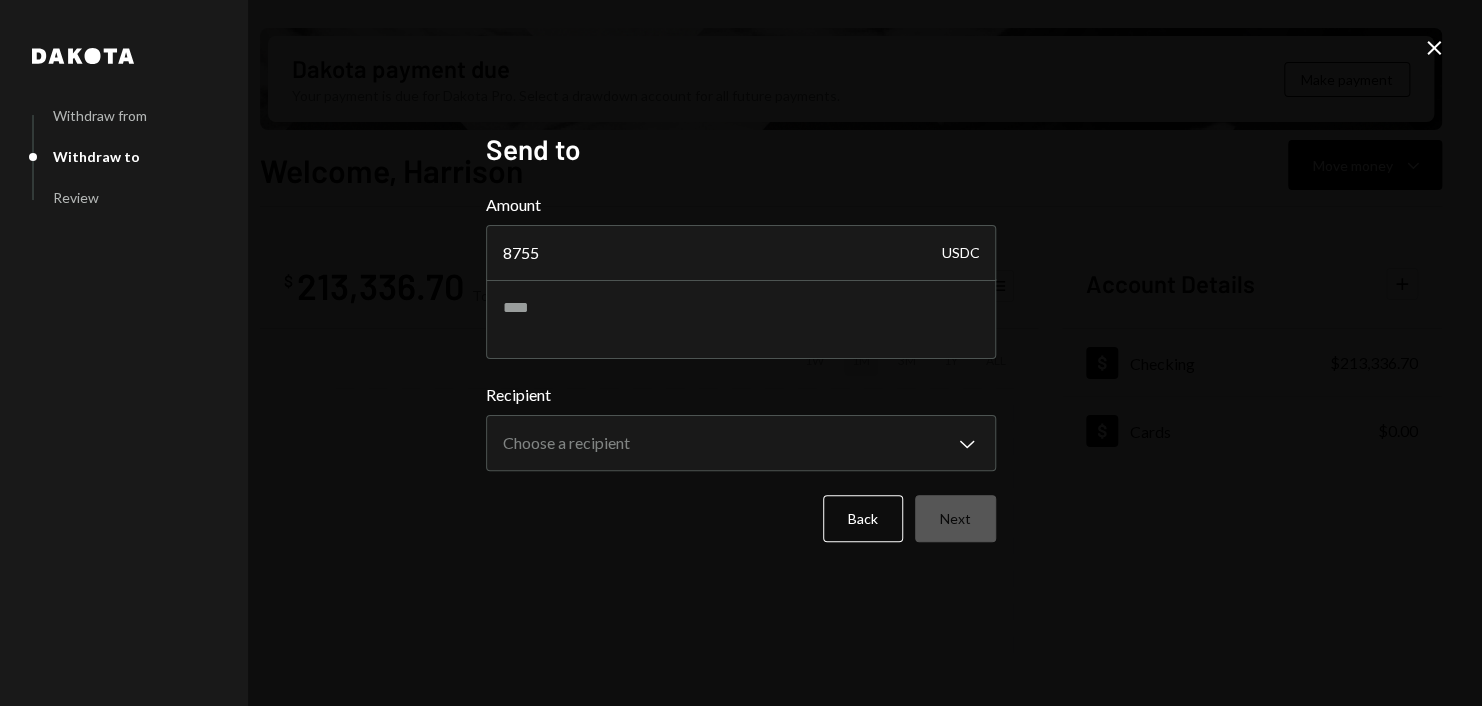 type on "8755" 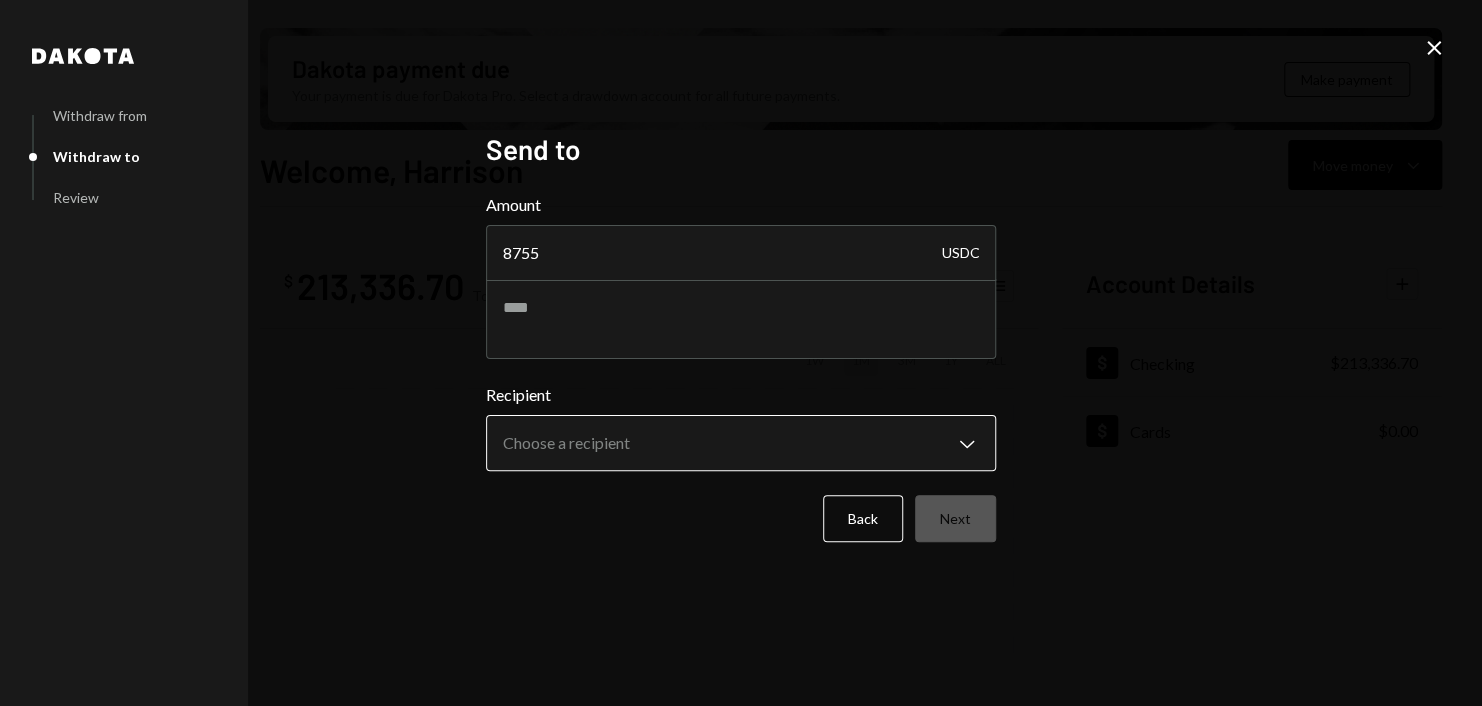 click on "Z zkVerify Foundat... Caret Down Home Home Inbox Inbox Activities Transactions Accounts Accounts Caret Down Checking $213,336.70 Cards $0.00 Dollar Rewards User Recipients Team Team Dakota payment due Your payment is due for Dakota Pro. Select a drawdown account for all future payments. Make payment Welcome, Harrison Move money Caret Down $ 213,336.70 Total Graph Accounts 1W 1M 3M 1Y ALL Account Details Plus Dollar Checking $213,336.70 Dollar Cards $0.00 Recent Transactions View all Type Initiated By Initiated At Account Status Deposit 200,000  USDC 0xCD53...31Ca7b Copy 08/07/25 11:43 PM Checking Completed Withdrawal 525  USDC Harrison Lac 08/07/25 10:51 AM Checking Completed Withdrawal 20  DKUSD Harrison Lac 08/06/25 5:17 PM Checking Completed Withdrawal 8,333.33  DKUSD Harrison Lac 08/05/25 11:46 AM Checking Review Right Arrow Deposit 3,300  DKUSD 0x4c2c...A200B8 Copy 08/04/25 5:33 PM Checking Completed Welcome, Harrison - Dakota Dakota Withdraw from Withdraw to Review Send to Amount 8755 USDC Recipient" at bounding box center [741, 353] 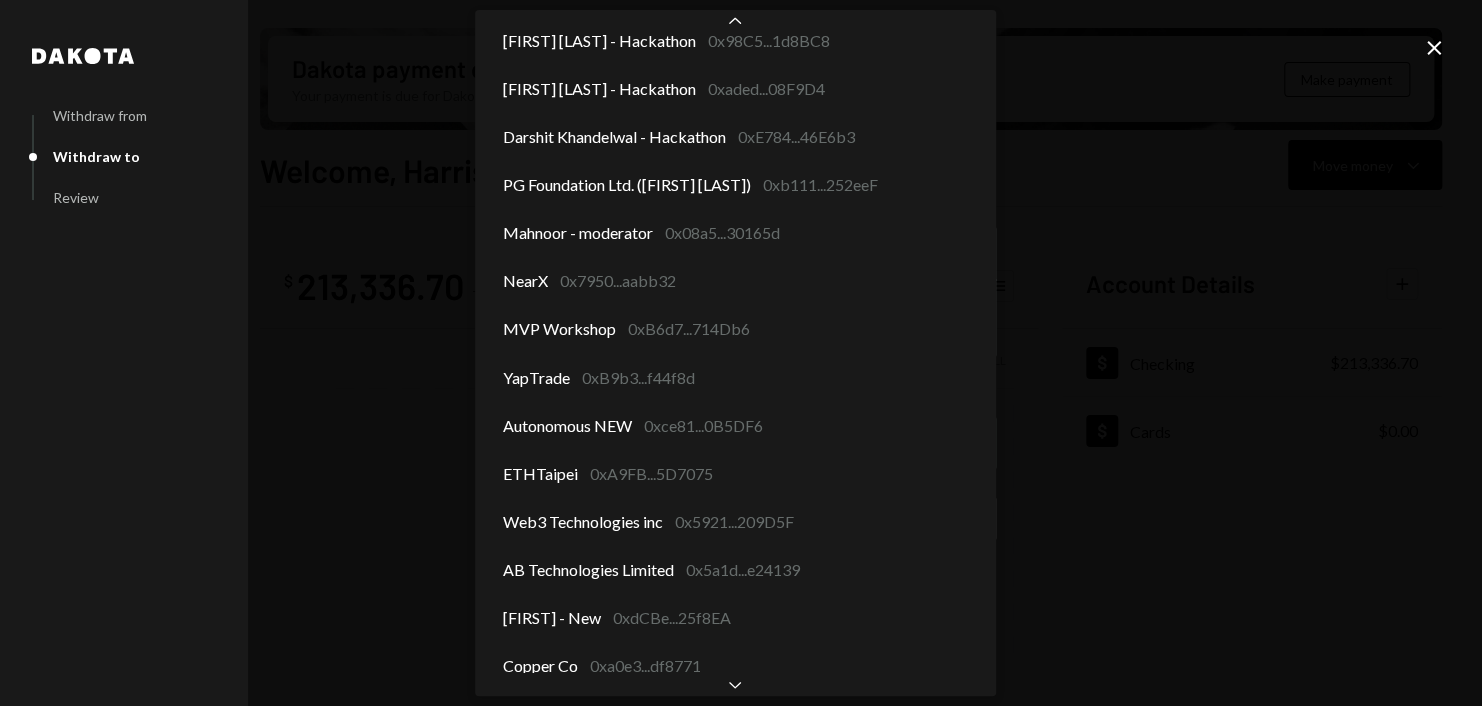 scroll, scrollTop: 1657, scrollLeft: 0, axis: vertical 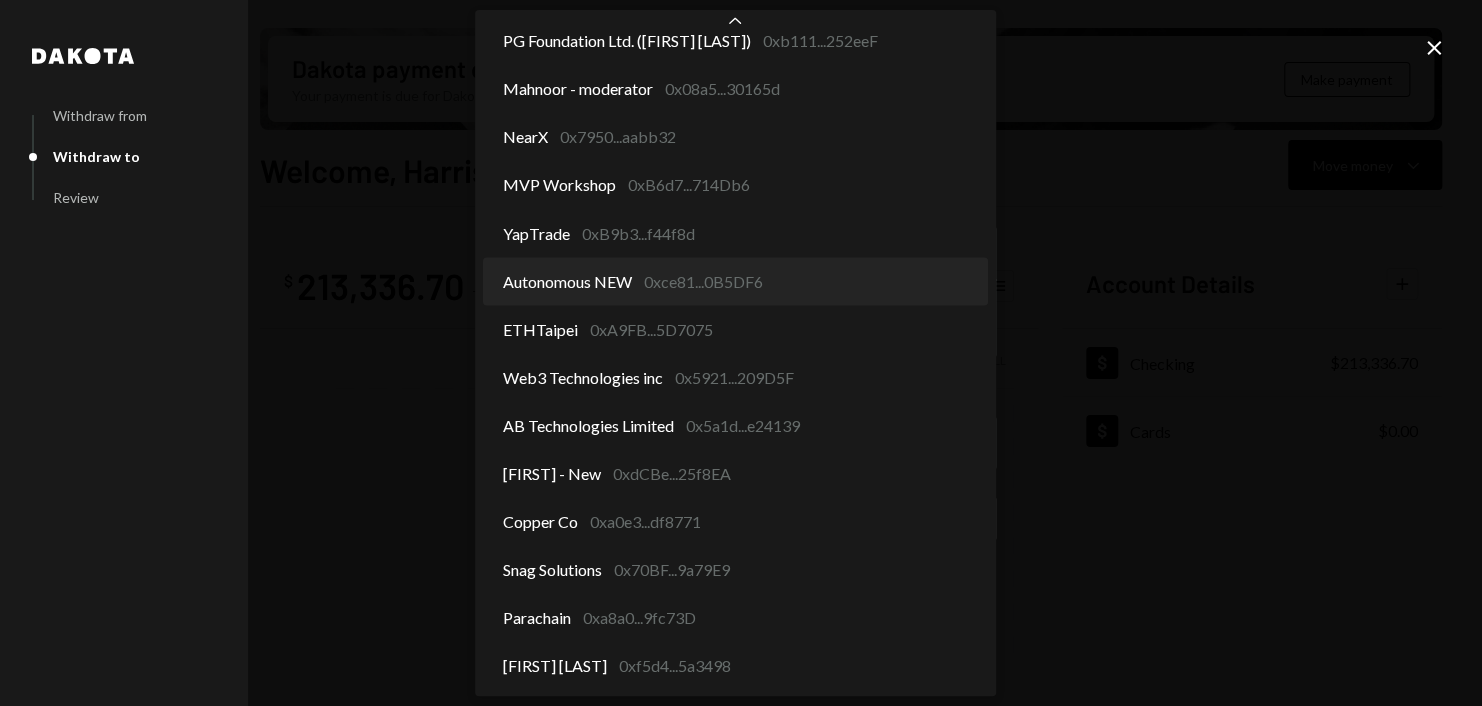 select on "**********" 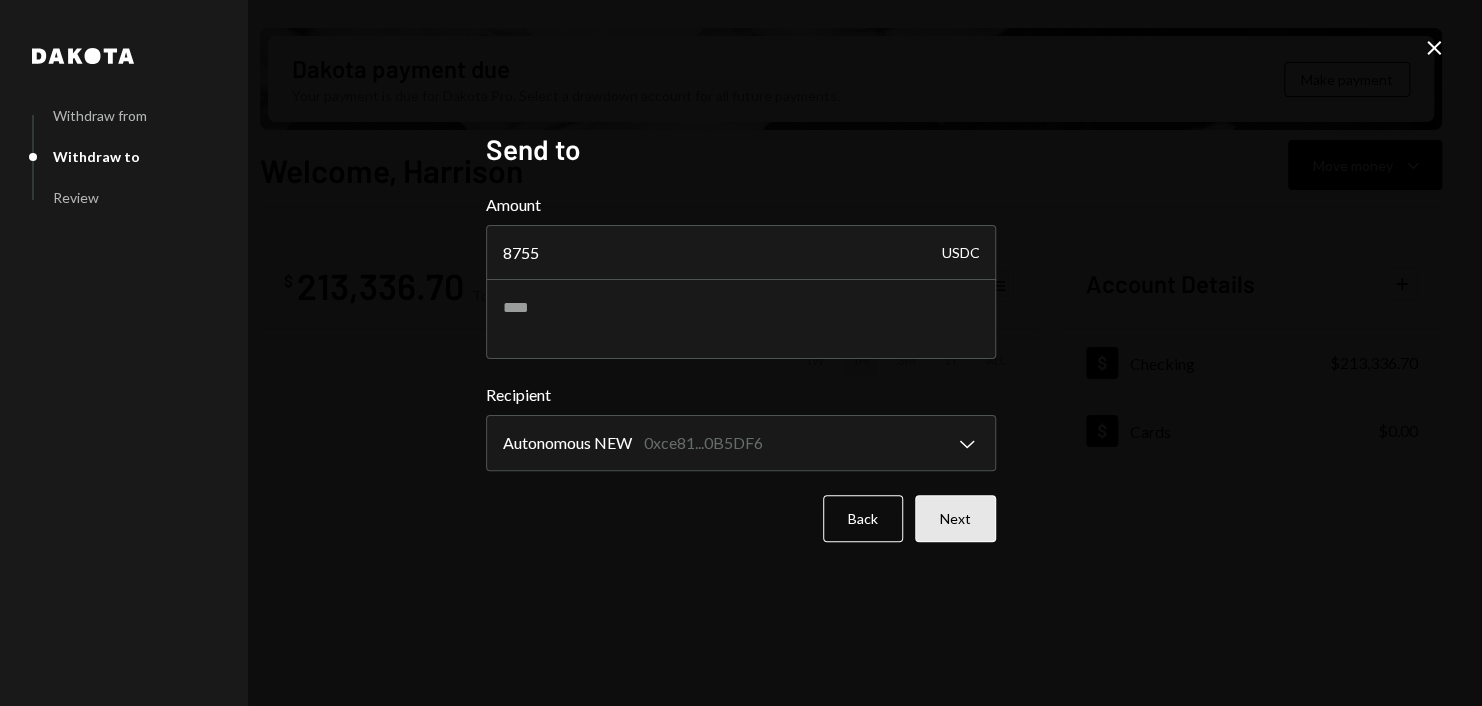 click on "Next" at bounding box center [955, 518] 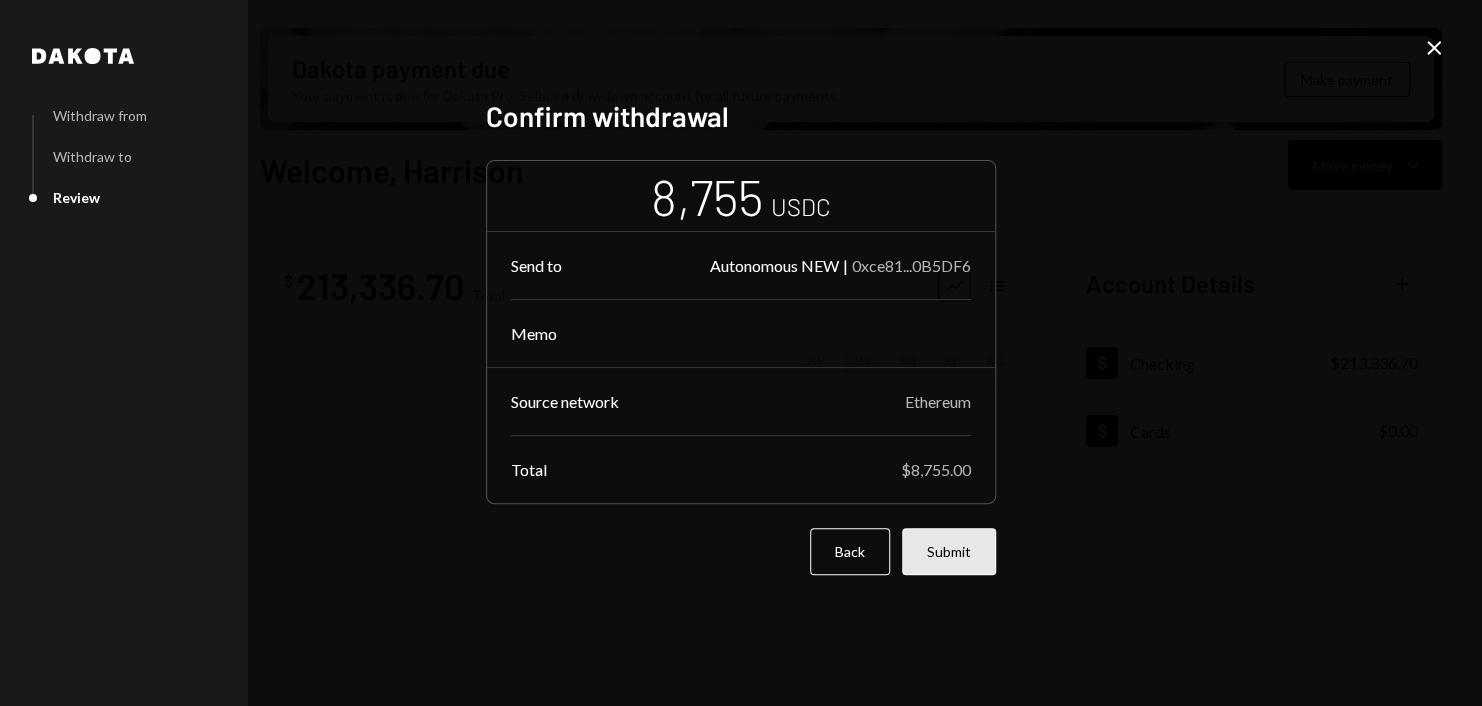 click on "Submit" at bounding box center (949, 551) 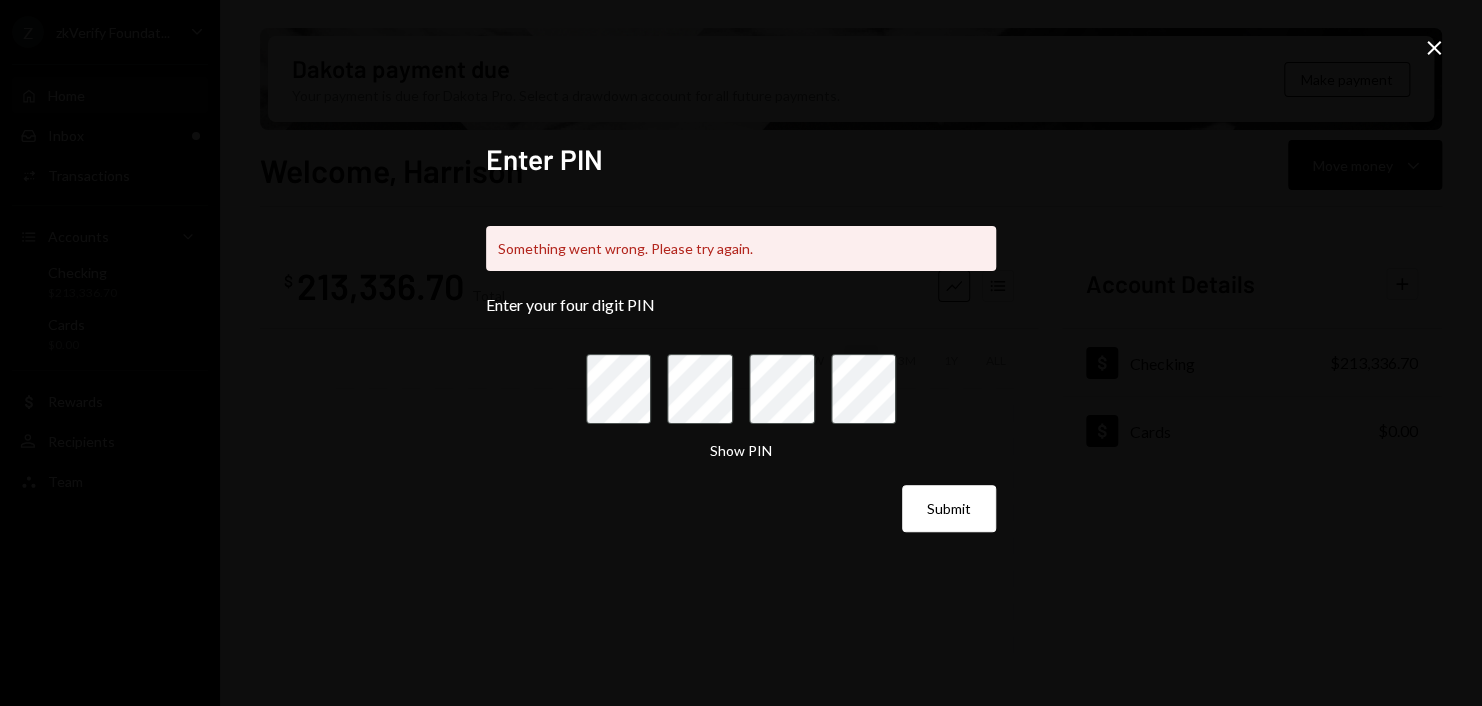 click 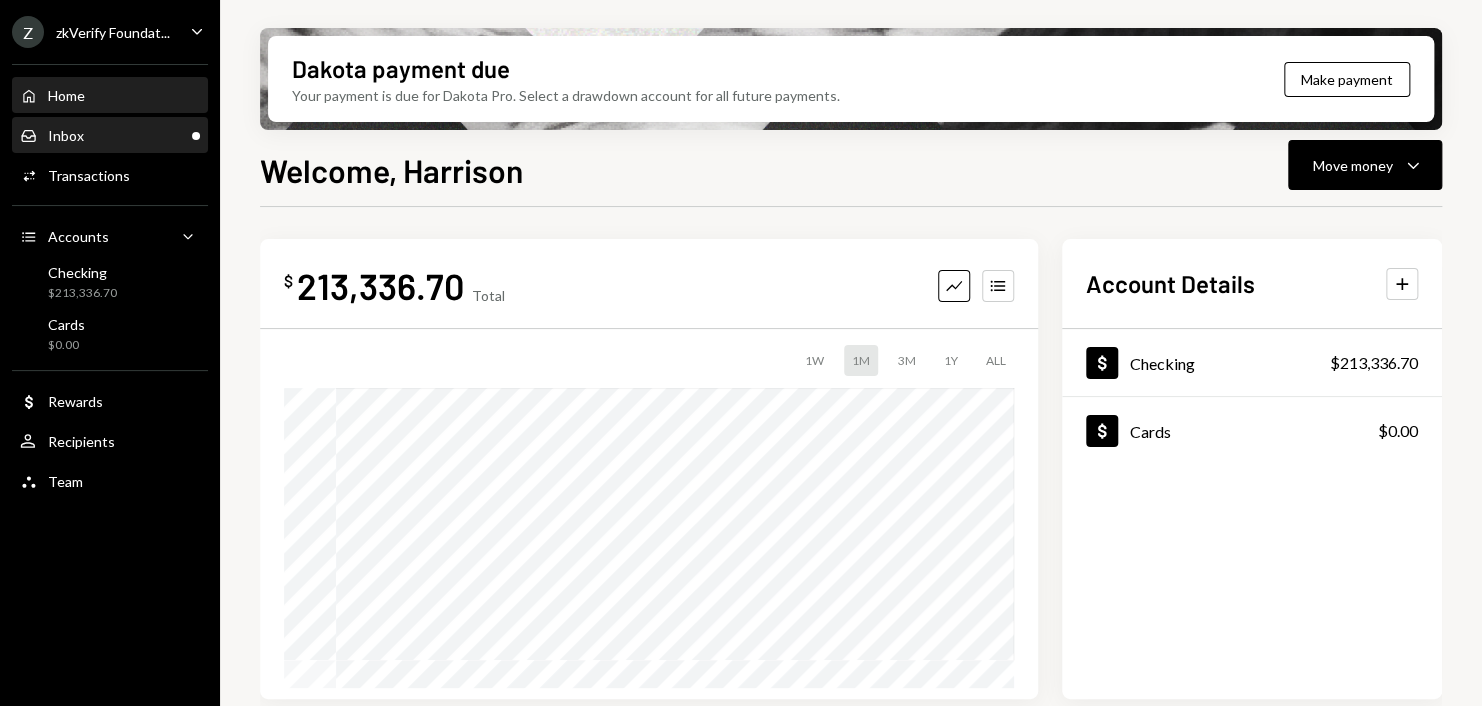click on "Inbox Inbox" at bounding box center (110, 136) 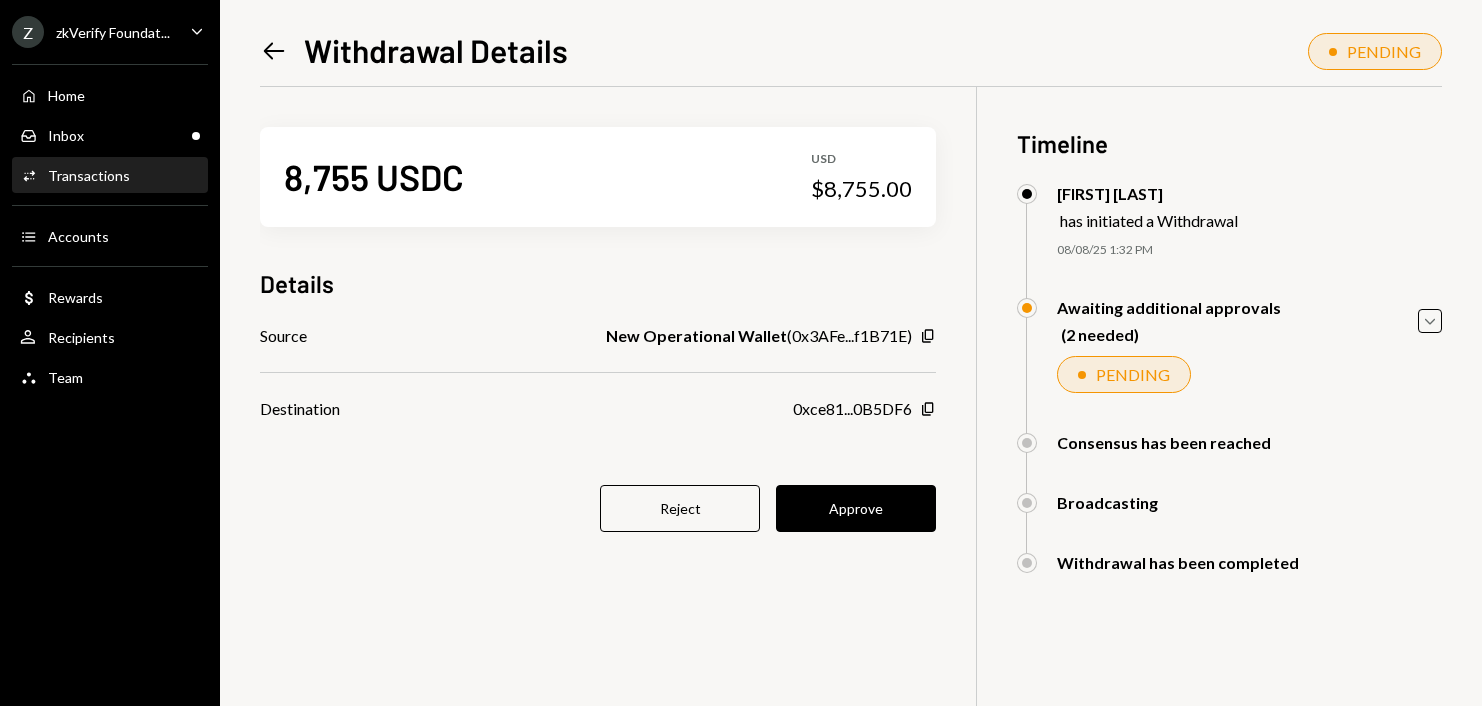 scroll, scrollTop: 0, scrollLeft: 0, axis: both 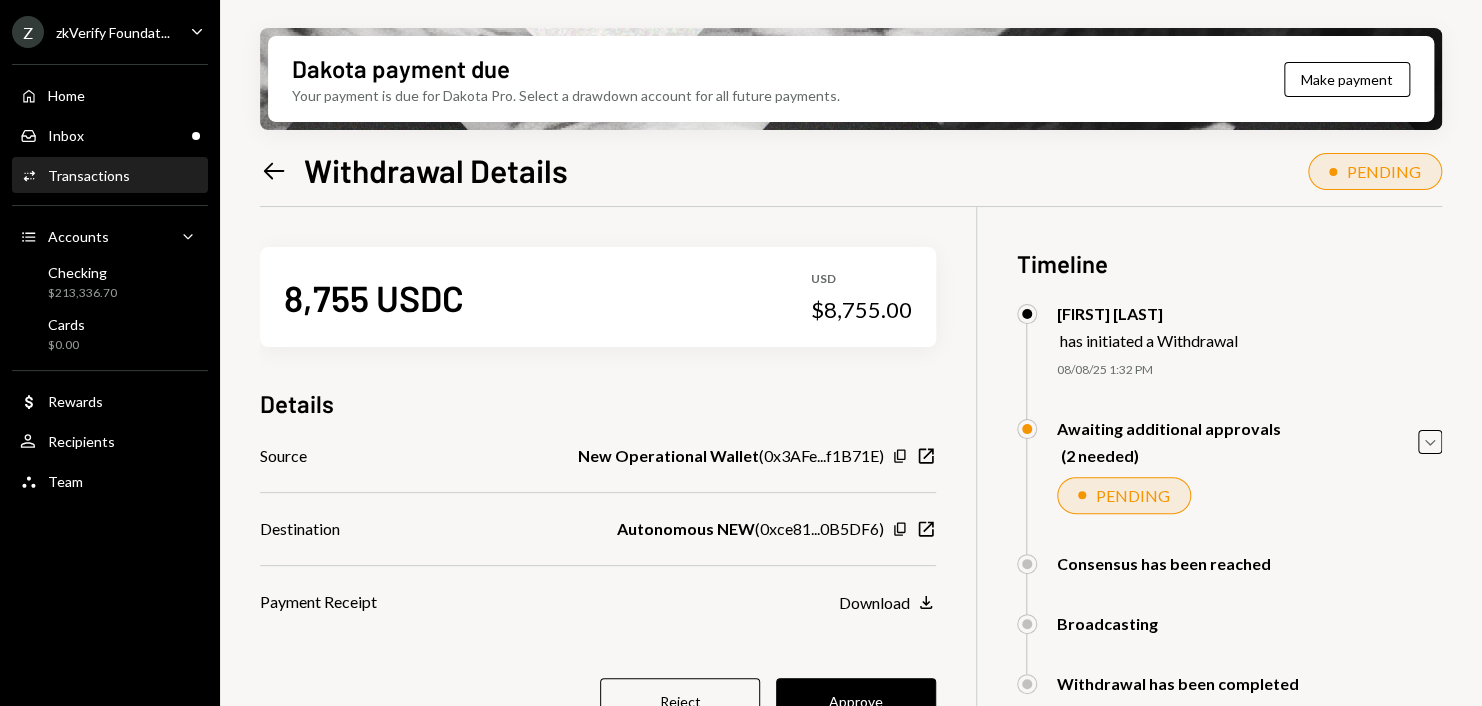 click on "Source New Operational Wallet  ( 0x3AFe...f1B71E ) Copy New Window Destination Autonomous NEW  ( 0xce81...0B5DF6 ) Copy New Window Payment Receipt Download   Download" at bounding box center [598, 529] 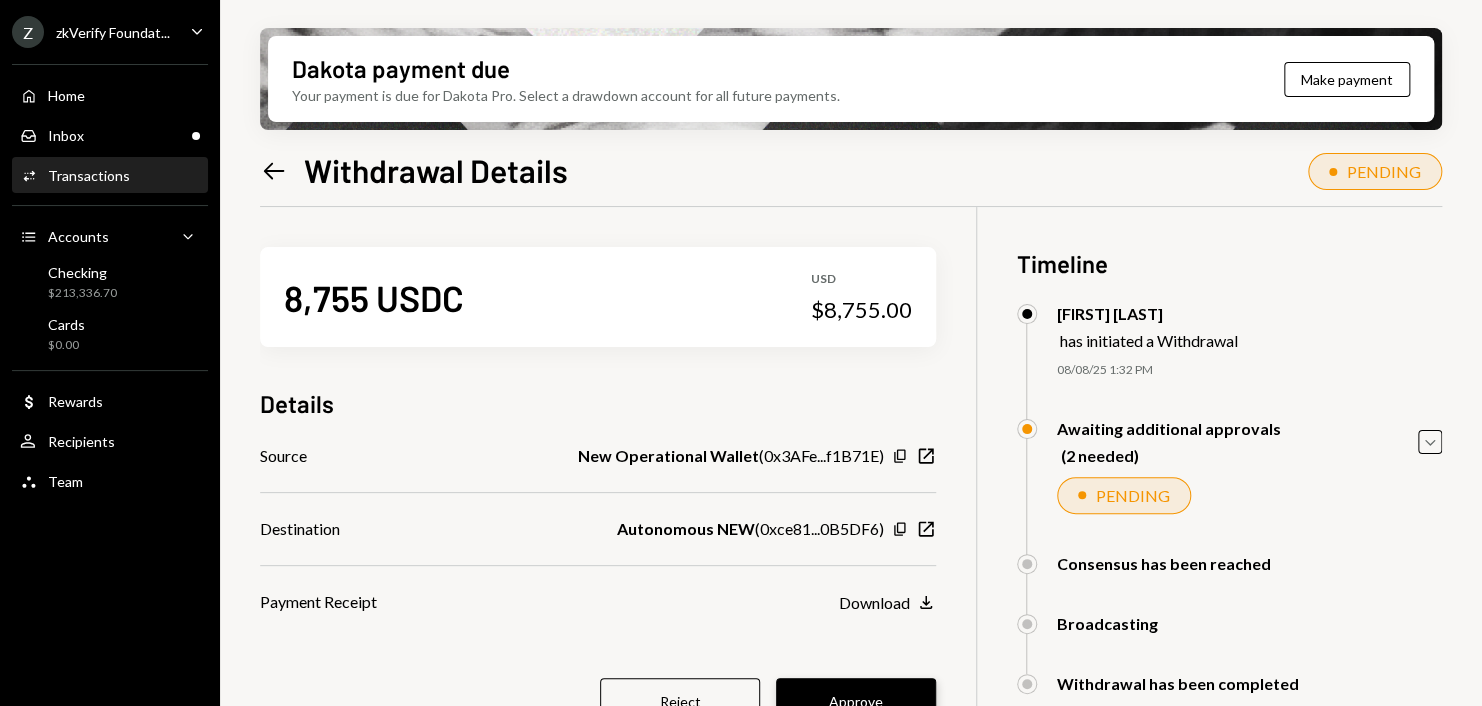 click on "Approve" at bounding box center (856, 701) 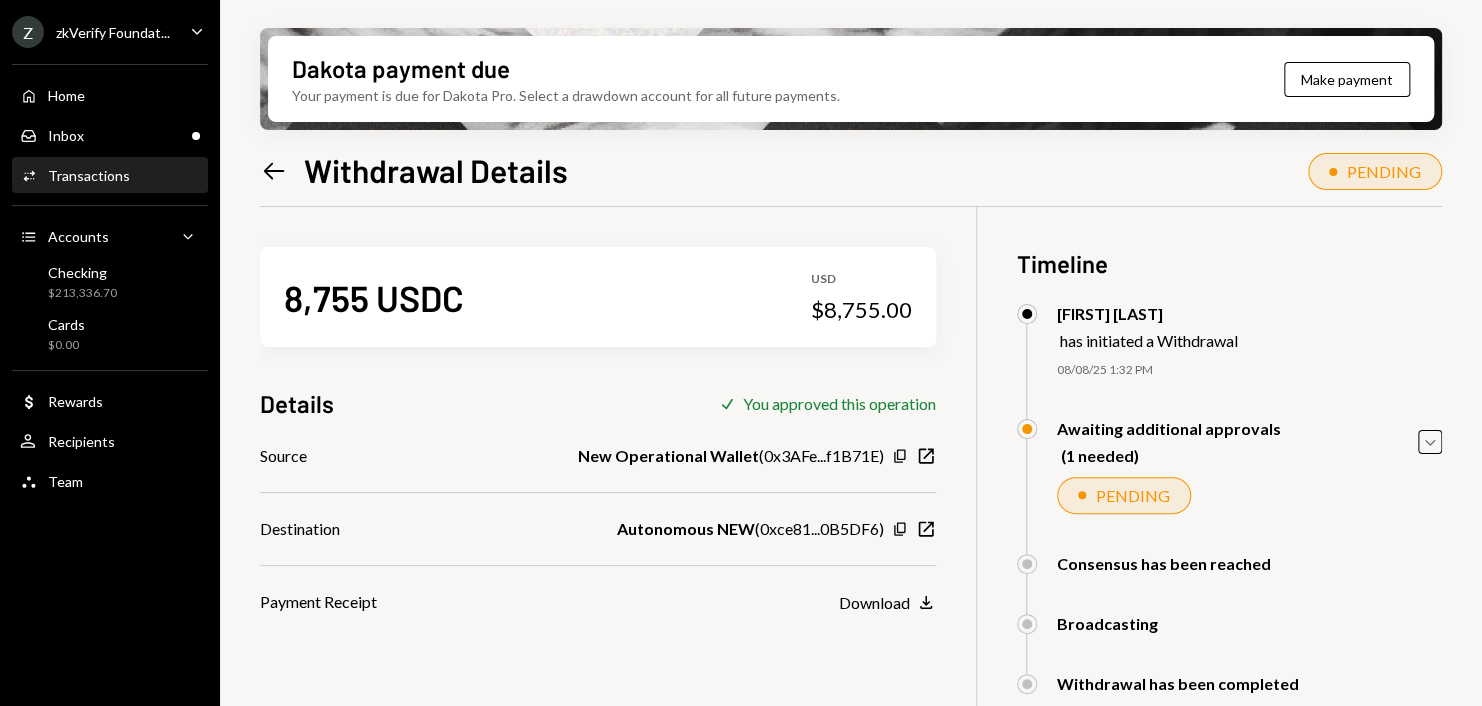 click on "Transactions" at bounding box center [89, 175] 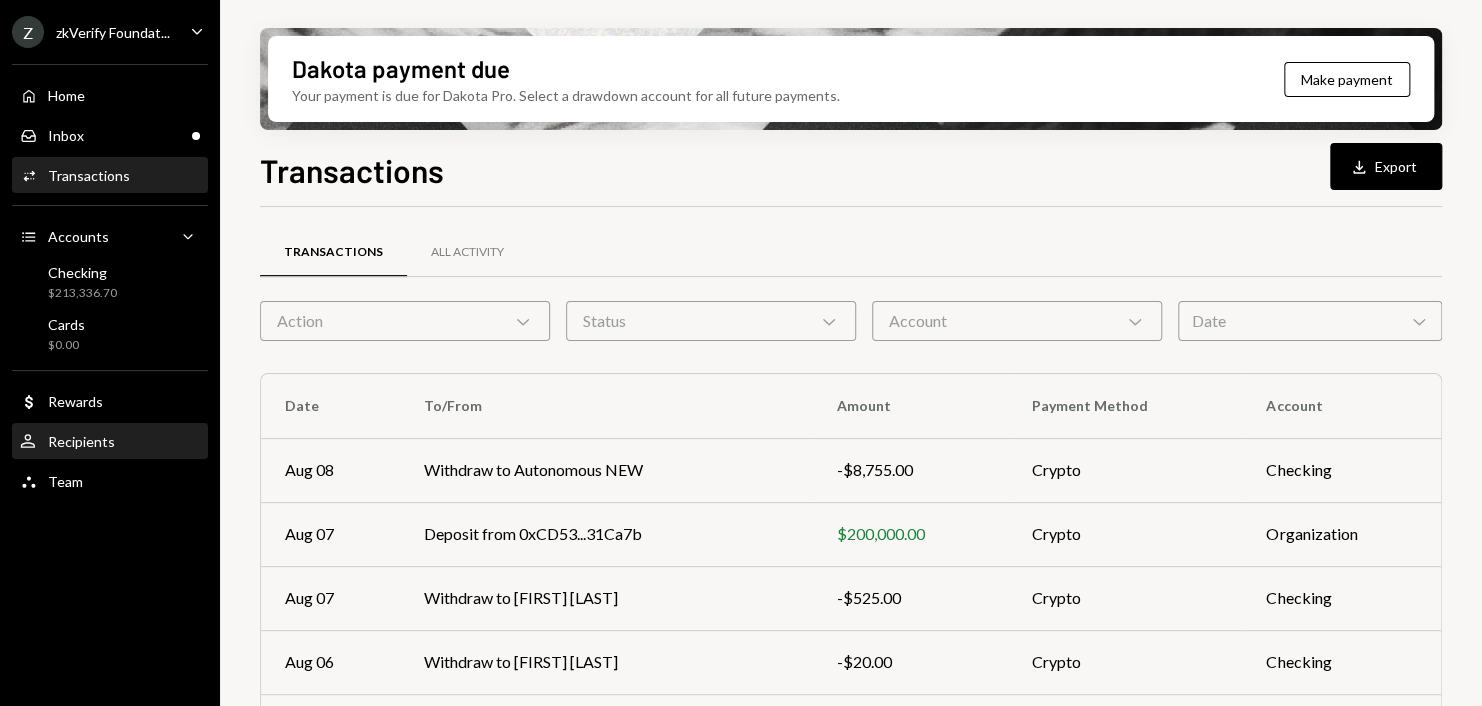 click on "User Recipients" at bounding box center (110, 442) 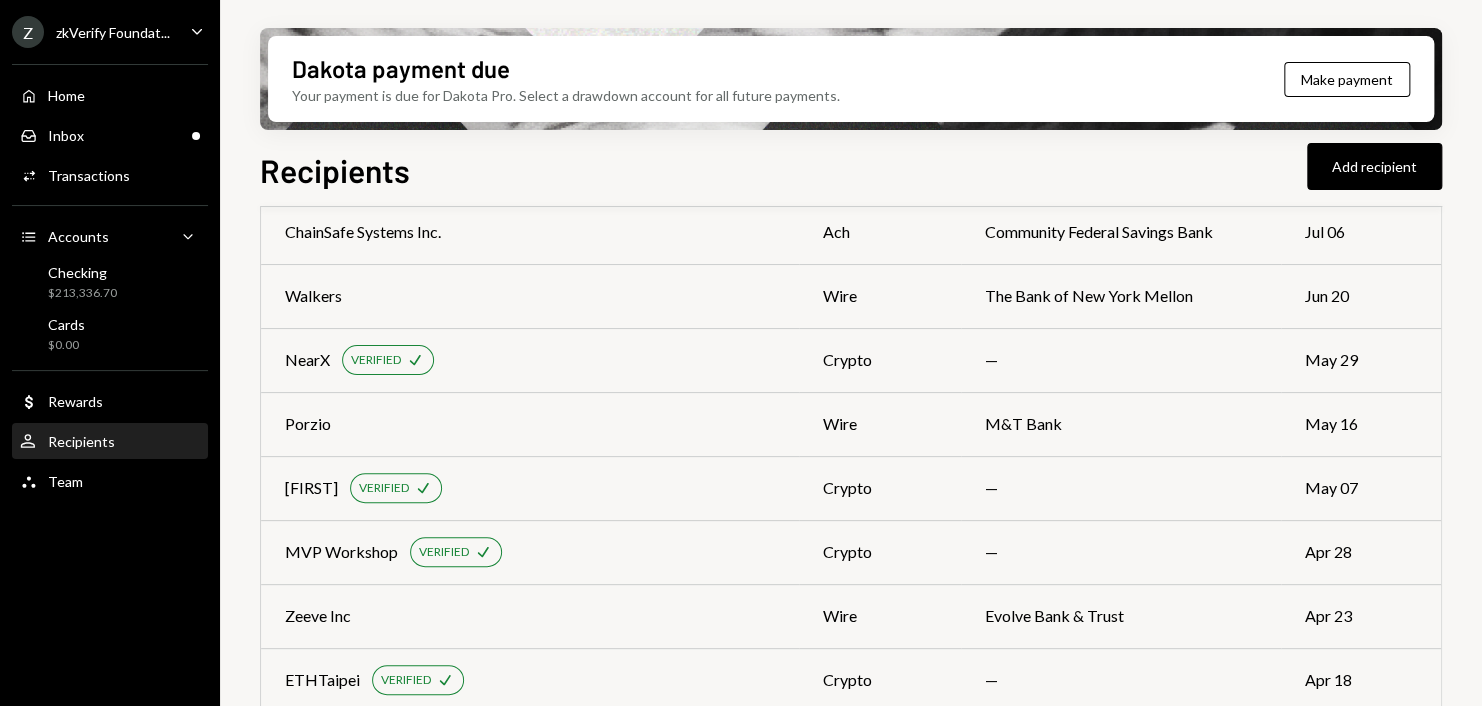 scroll, scrollTop: 1100, scrollLeft: 0, axis: vertical 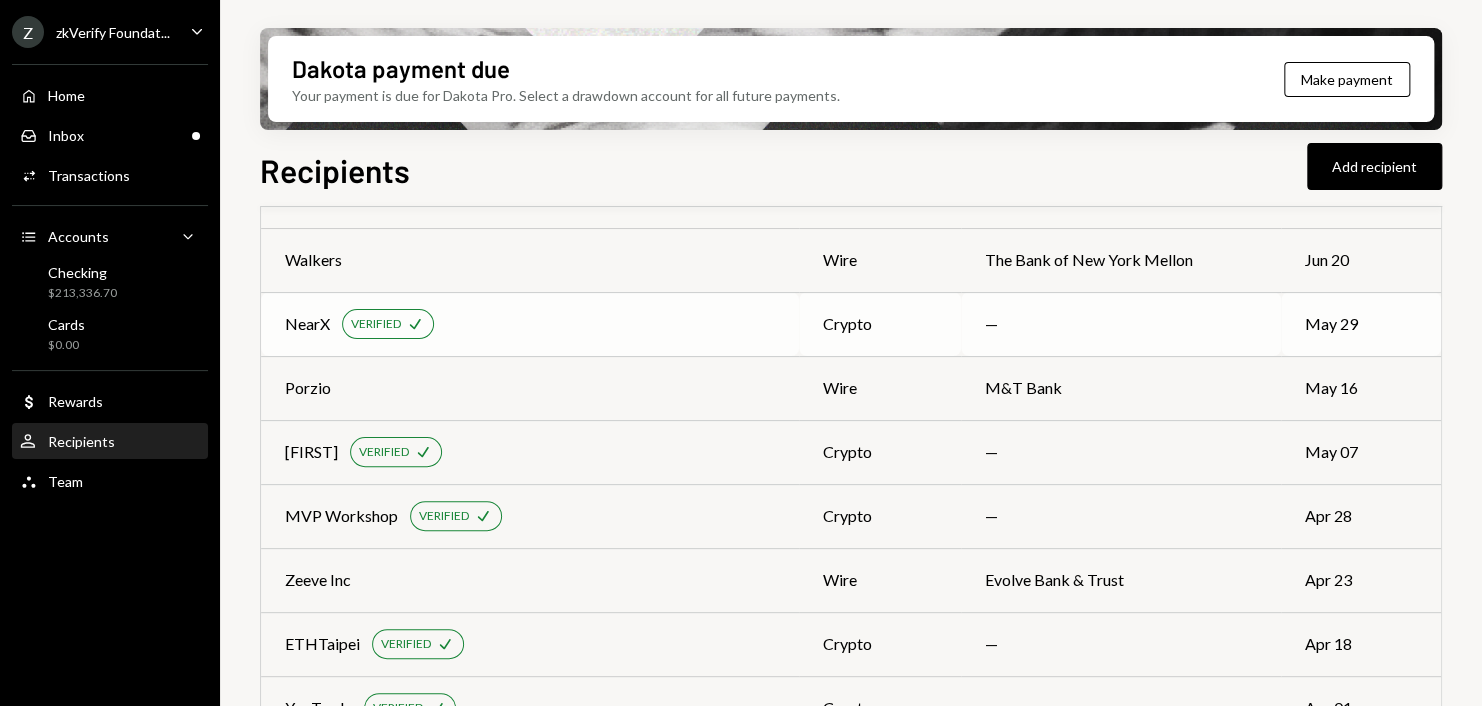 click on "NearX" at bounding box center (307, 324) 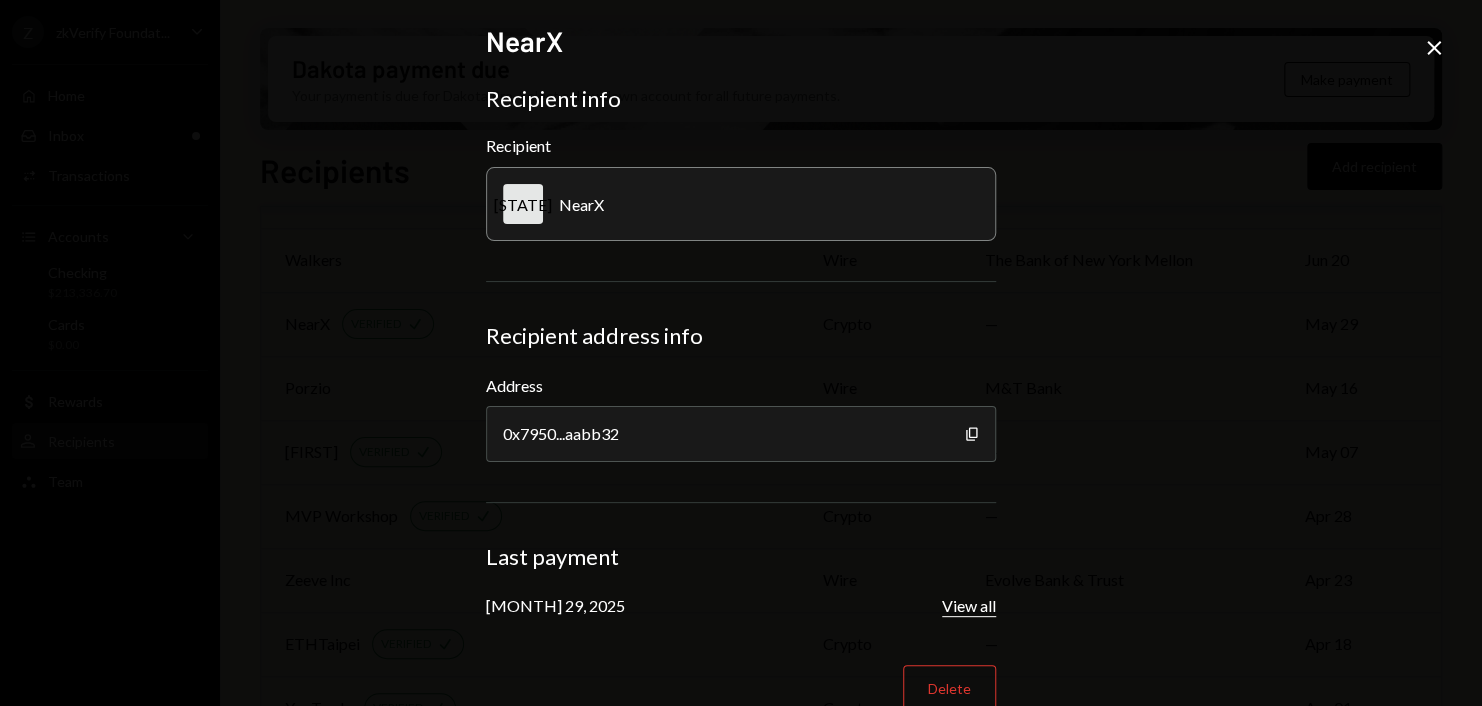 click on "View all" at bounding box center [969, 606] 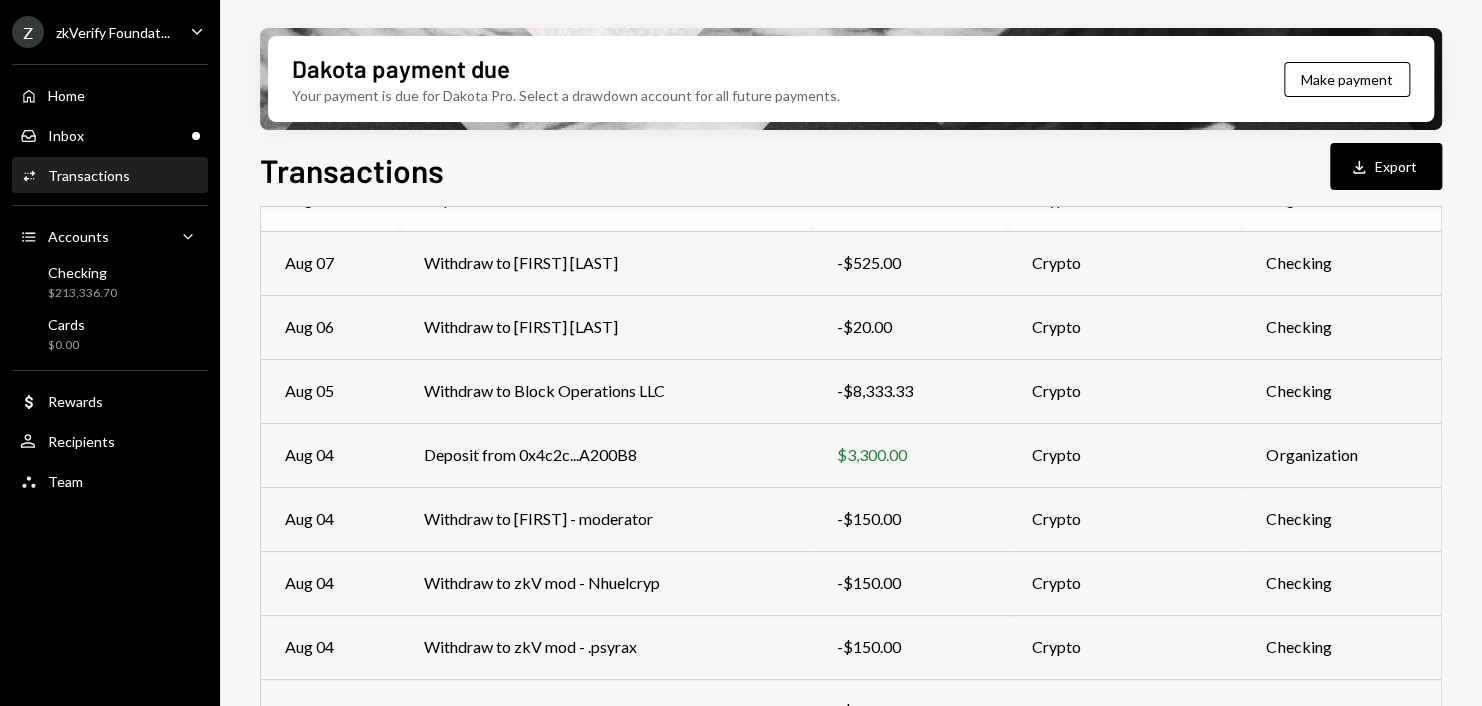 scroll, scrollTop: 432, scrollLeft: 0, axis: vertical 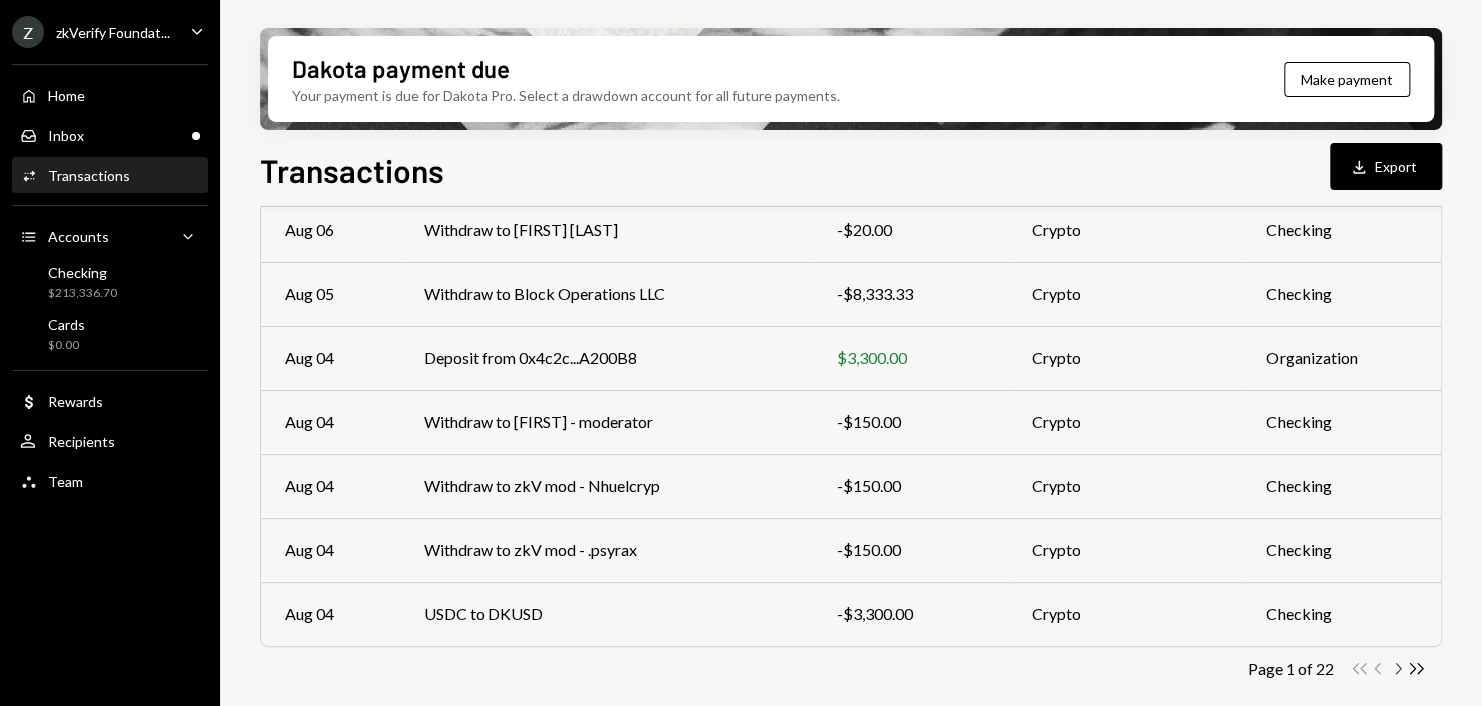 click on "Chevron Right" 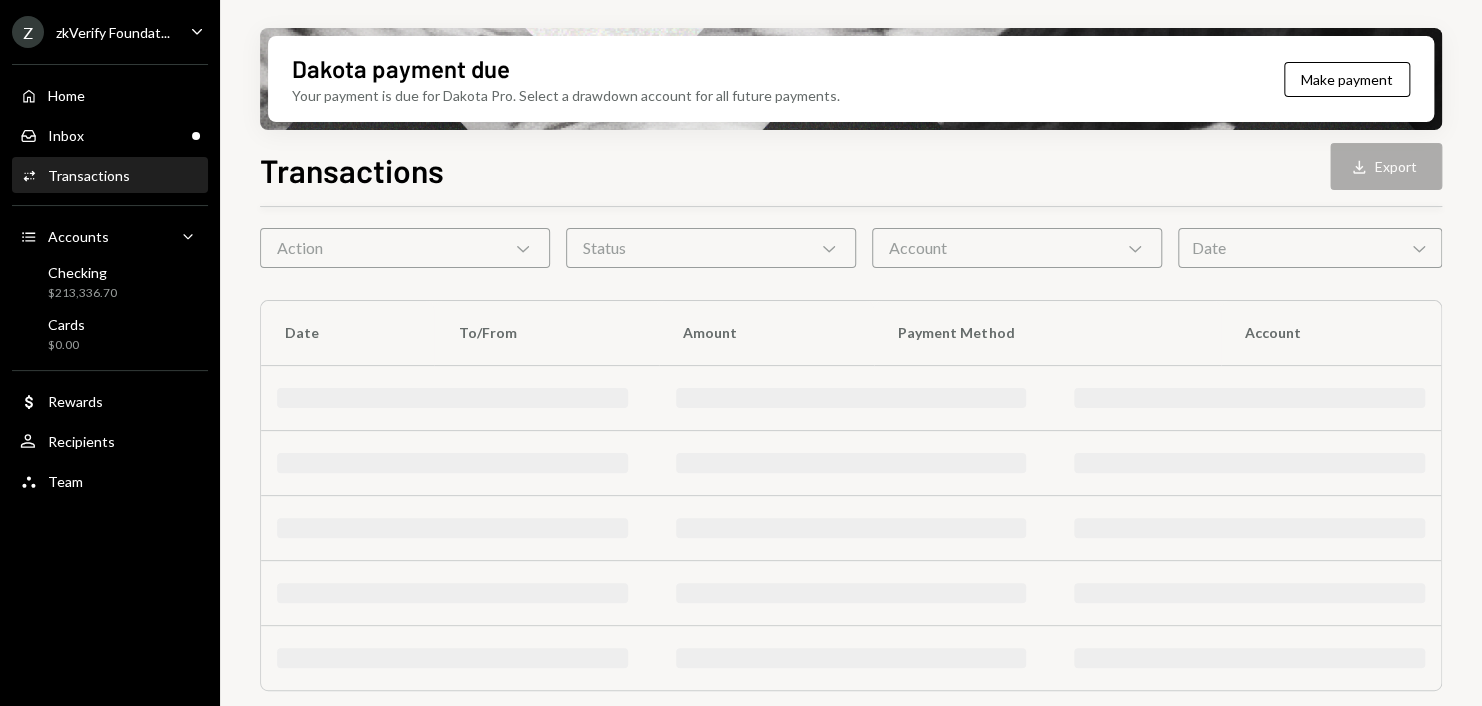 scroll, scrollTop: 432, scrollLeft: 0, axis: vertical 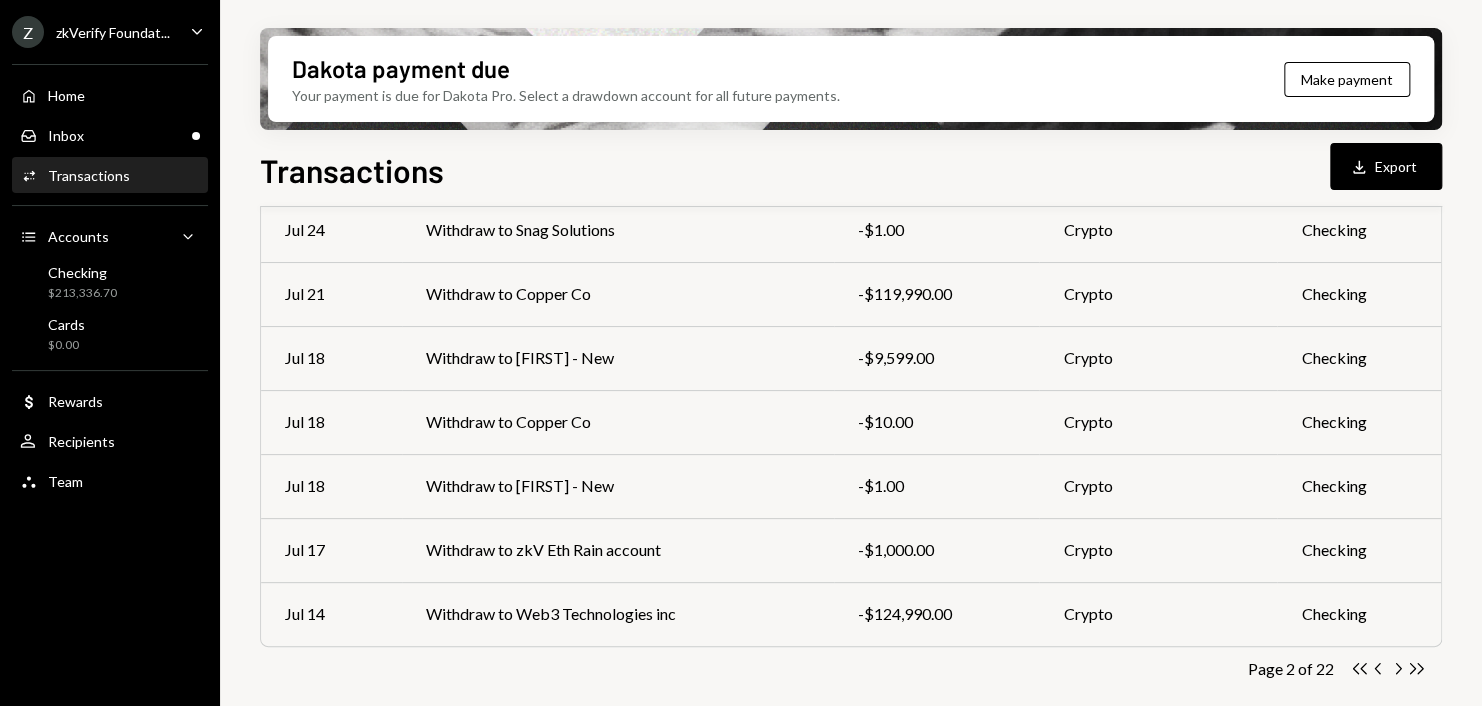 click on "Chevron Right" 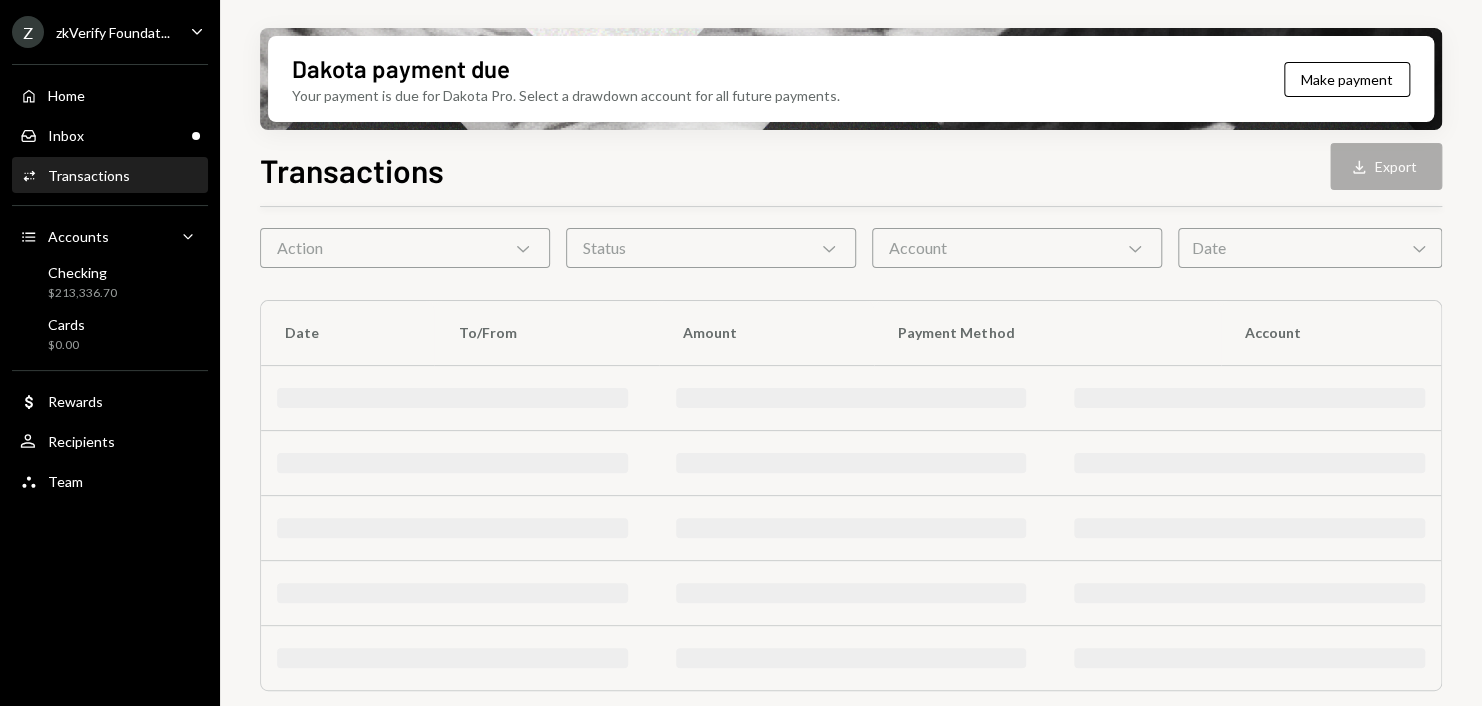 scroll, scrollTop: 432, scrollLeft: 0, axis: vertical 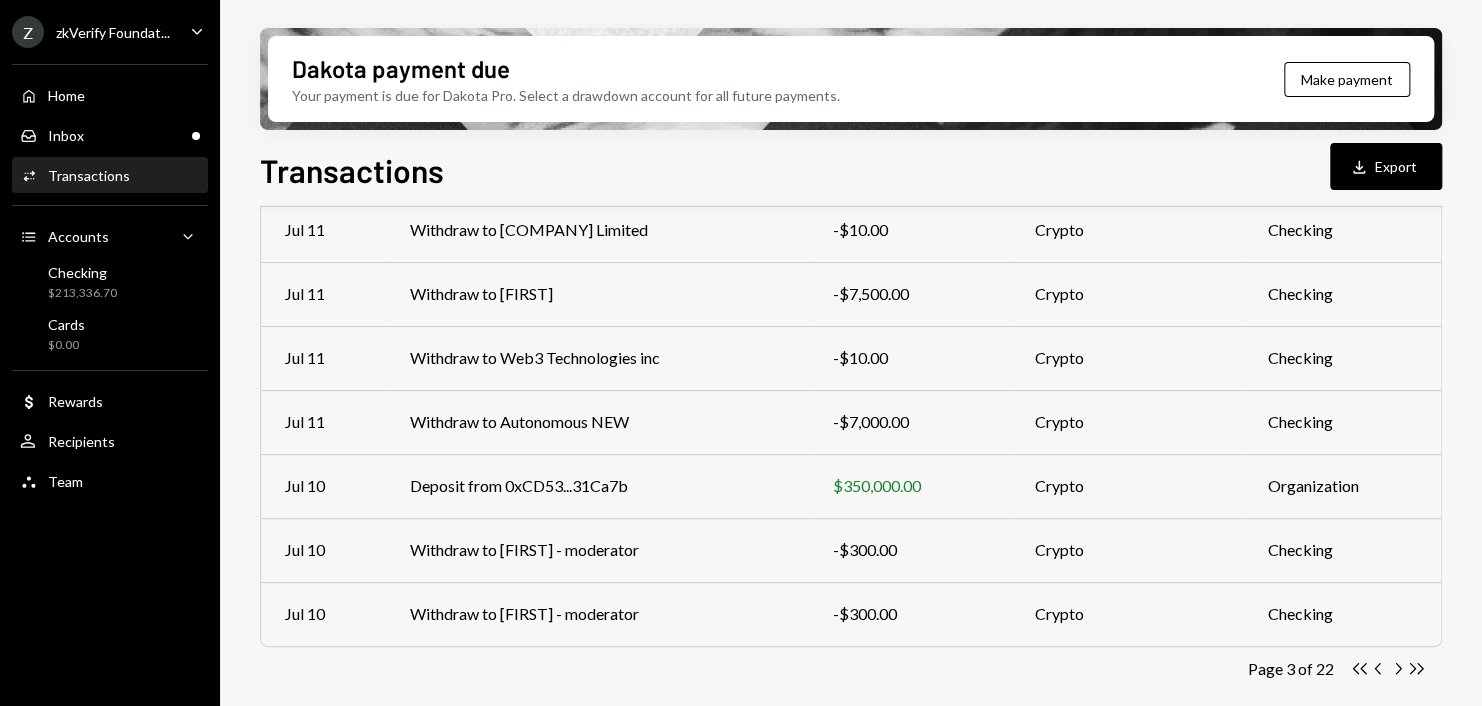 click on "Chevron Right" 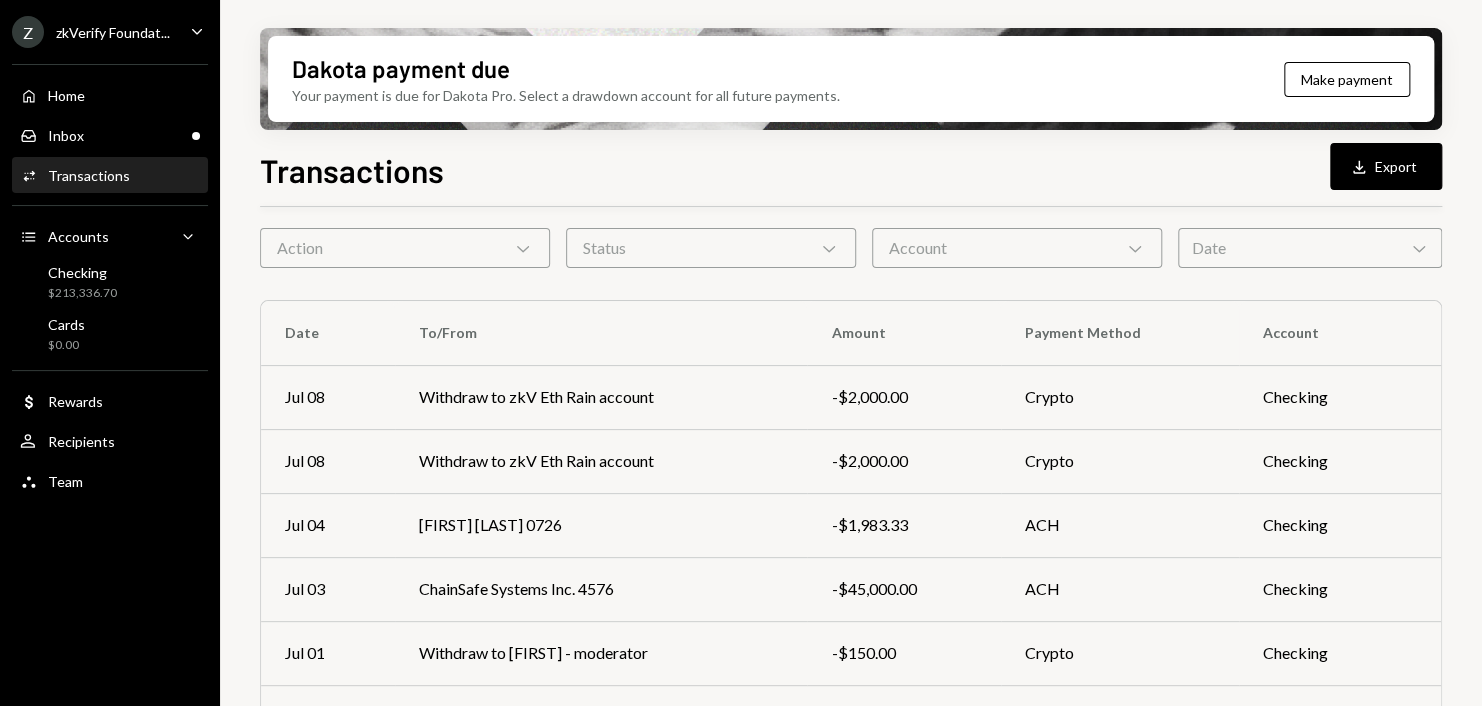 scroll, scrollTop: 432, scrollLeft: 0, axis: vertical 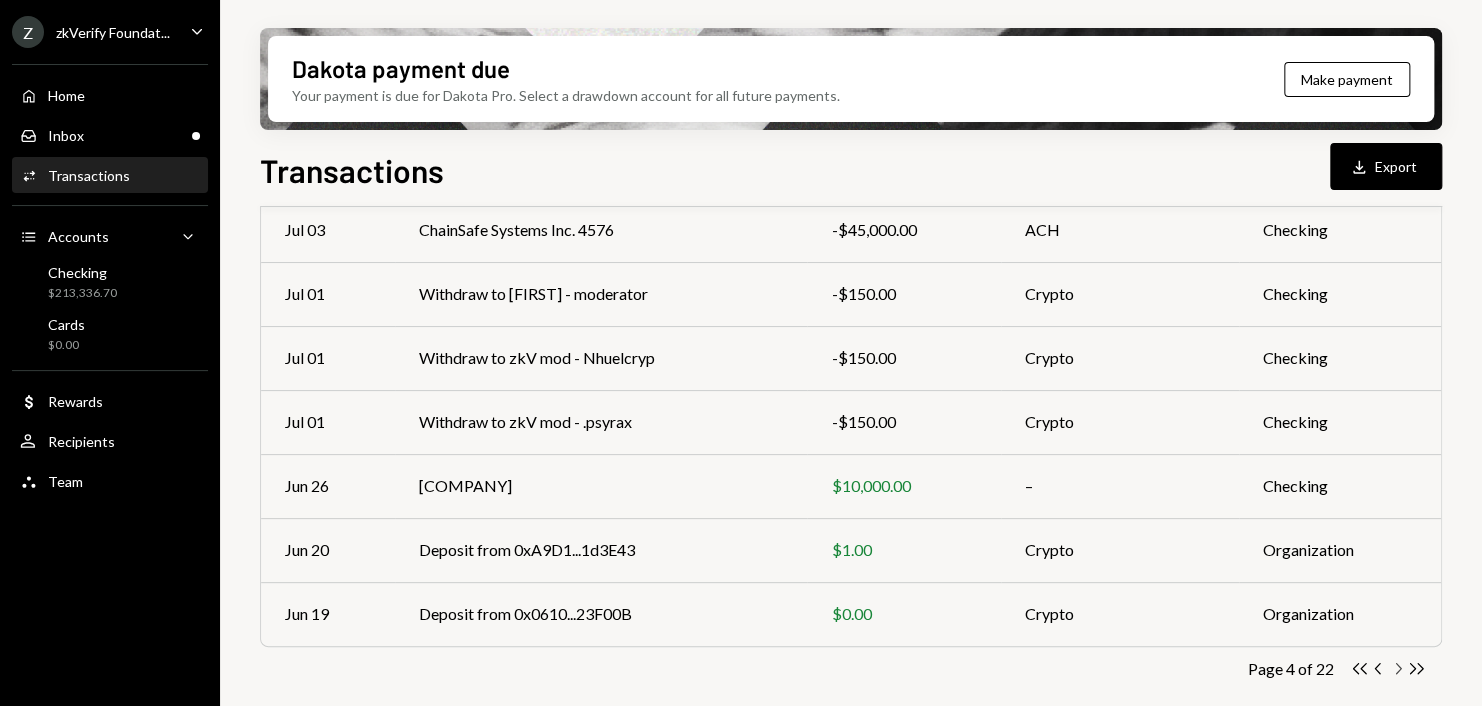 click on "Chevron Right" 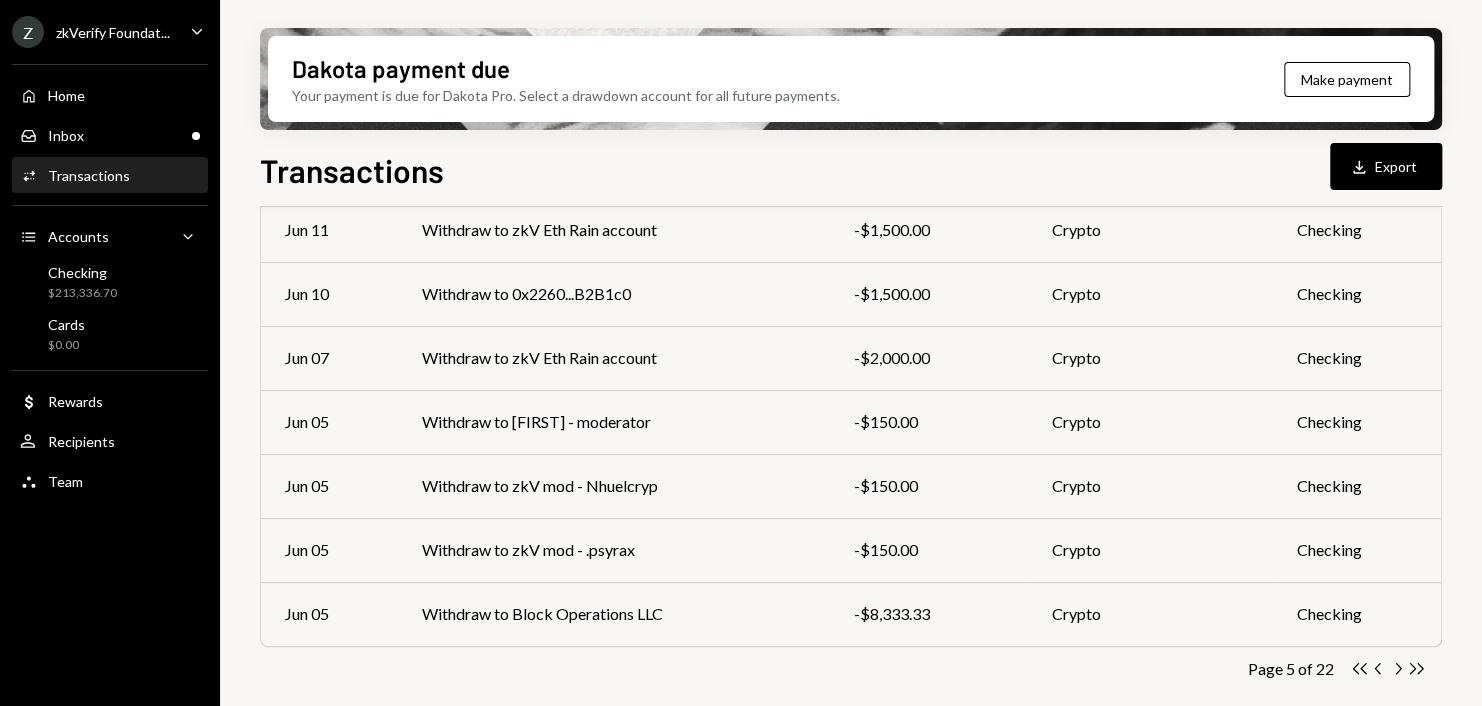 click on "Chevron Right" 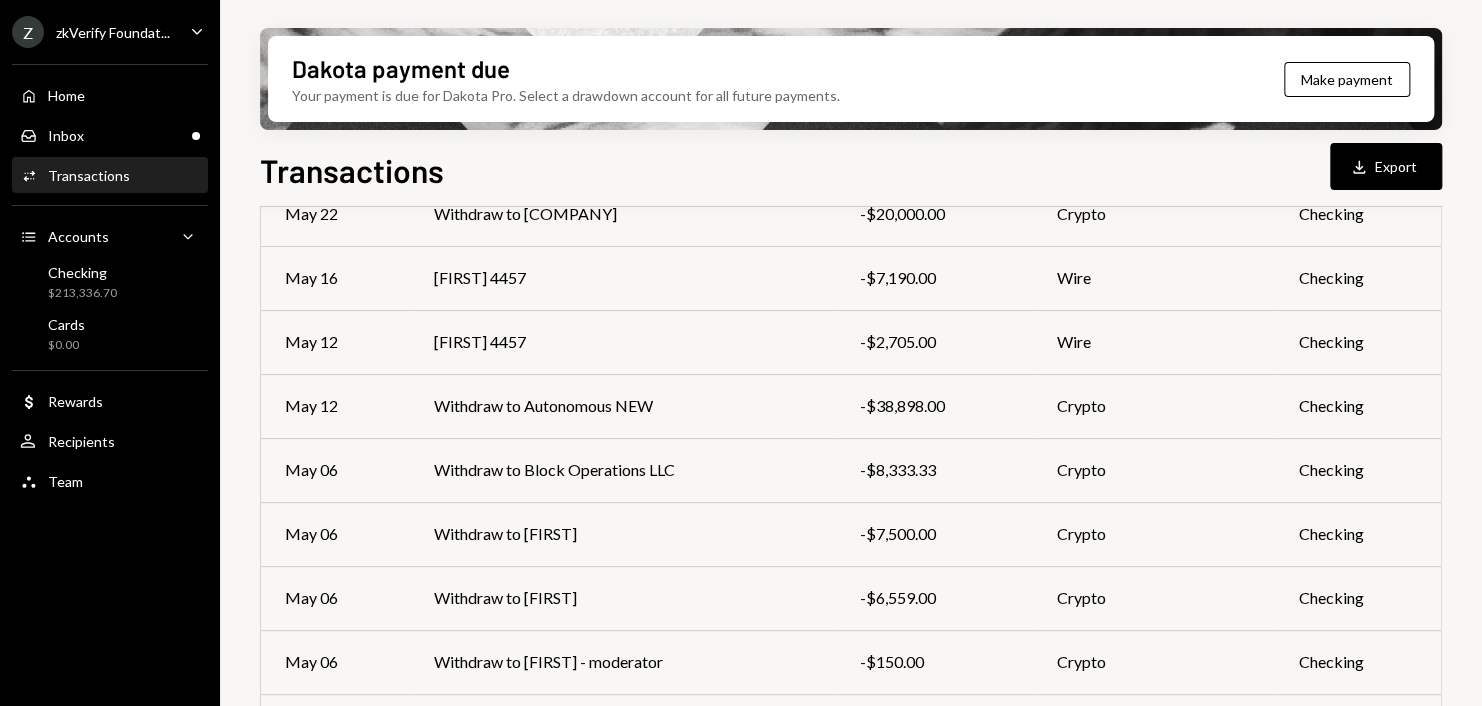 scroll, scrollTop: 332, scrollLeft: 0, axis: vertical 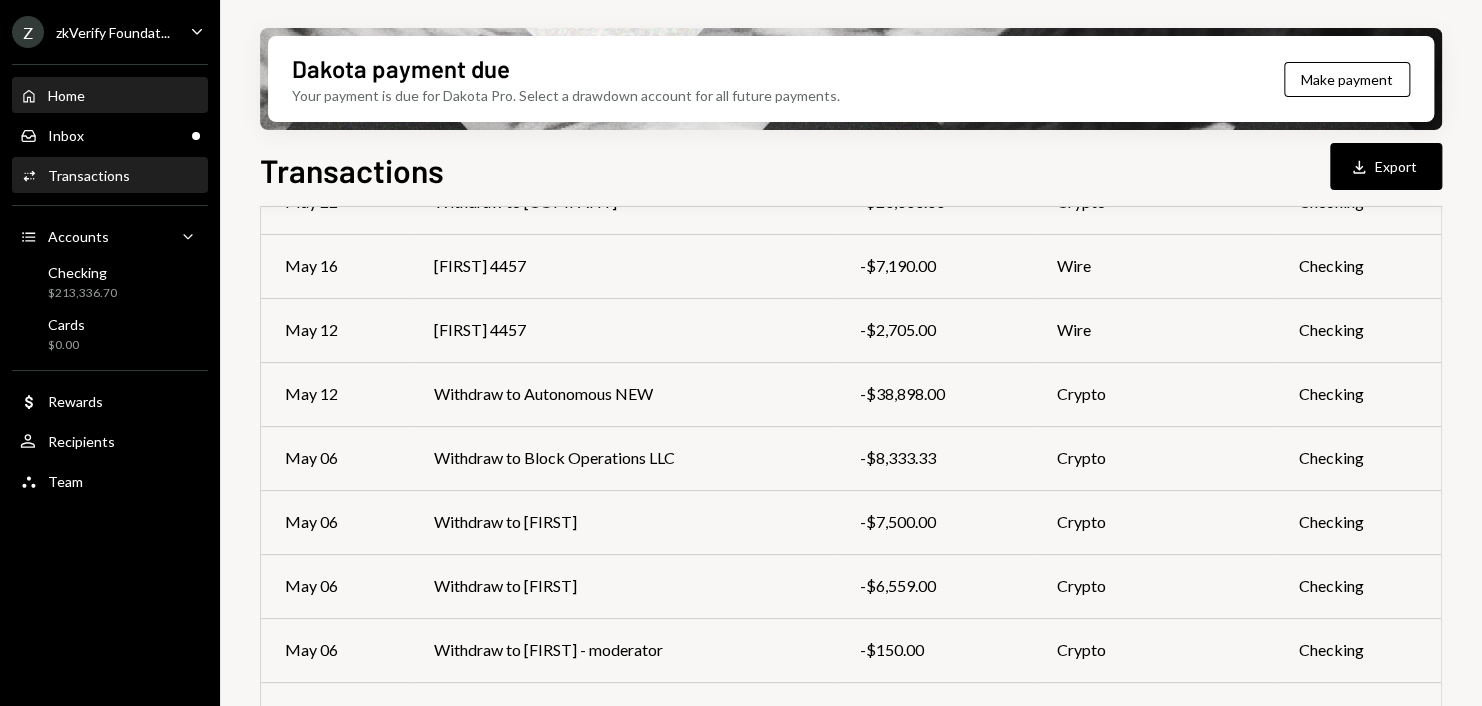 click on "Home" at bounding box center (66, 95) 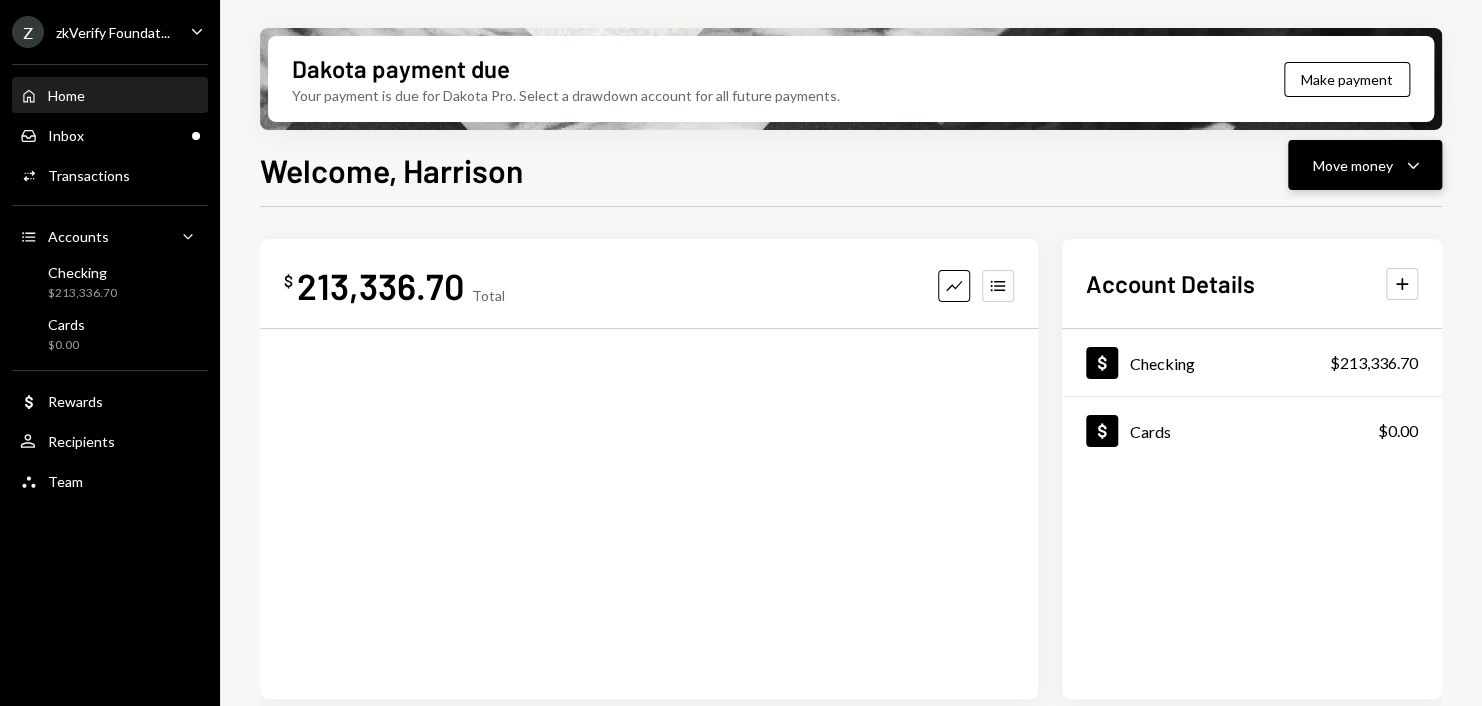 click on "Move money" at bounding box center [1353, 165] 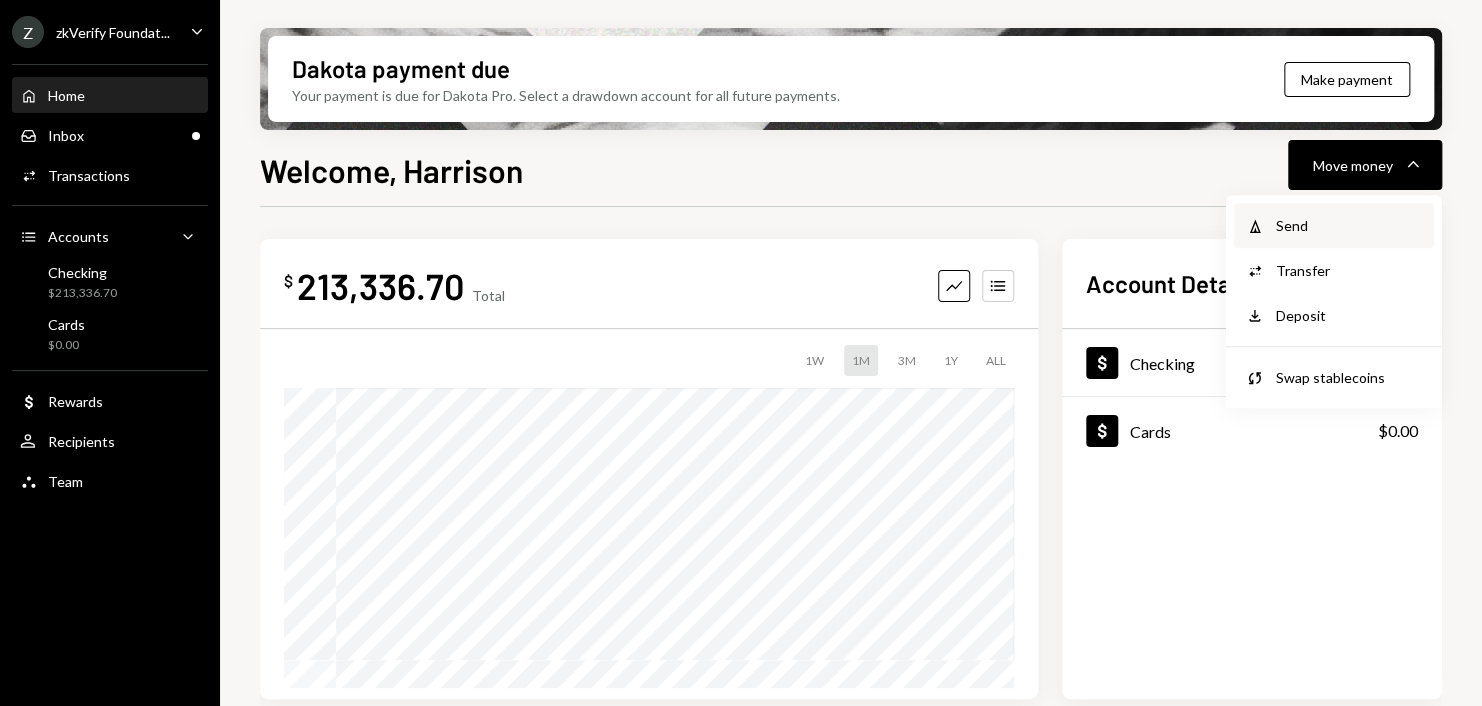 click on "Withdraw Send" at bounding box center [1334, 225] 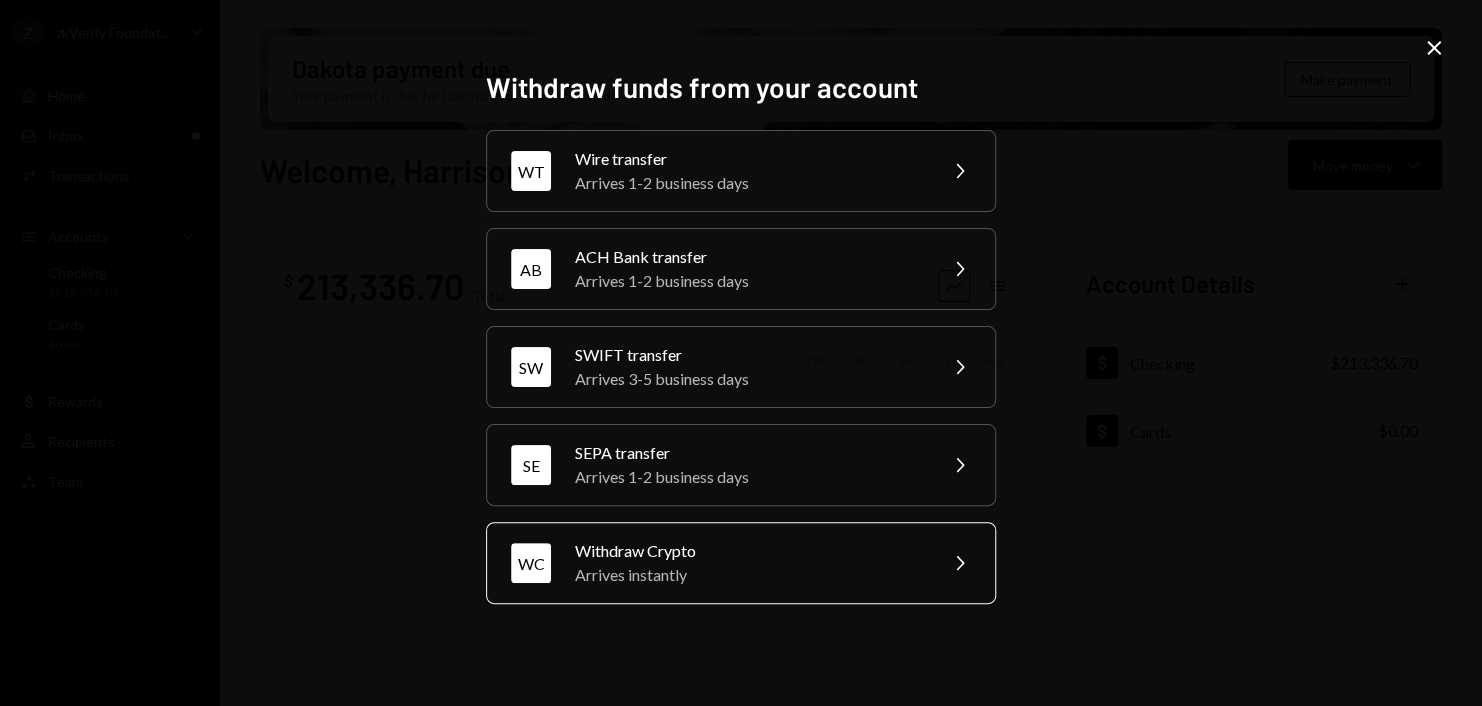 click on "Withdraw Crypto" at bounding box center [749, 551] 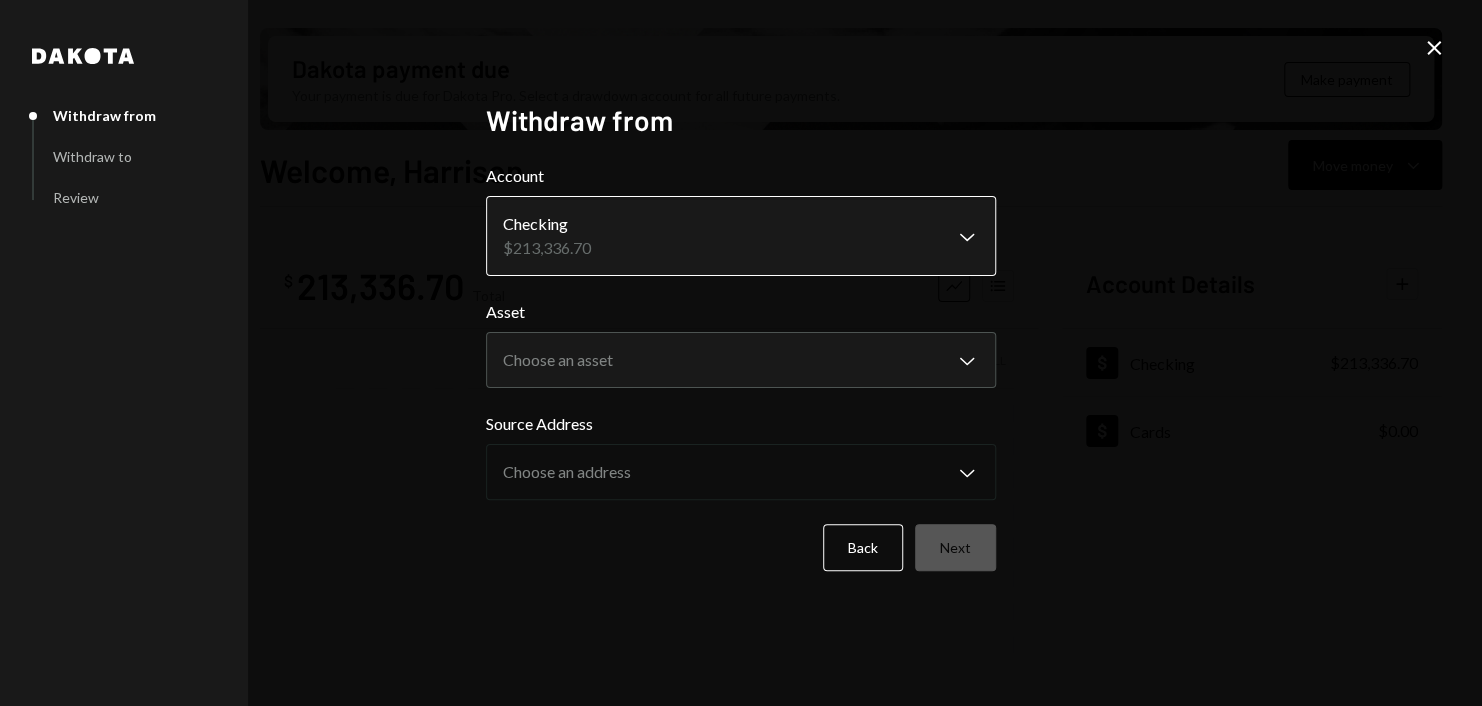 click on "Z zkVerify Foundat... Caret Down Home Home Inbox Inbox Activities Transactions Accounts Accounts Caret Down Checking $213,336.70 Cards $0.00 Dollar Rewards User Recipients Team Team Dakota payment due Your payment is due for Dakota Pro. Select a drawdown account for all future payments. Make payment Welcome, [FIRST] Move money Caret Down $ 213,336.70 Total Graph Accounts 1W 1M 3M 1Y ALL Account Details Plus Dollar Checking $213,336.70 Dollar Cards $0.00 Recent Transactions View all Type Initiated By Initiated At Account Status Withdrawal 8,755  USDC [FIRST] [LAST] 08/08/25 1:32 PM Checking Review Right Arrow Deposit 200,000  USDC 0xCD53...31Ca7b Copy 08/07/25 11:43 PM Checking Completed Withdrawal 525  USDC [FIRST] [LAST] 08/07/25 10:51 AM Checking Completed Withdrawal 20  DKUSD [FIRST] [LAST] 08/06/25 5:17 PM Checking Completed Withdrawal 8,333.33  DKUSD [FIRST] [LAST] 08/05/25 11:46 AM Checking Review Right Arrow Welcome, [FIRST] - Dakota Dakota Withdraw from Withdraw to Review Withdraw from Account Checking ****" at bounding box center [741, 353] 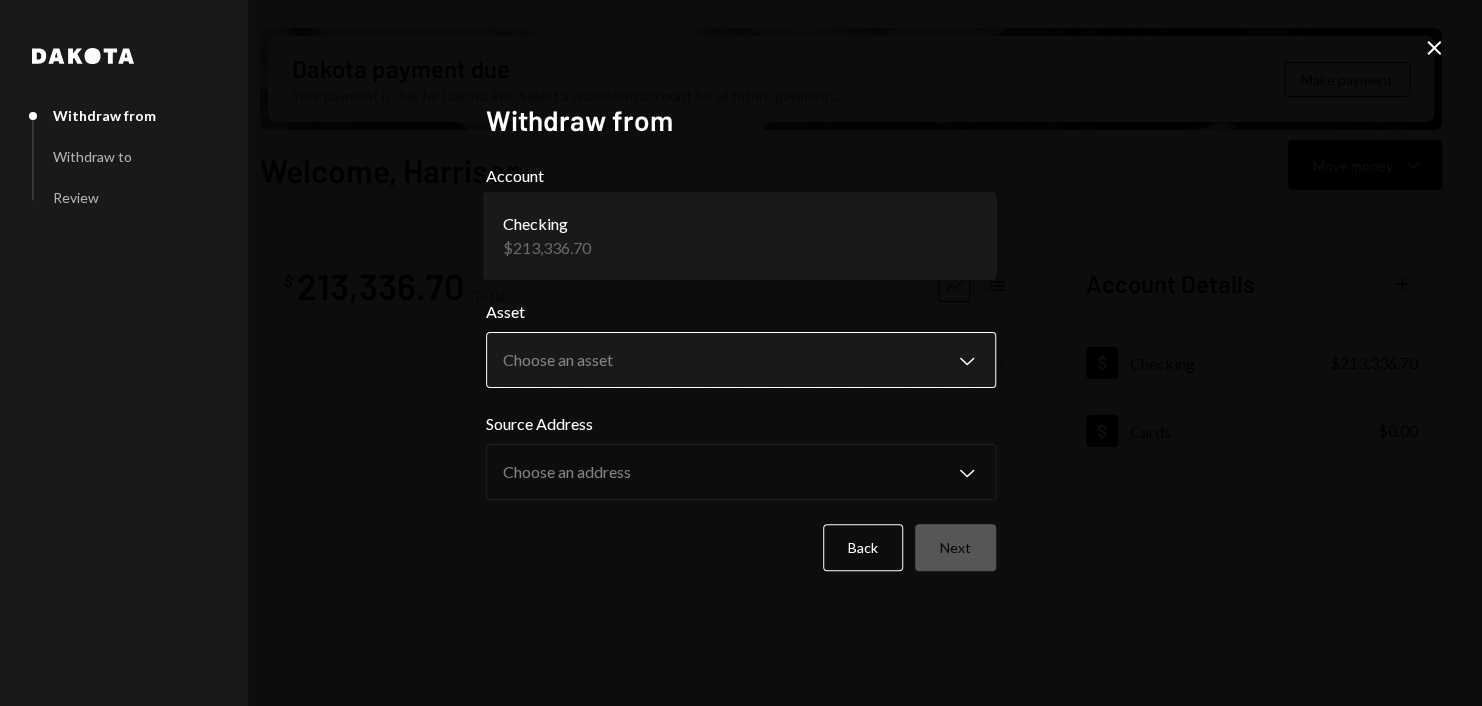click on "Z zkVerify Foundat... Caret Down Home Home Inbox Inbox Activities Transactions Accounts Accounts Caret Down Checking $213,336.70 Cards $0.00 Dollar Rewards User Recipients Team Team Dakota payment due Your payment is due for Dakota Pro. Select a drawdown account for all future payments. Make payment Welcome, [FIRST] Move money Caret Down $ 213,336.70 Total Graph Accounts 1W 1M 3M 1Y ALL Account Details Plus Dollar Checking $213,336.70 Dollar Cards $0.00 Recent Transactions View all Type Initiated By Initiated At Account Status Withdrawal 8,755  USDC [FIRST] [LAST] 08/08/25 1:32 PM Checking Review Right Arrow Deposit 200,000  USDC 0xCD53...31Ca7b Copy 08/07/25 11:43 PM Checking Completed Withdrawal 525  USDC [FIRST] [LAST] 08/07/25 10:51 AM Checking Completed Withdrawal 20  DKUSD [FIRST] [LAST] 08/06/25 5:17 PM Checking Completed Withdrawal 8,333.33  DKUSD [FIRST] [LAST] 08/05/25 11:46 AM Checking Review Right Arrow Welcome, [FIRST] - Dakota Dakota Withdraw from Withdraw to Review Withdraw from Account Checking ****" at bounding box center (741, 353) 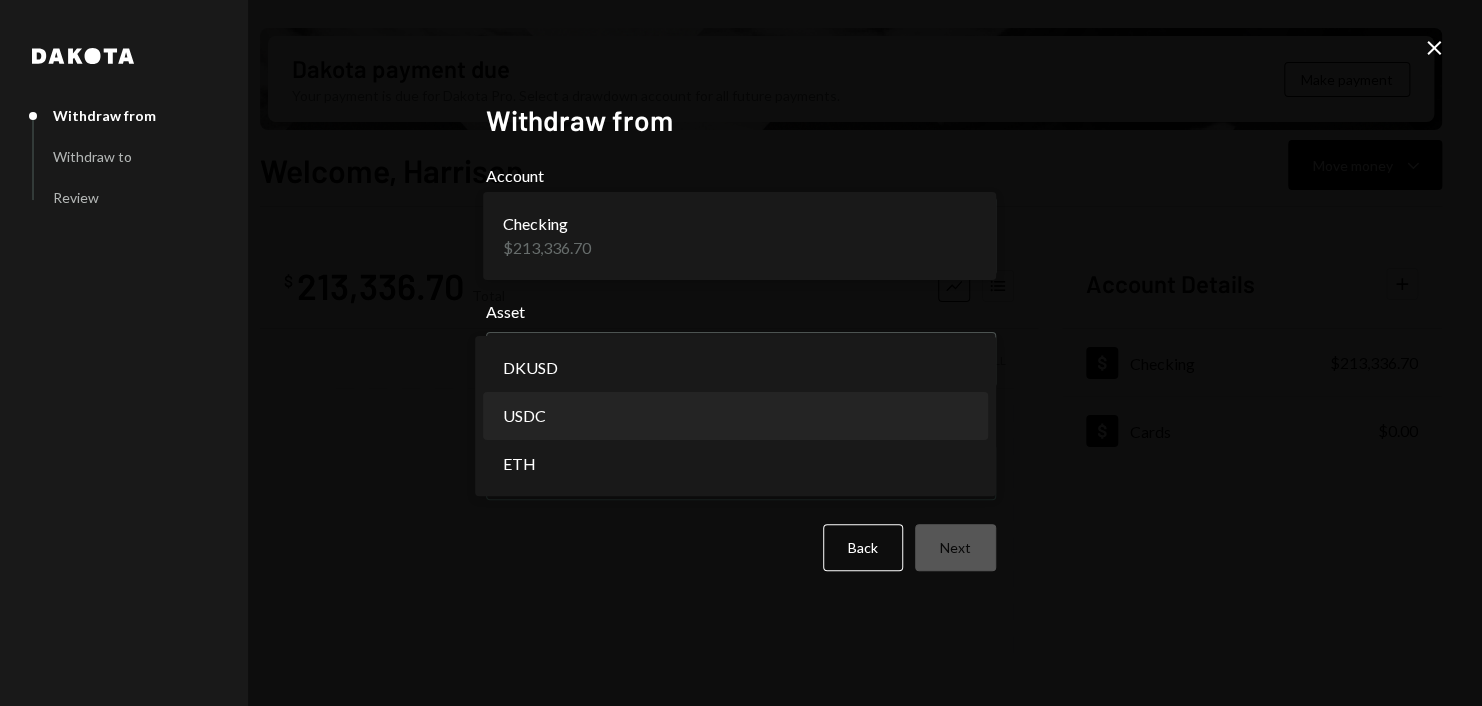 select on "****" 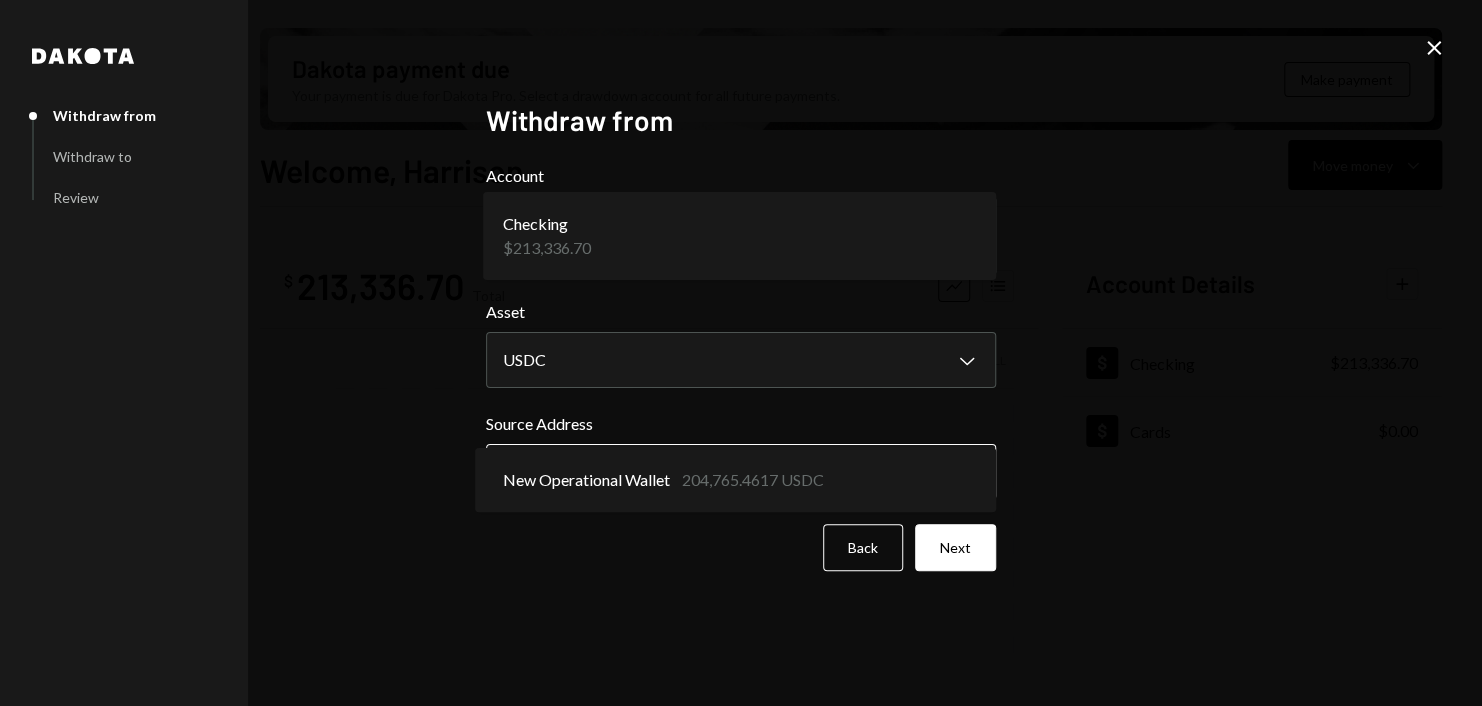 click on "Z zkVerify Foundat... Caret Down Home Home Inbox Inbox Activities Transactions Accounts Accounts Caret Down Checking $213,336.70 Cards $0.00 Dollar Rewards User Recipients Team Team Dakota payment due Your payment is due for Dakota Pro. Select a drawdown account for all future payments. Make payment Welcome, [FIRST] Move money Caret Down $ 213,336.70 Total Graph Accounts 1W 1M 3M 1Y ALL Account Details Plus Dollar Checking $213,336.70 Dollar Cards $0.00 Recent Transactions View all Type Initiated By Initiated At Account Status Withdrawal 8,755  USDC [FIRST] [LAST] 08/08/25 1:32 PM Checking Review Right Arrow Deposit 200,000  USDC 0xCD53...31Ca7b Copy 08/07/25 11:43 PM Checking Completed Withdrawal 525  USDC [FIRST] [LAST] 08/07/25 10:51 AM Checking Completed Withdrawal 20  DKUSD [FIRST] [LAST] 08/06/25 5:17 PM Checking Completed Withdrawal 8,333.33  DKUSD [FIRST] [LAST] 08/05/25 11:46 AM Checking Review Right Arrow Welcome, [FIRST] - Dakota Dakota Withdraw from Withdraw to Review Withdraw from Account Checking USDC" at bounding box center (741, 353) 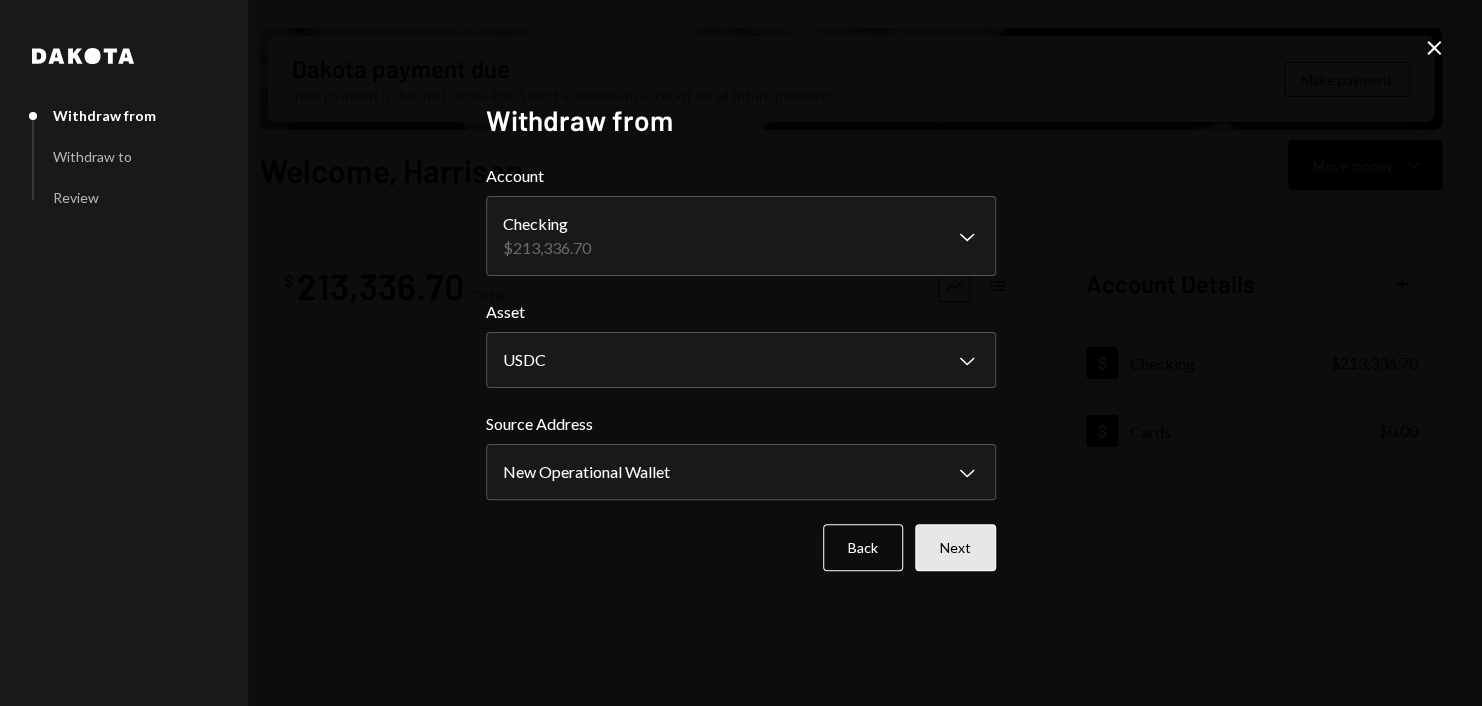 click on "Next" at bounding box center [955, 547] 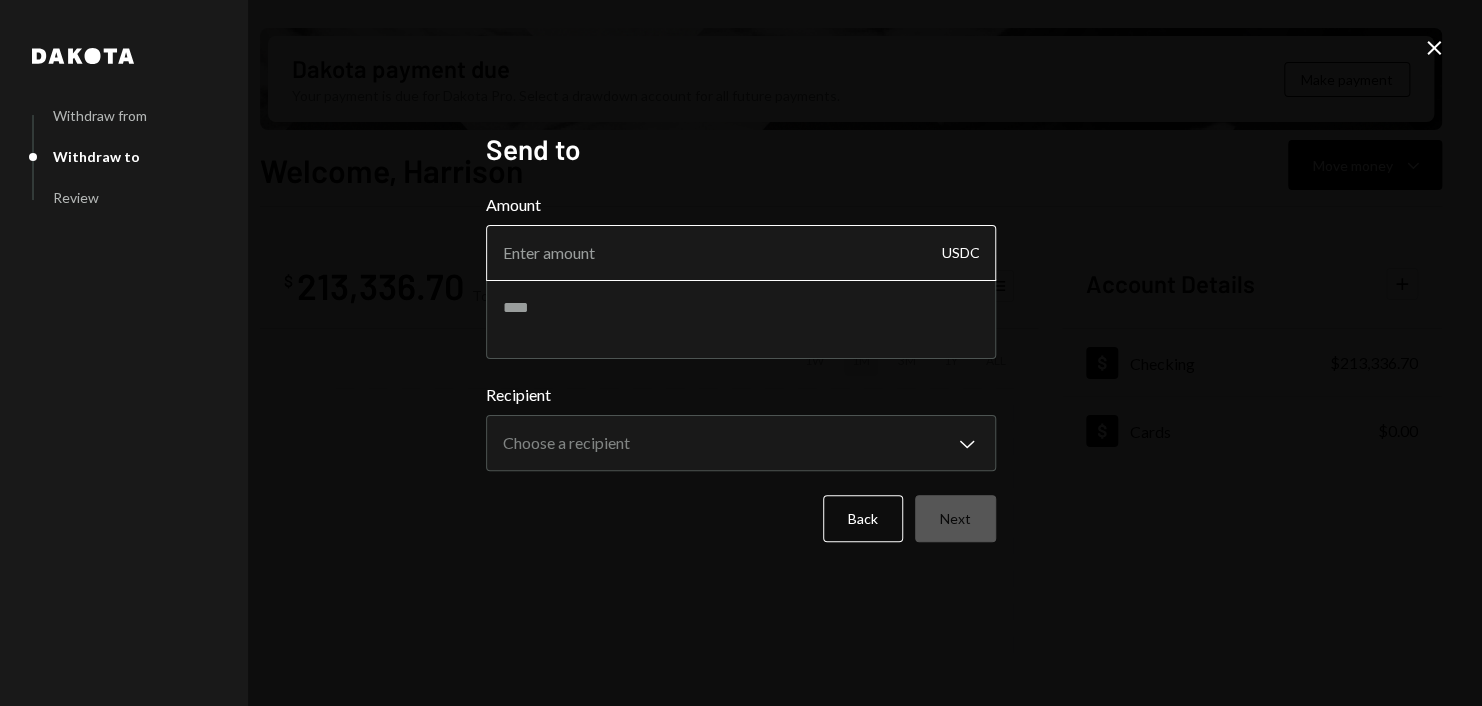 click on "Amount" at bounding box center [741, 253] 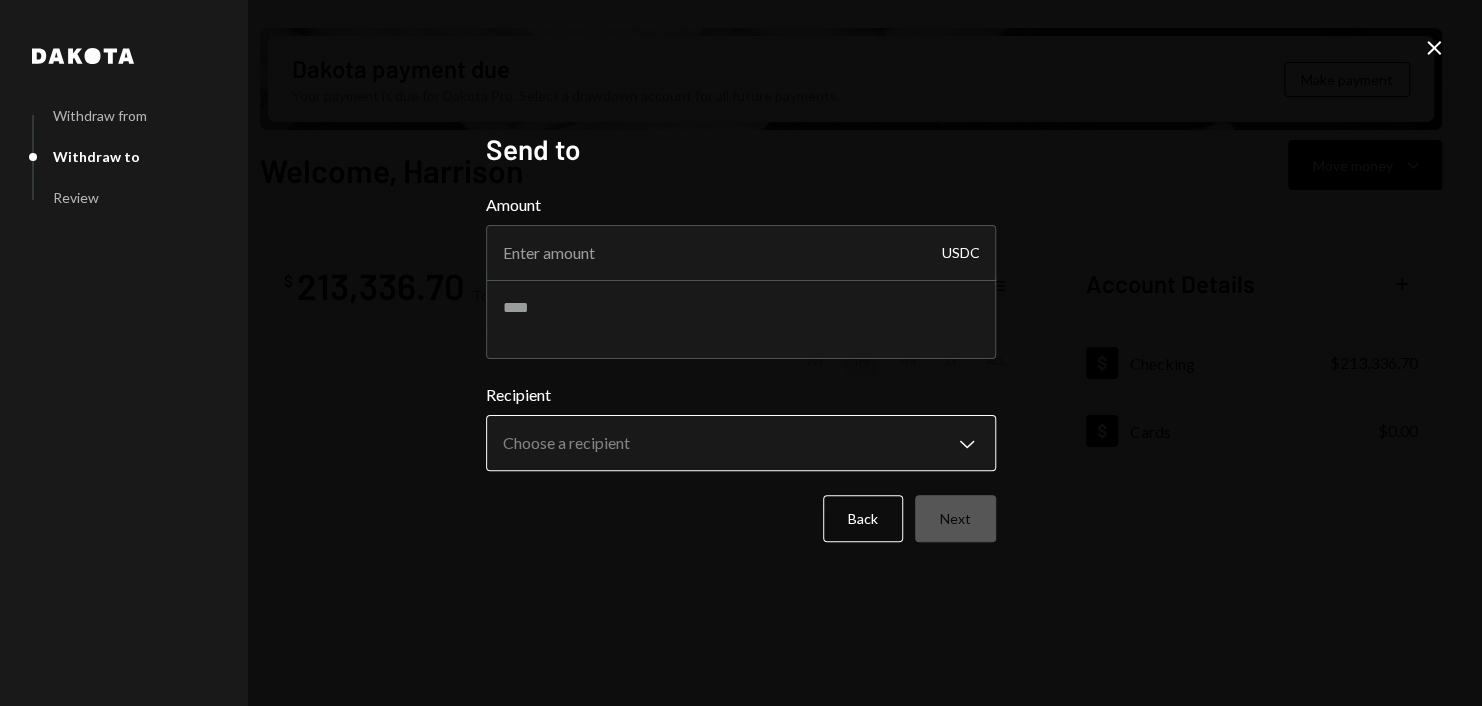 click on "Z zkVerify Foundat... Caret Down Home Home Inbox Inbox Activities Transactions Accounts Accounts Caret Down Checking $213,336.70 Cards $0.00 Dollar Rewards User Recipients Team Team Dakota payment due Your payment is due for Dakota Pro. Select a drawdown account for all future payments. Make payment Welcome, [FIRST] Move money Caret Down $ 213,336.70 Total Graph Accounts 1W 1M 3M 1Y ALL Account Details Plus Dollar Checking $213,336.70 Dollar Cards $0.00 Recent Transactions View all Type Initiated By Initiated At Account Status Withdrawal 8,755  USDC [FIRST] [LAST] 08/08/25 1:32 PM Checking Review Right Arrow Deposit 200,000  USDC 0xCD53...31Ca7b Copy 08/07/25 11:43 PM Checking Completed Withdrawal 525  USDC [FIRST] [LAST] 08/07/25 10:51 AM Checking Completed Withdrawal 20  DKUSD [FIRST] [LAST] 08/06/25 5:17 PM Checking Completed Withdrawal 8,333.33  DKUSD [FIRST] [LAST] 08/05/25 11:46 AM Checking Review Right Arrow Welcome, [FIRST] - Dakota Dakota Withdraw from Withdraw to Review Send to Amount USDC Recipient *****" at bounding box center (741, 353) 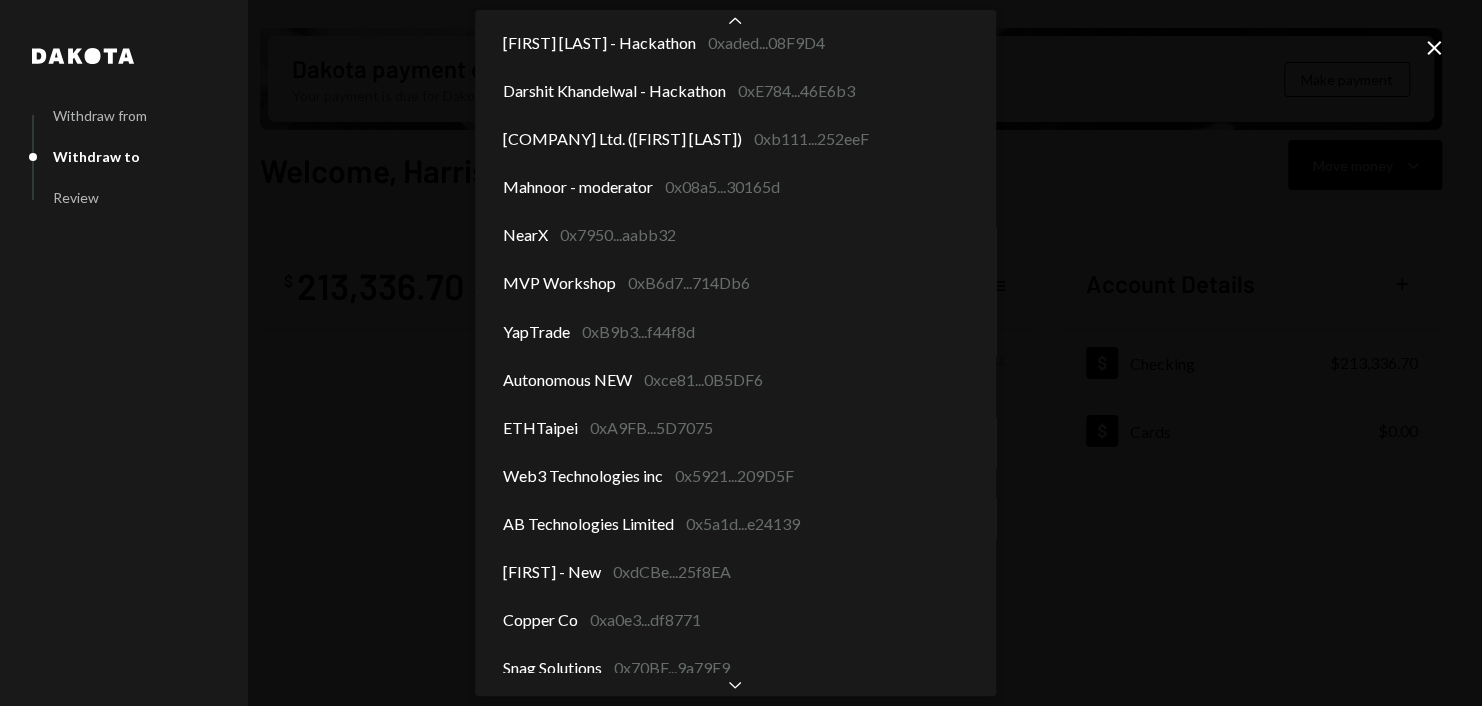 scroll, scrollTop: 1657, scrollLeft: 0, axis: vertical 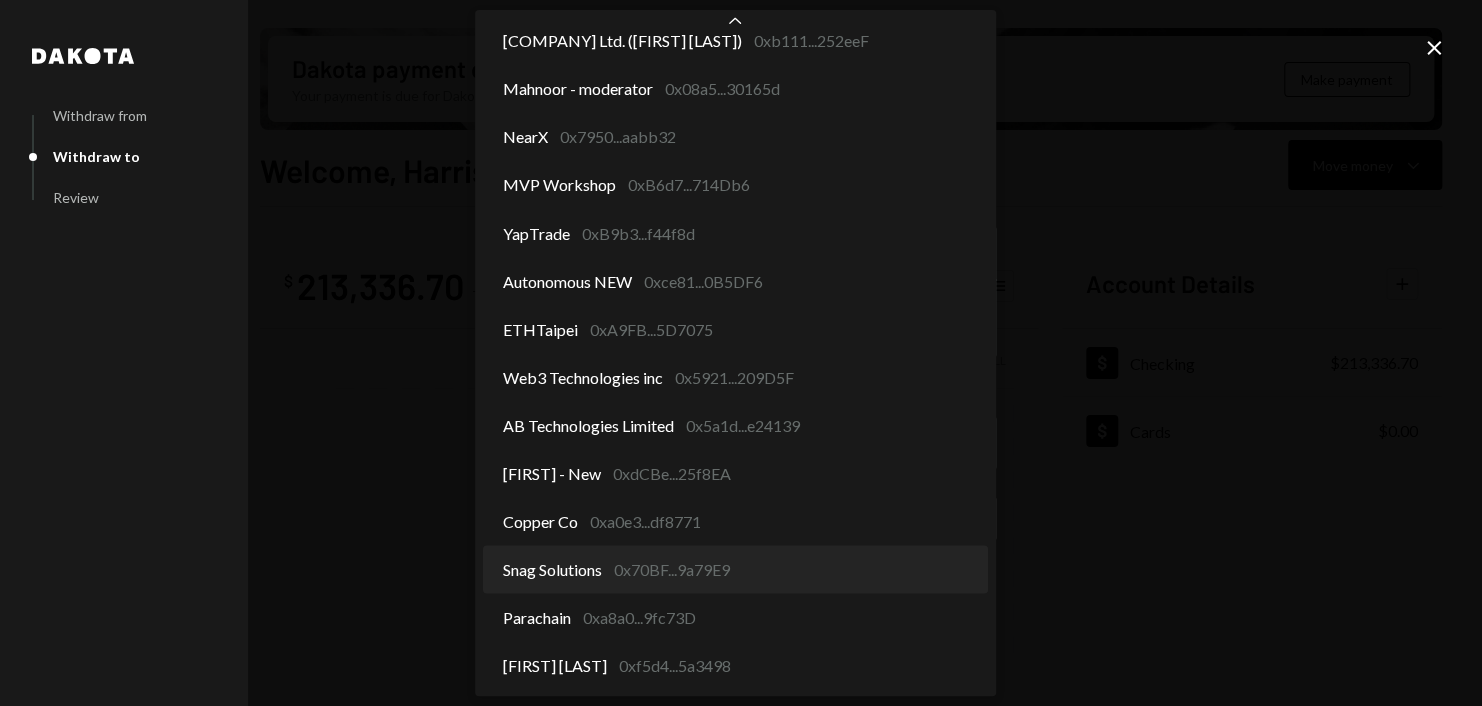 select on "**********" 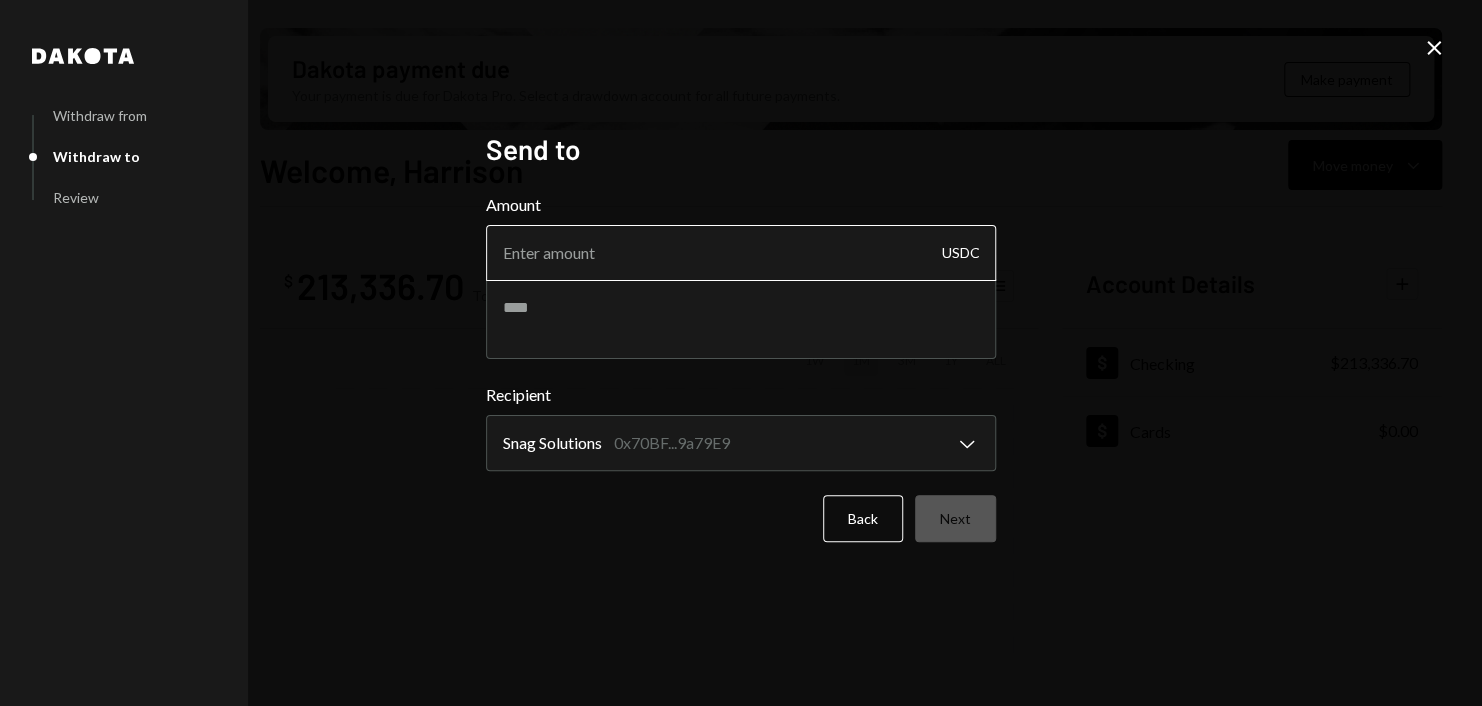 click on "Amount" at bounding box center [741, 253] 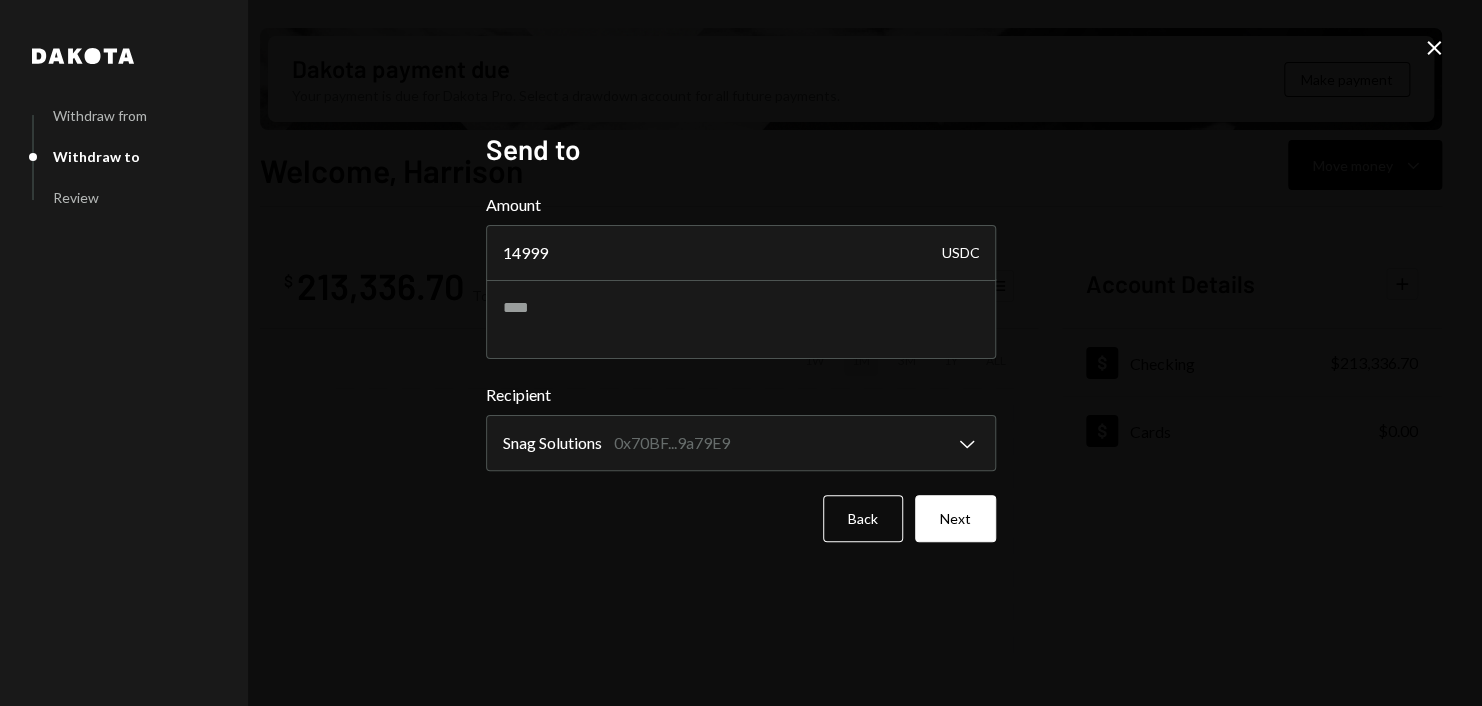 type on "14999" 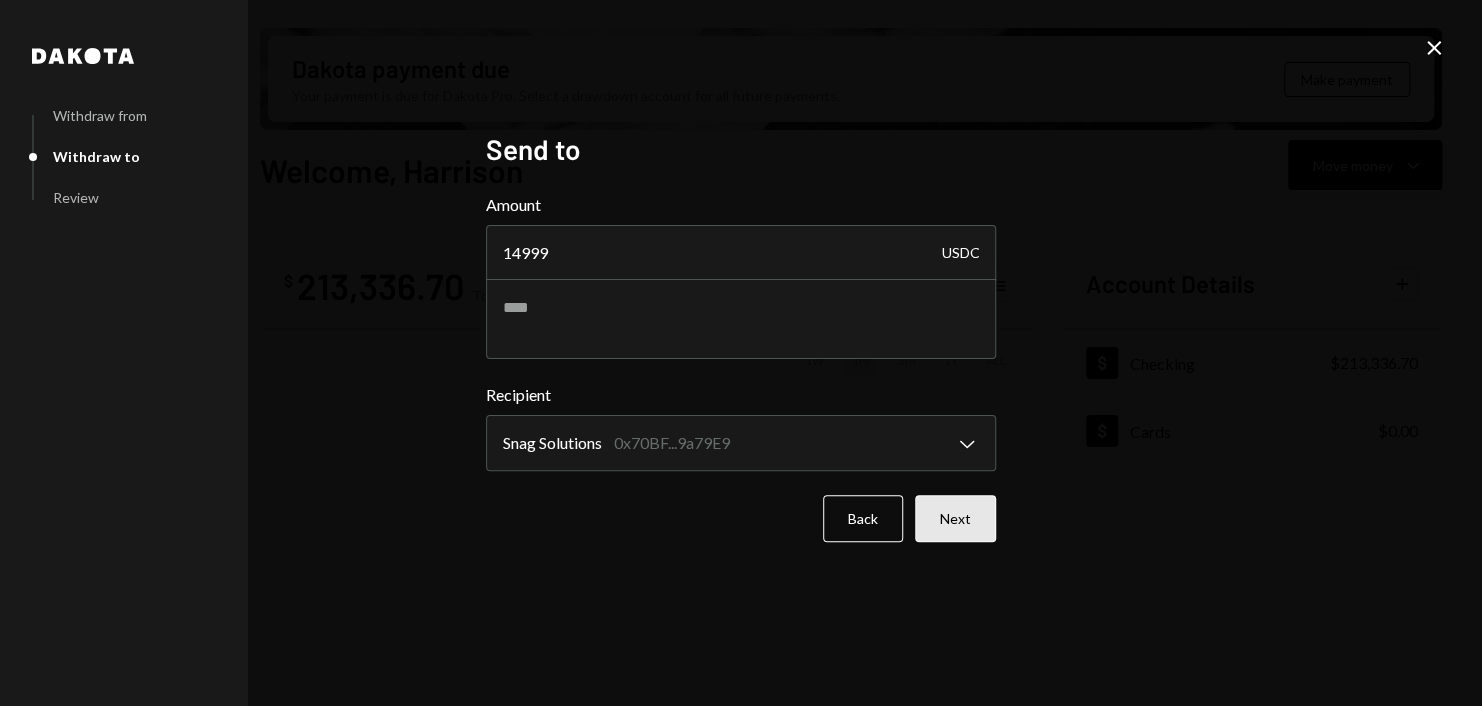 click on "Next" at bounding box center [955, 518] 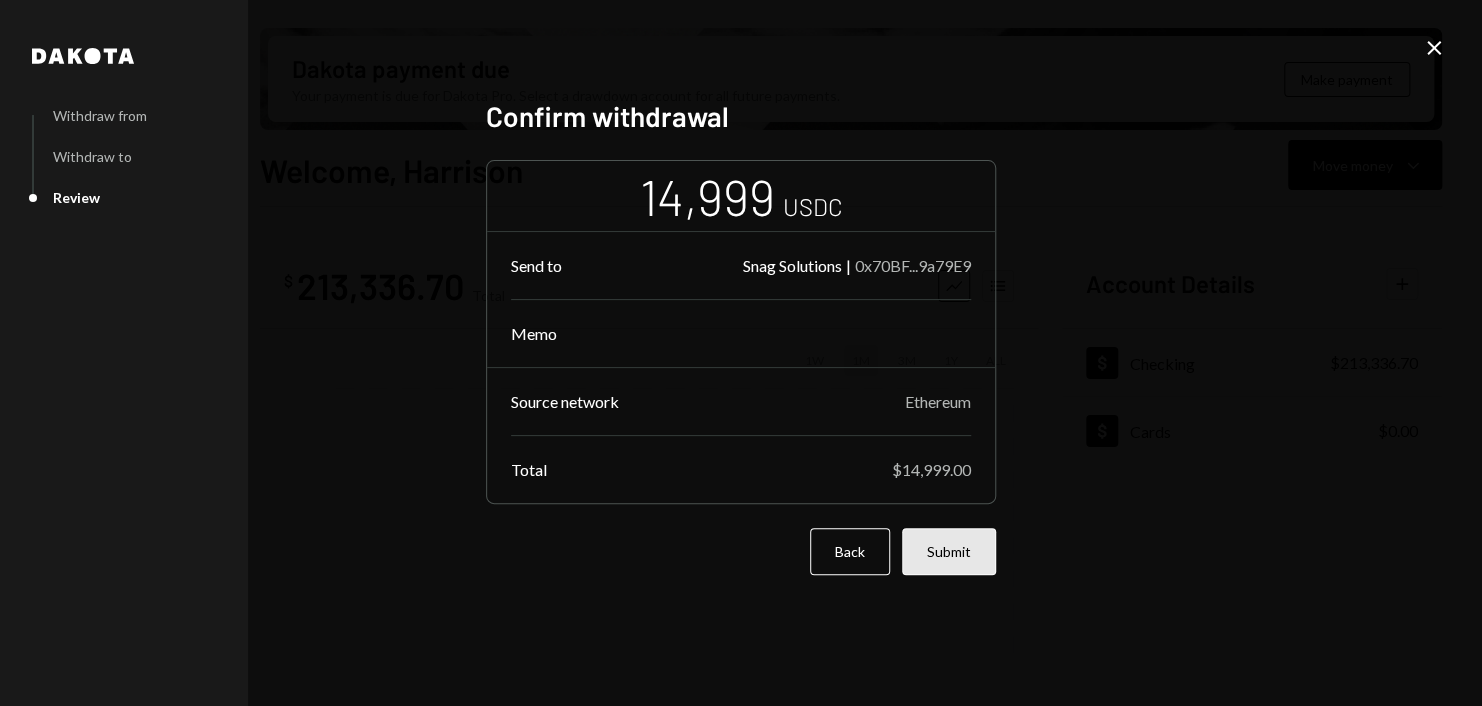 click on "Submit" at bounding box center [949, 551] 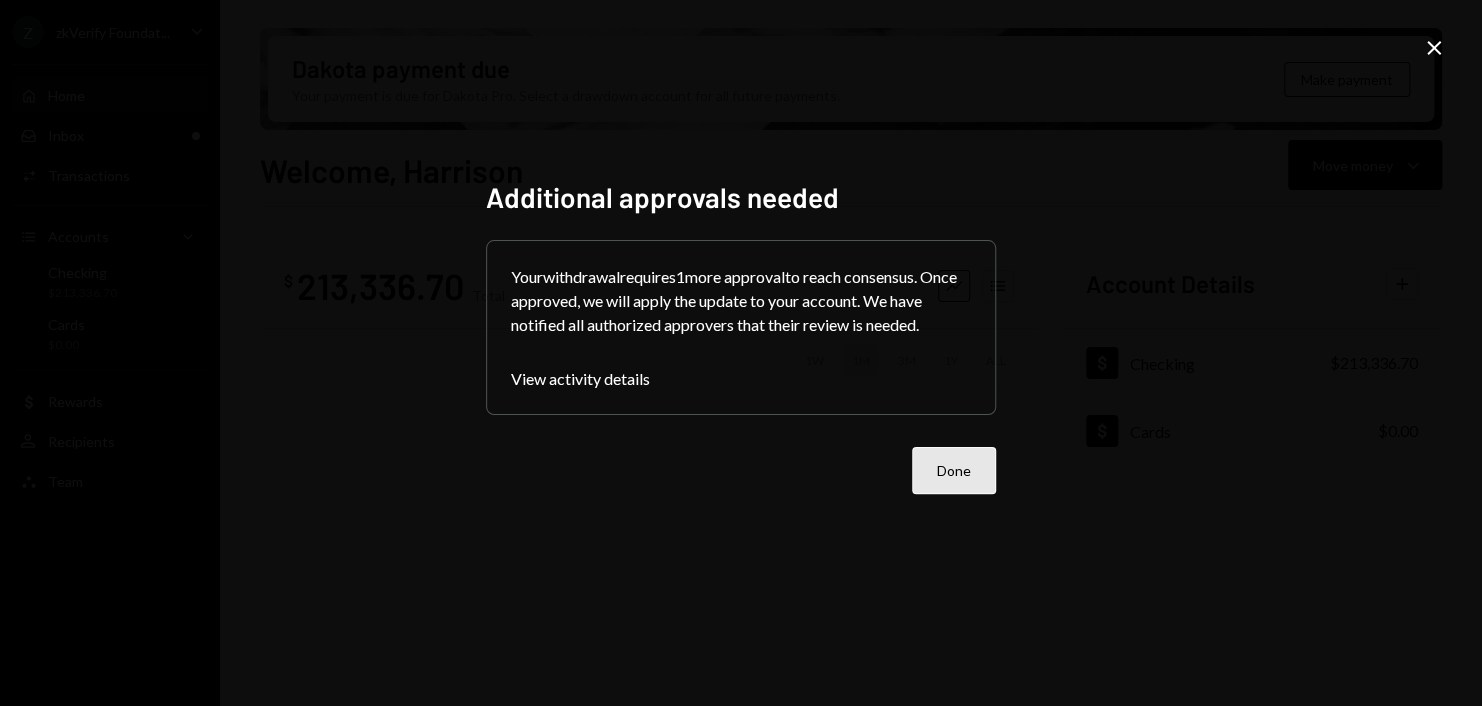 click on "Done" at bounding box center (954, 470) 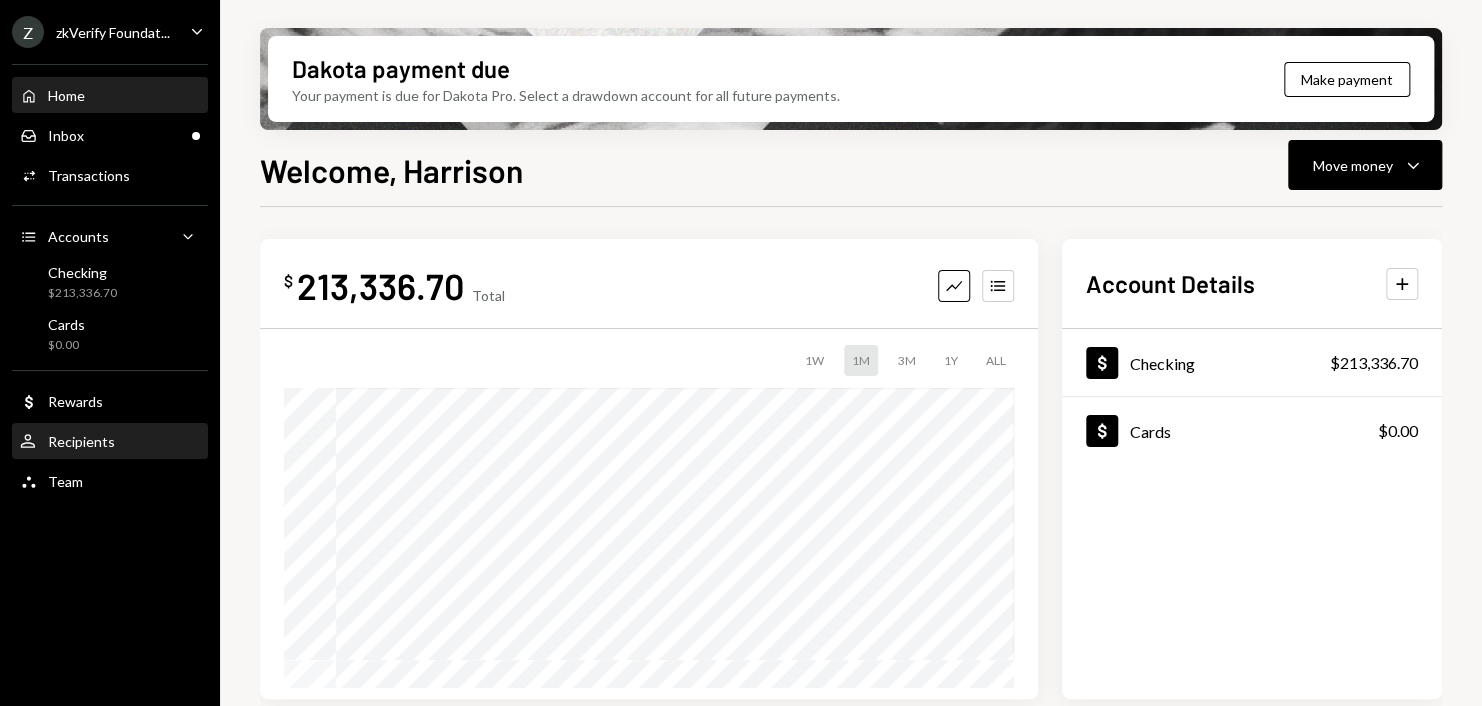 click on "Recipients" at bounding box center (81, 441) 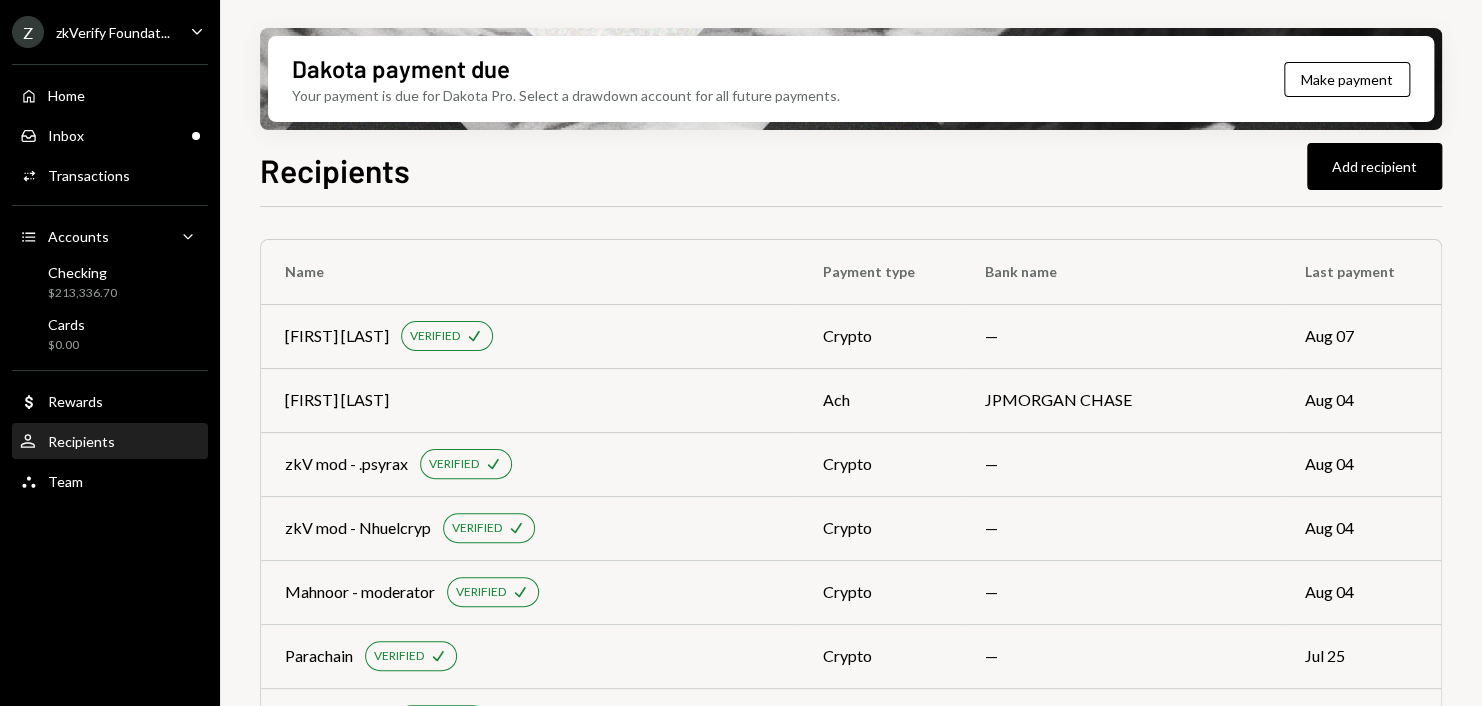 click on "Name Payment type Bank name Last payment Joel Zhao VERIFIED Check crypto — Aug 07 Michael Pastko ach JPMORGAN CHASE Aug 04 zkV mod - .psyrax VERIFIED Check crypto — Aug 04 zkV mod - Nhuelcryp VERIFIED Check crypto — Aug 04 Mahnoor - moderator VERIFIED Check crypto — Aug 04 Parachain VERIFIED Check crypto — Jul 25 Snag Solutions VERIFIED Check crypto — Jul 24 Copper Co VERIFIED Check crypto — Jul 21 Arman - New VERIFIED Check crypto — Jul 21 zkV Eth Rain account VERIFIED Check crypto — Jul 17 Web3 Technologies inc VERIFIED Check crypto — Jul 15 AB Technologies Limited VERIFIED Check crypto — Jul 14 Autonomous NEW VERIFIED Check crypto — Jul 11 Milica VERIFIED Check crypto — Jul 11 Block Operations LLC VERIFIED Check crypto — Jul 11 ChainSafe Systems Inc. ach Community Federal Savings Bank Jul 06 Walkers wire The Bank of New York Mellon Jun 20 NearX VERIFIED Check crypto — May 29 Porzio wire M&T Bank May 16 Arman VERIFIED Check crypto — May 07 MVP Workshop VERIFIED Check crypto" at bounding box center (851, 2100) 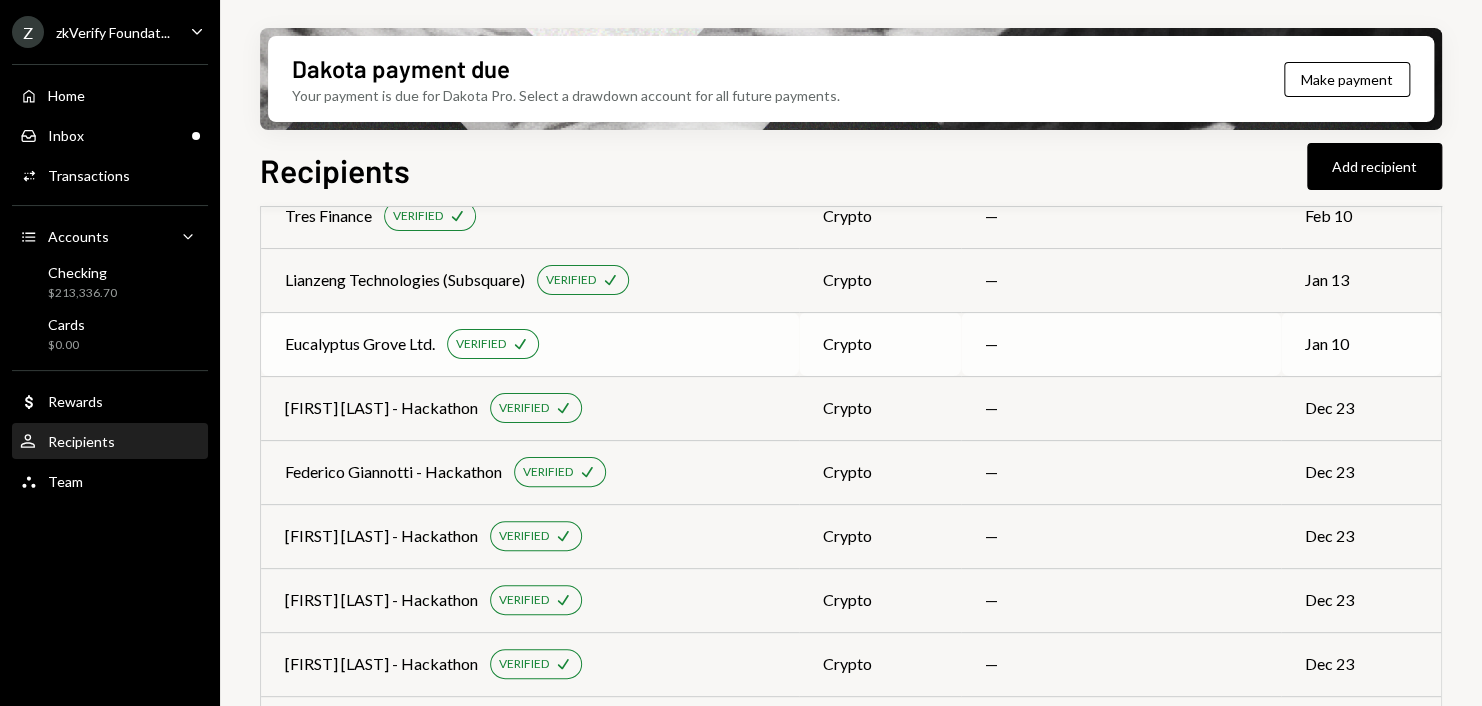 scroll, scrollTop: 3263, scrollLeft: 0, axis: vertical 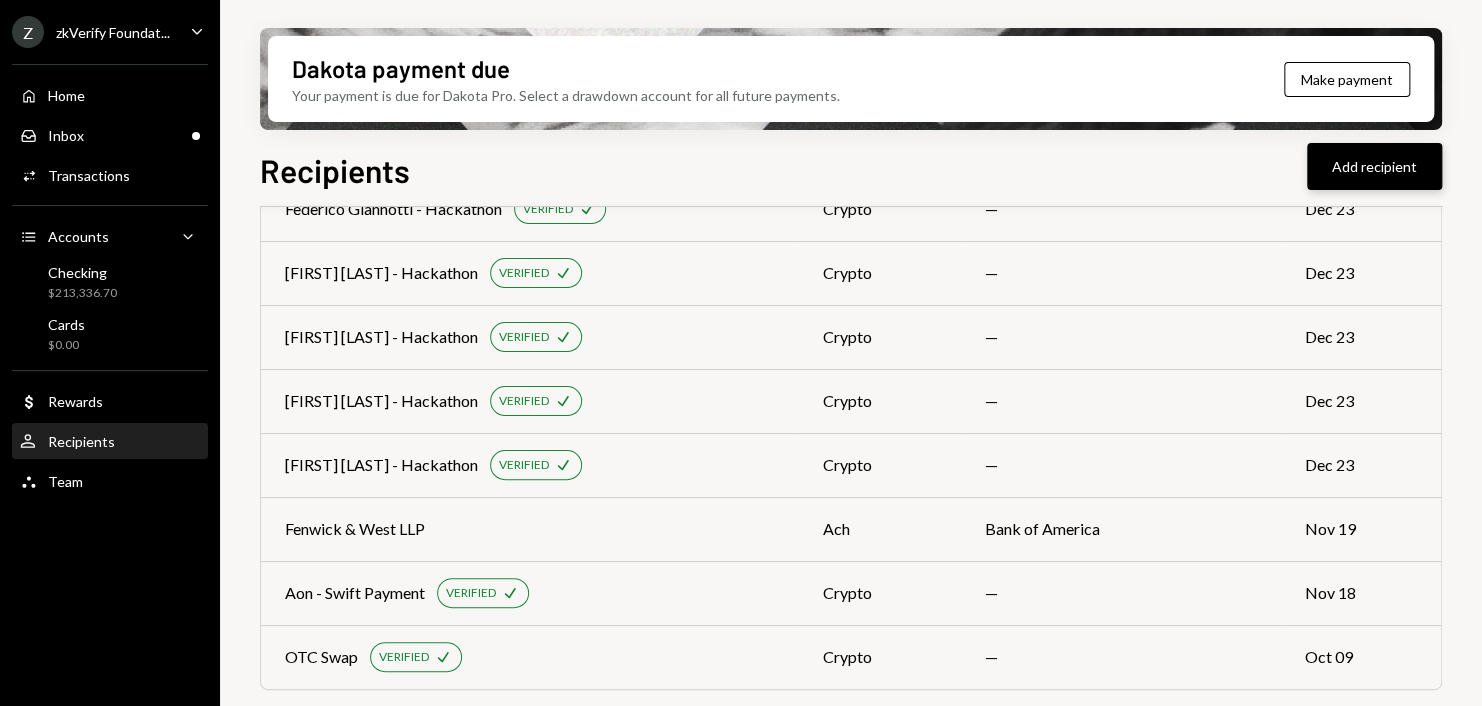 click on "Add recipient" at bounding box center [1374, 166] 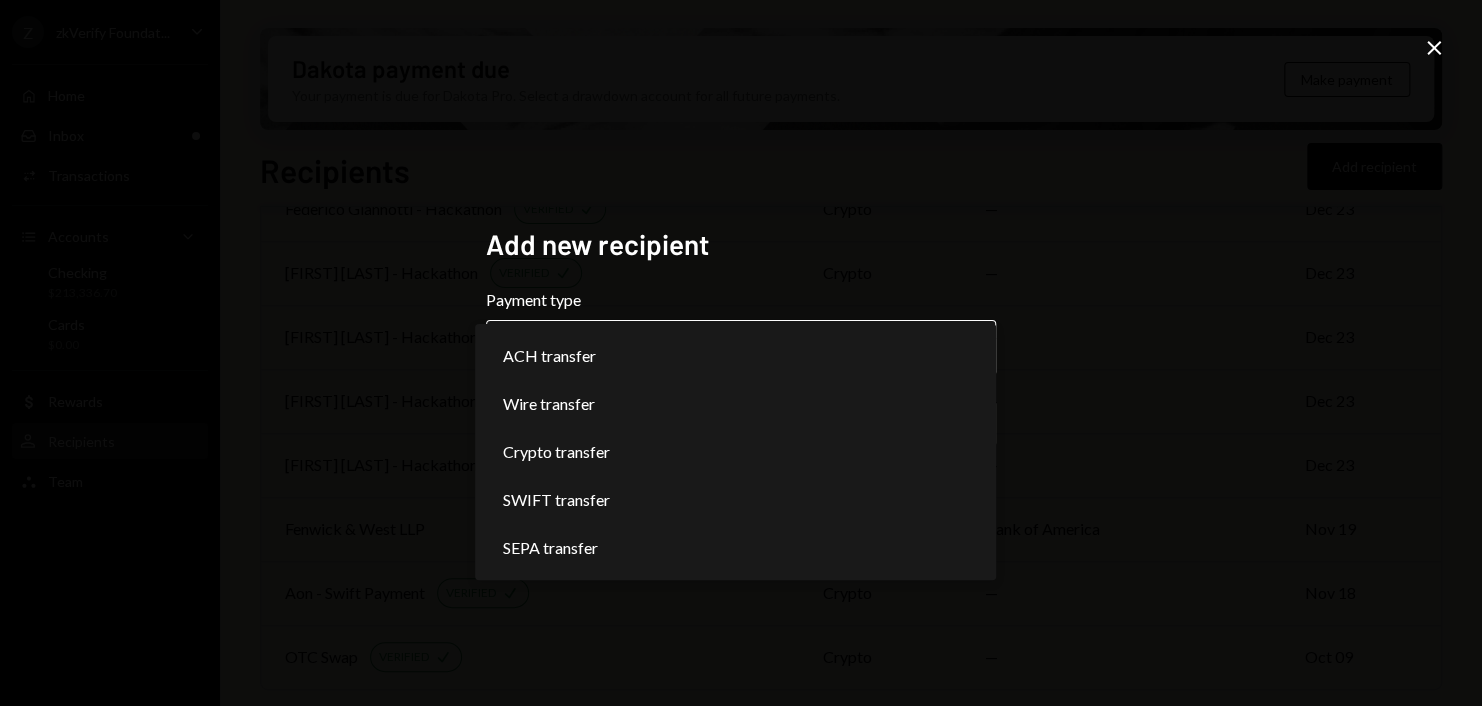 click on "Z zkVerify Foundat... Caret Down Home Home Inbox Inbox Activities Transactions Accounts Accounts Caret Down Checking $213,336.70 Cards $0.00 Dollar Rewards User Recipients Team Team Dakota payment due Your payment is due for Dakota Pro. Select a drawdown account for all future payments. Make payment Recipients Add recipient Name Payment type Bank name Last payment Joel Zhao VERIFIED Check crypto — Aug 07 Michael Pastko ach JPMORGAN CHASE Aug 04 zkV mod - .psyrax VERIFIED Check crypto — Aug 04 zkV mod - Nhuelcryp VERIFIED Check crypto — Aug 04 Mahnoor - moderator VERIFIED Check crypto — Aug 04 Parachain VERIFIED Check crypto — Jul 25 Snag Solutions VERIFIED Check crypto — Jul 24 Copper Co VERIFIED Check crypto — Jul 21 Arman - New VERIFIED Check crypto — Jul 21 zkV Eth Rain account VERIFIED Check crypto — Jul 17 Web3 Technologies inc VERIFIED Check crypto — Jul 15 AB Technologies Limited VERIFIED Check crypto — Jul 14 Autonomous NEW VERIFIED Check crypto — Jul 11 Milica VERIFIED Check" at bounding box center (741, 353) 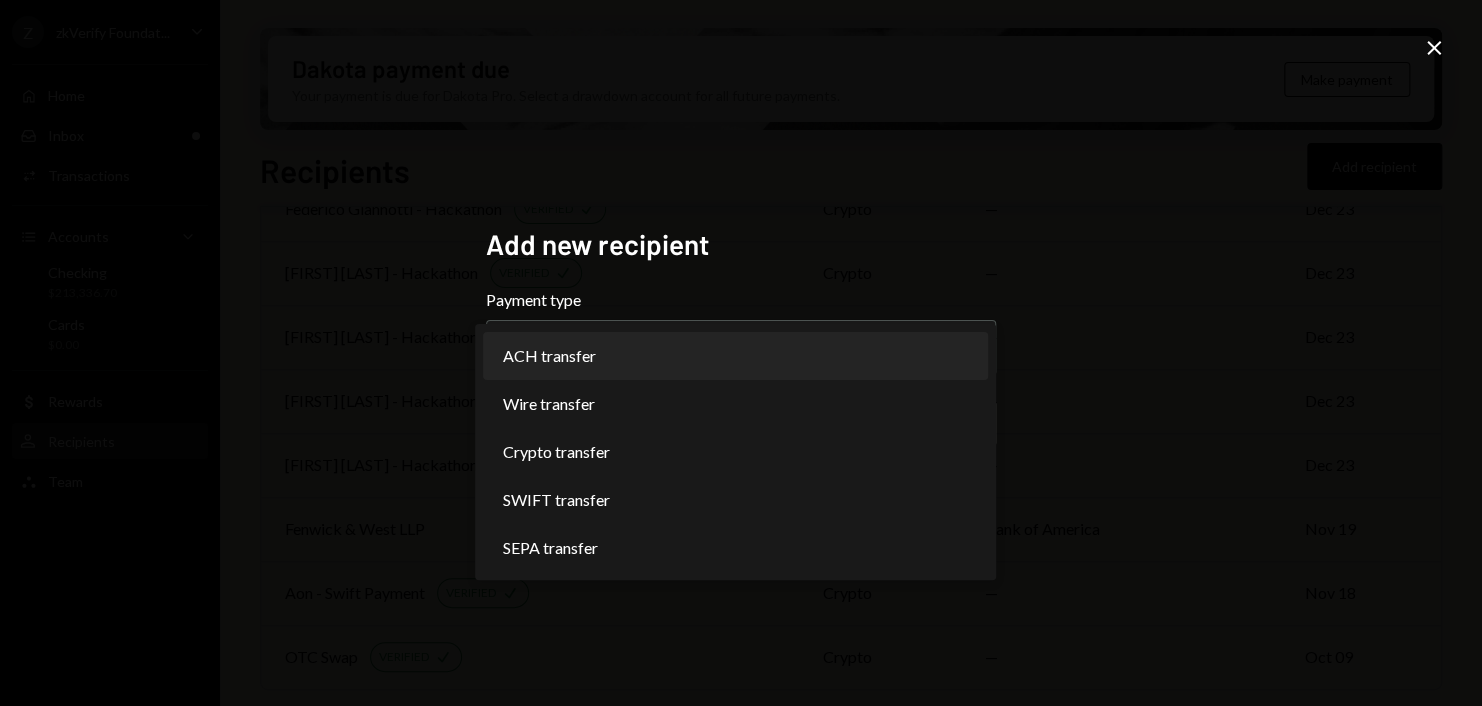 select on "***" 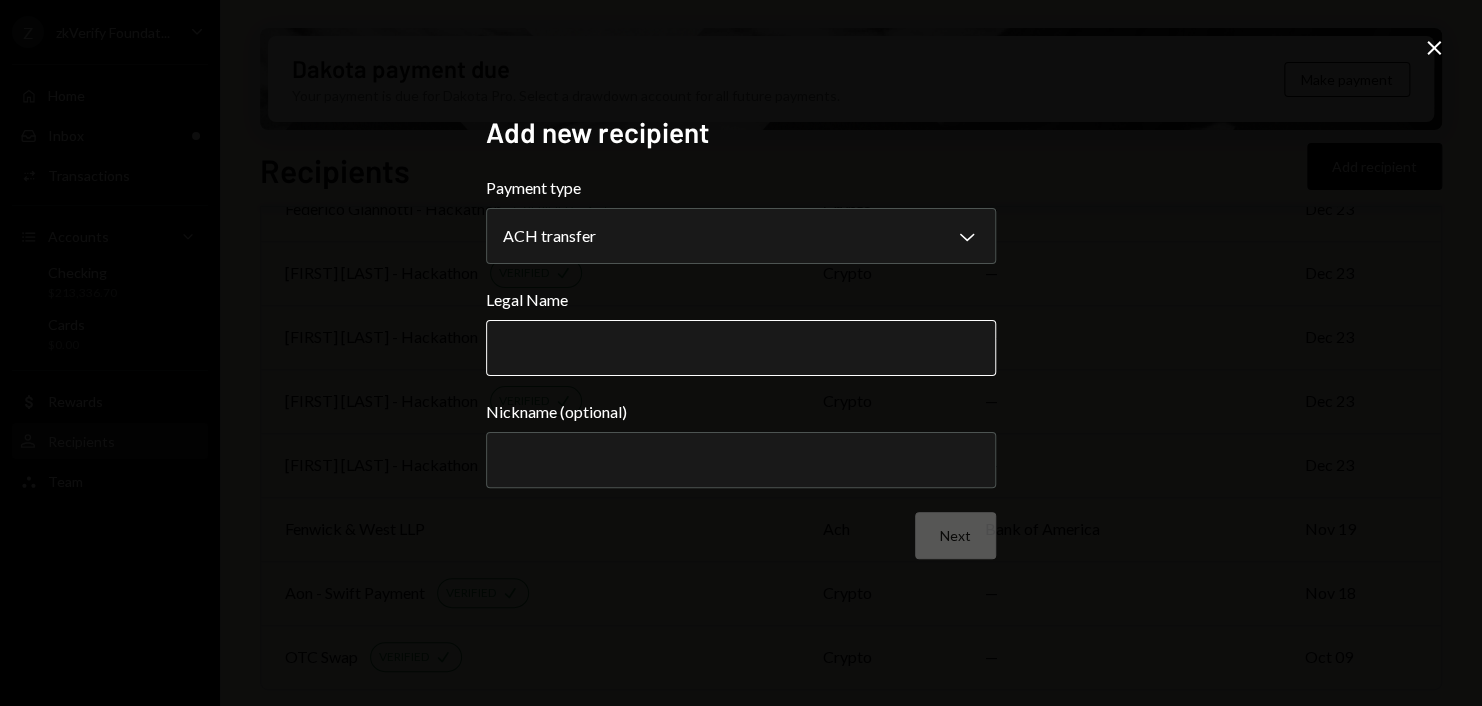 click on "Legal Name" at bounding box center [741, 348] 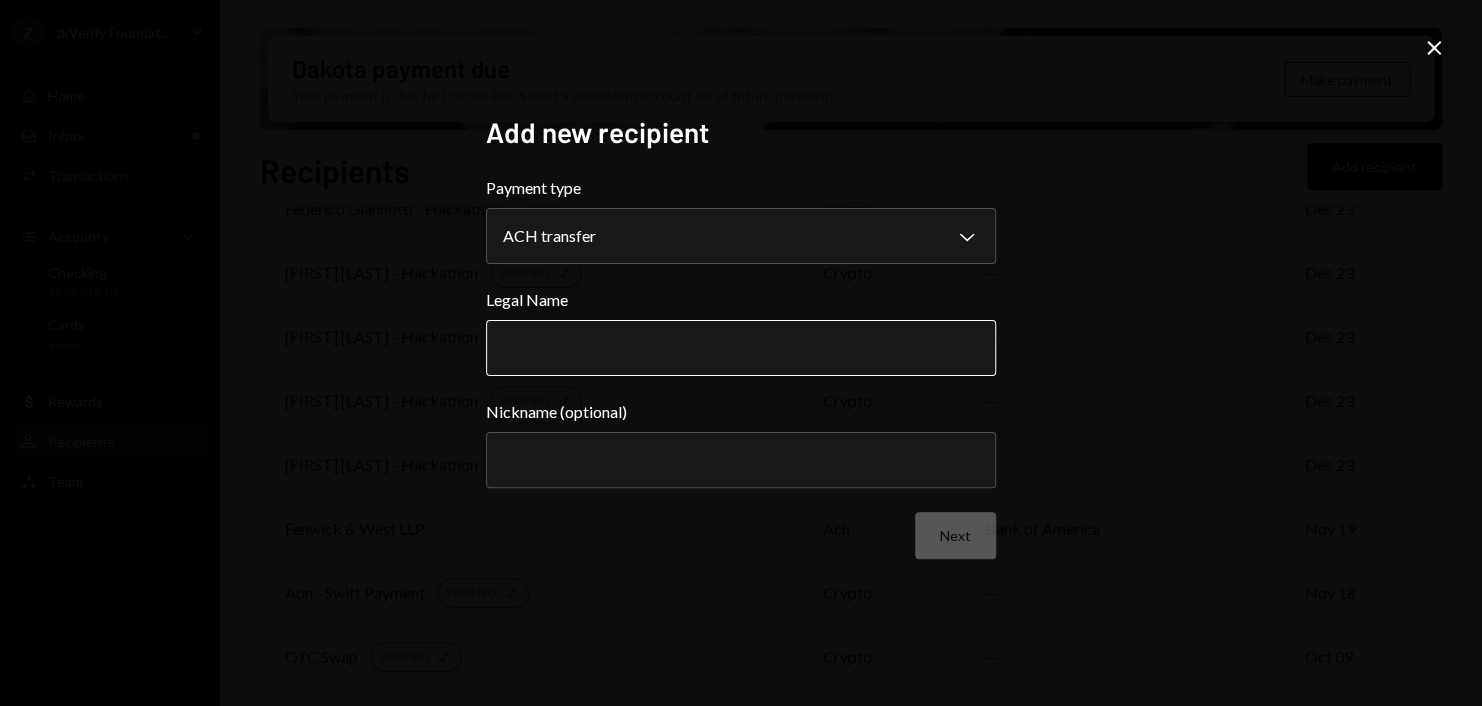 click on "Legal Name" at bounding box center [741, 348] 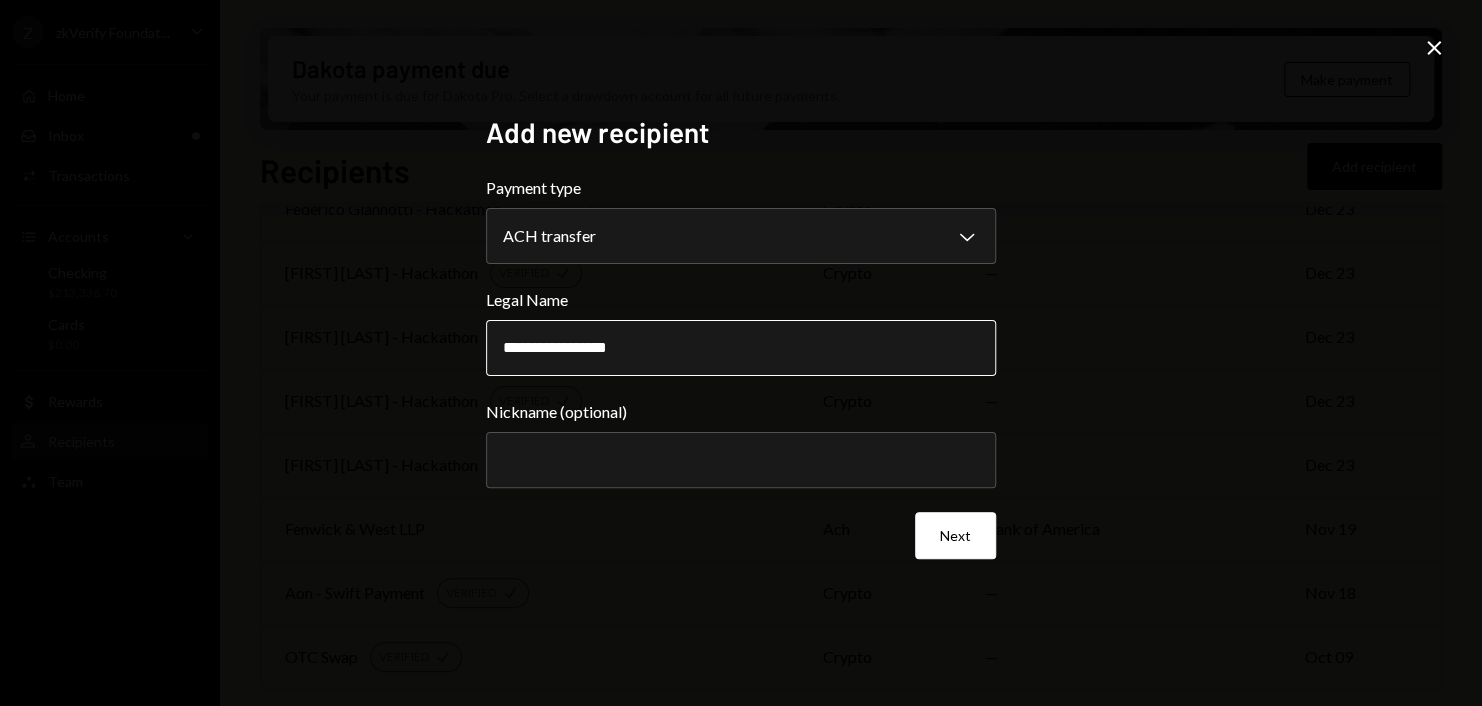 type on "**********" 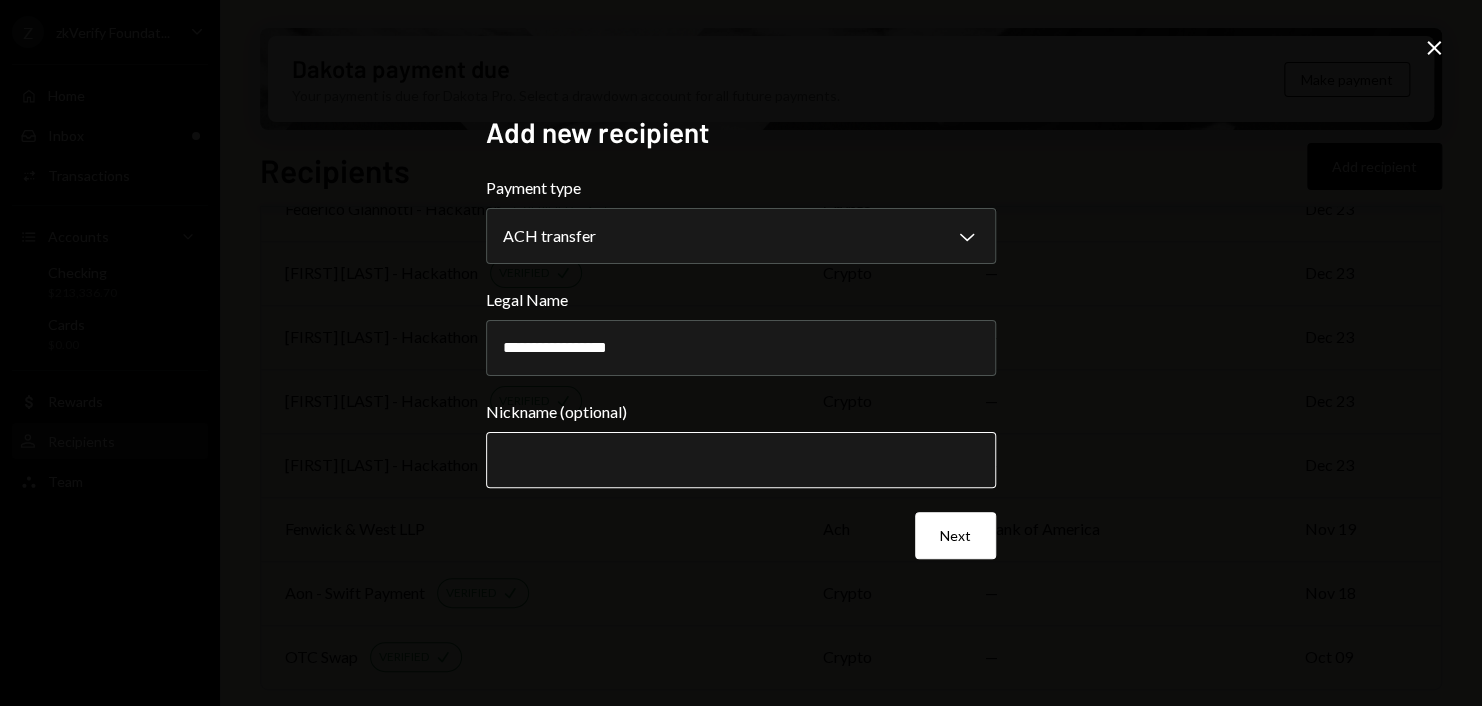 click on "Nickname (optional)" at bounding box center (741, 460) 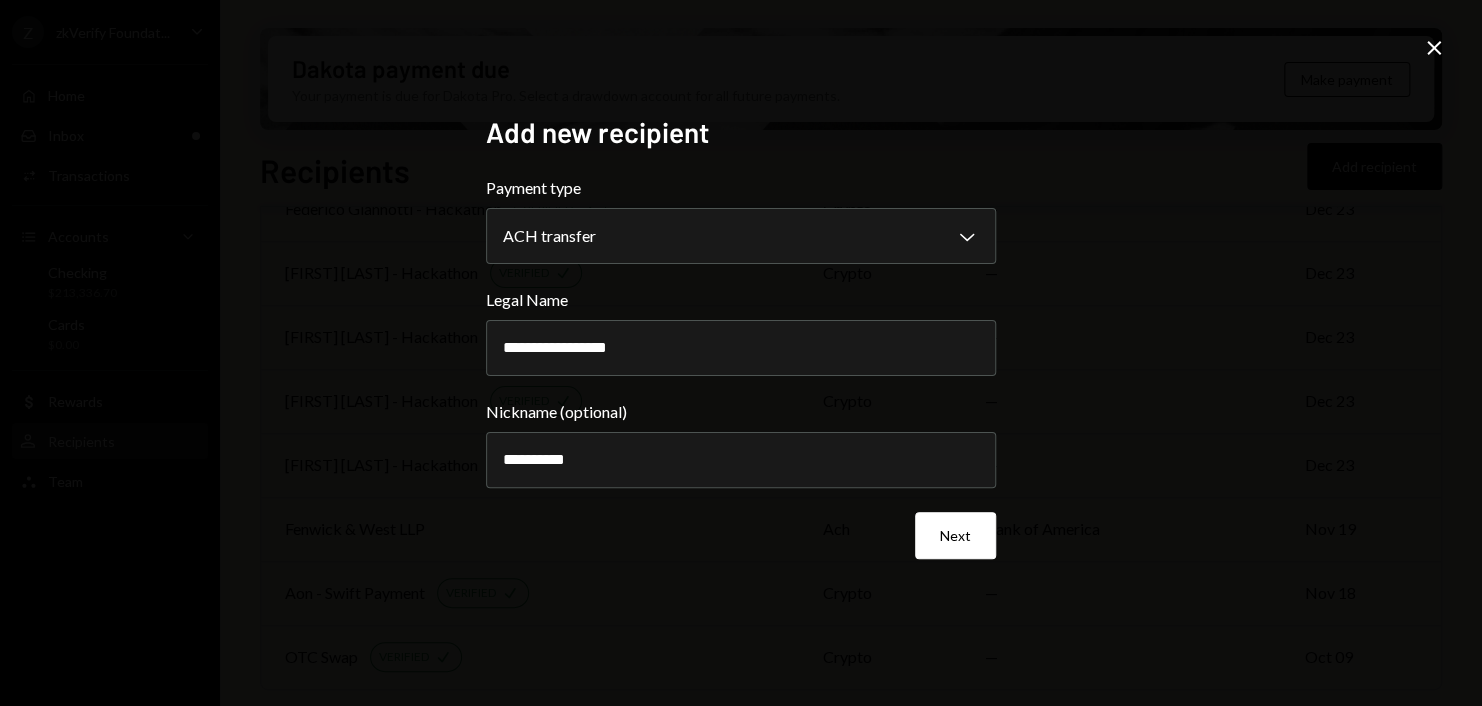 type on "**********" 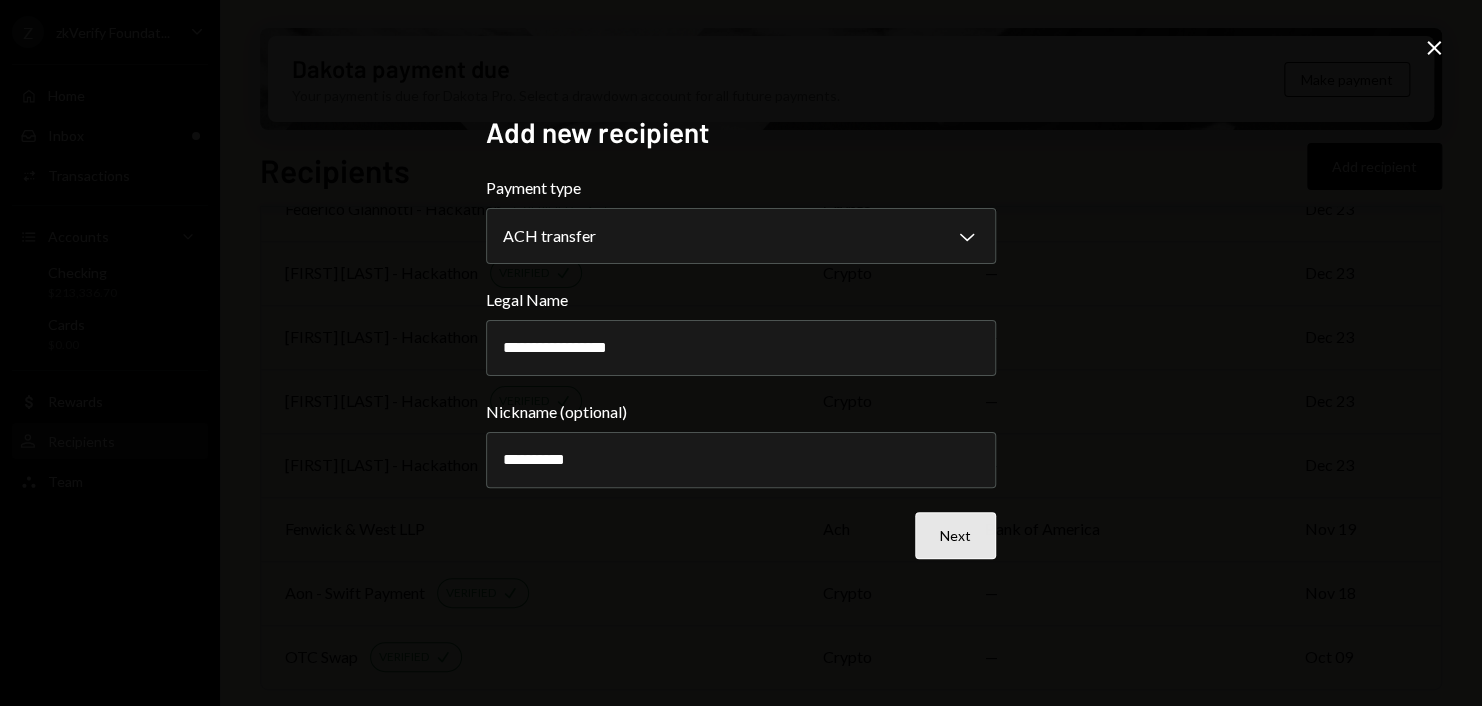 click on "Next" at bounding box center [955, 535] 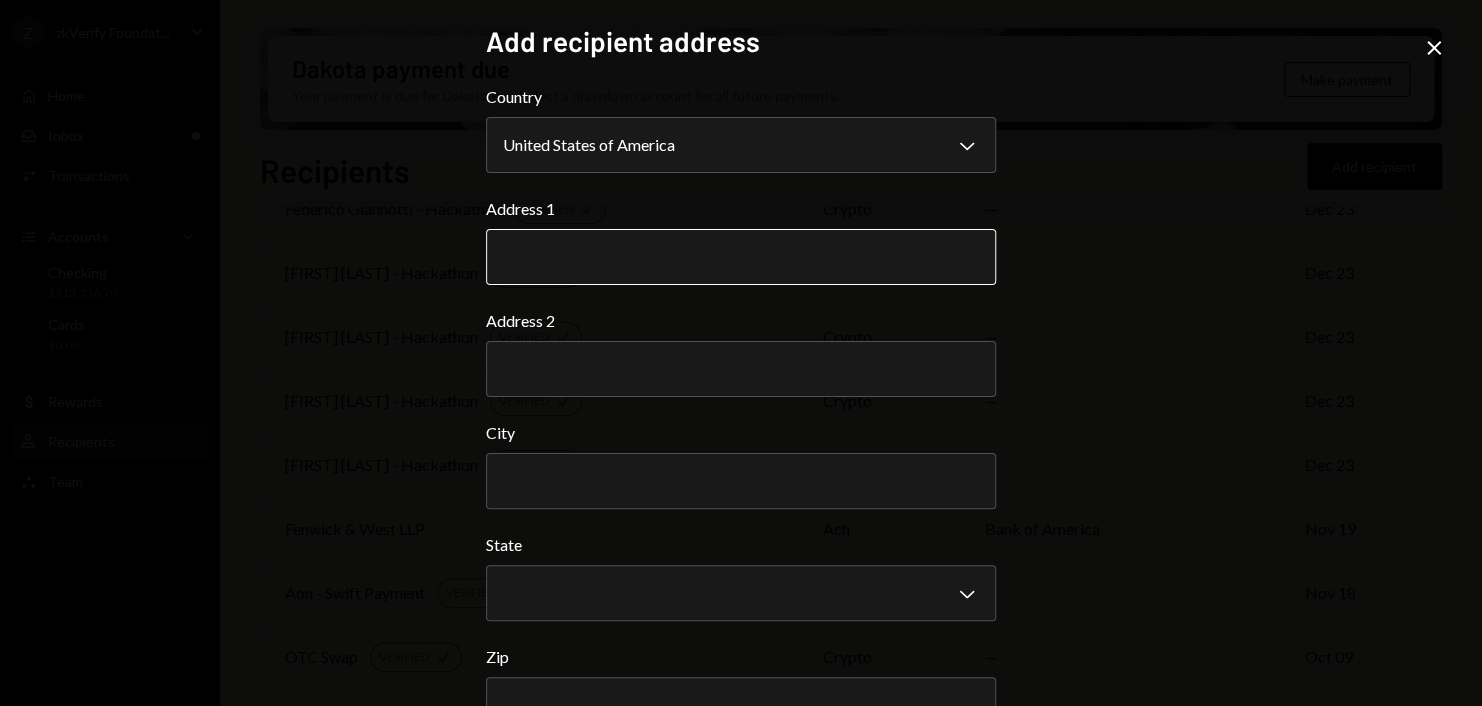 click on "Address 1" at bounding box center (741, 257) 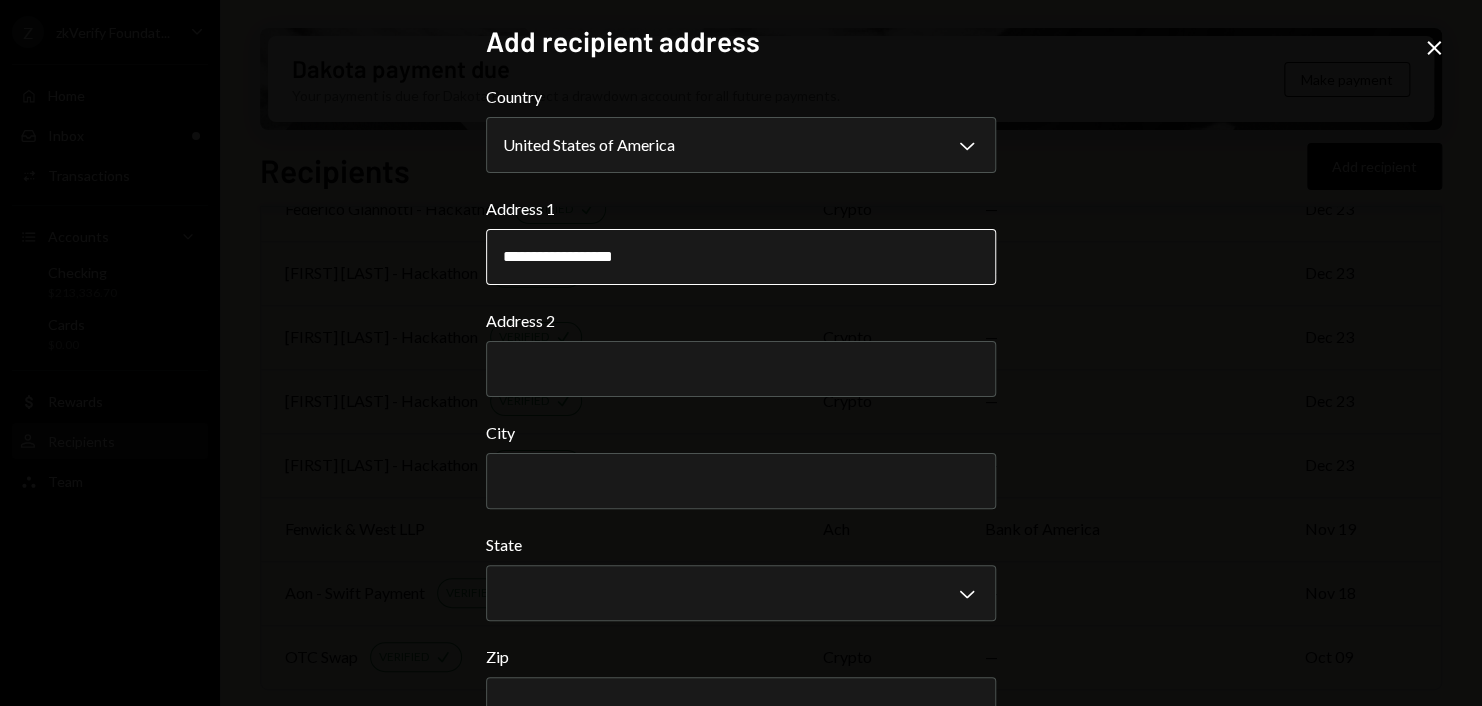 type on "**********" 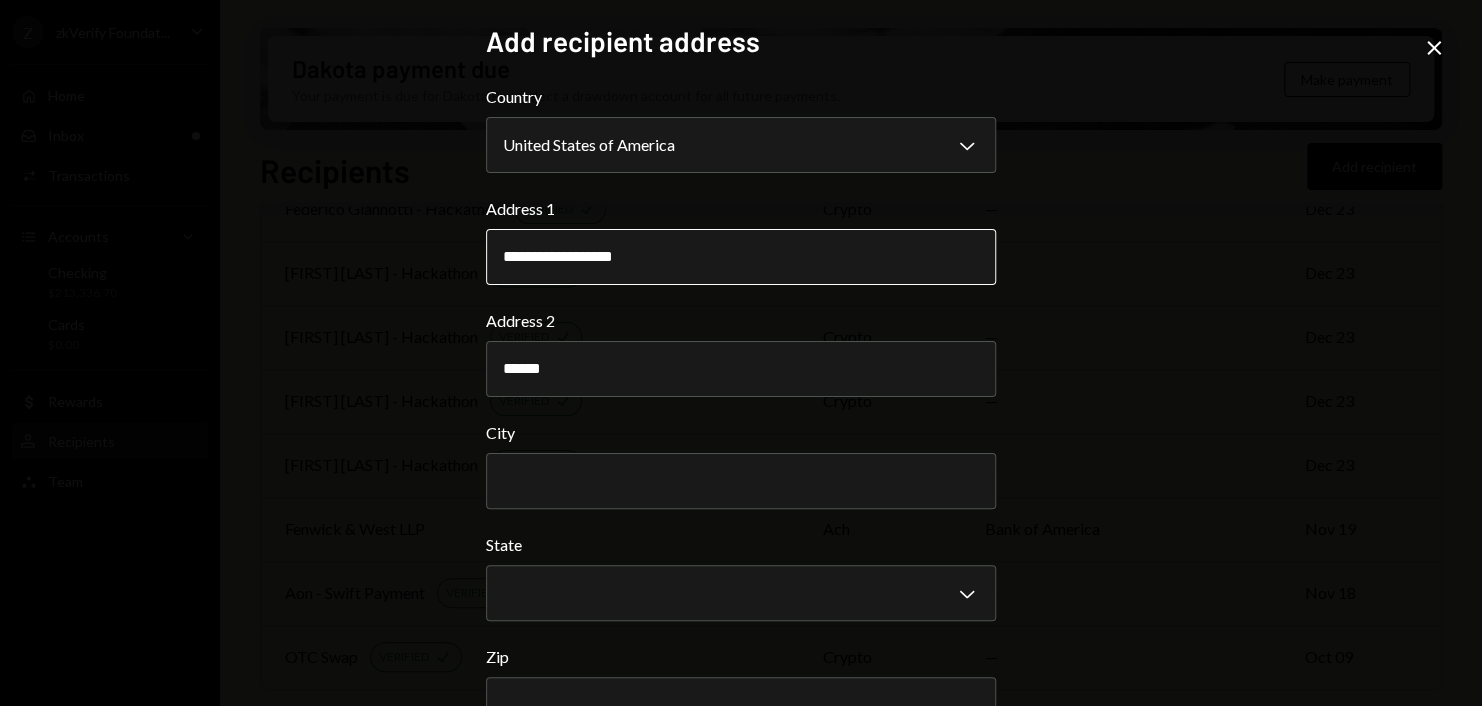 type on "******" 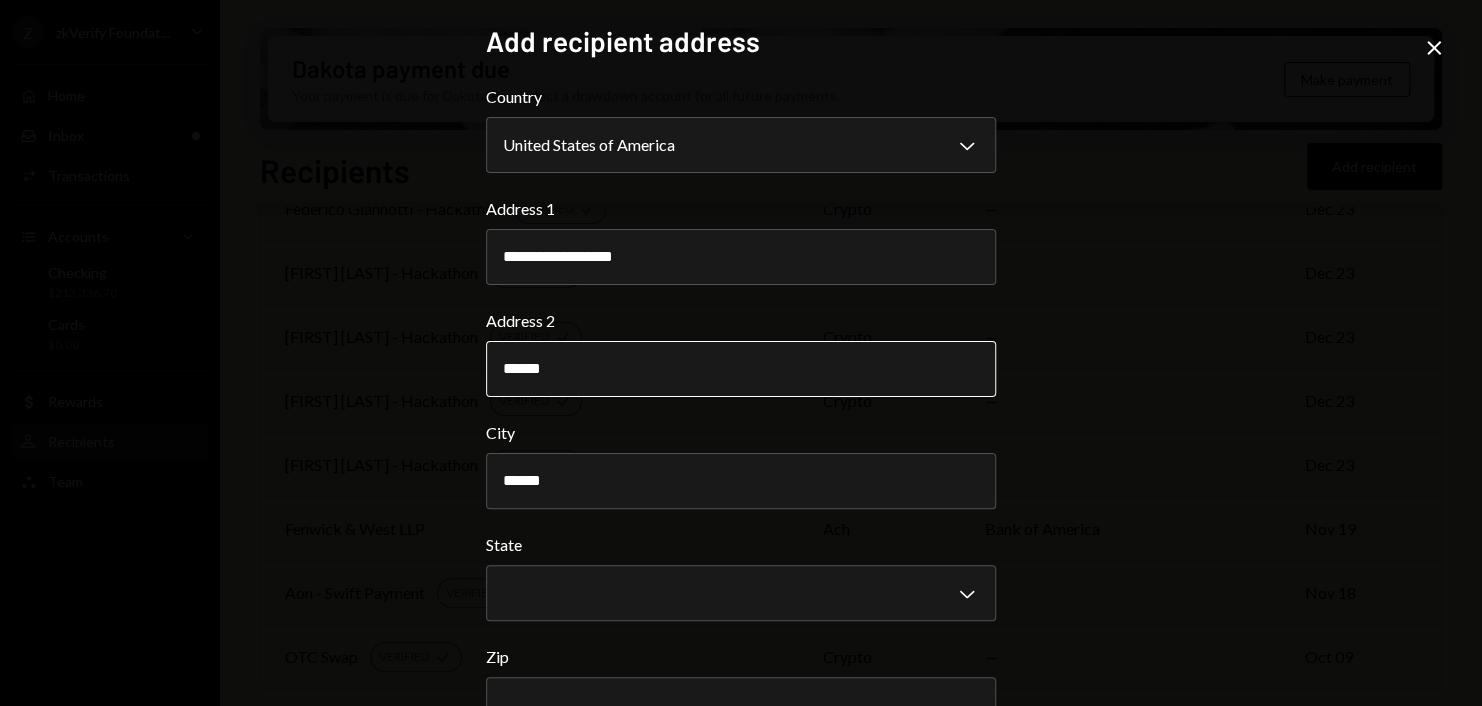 type on "******" 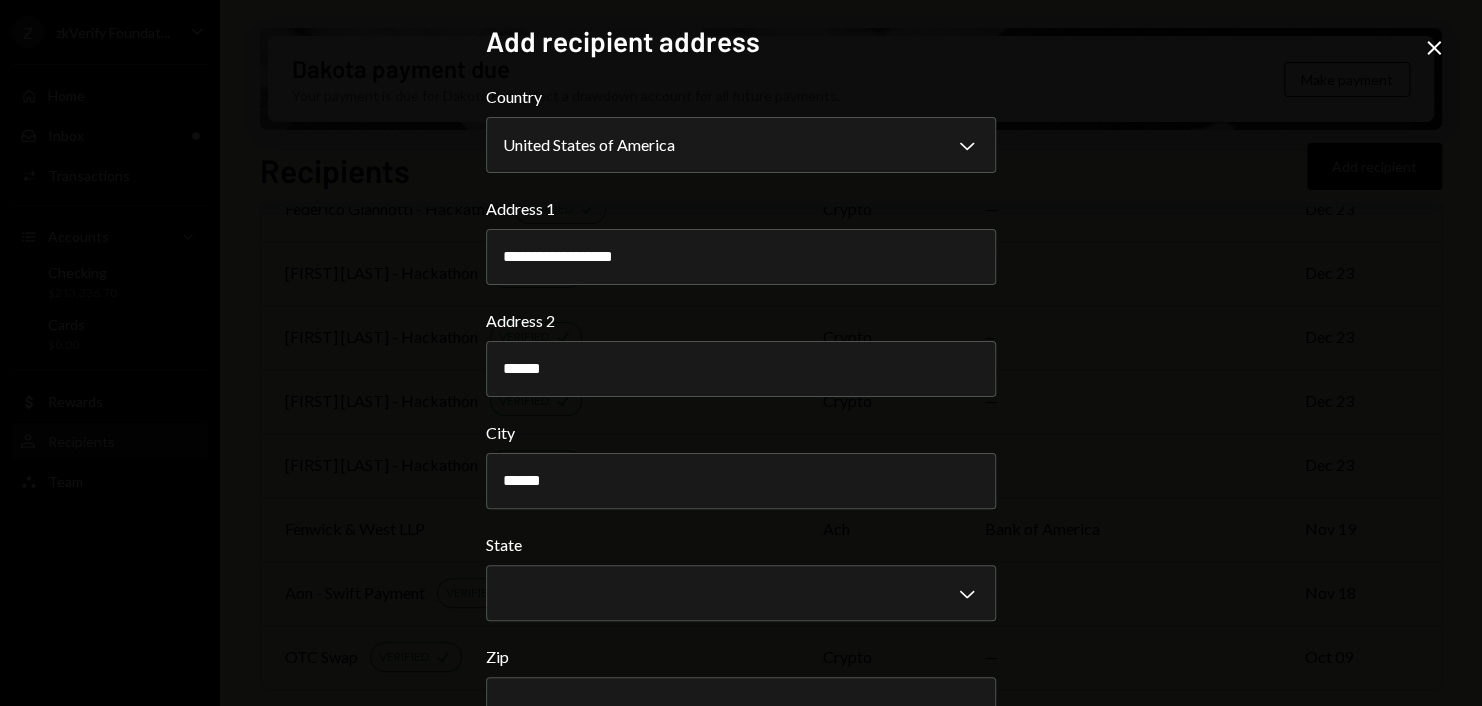 drag, startPoint x: 613, startPoint y: 357, endPoint x: 289, endPoint y: 366, distance: 324.12497 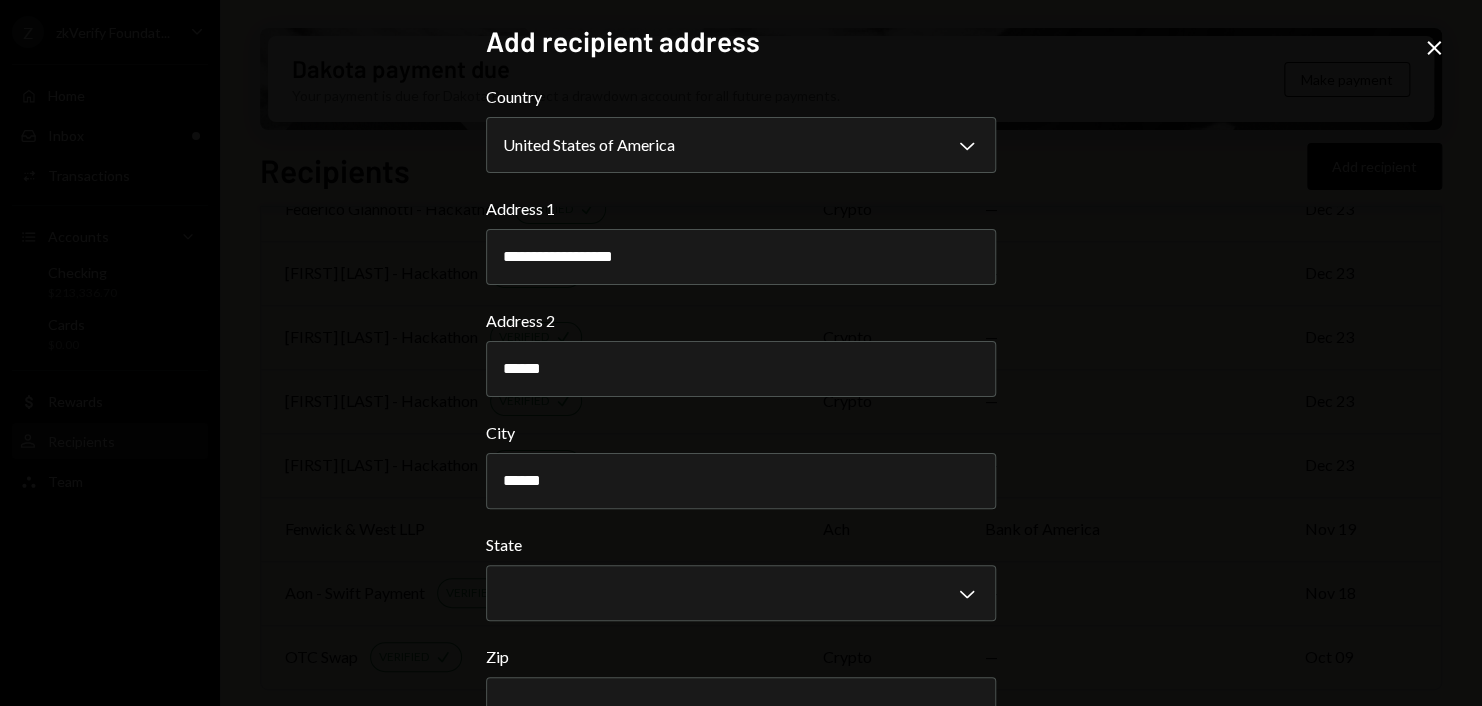 click on "**********" at bounding box center (741, 353) 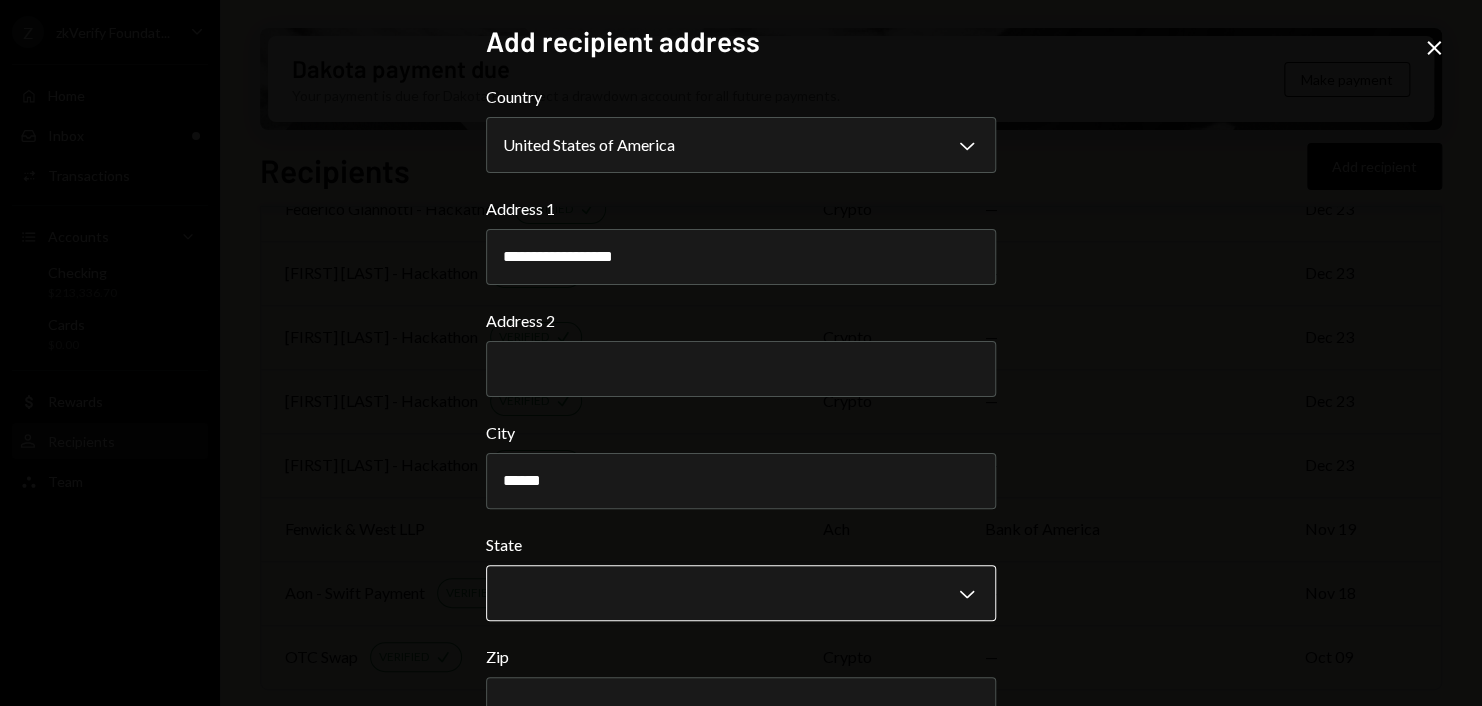 scroll, scrollTop: 128, scrollLeft: 0, axis: vertical 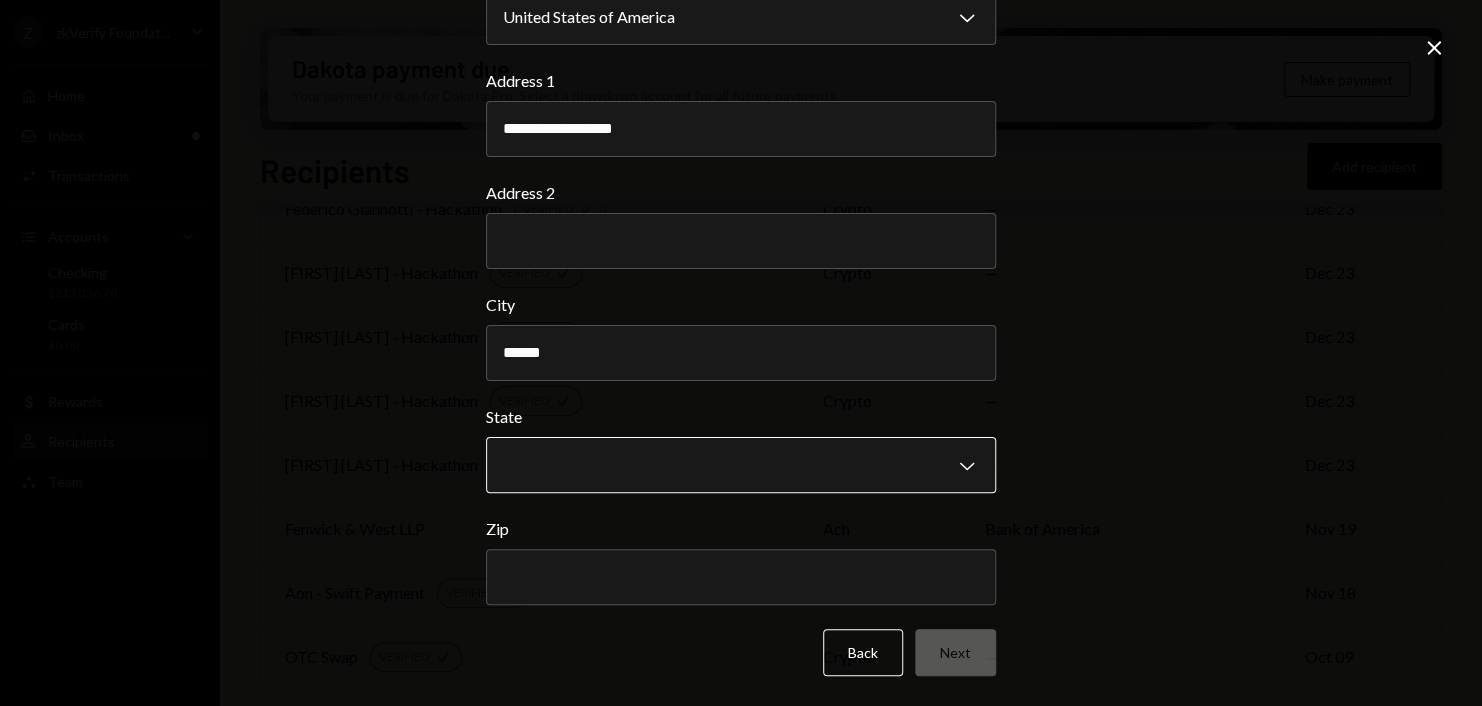 type 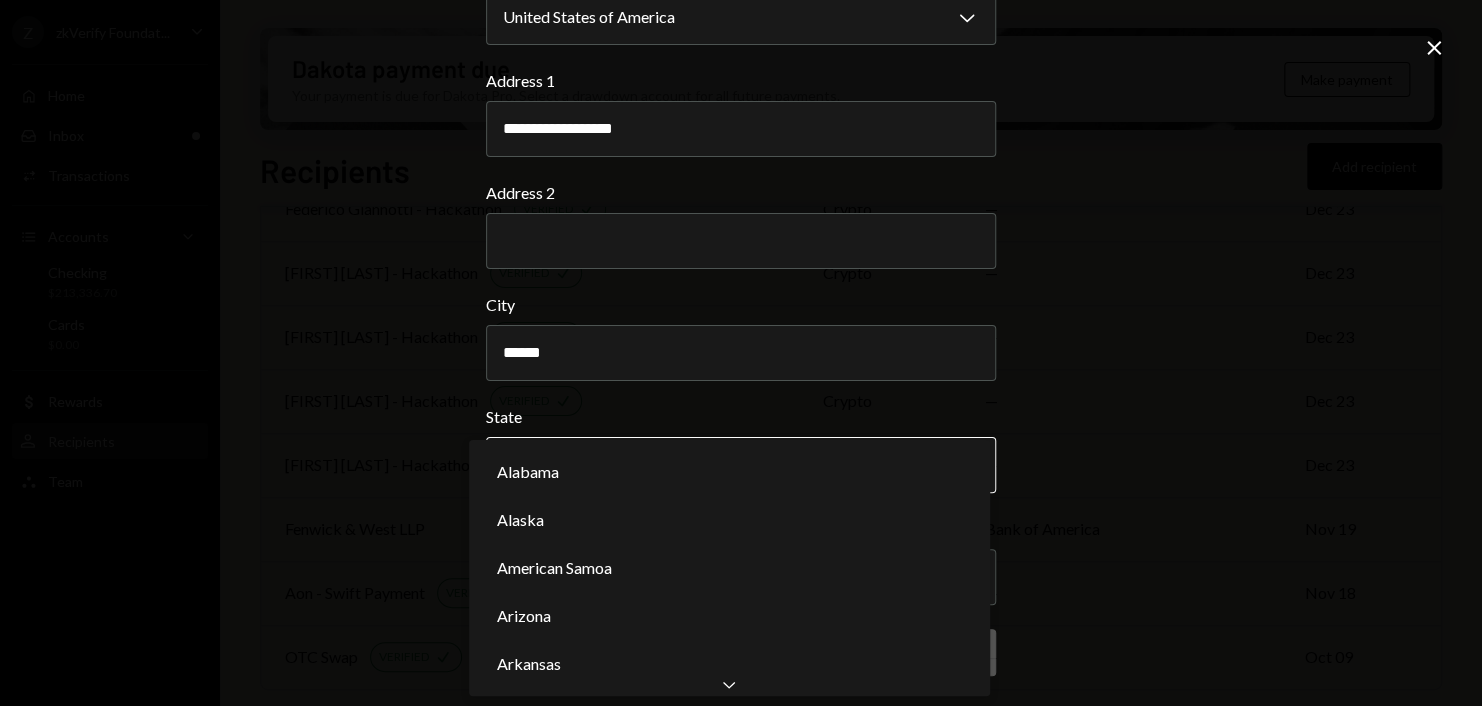 click on "Chevron Down" at bounding box center [741, 465] 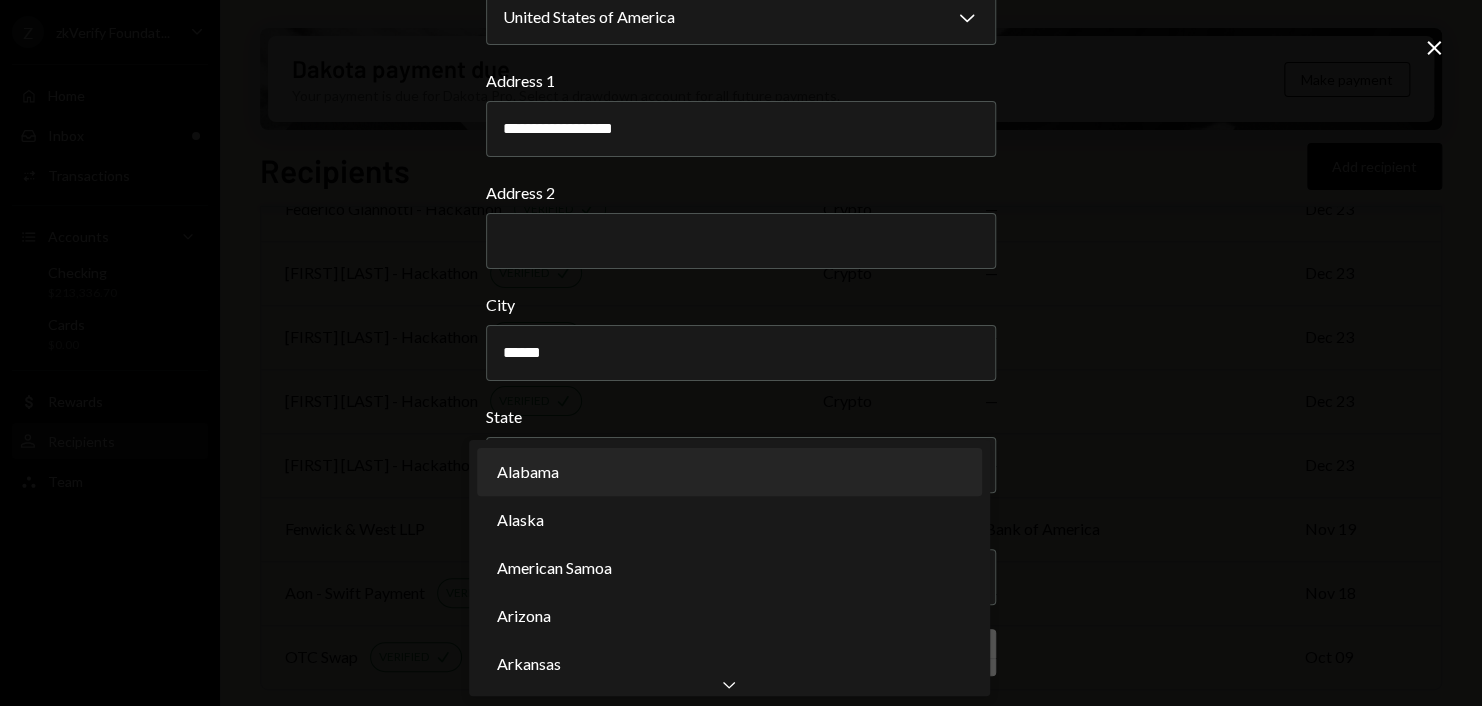 type 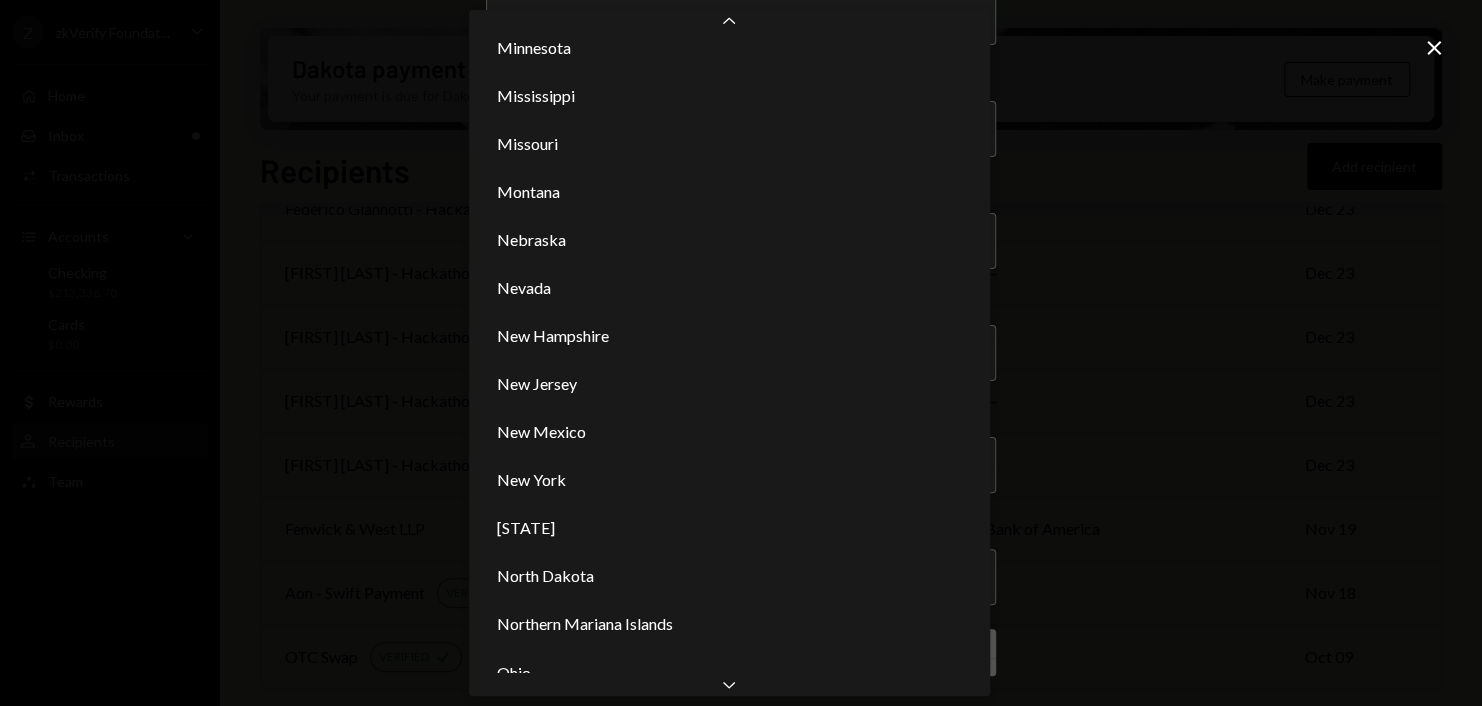 scroll, scrollTop: 1266, scrollLeft: 0, axis: vertical 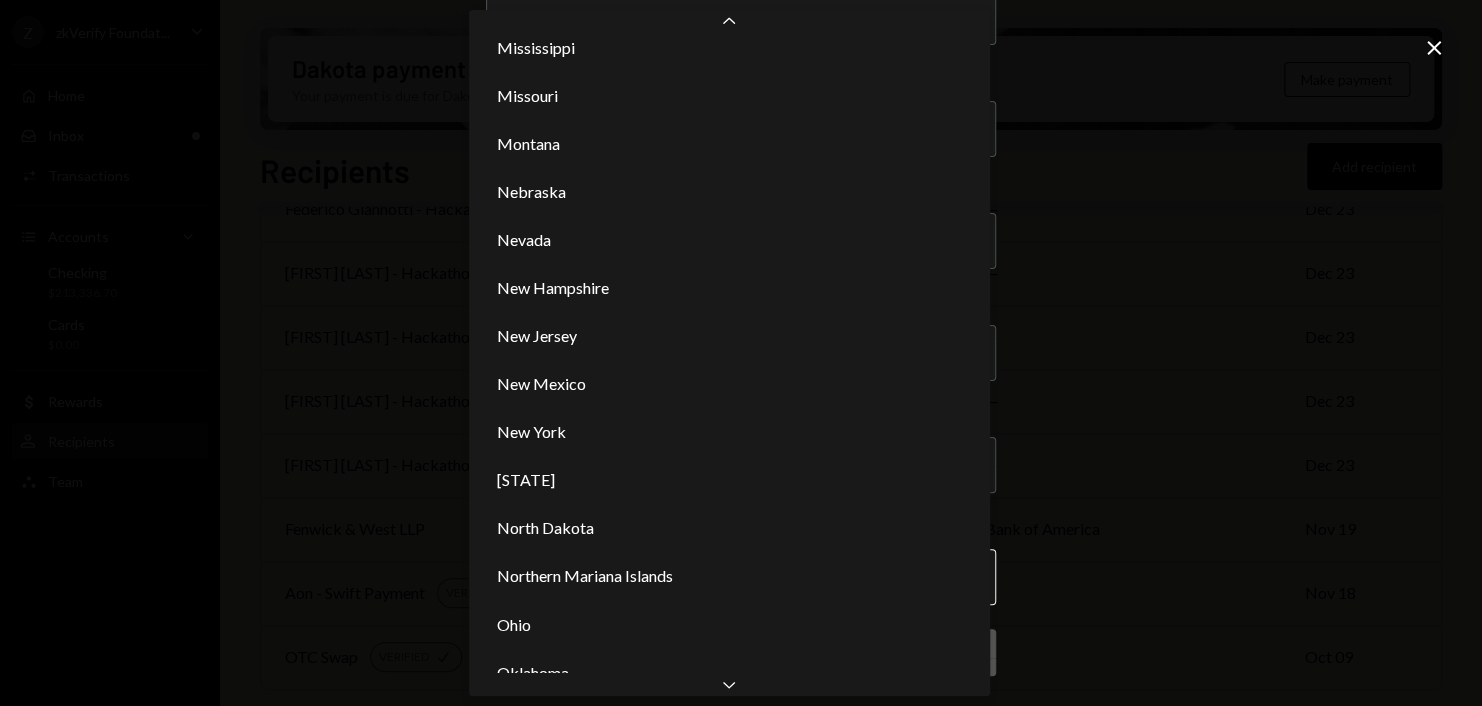 drag, startPoint x: 601, startPoint y: 619, endPoint x: 734, endPoint y: 585, distance: 137.2771 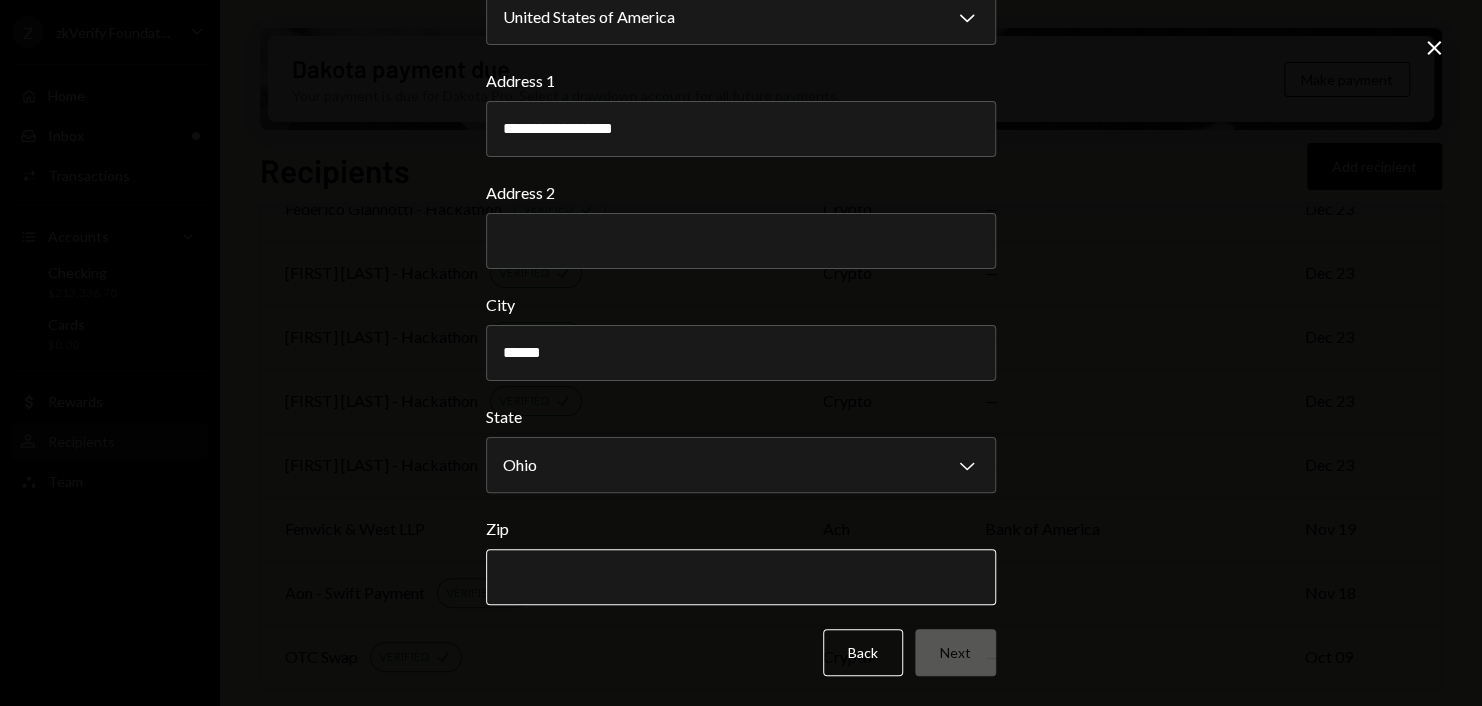click on "Zip" at bounding box center (741, 577) 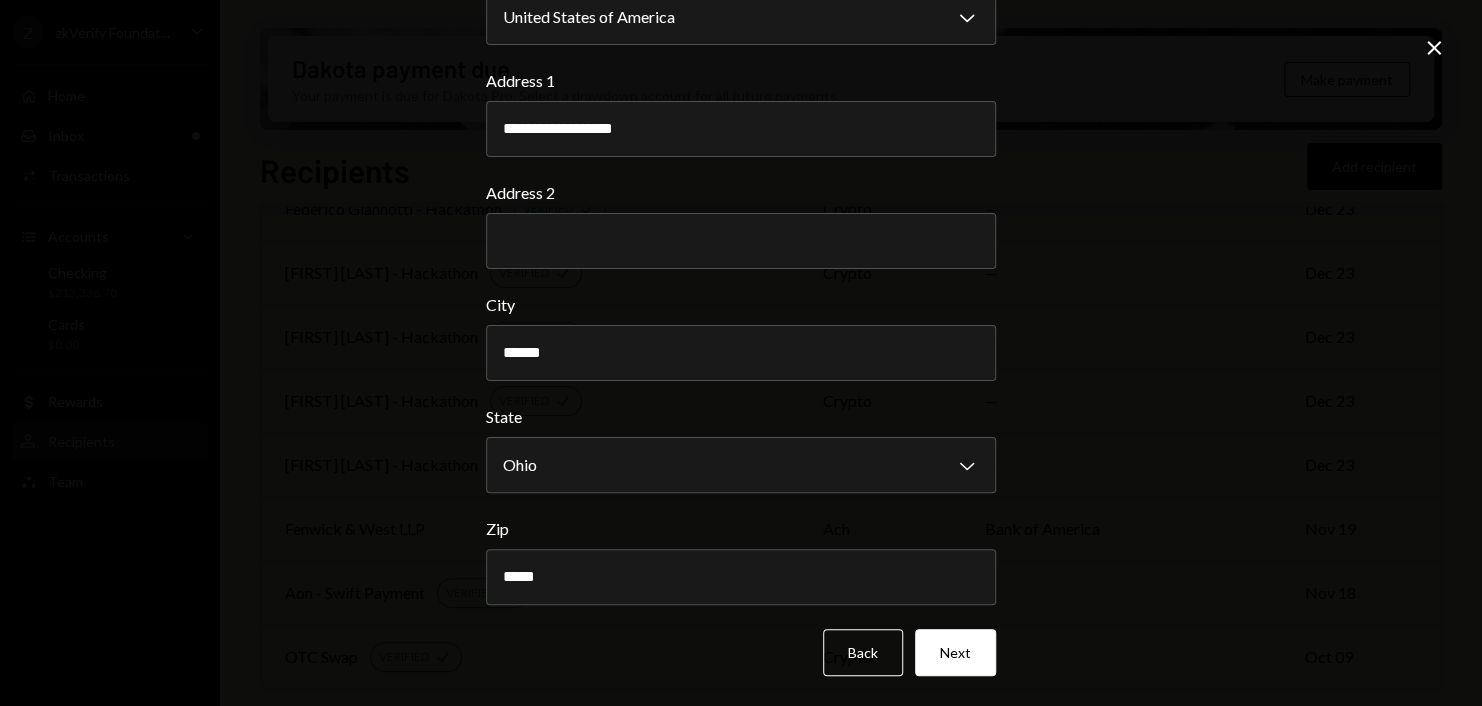 type on "*****" 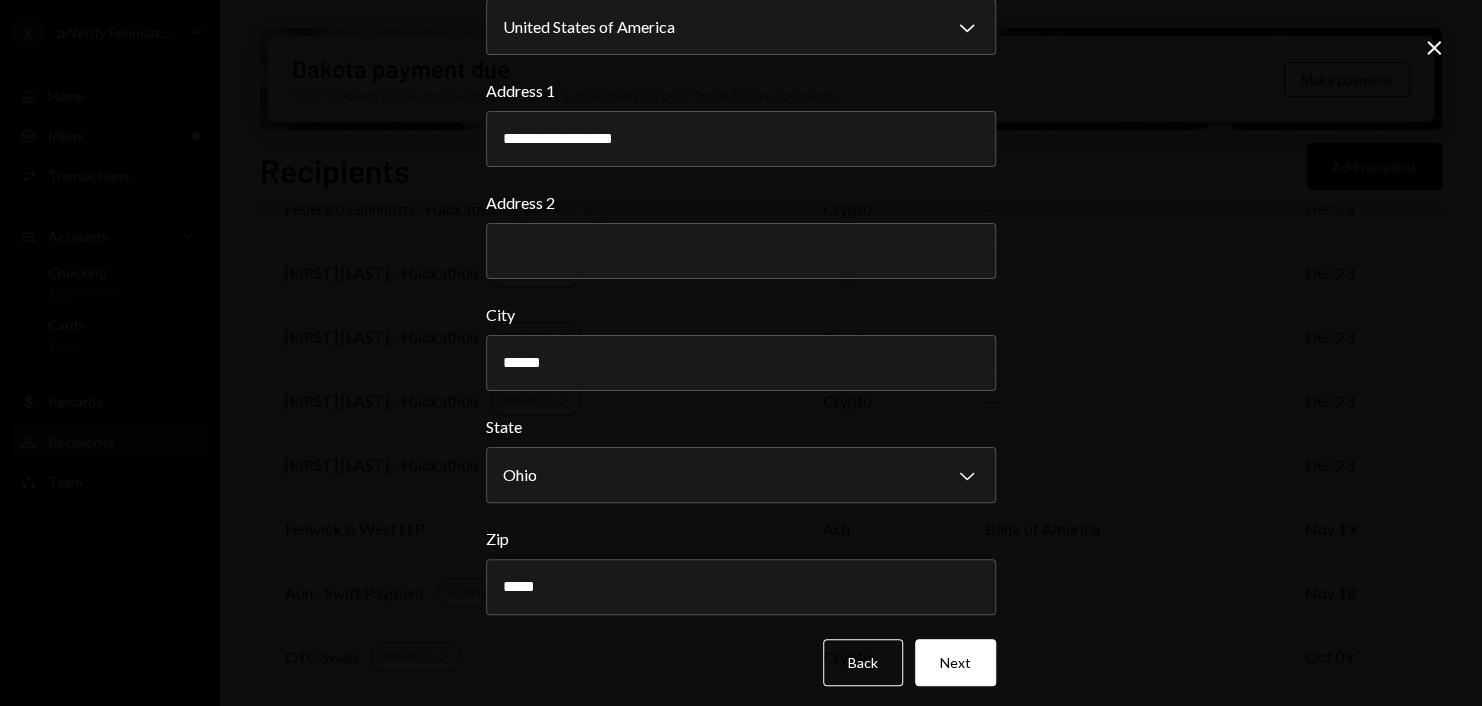scroll, scrollTop: 128, scrollLeft: 0, axis: vertical 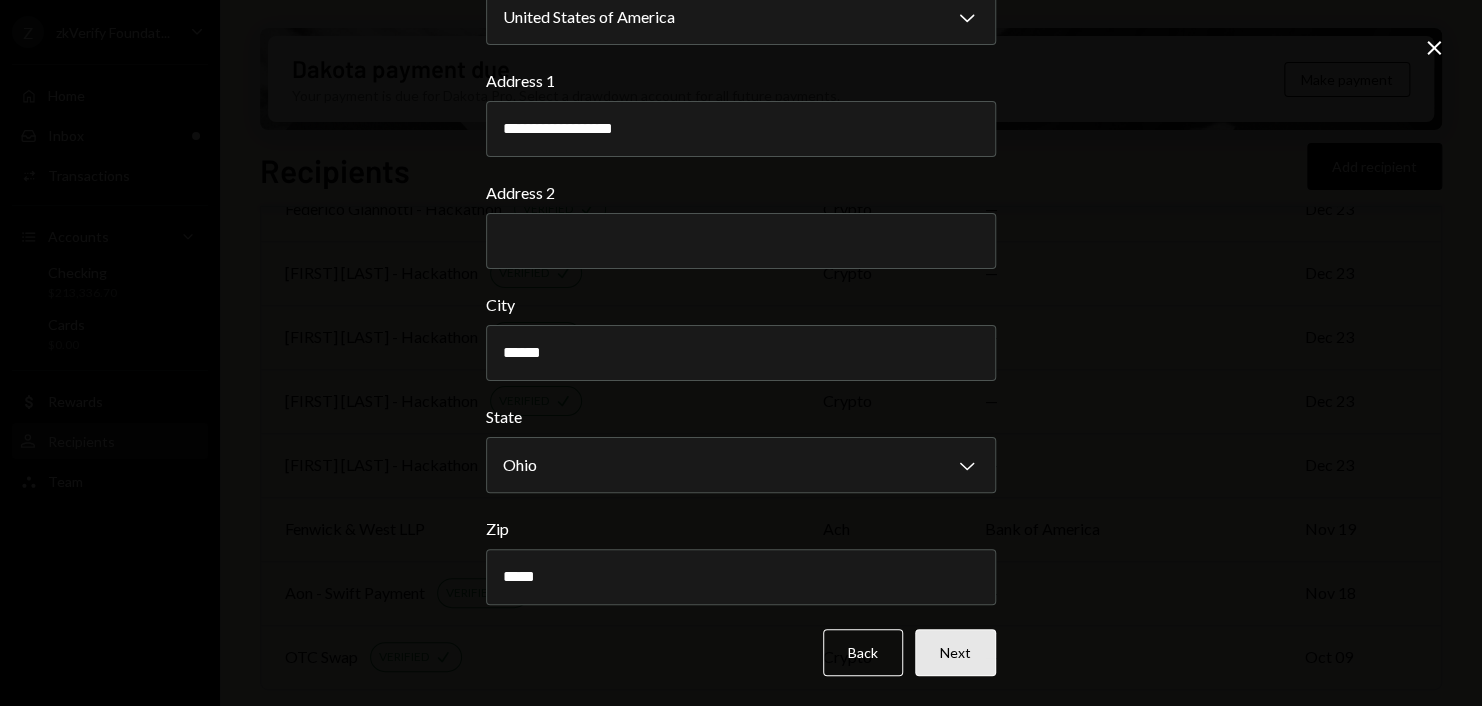 click on "Next" at bounding box center [955, 652] 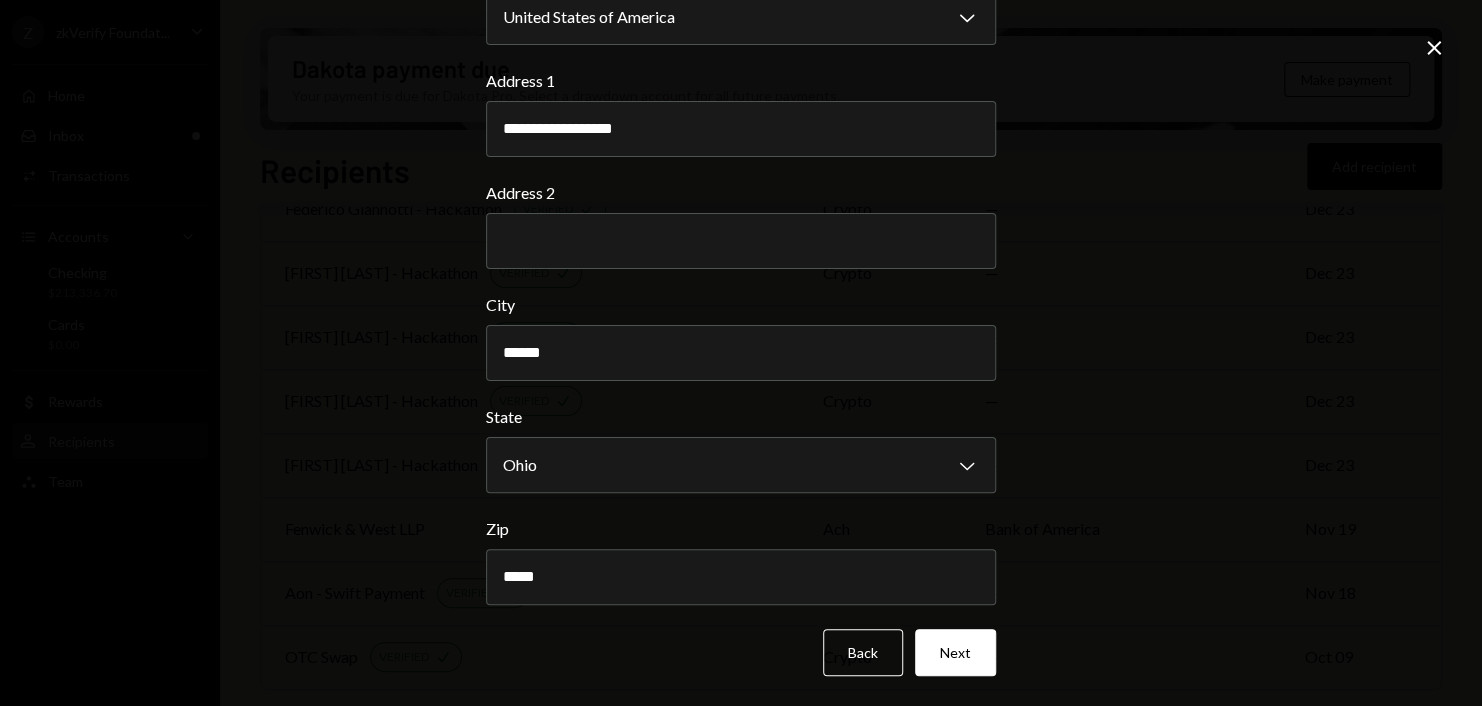 scroll, scrollTop: 0, scrollLeft: 0, axis: both 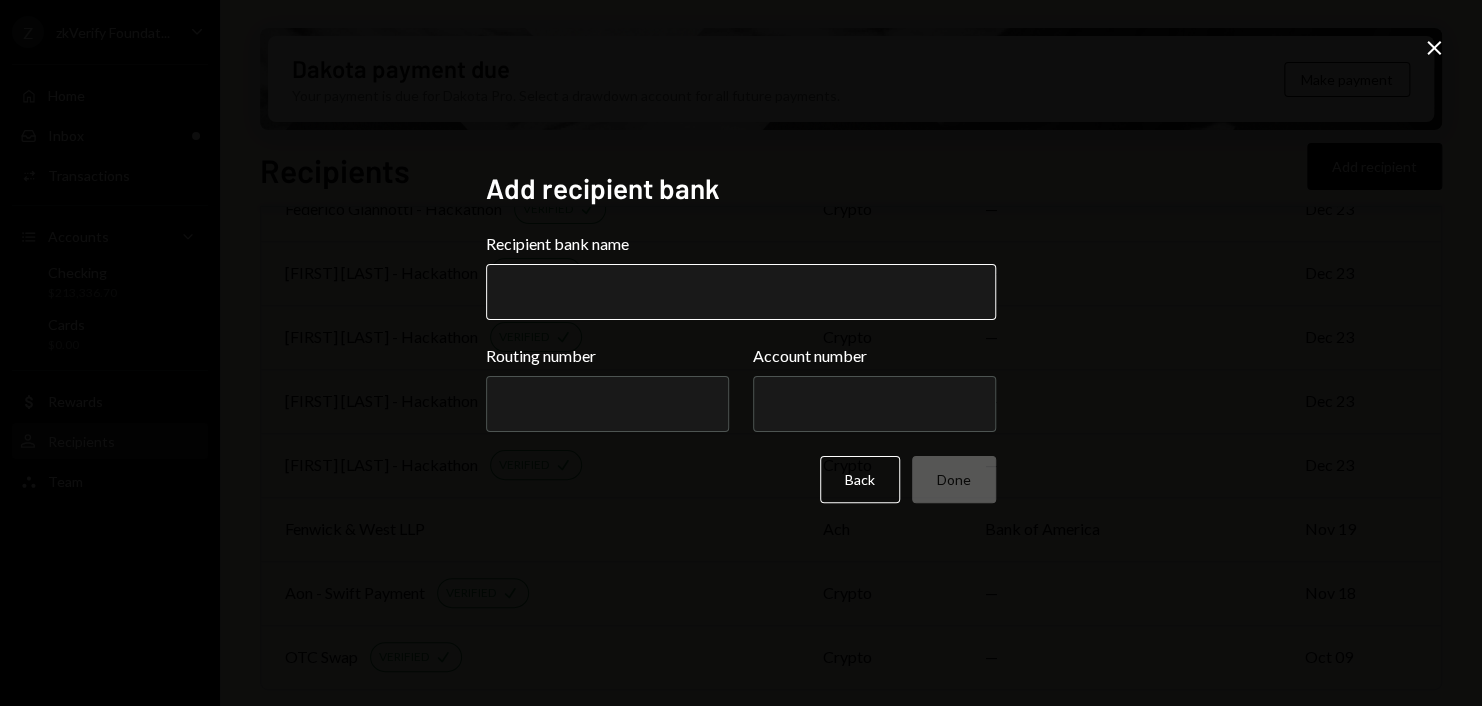 click on "Recipient bank name" at bounding box center [741, 292] 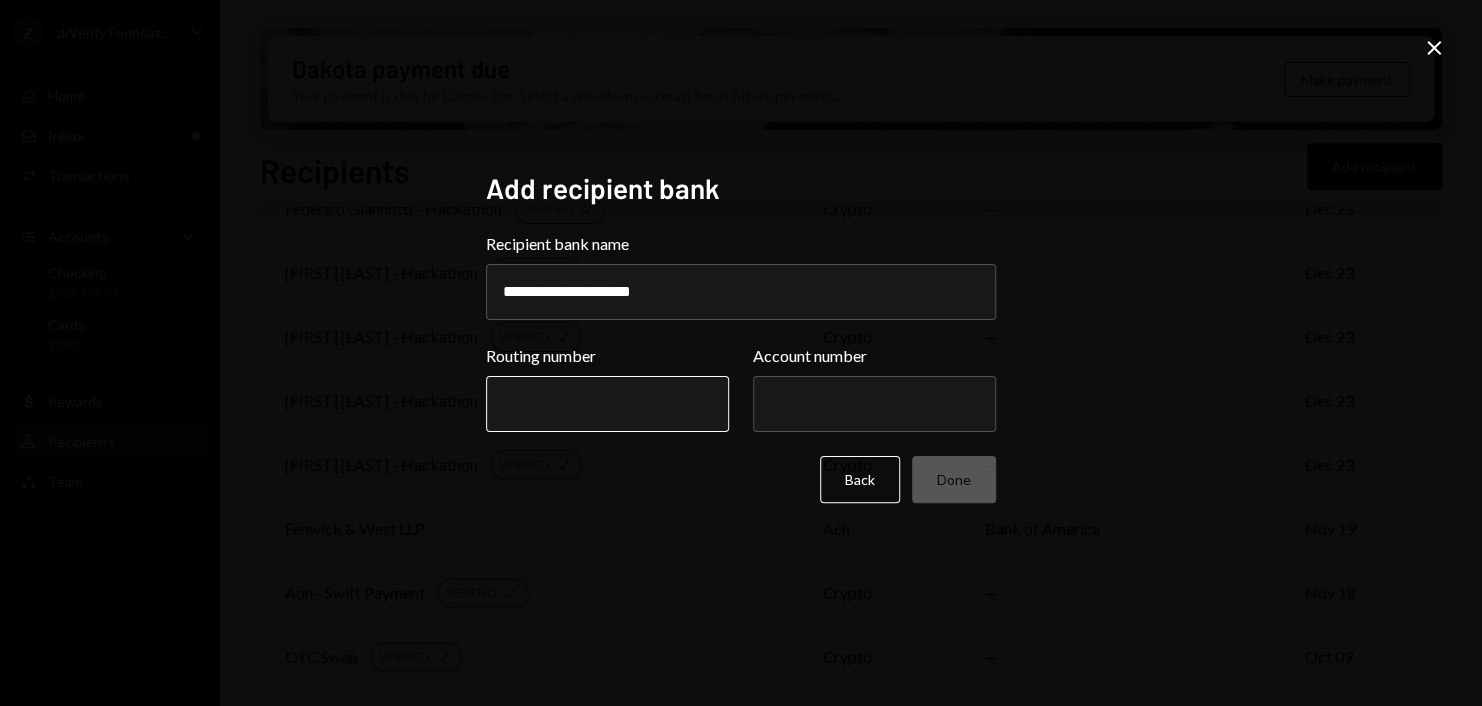 type on "**********" 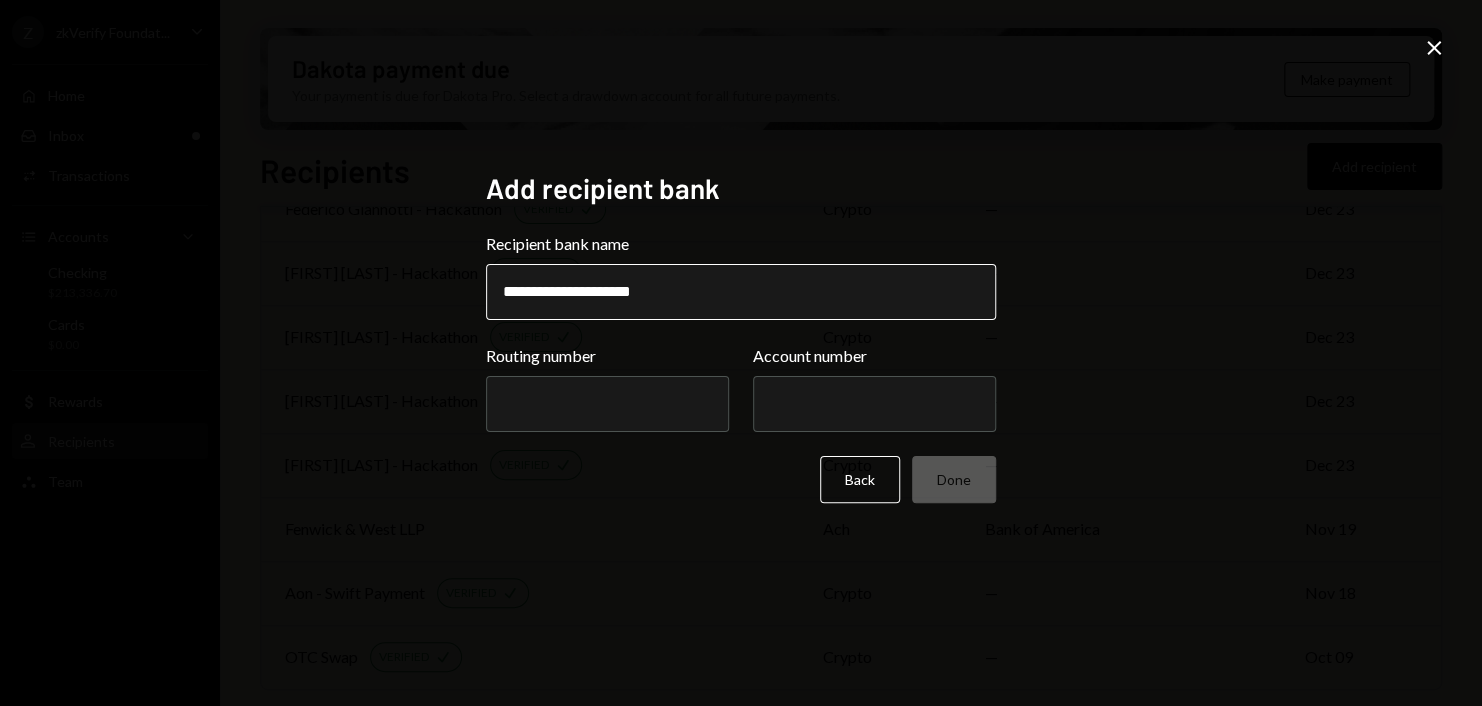 drag, startPoint x: 612, startPoint y: 290, endPoint x: 717, endPoint y: 282, distance: 105.30432 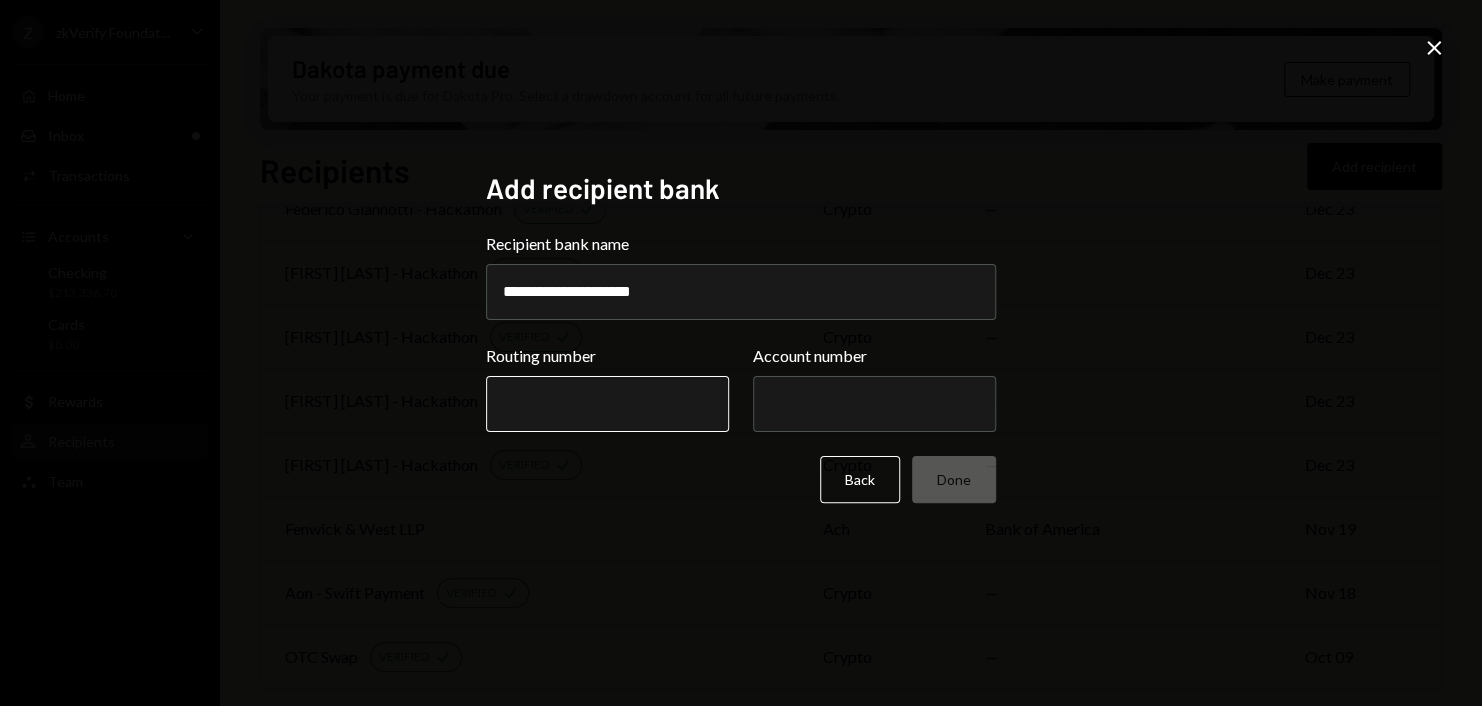 click on "Routing number" at bounding box center (607, 404) 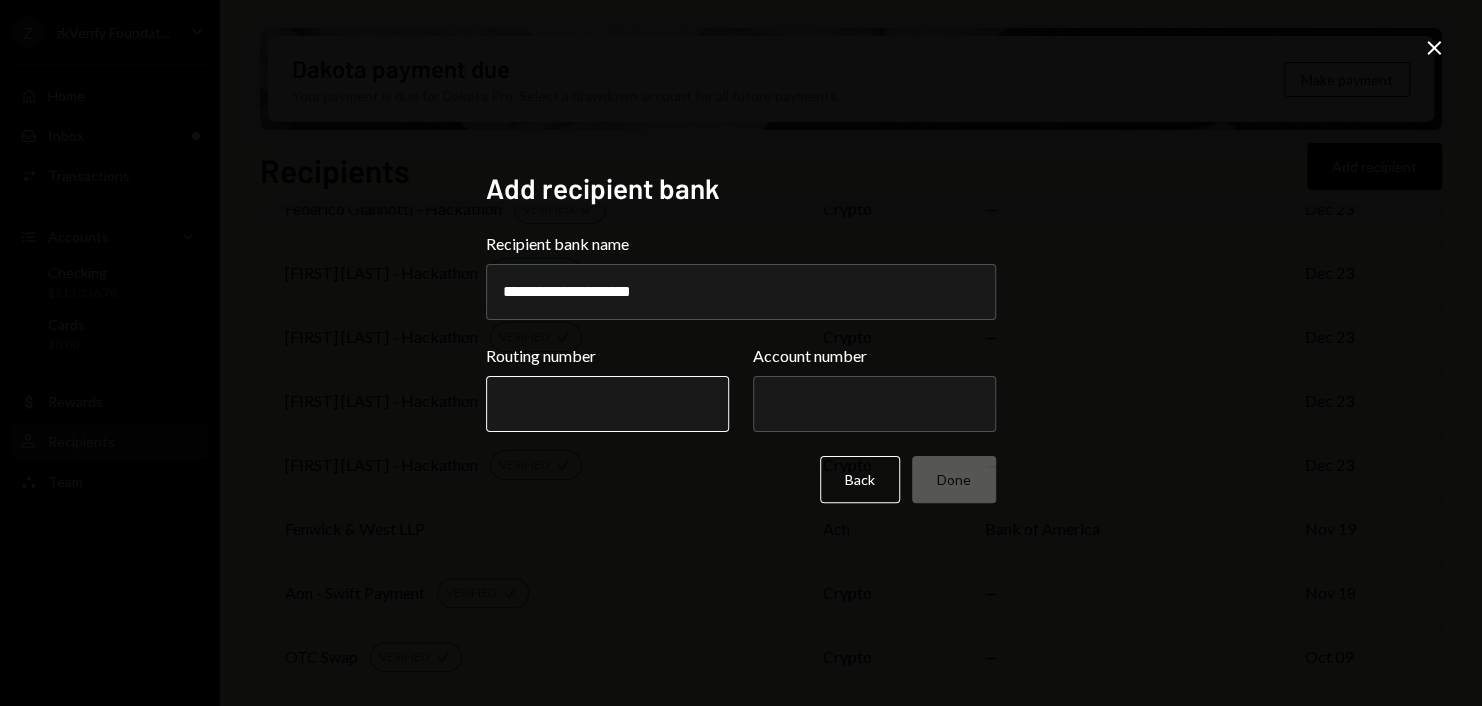 click on "Routing number" at bounding box center [607, 404] 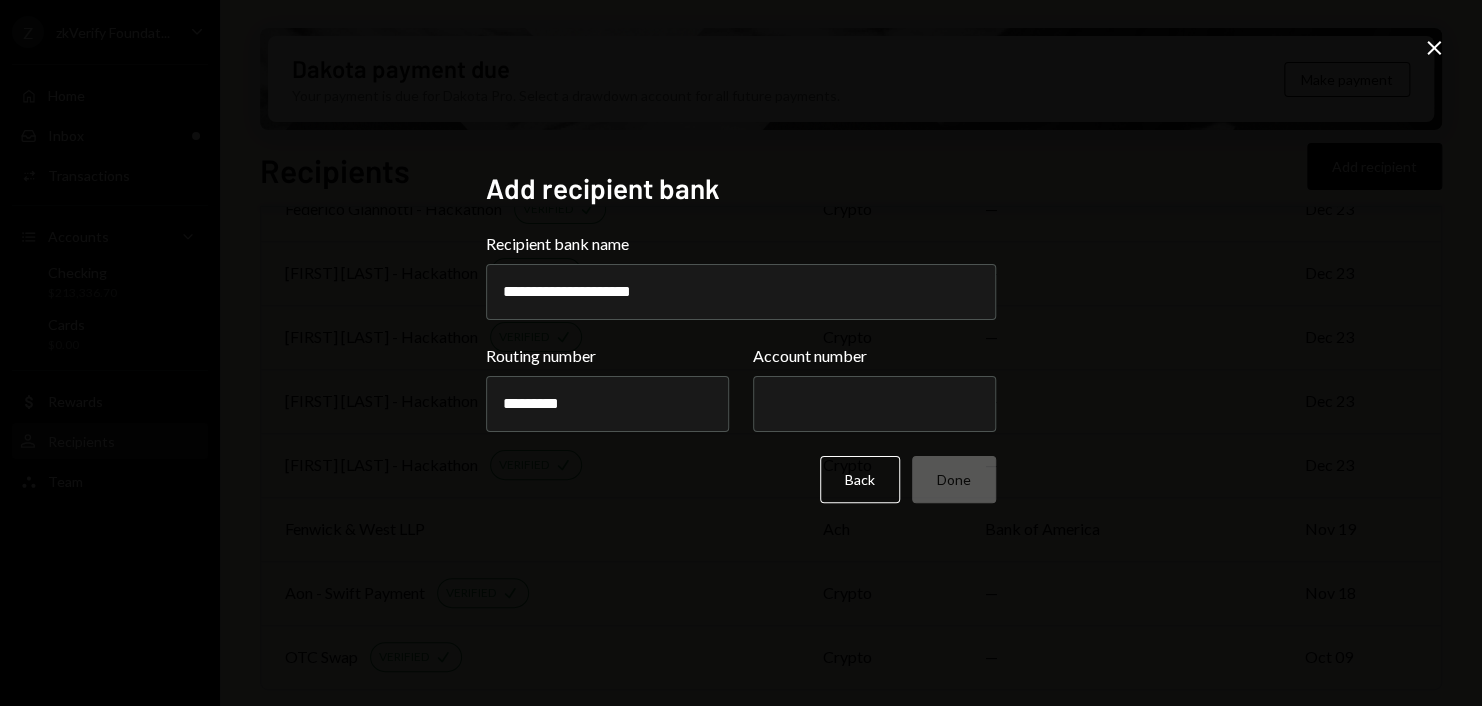 type on "*********" 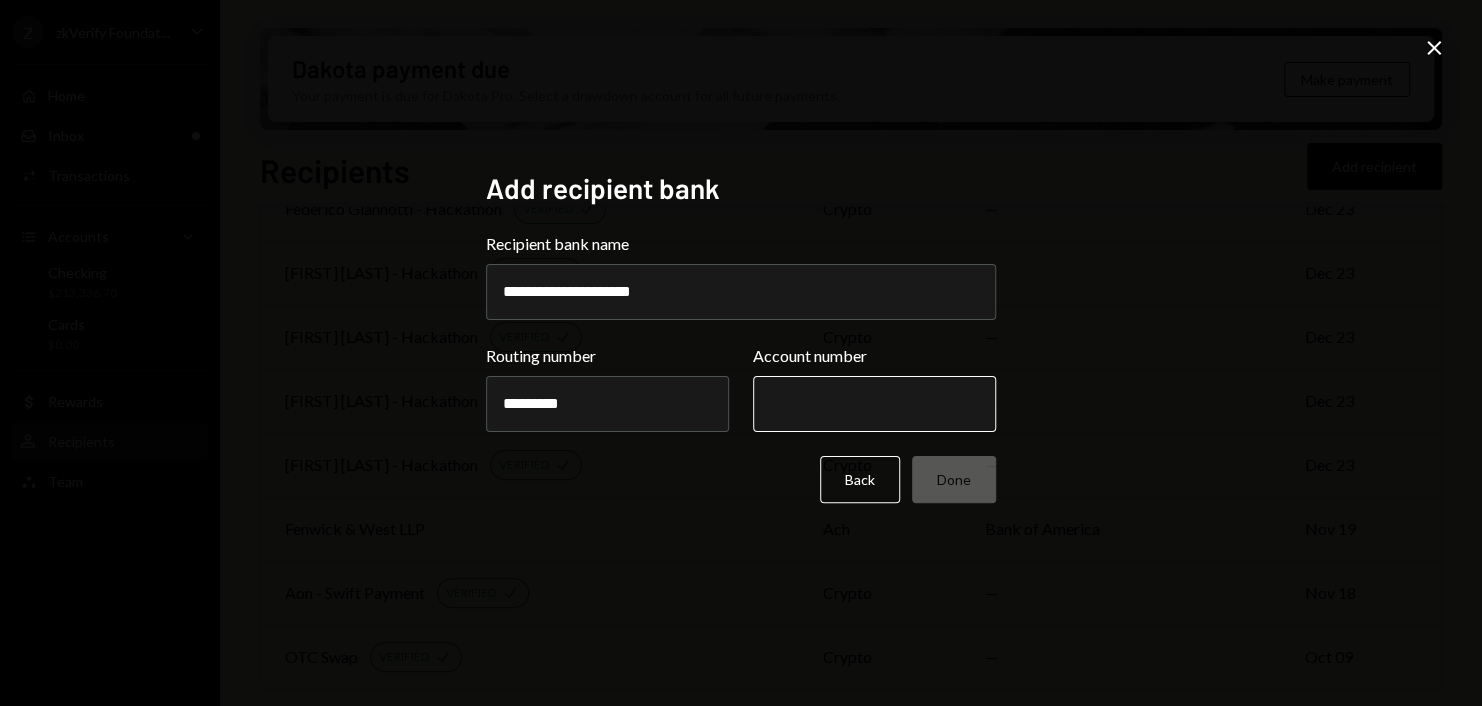 click on "Account number" at bounding box center (874, 404) 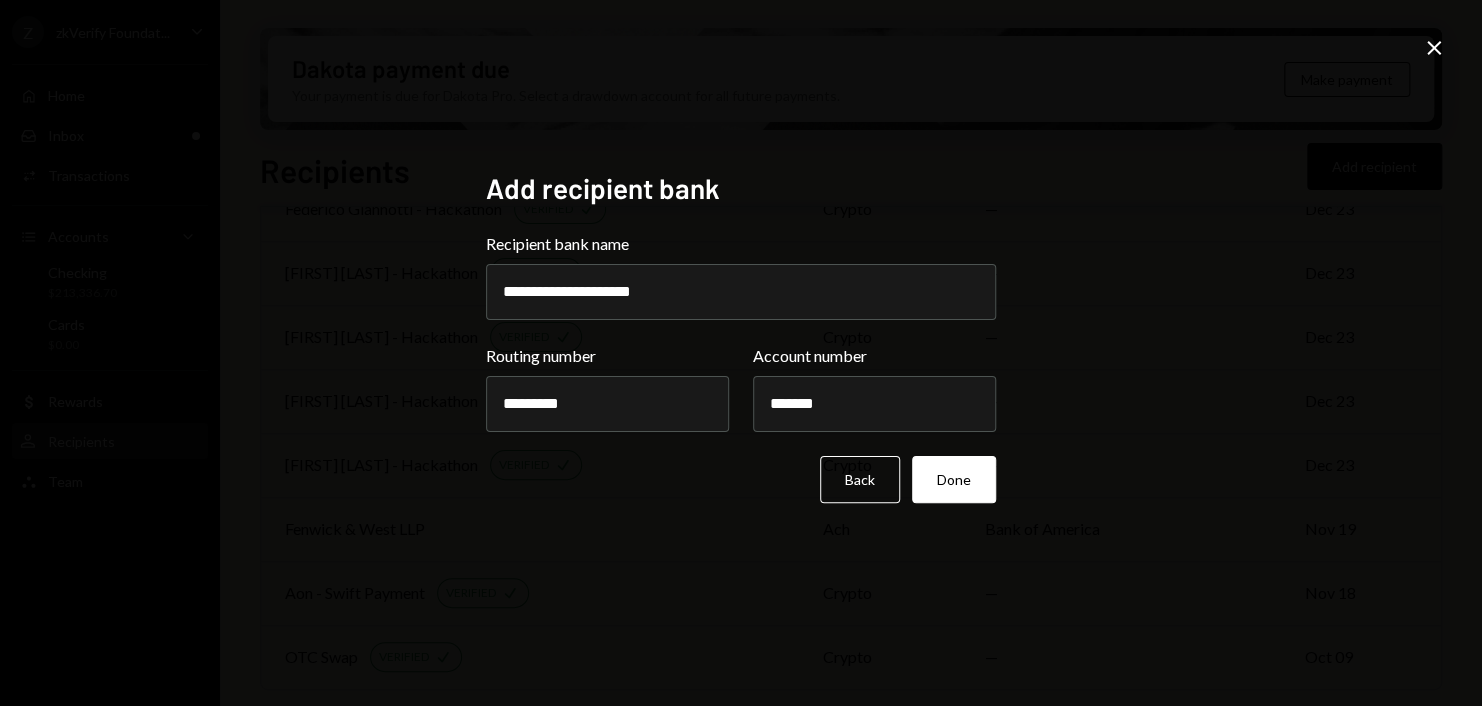 type on "*******" 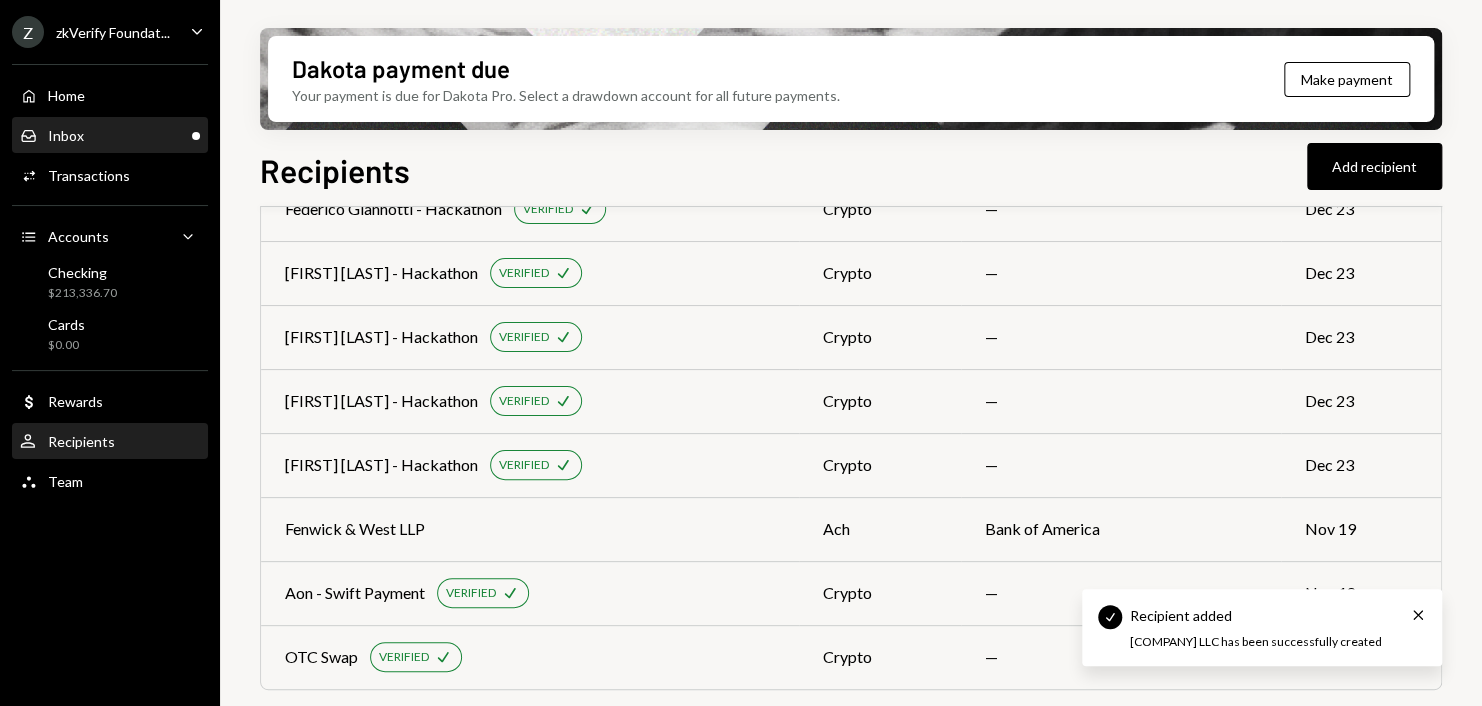 click on "Inbox" at bounding box center (66, 135) 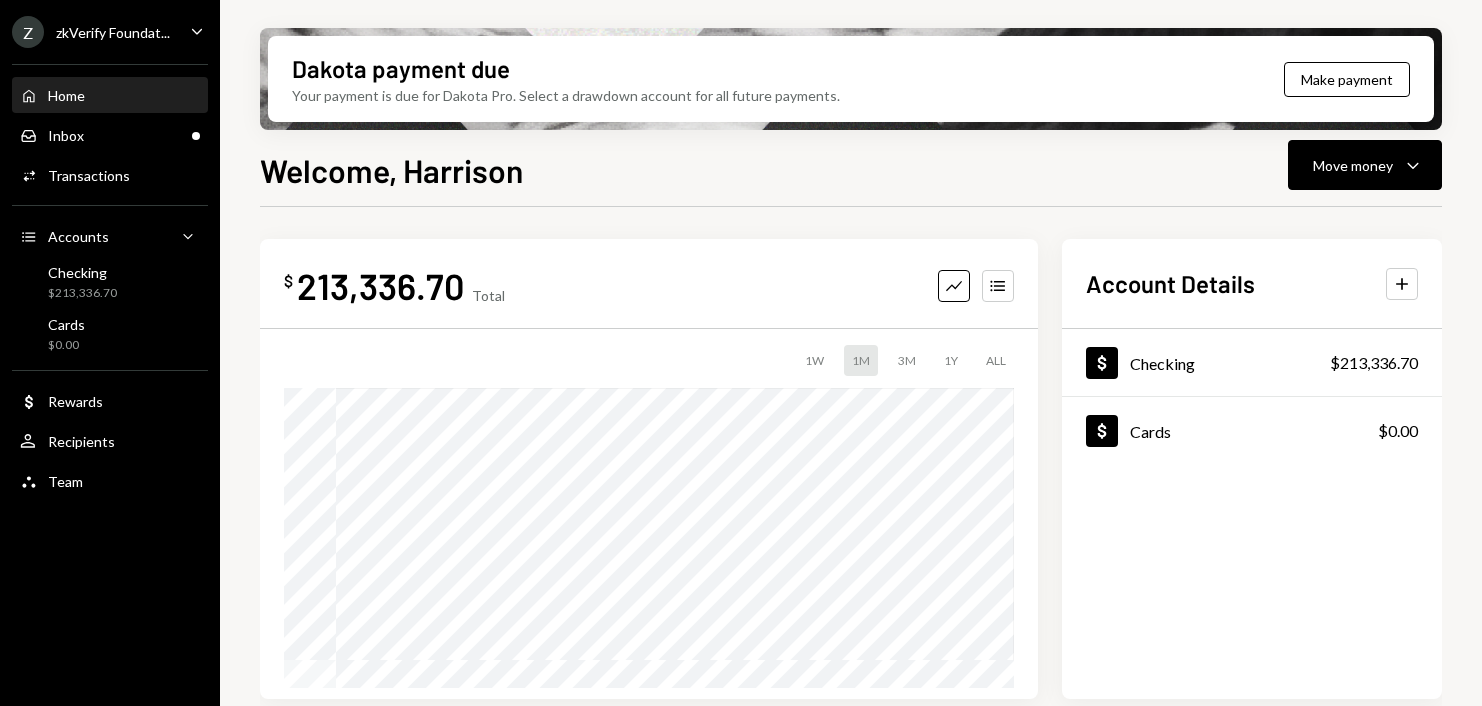 scroll, scrollTop: 0, scrollLeft: 0, axis: both 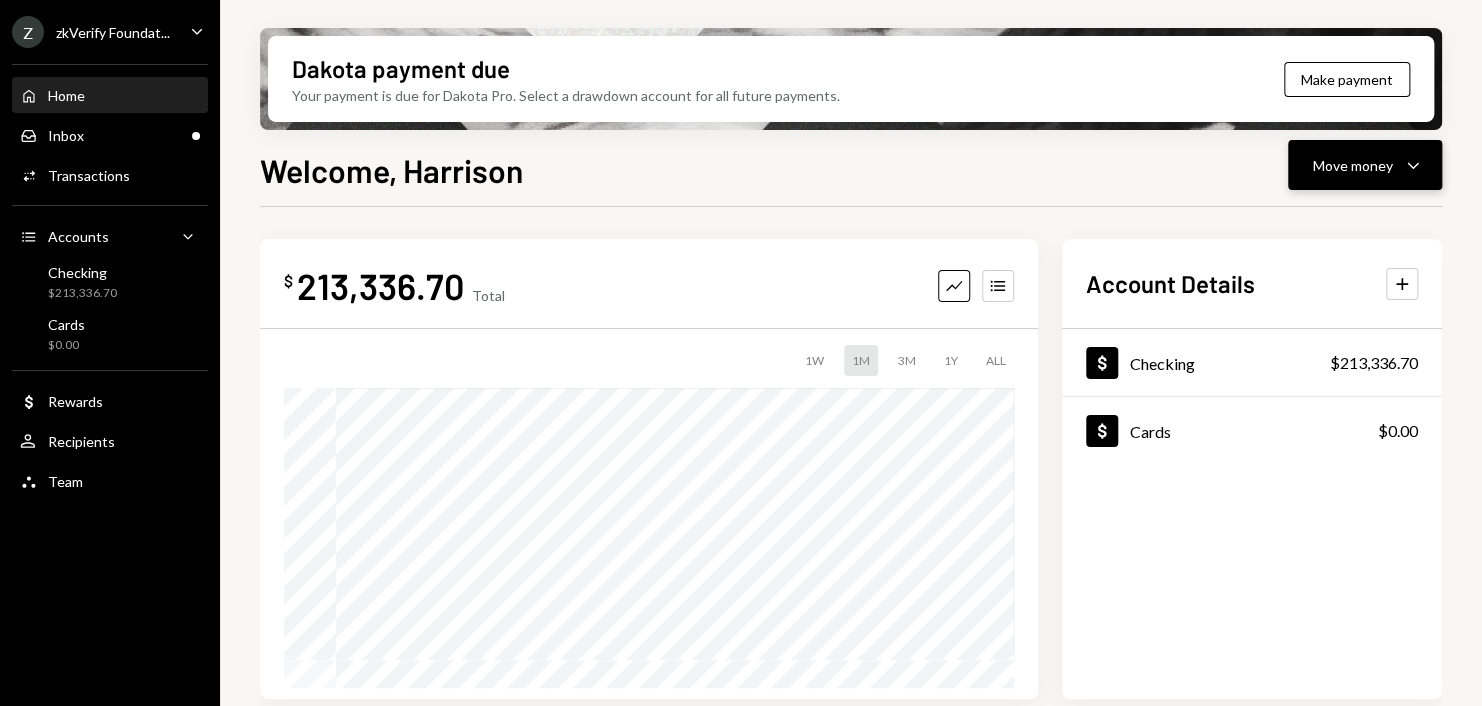 drag, startPoint x: 0, startPoint y: 0, endPoint x: 1374, endPoint y: 163, distance: 1383.6348 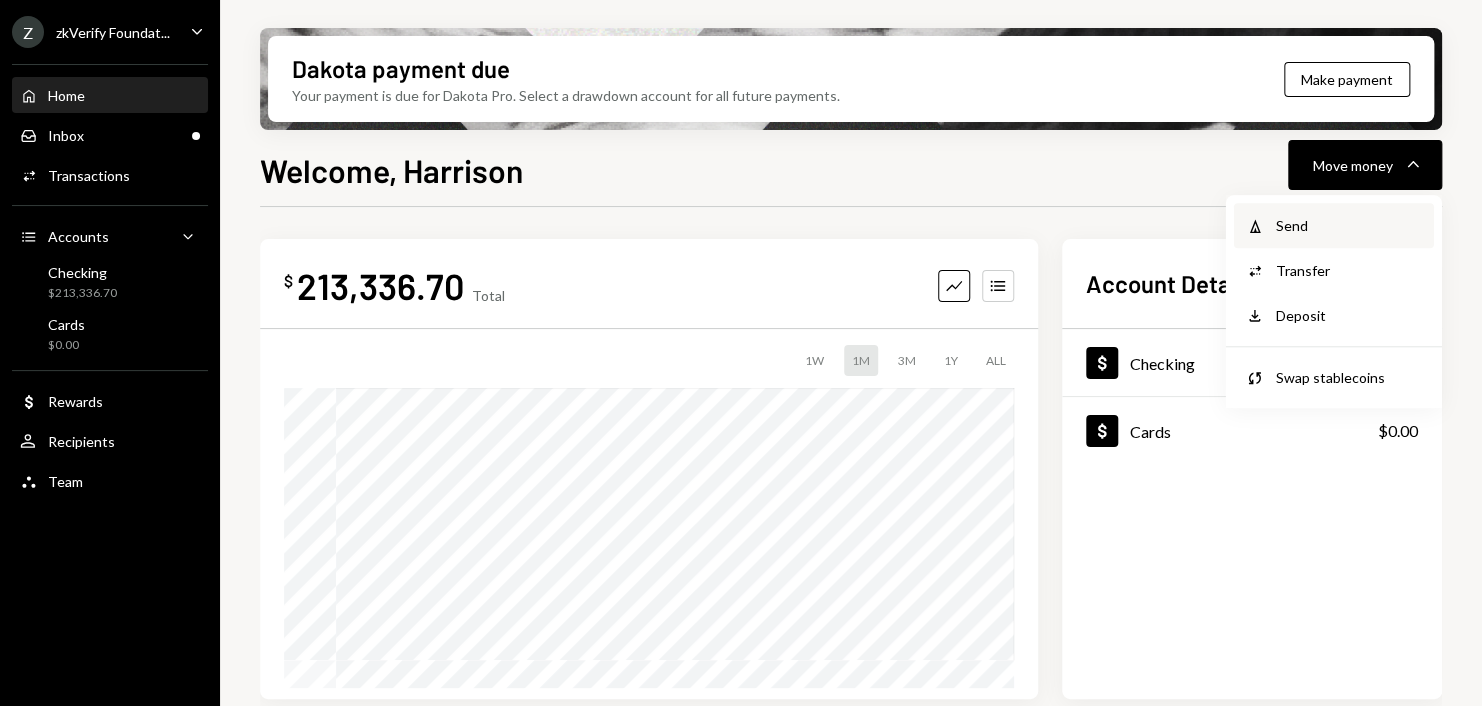 click on "Send" at bounding box center (1349, 225) 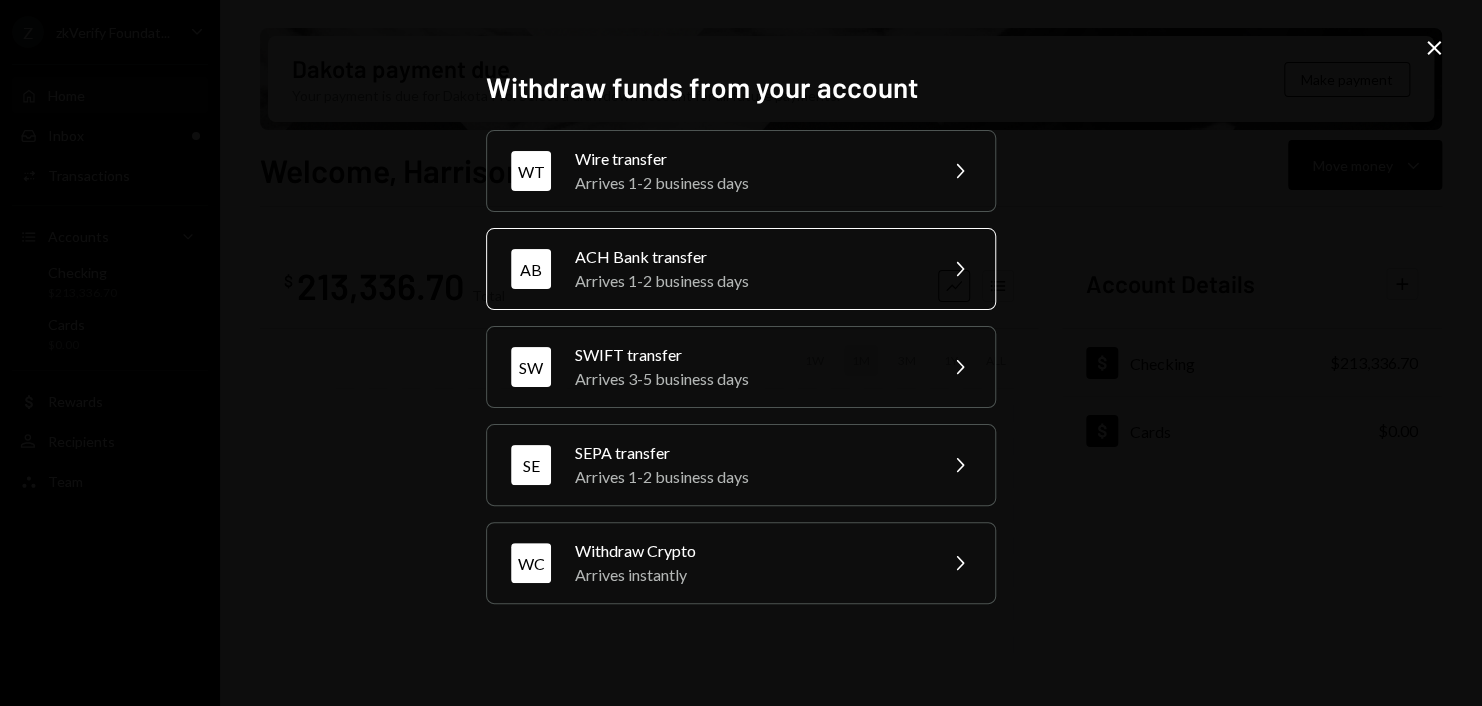 click on "ACH Bank transfer" at bounding box center [749, 257] 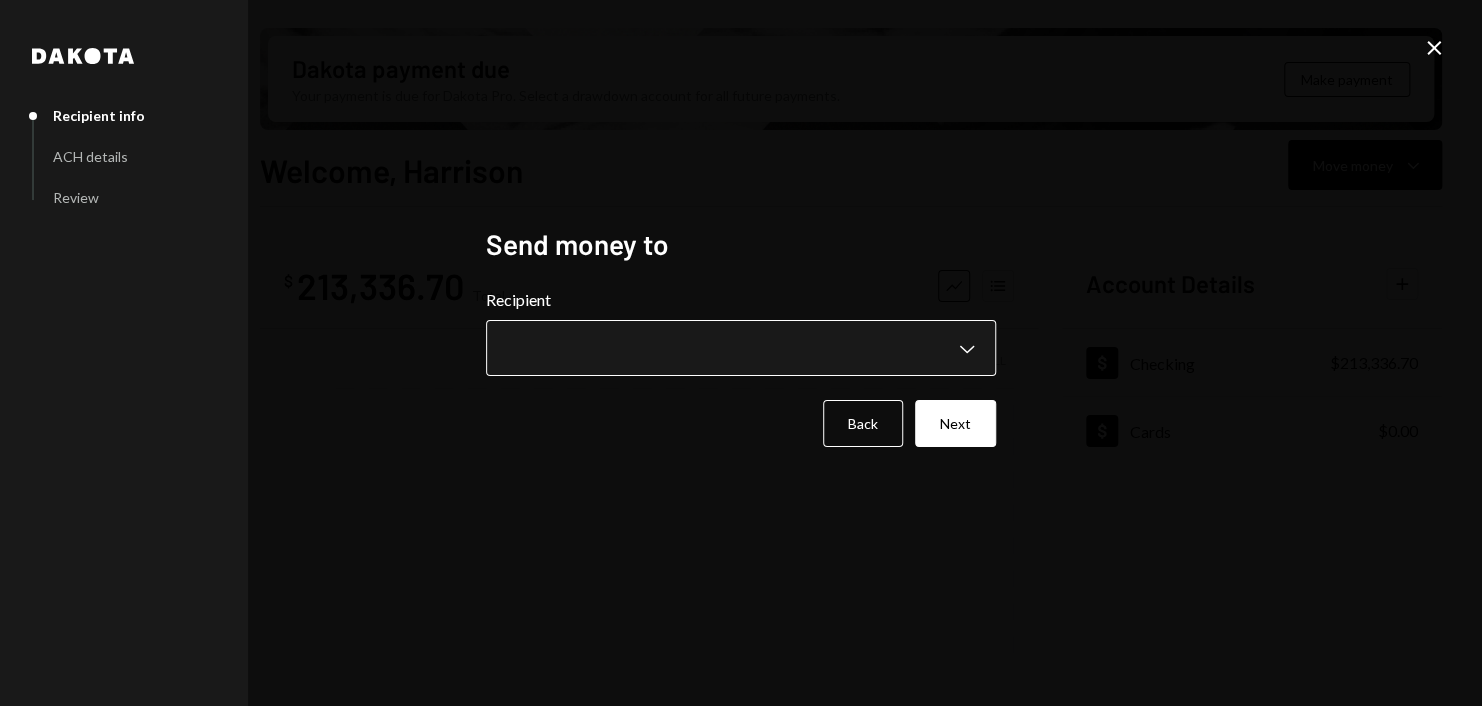click on "**********" at bounding box center (741, 353) 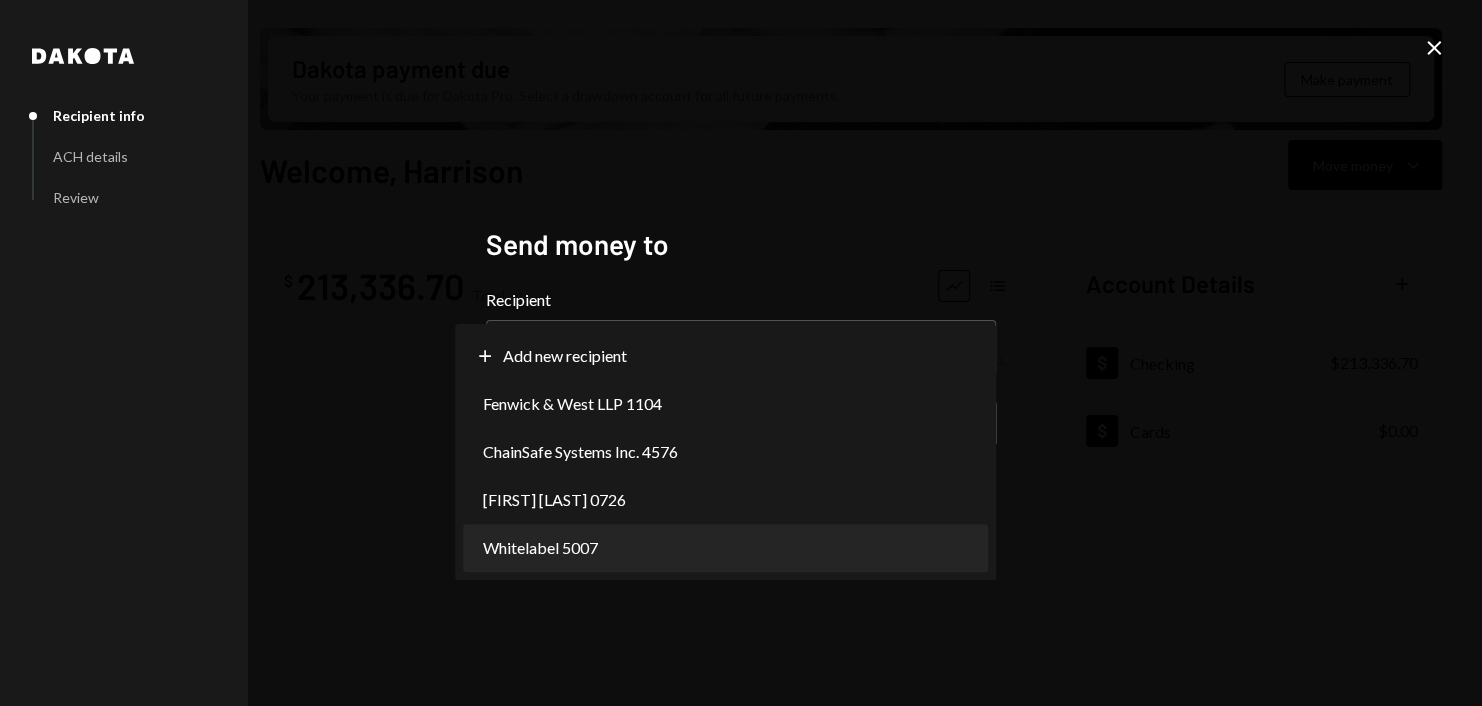 select on "**********" 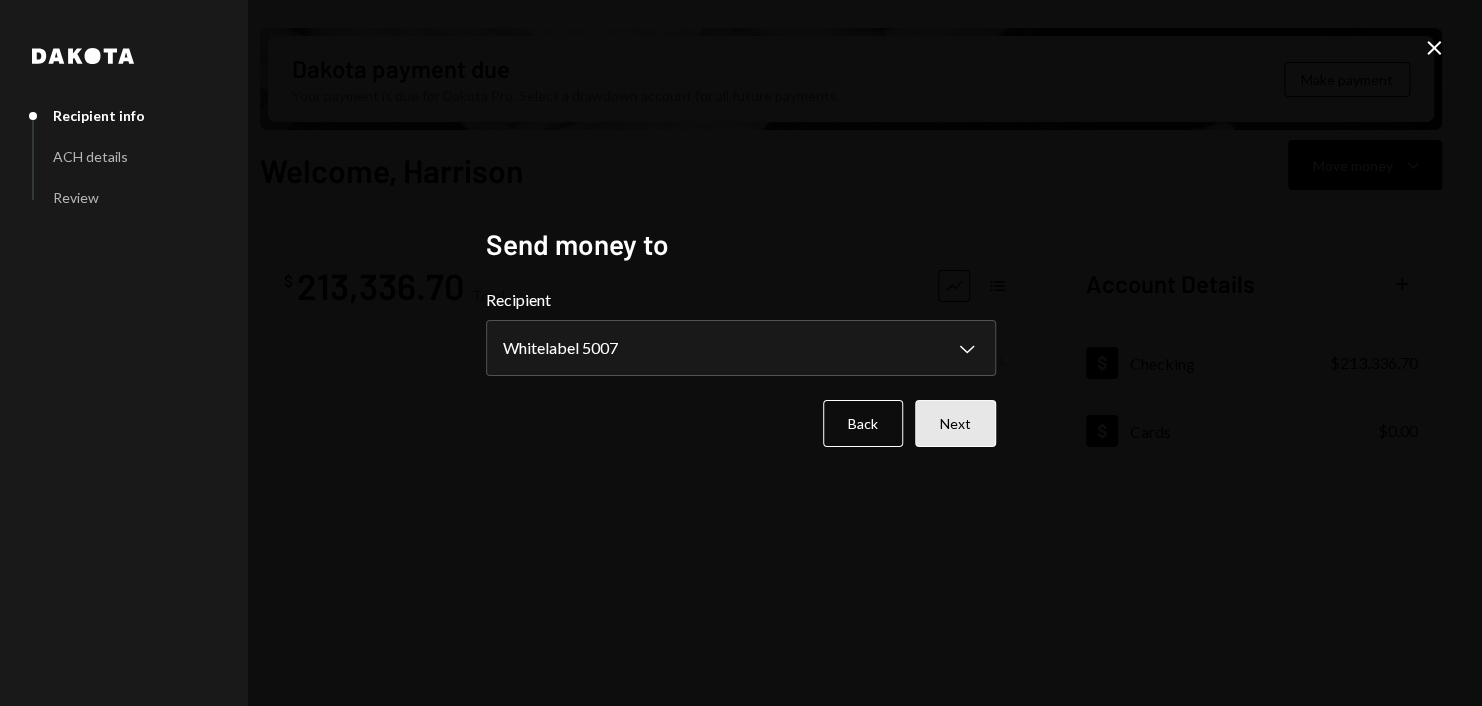 click on "Next" at bounding box center [955, 423] 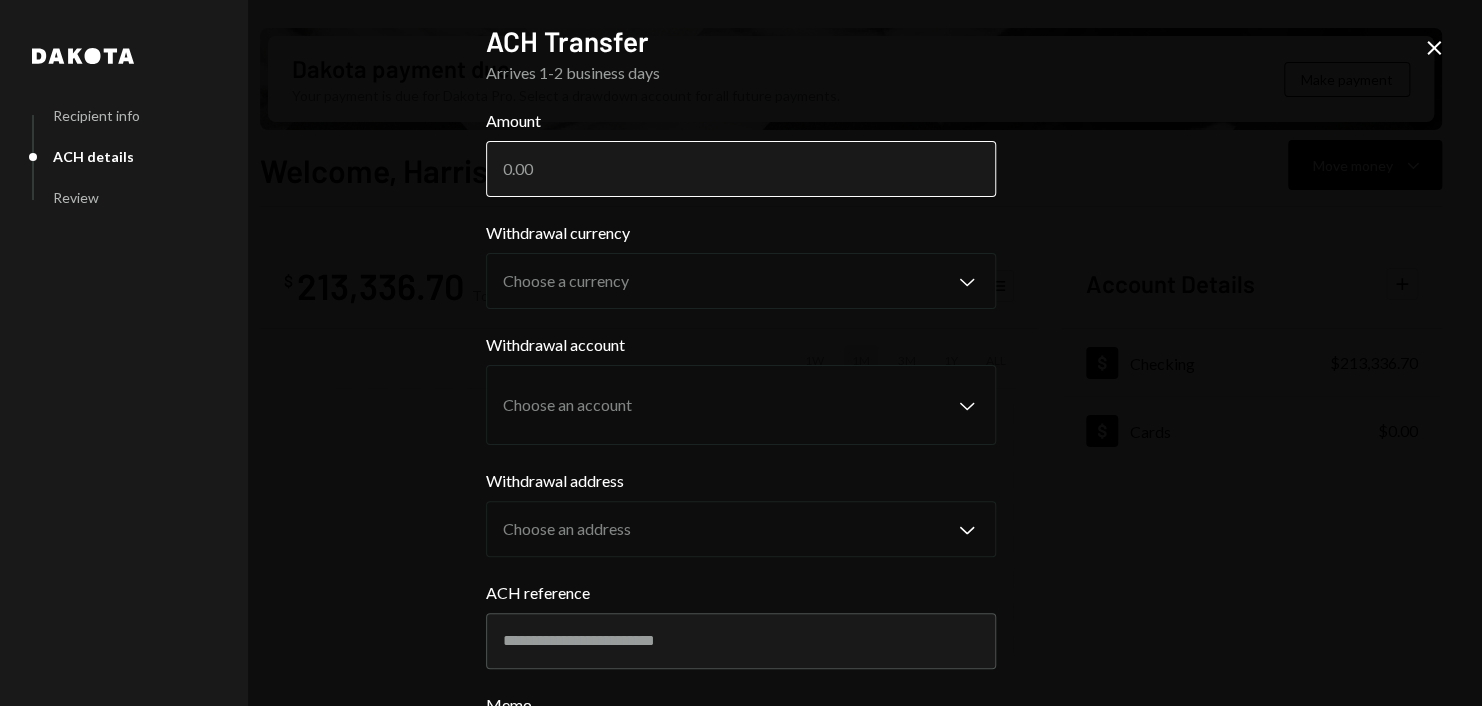 click on "Amount" at bounding box center [741, 169] 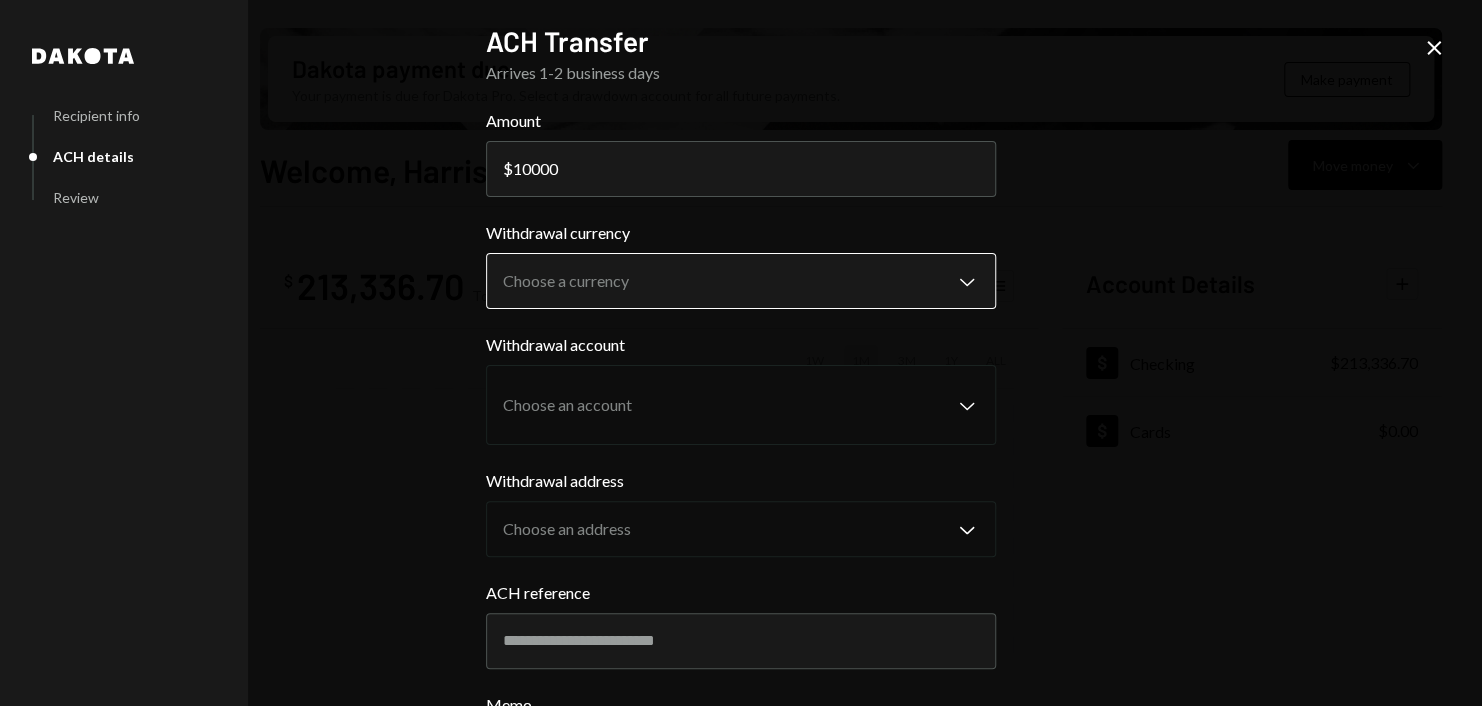 type on "10000" 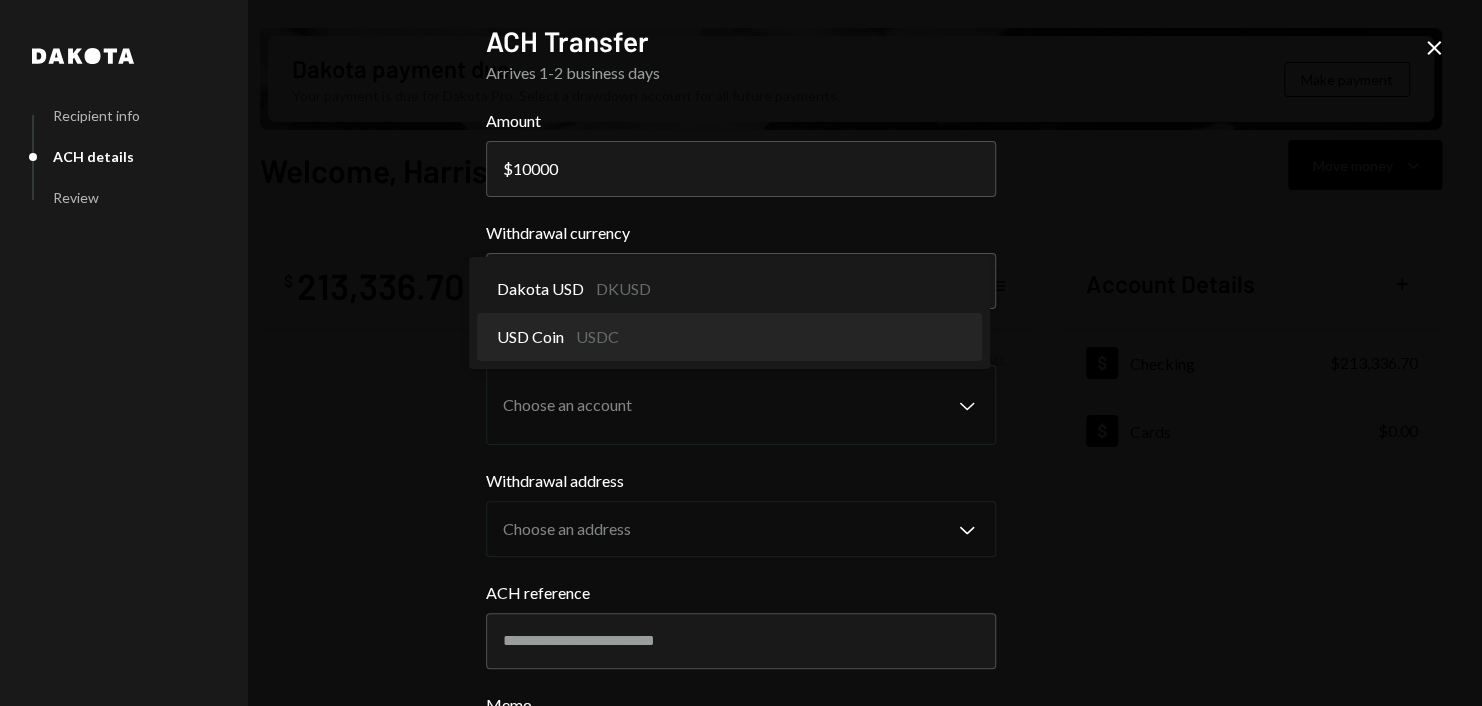 select on "****" 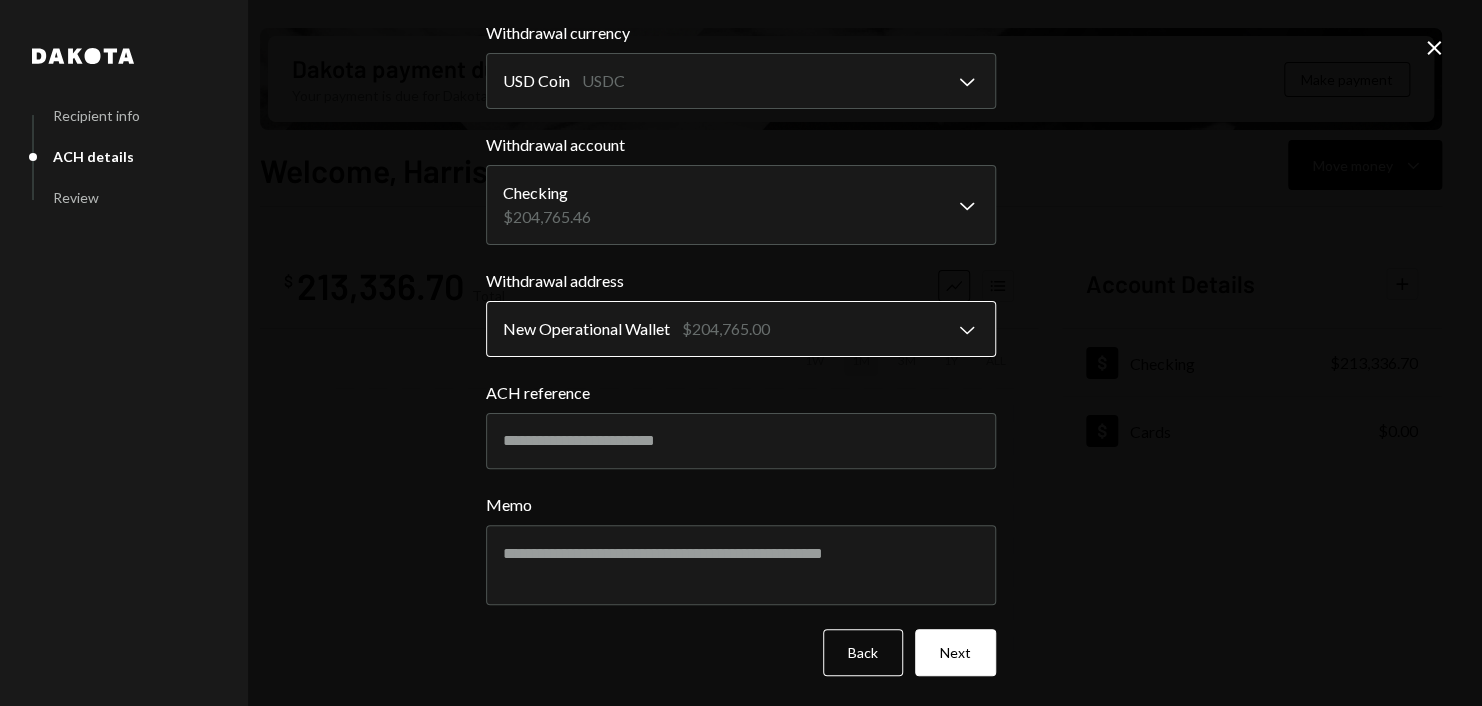 scroll, scrollTop: 0, scrollLeft: 0, axis: both 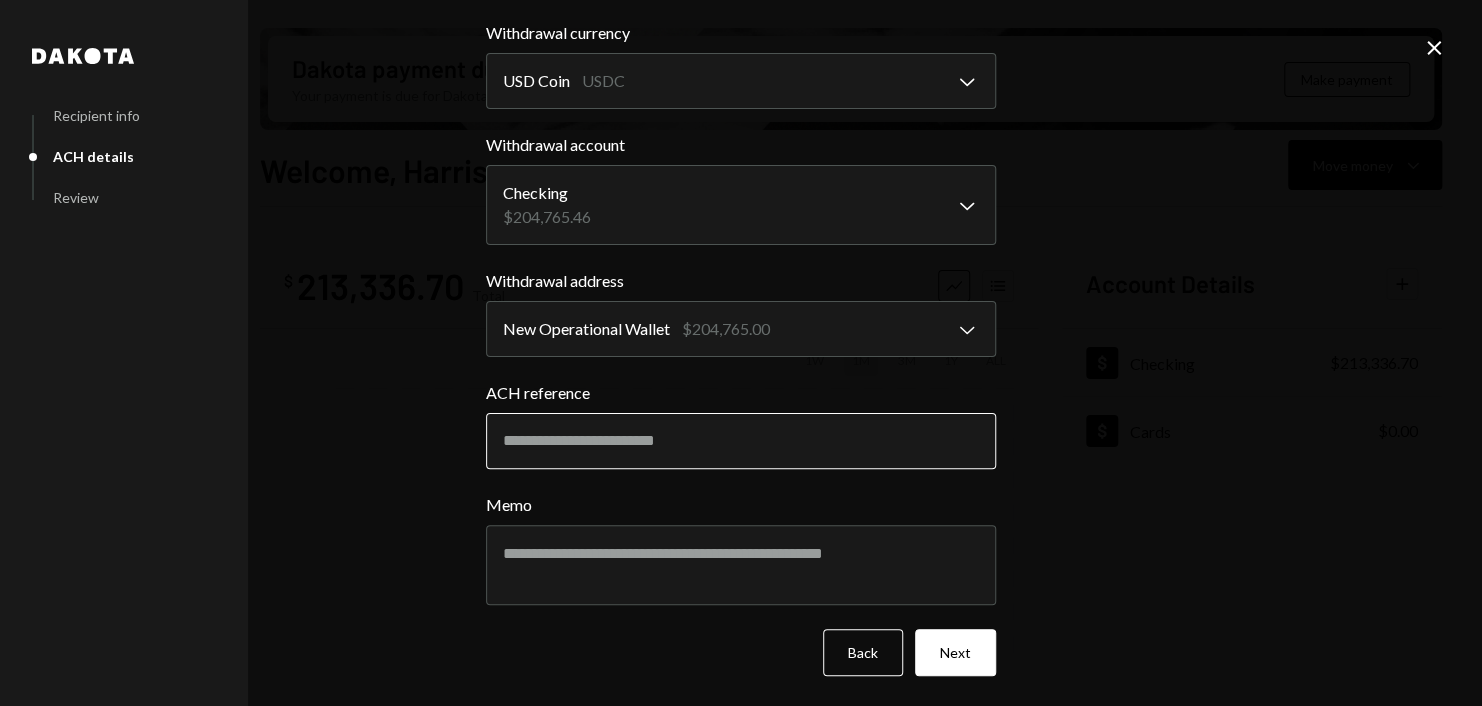 click on "ACH reference" at bounding box center (741, 441) 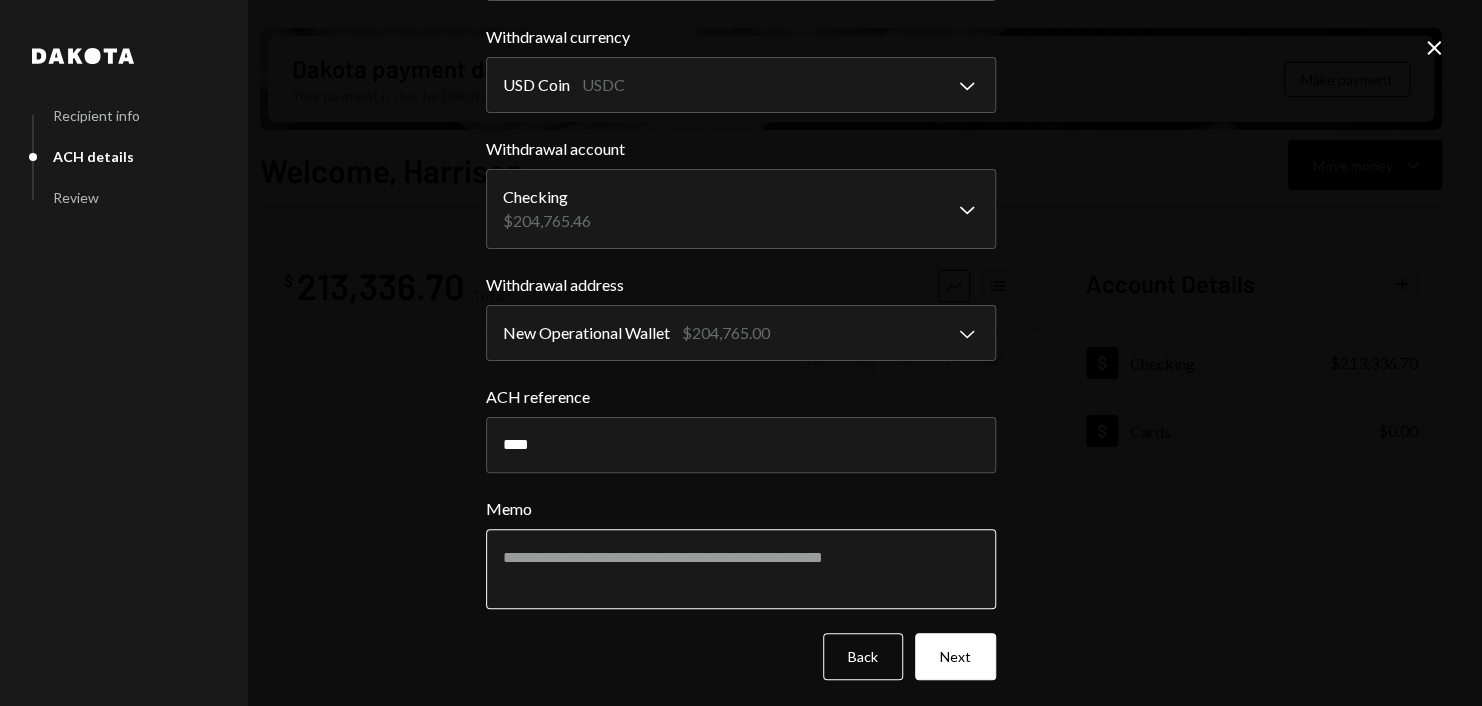 scroll, scrollTop: 200, scrollLeft: 0, axis: vertical 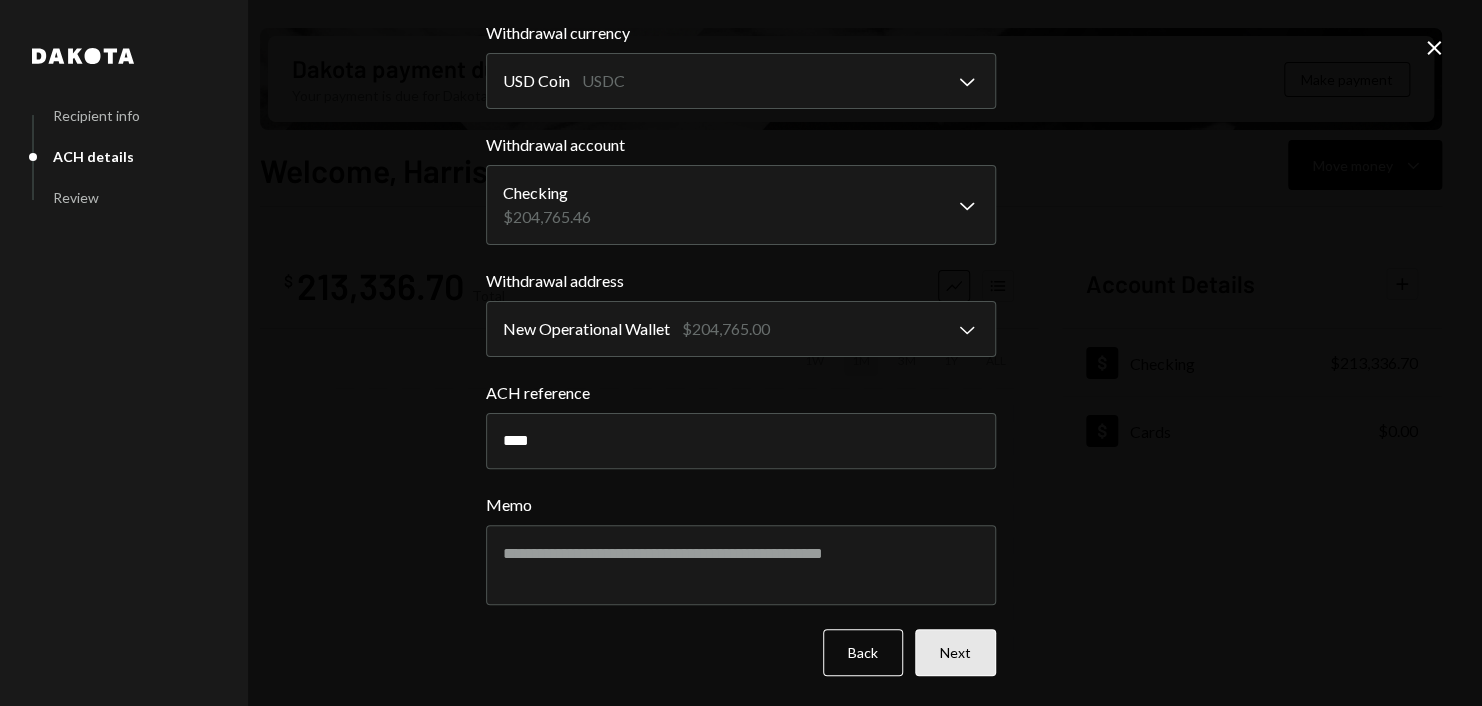 type on "****" 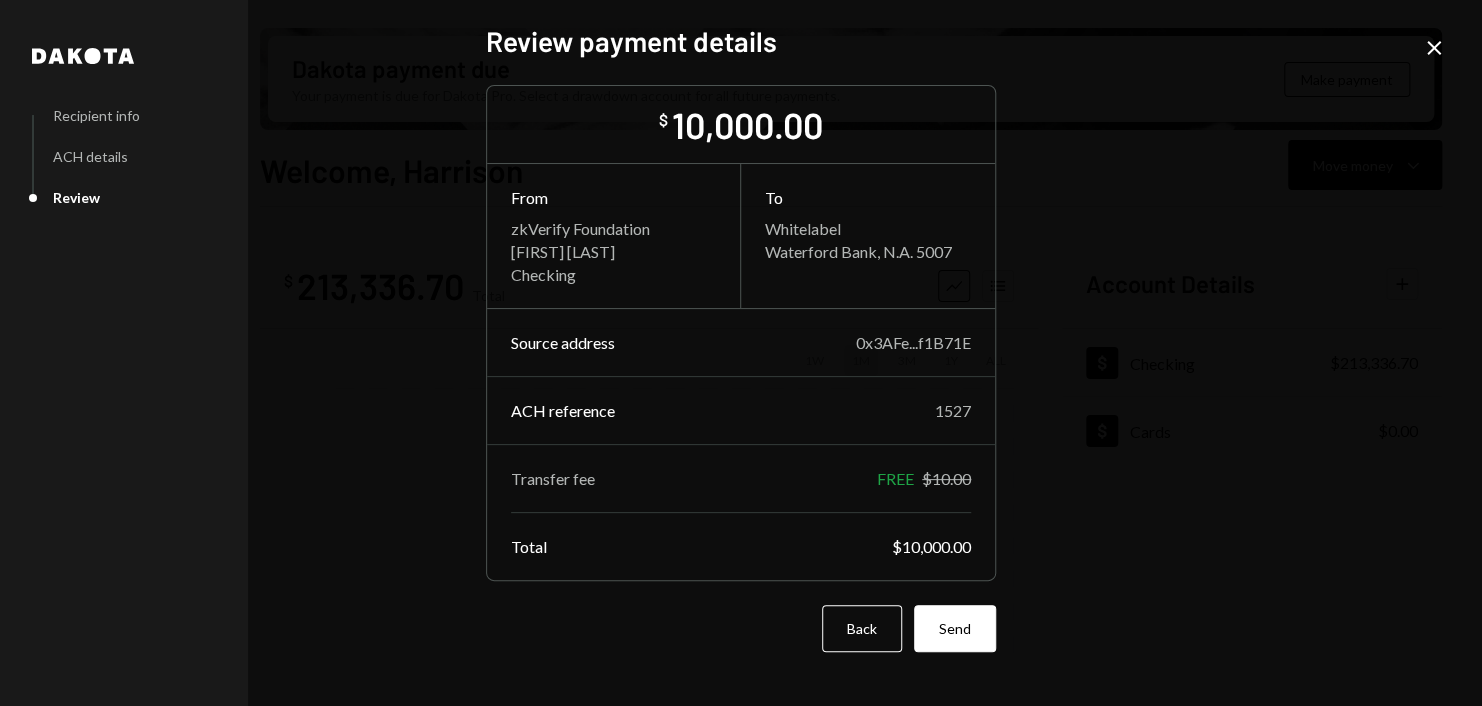 scroll, scrollTop: 0, scrollLeft: 0, axis: both 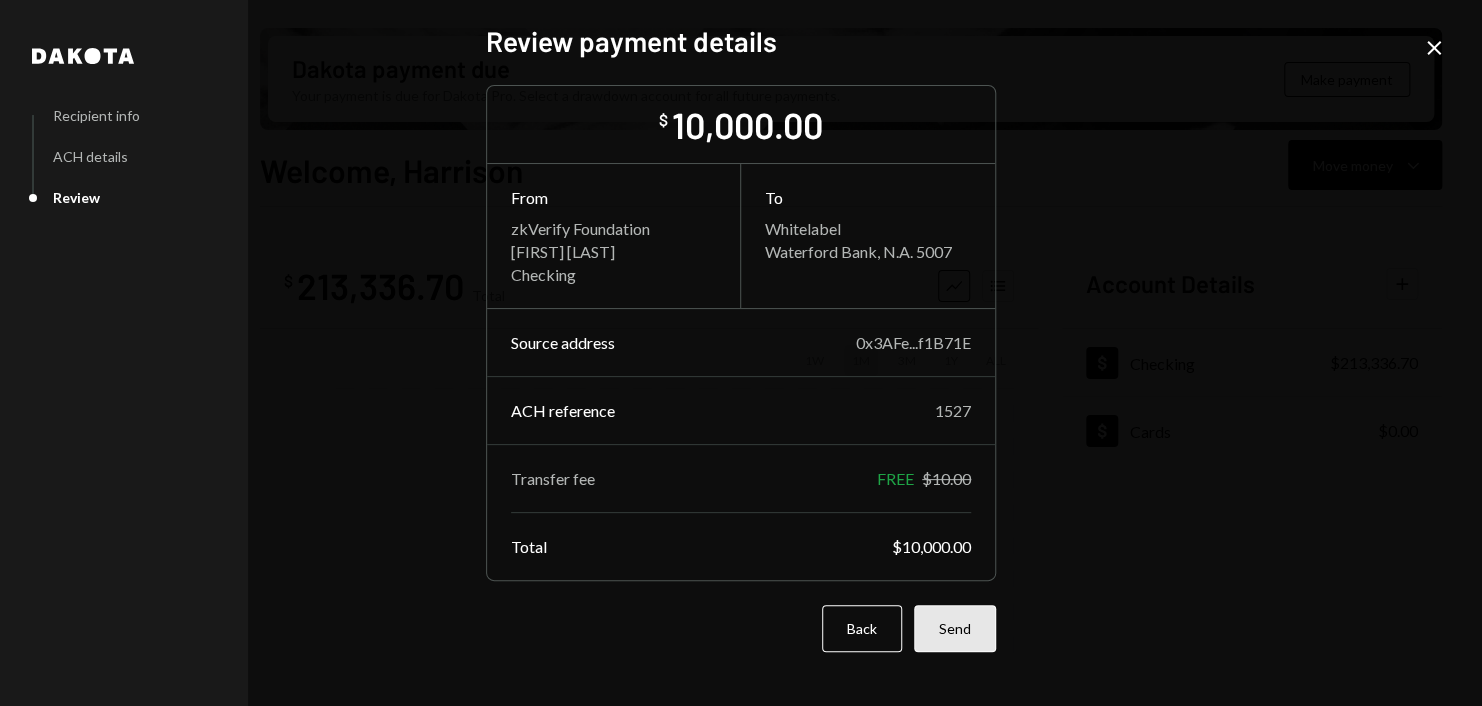 click on "Send" at bounding box center [955, 628] 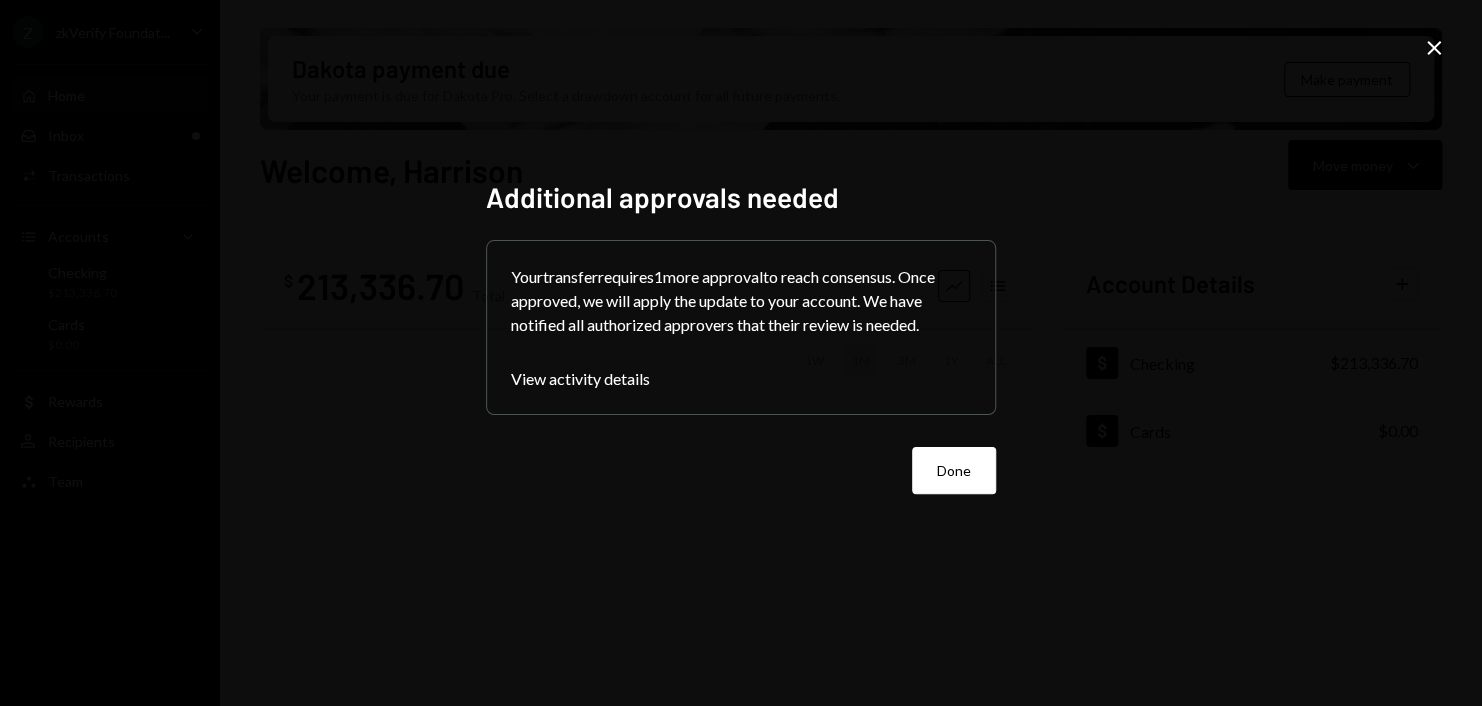 click on "Close" 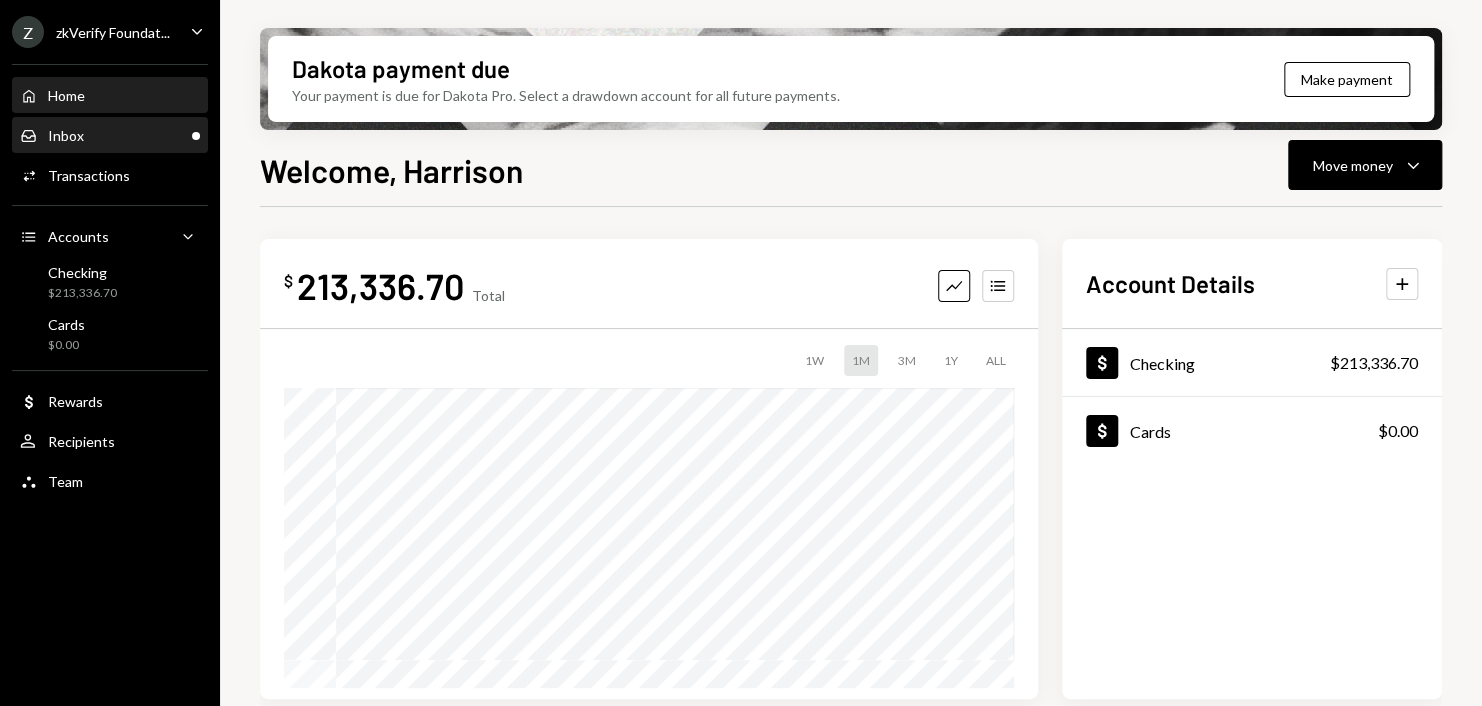 click on "Inbox Inbox" at bounding box center (110, 136) 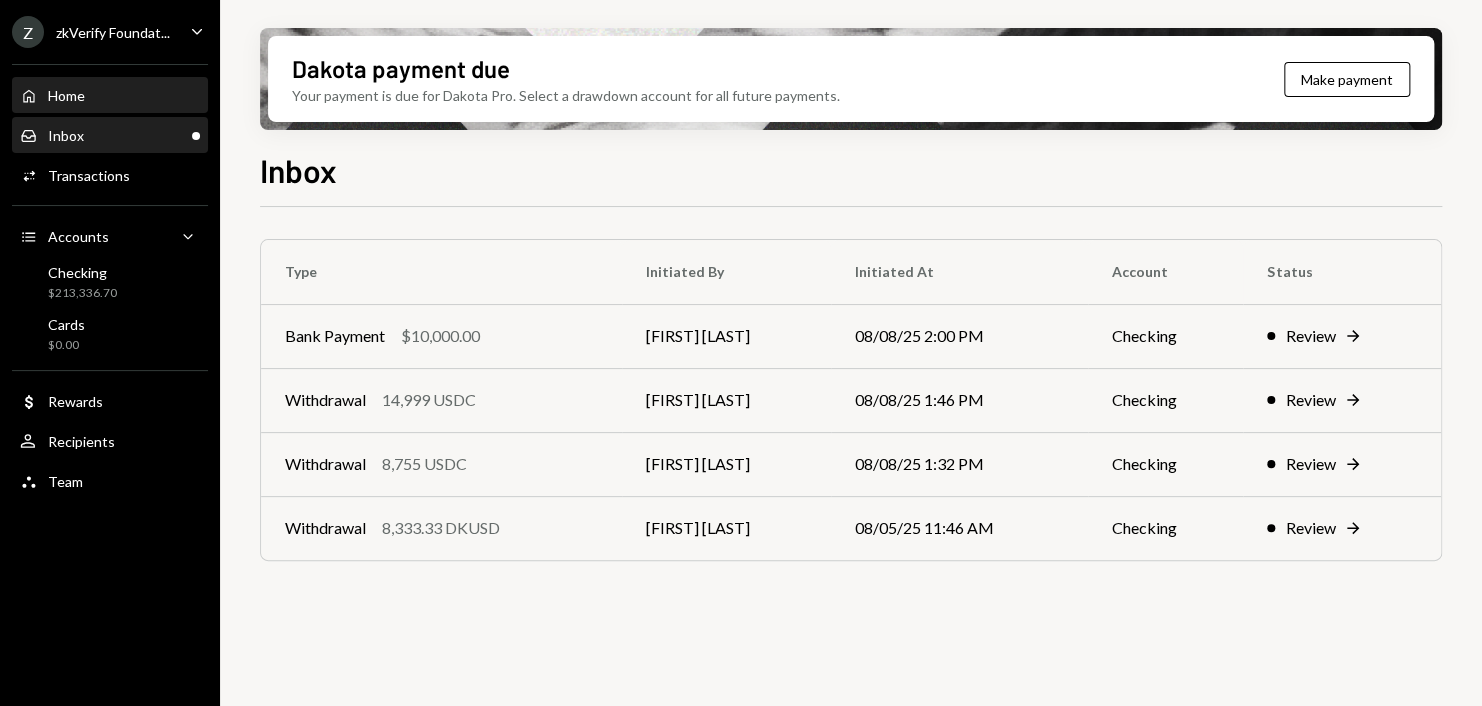 click on "Home Home" at bounding box center [110, 96] 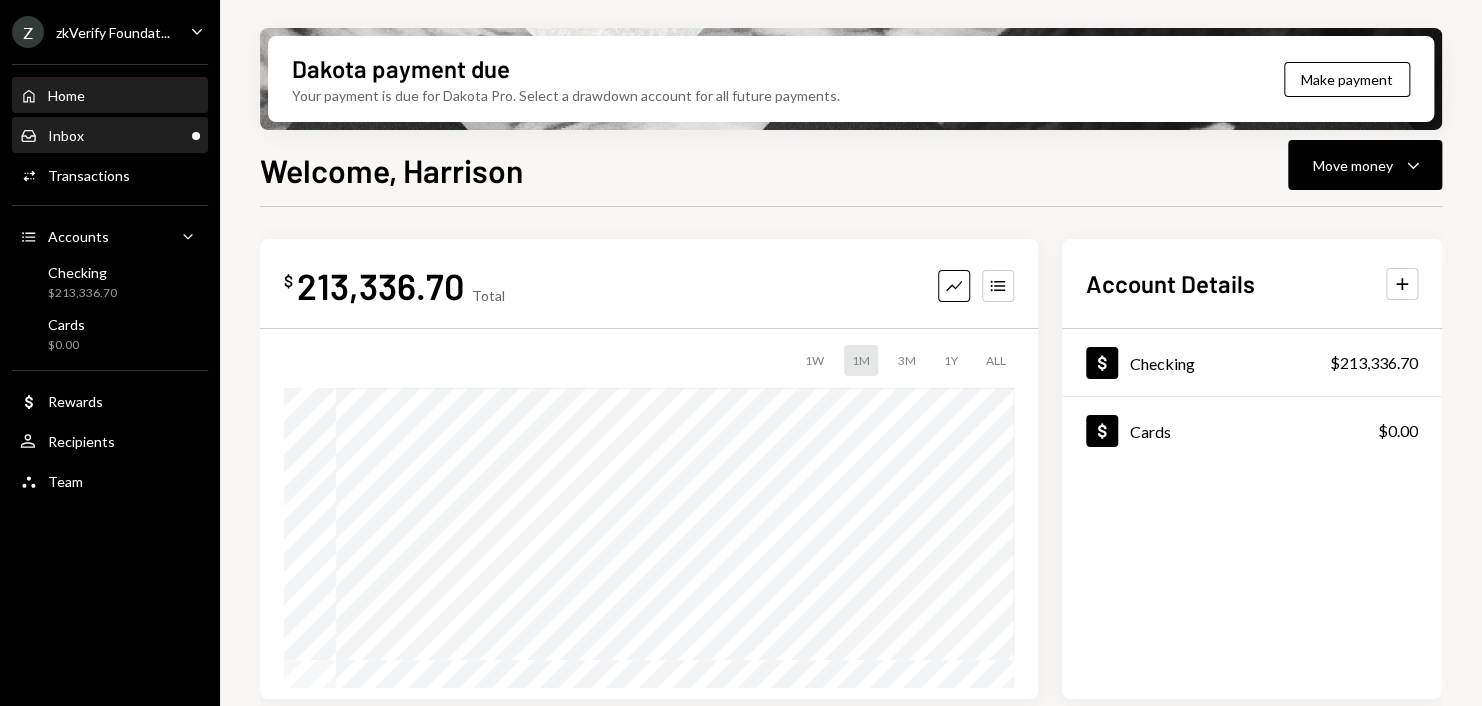 click on "Inbox Inbox" at bounding box center (110, 136) 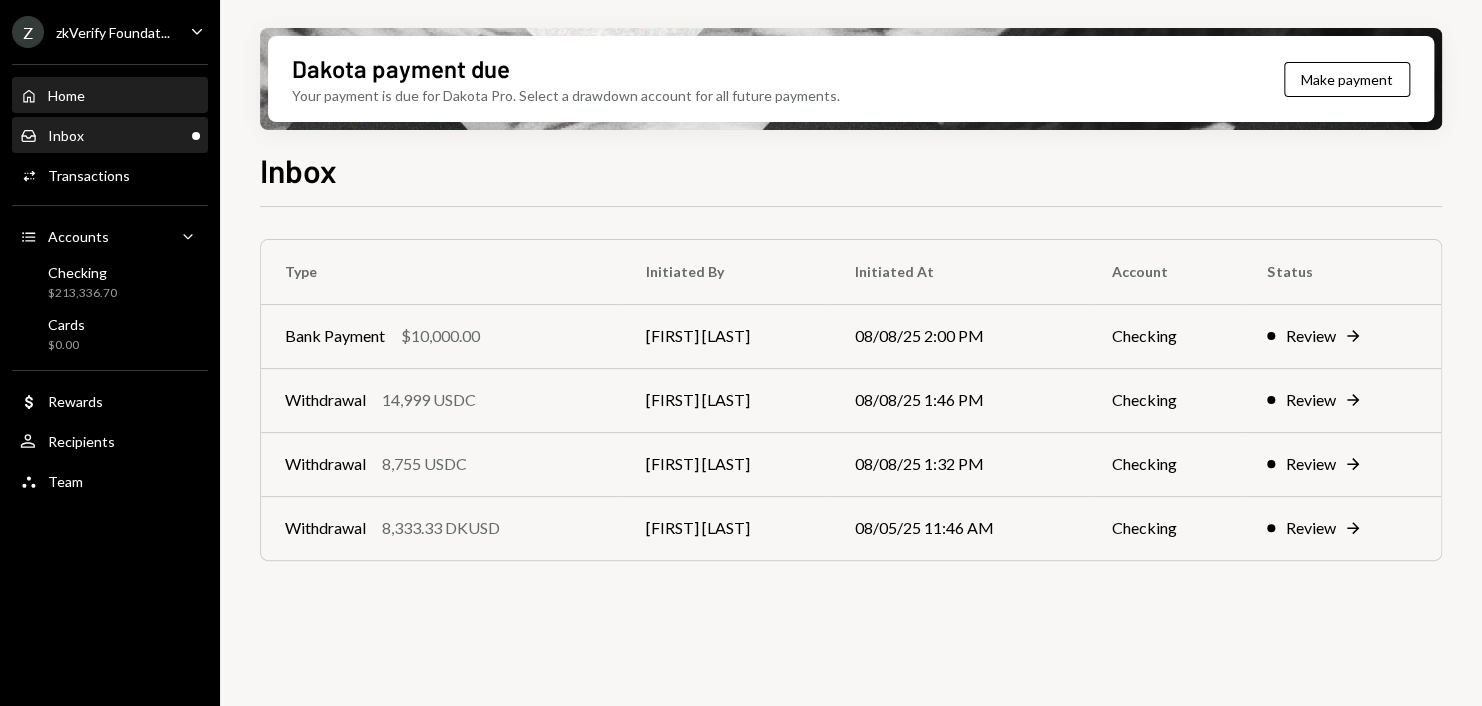 click on "Home Home" at bounding box center (110, 96) 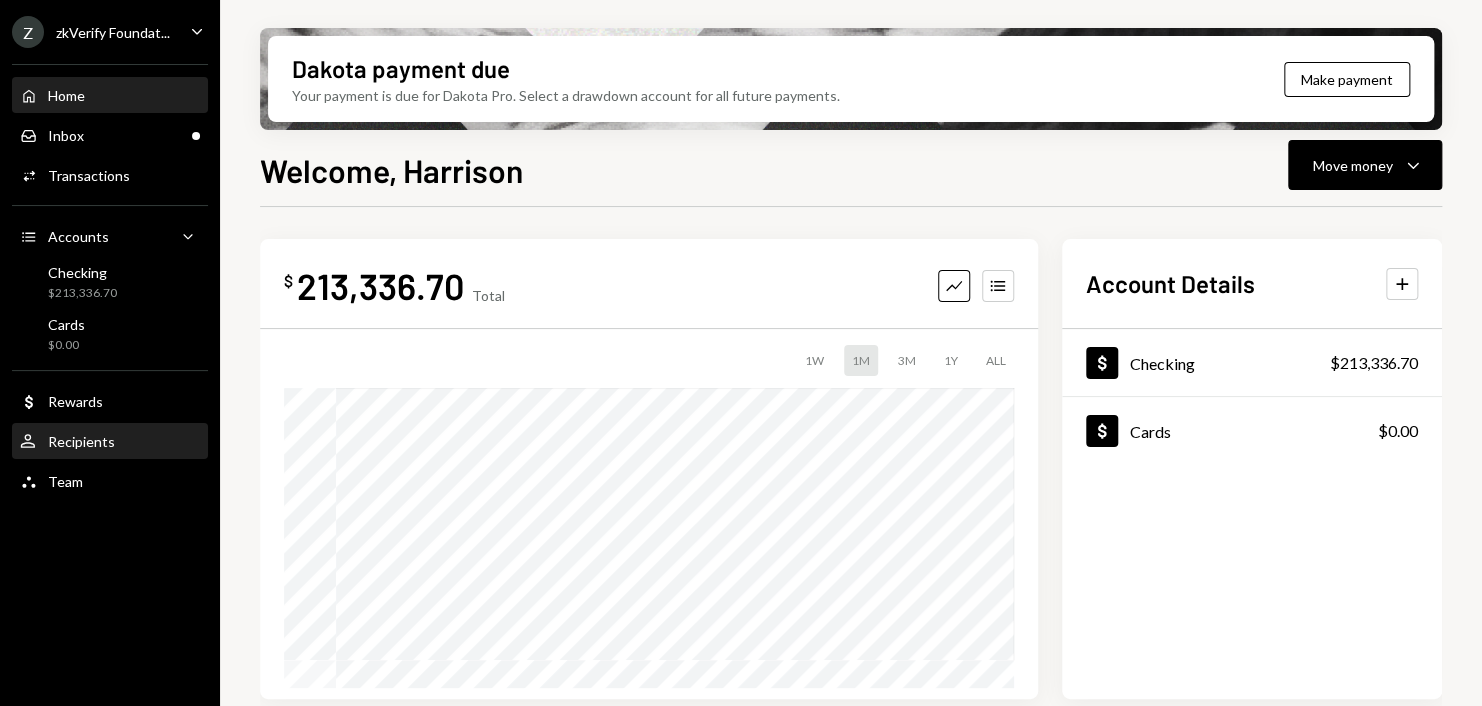 click on "User Recipients" at bounding box center (110, 442) 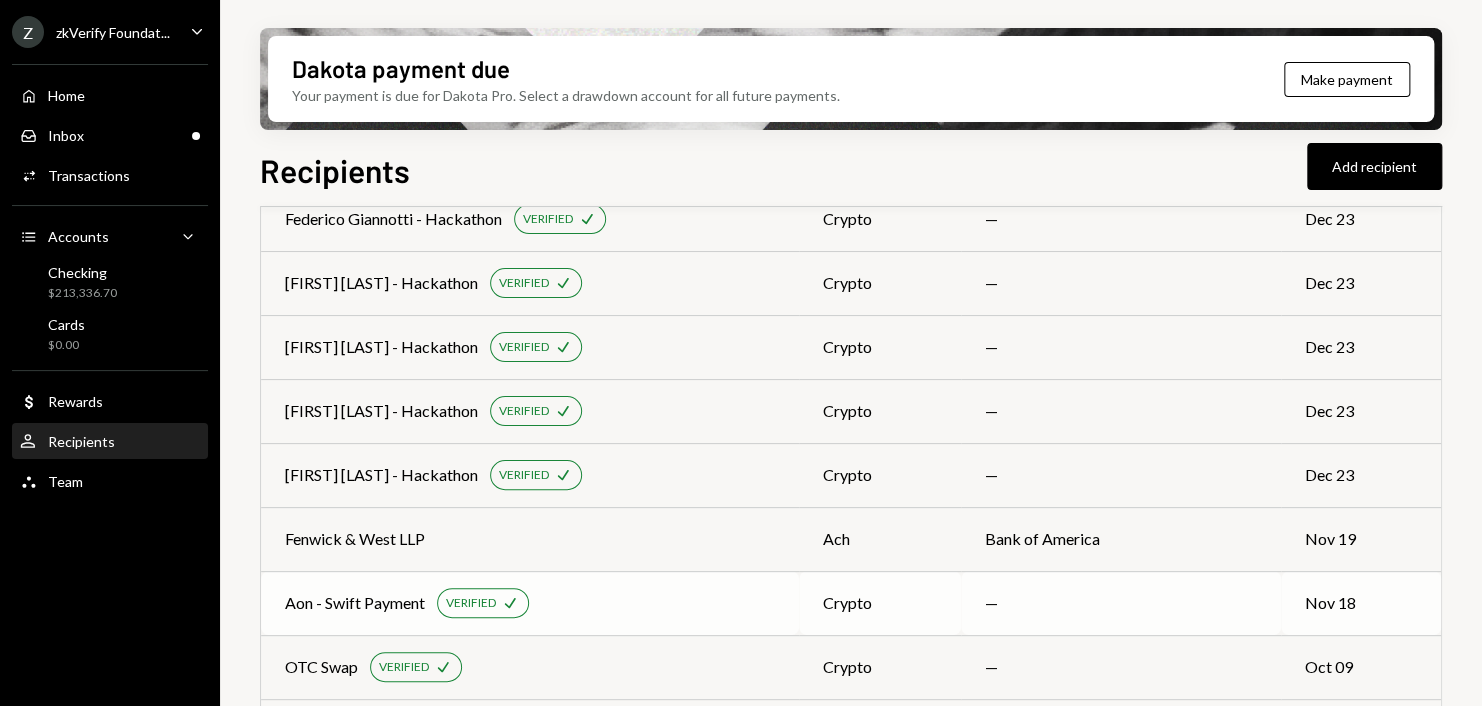 scroll, scrollTop: 3327, scrollLeft: 0, axis: vertical 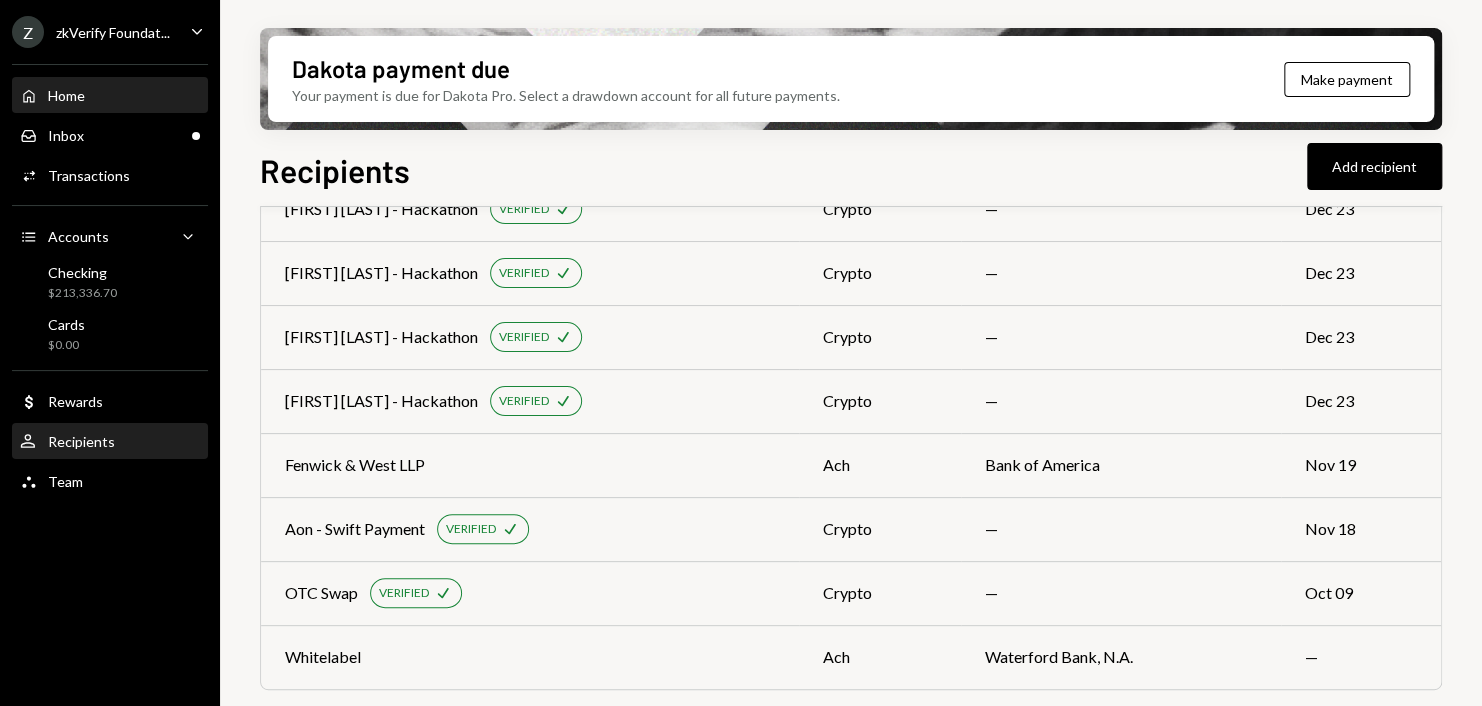 click on "Home Home" at bounding box center [110, 96] 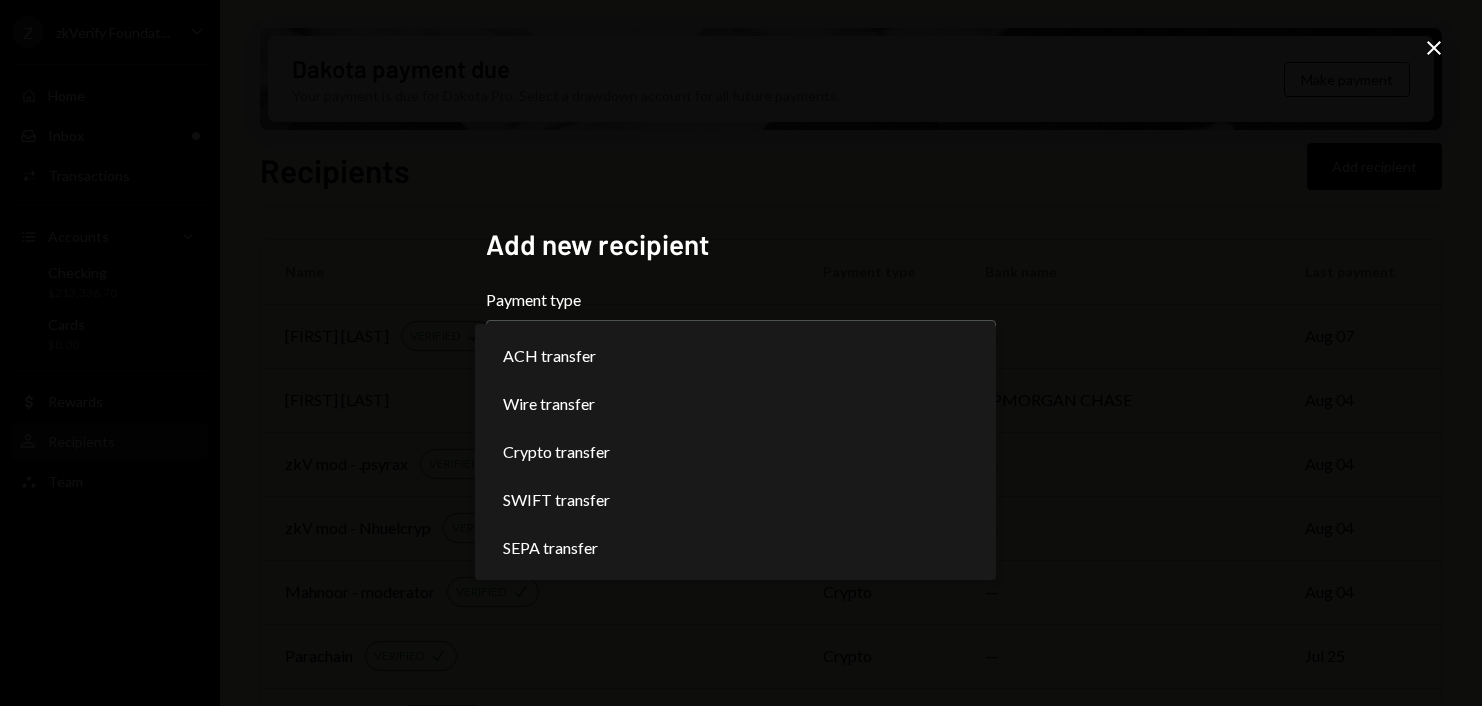 scroll, scrollTop: 0, scrollLeft: 0, axis: both 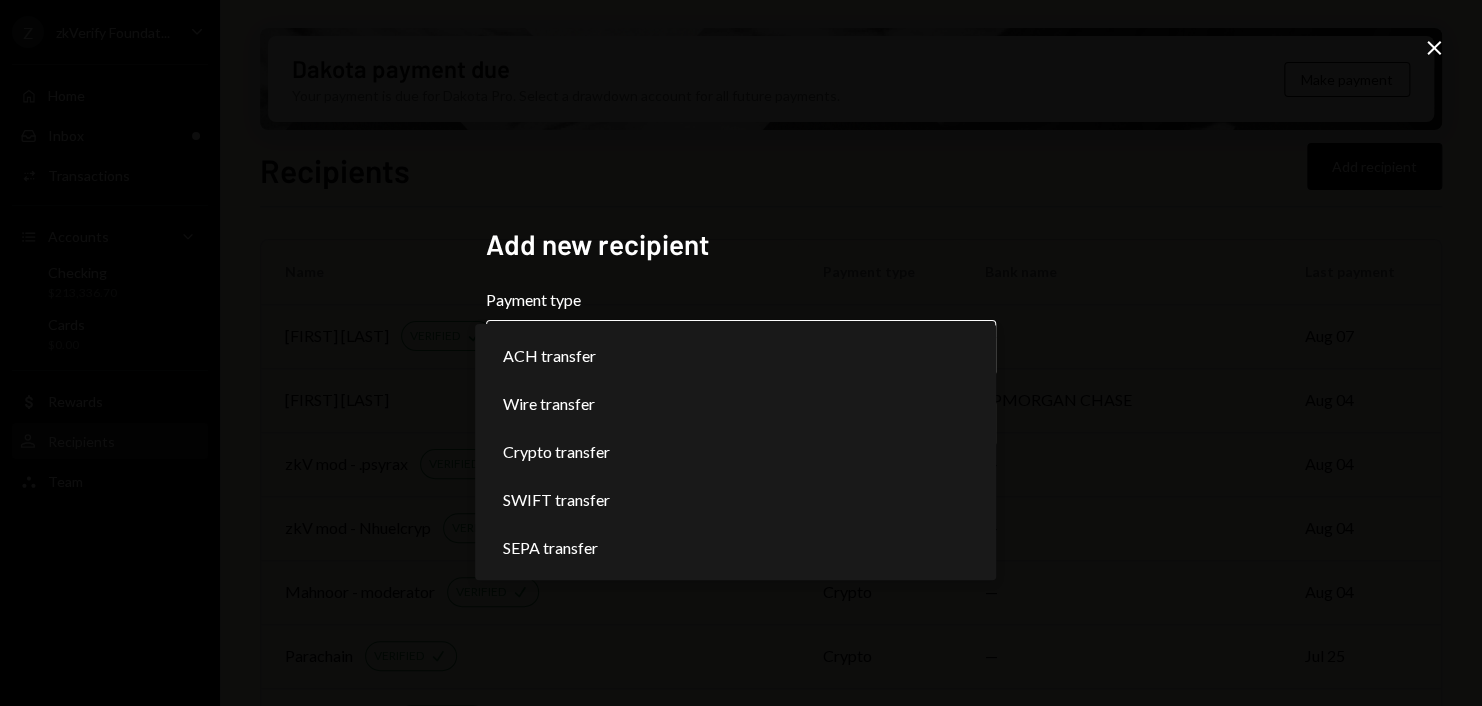 click on "Welcome, [FIRST] - Dakota Dakota Recipient info SWIFT details Review Add recipient [FIRST] VERIFIED Check crypto — [DATE] [FIRST] [LAST] ach JPMORGAN CHASE [DATE] zkV mod - .psyrax VERIFIED Check crypto — [DATE] zkV mod - Nhuelcryp VERIFIED Check crypto — [DATE] [FIRST] - moderator VERIFIED Check crypto — [DATE] Parachain VERIFIED Check crypto — [DATE] Snag Solutions VERIFIED Check crypto — [DATE] Copper Co VERIFIED Check crypto — [DATE] [FIRST] - New VERIFIED Check crypto — [DATE] zkV Eth Rain account VERIFIED Check crypto — [DATE] Web3 Technologies inc VERIFIED Check crypto — [DATE] AB Technologies Limited VERIFIED Check crypto — [DATE] Autonomous NEW VERIFIED Check crypto — [DATE] [FIRST] VERIFIED Check" at bounding box center (741, 353) 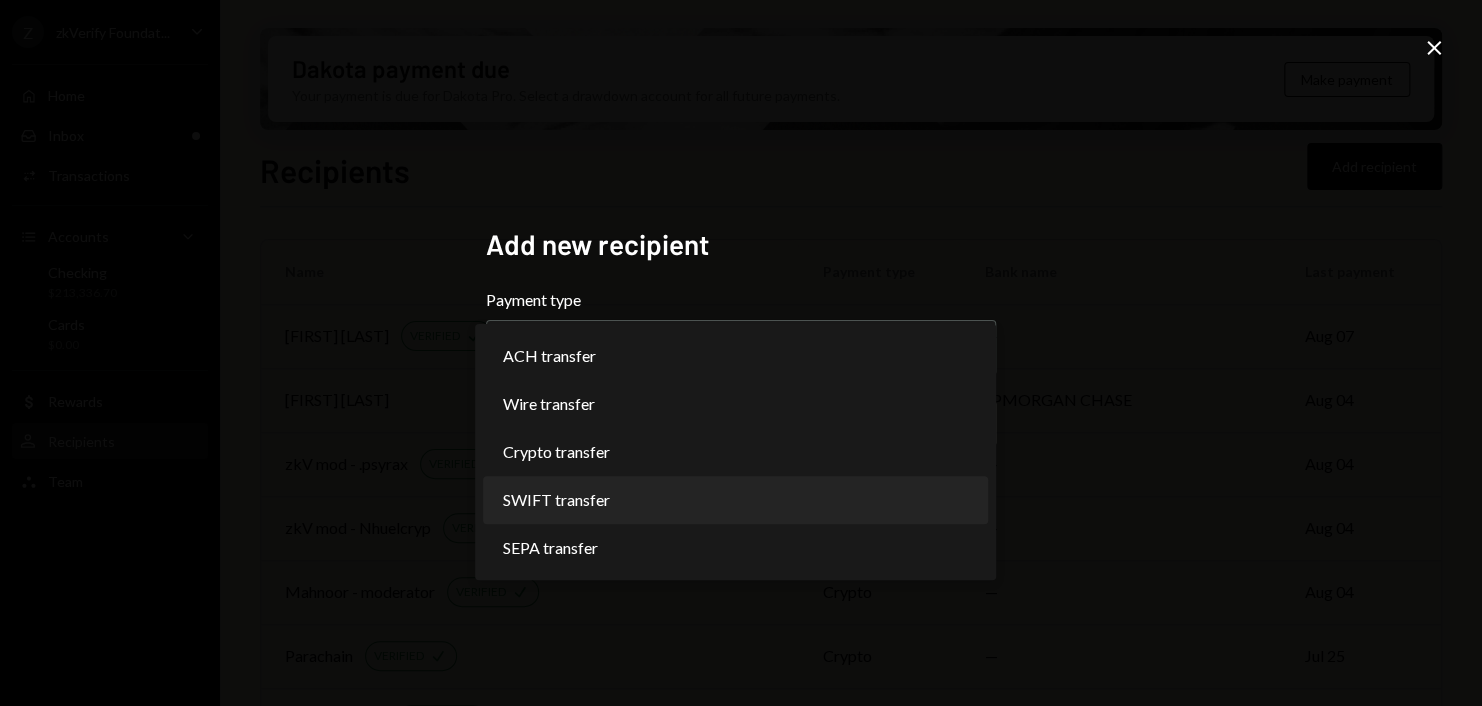 select on "*****" 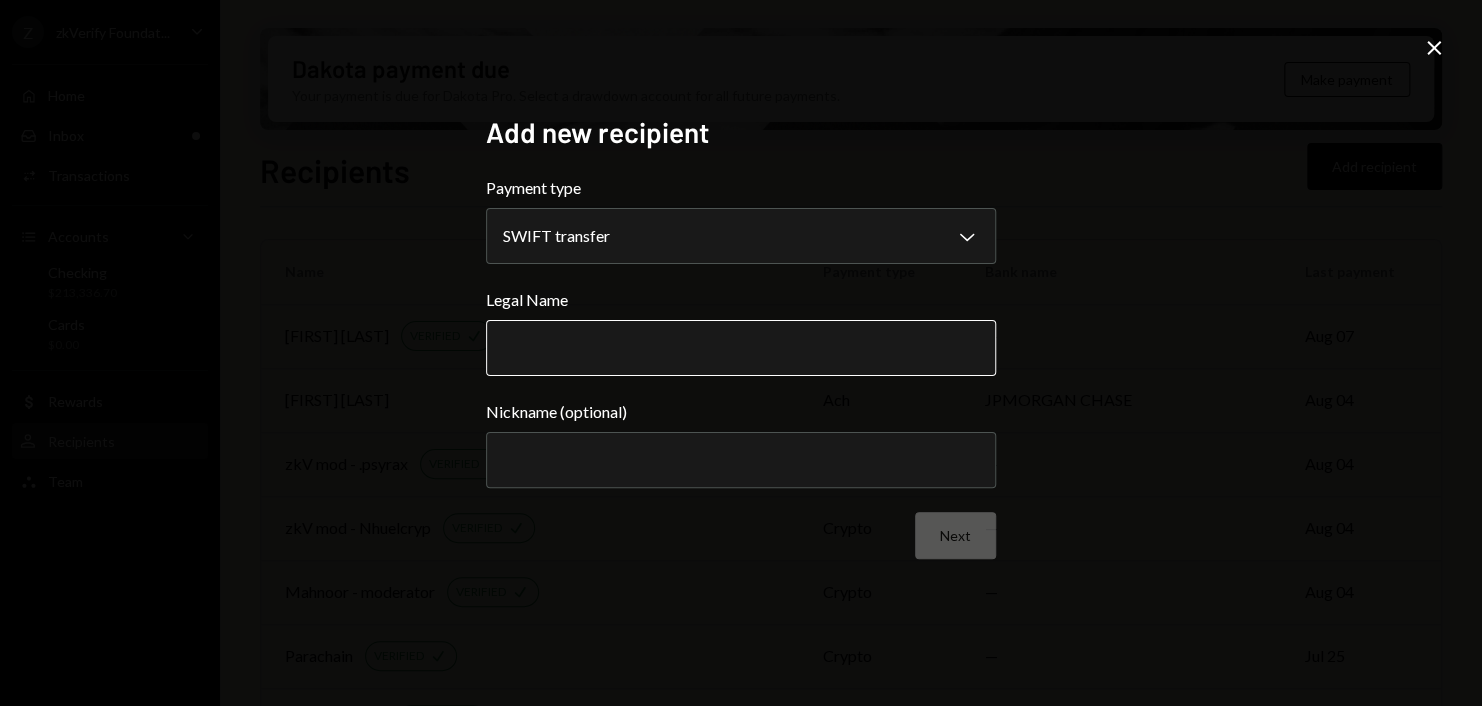 click on "Legal Name" at bounding box center (741, 348) 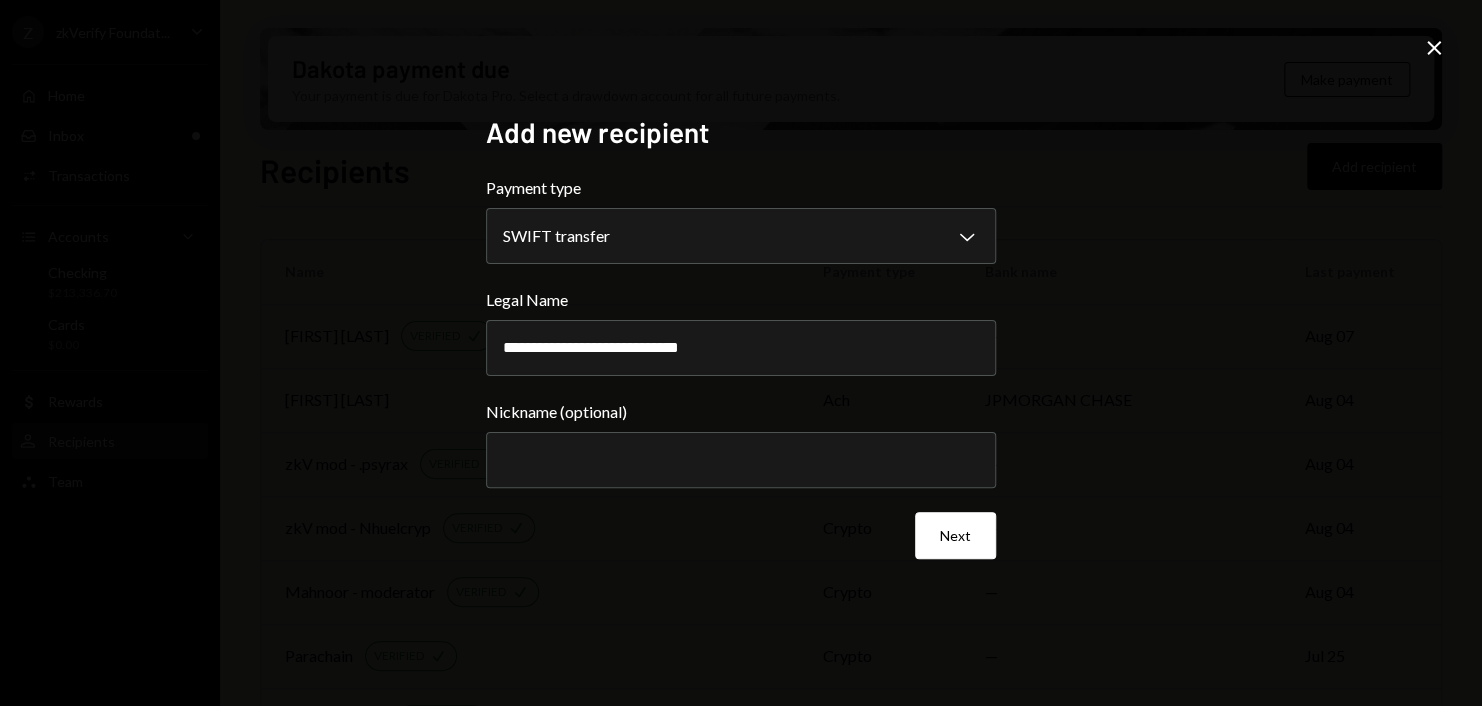 type on "**********" 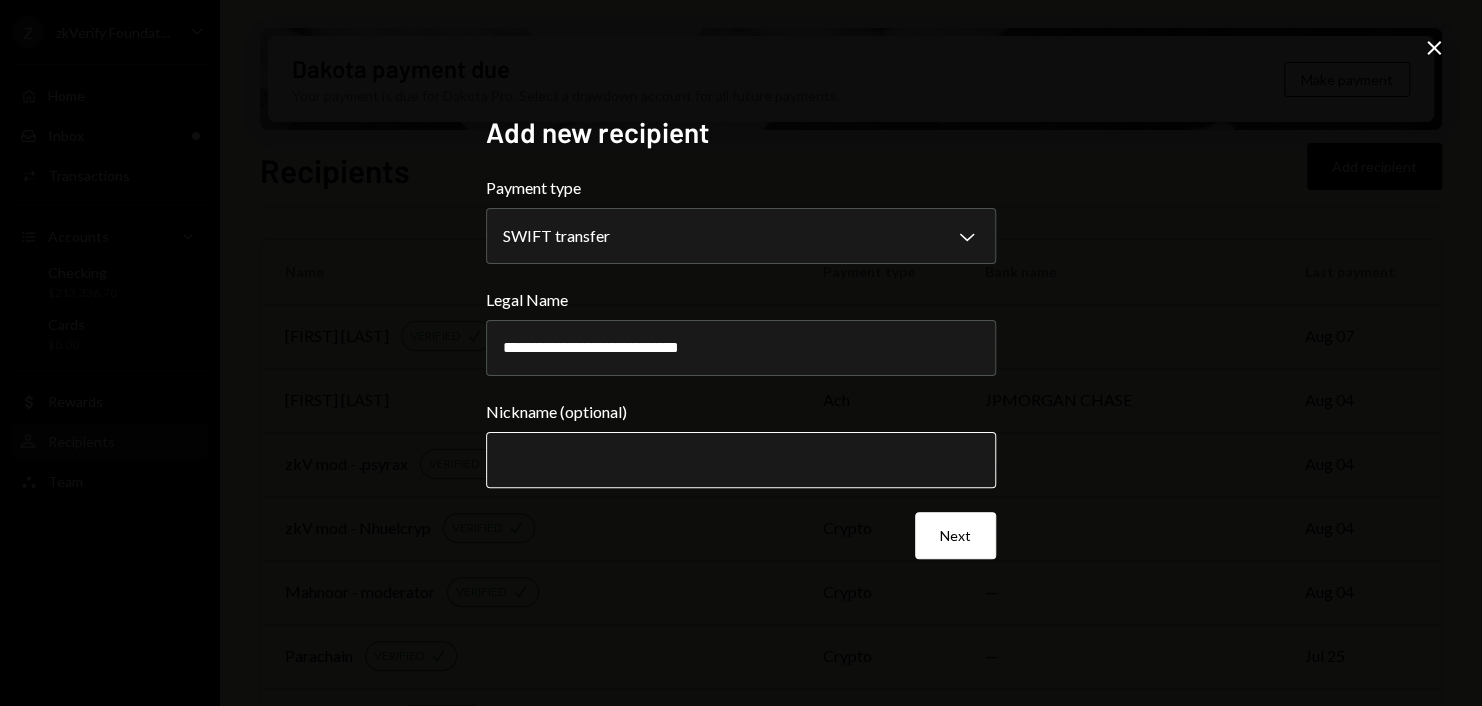click on "Nickname (optional)" at bounding box center [741, 460] 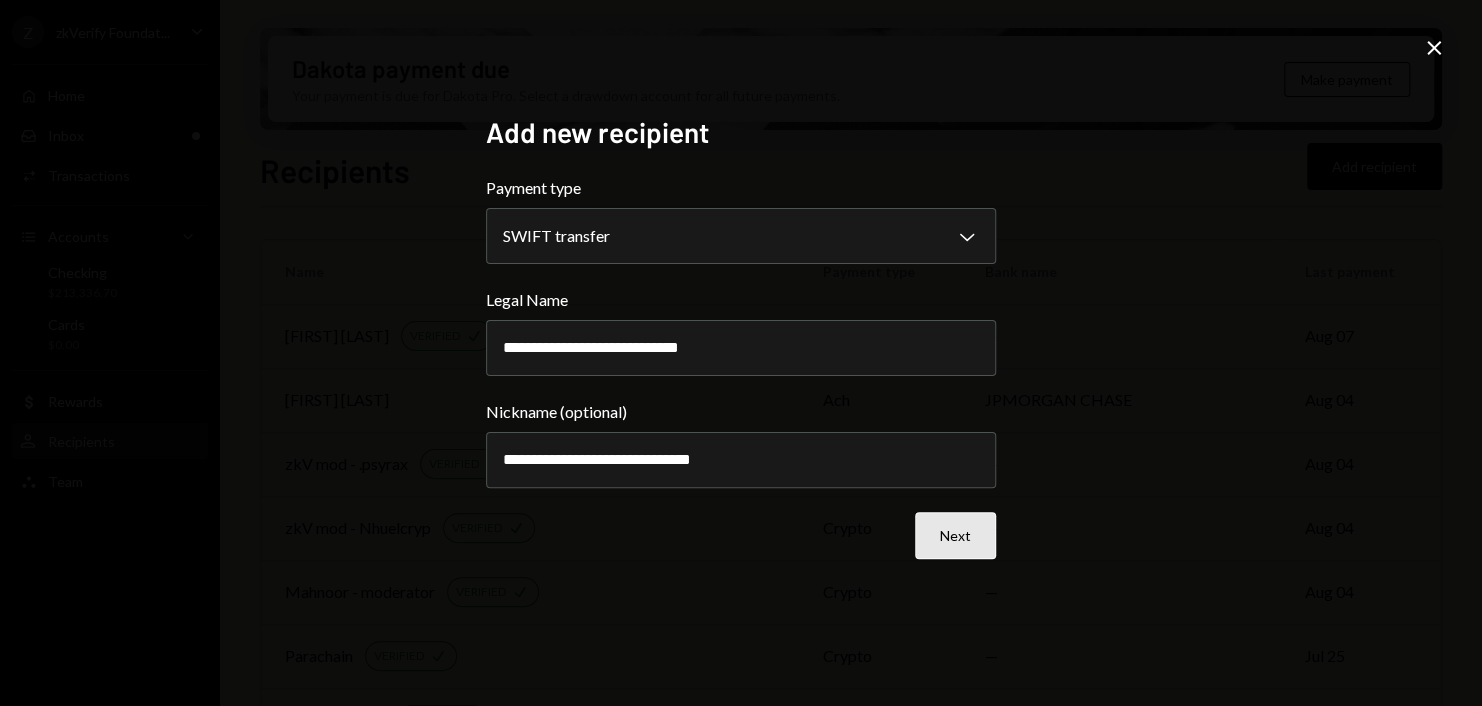 type on "**********" 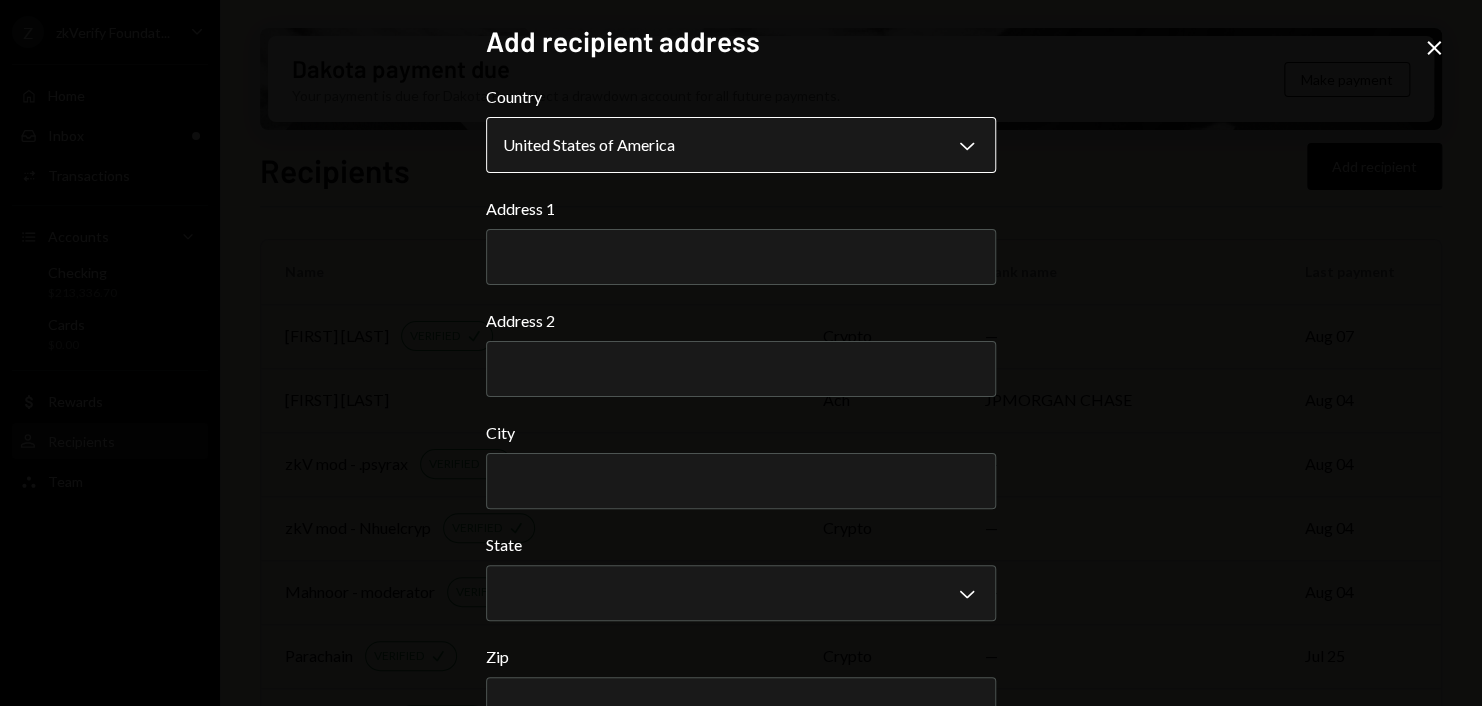 click on "Z zkVerify Foundat... Caret Down Home Home Inbox Inbox Activities Transactions Accounts Accounts Caret Down Checking $213,336.70 Cards $0.00 Dollar Rewards User Recipients Team Team Dakota payment due Your payment is due for Dakota Pro. Select a drawdown account for all future payments. Make payment Recipients Add recipient Name Payment type Bank name Last payment Joel Zhao VERIFIED Check crypto — Aug 07 Michael Pastko ach JPMORGAN CHASE Aug 04 zkV mod - .psyrax VERIFIED Check crypto — Aug 04 zkV mod - Nhuelcryp VERIFIED Check crypto — Aug 04 Mahnoor - moderator VERIFIED Check crypto — Aug 04 Parachain VERIFIED Check crypto — Jul 25 Snag Solutions VERIFIED Check crypto — Jul 24 Copper Co VERIFIED Check crypto — Jul 21 Arman - New VERIFIED Check crypto — Jul 21 zkV Eth Rain account VERIFIED Check crypto — Jul 17 Web3 Technologies inc VERIFIED Check crypto — Jul 15 AB Technologies Limited VERIFIED Check crypto — Jul 14 Autonomous NEW VERIFIED Check crypto — Jul 11 Milica VERIFIED Check" at bounding box center [741, 353] 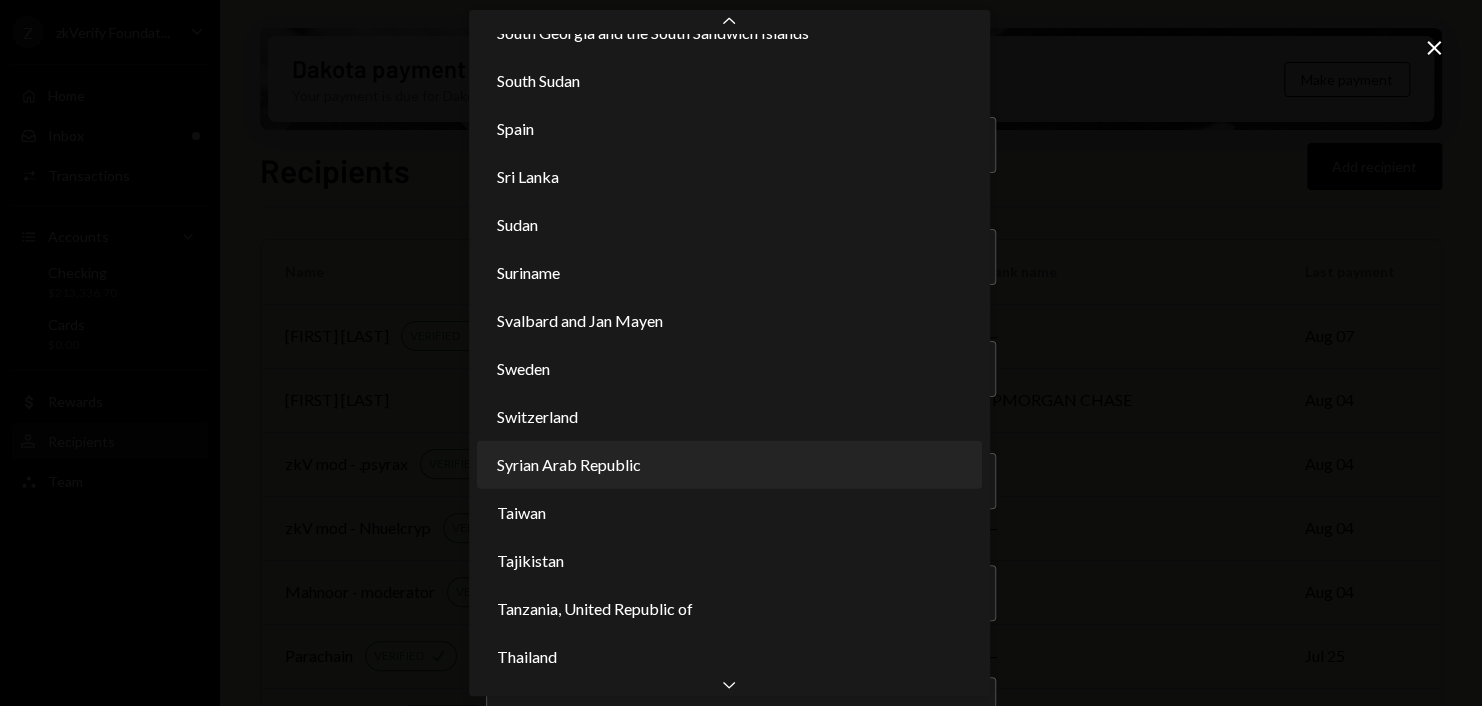 scroll, scrollTop: 10017, scrollLeft: 0, axis: vertical 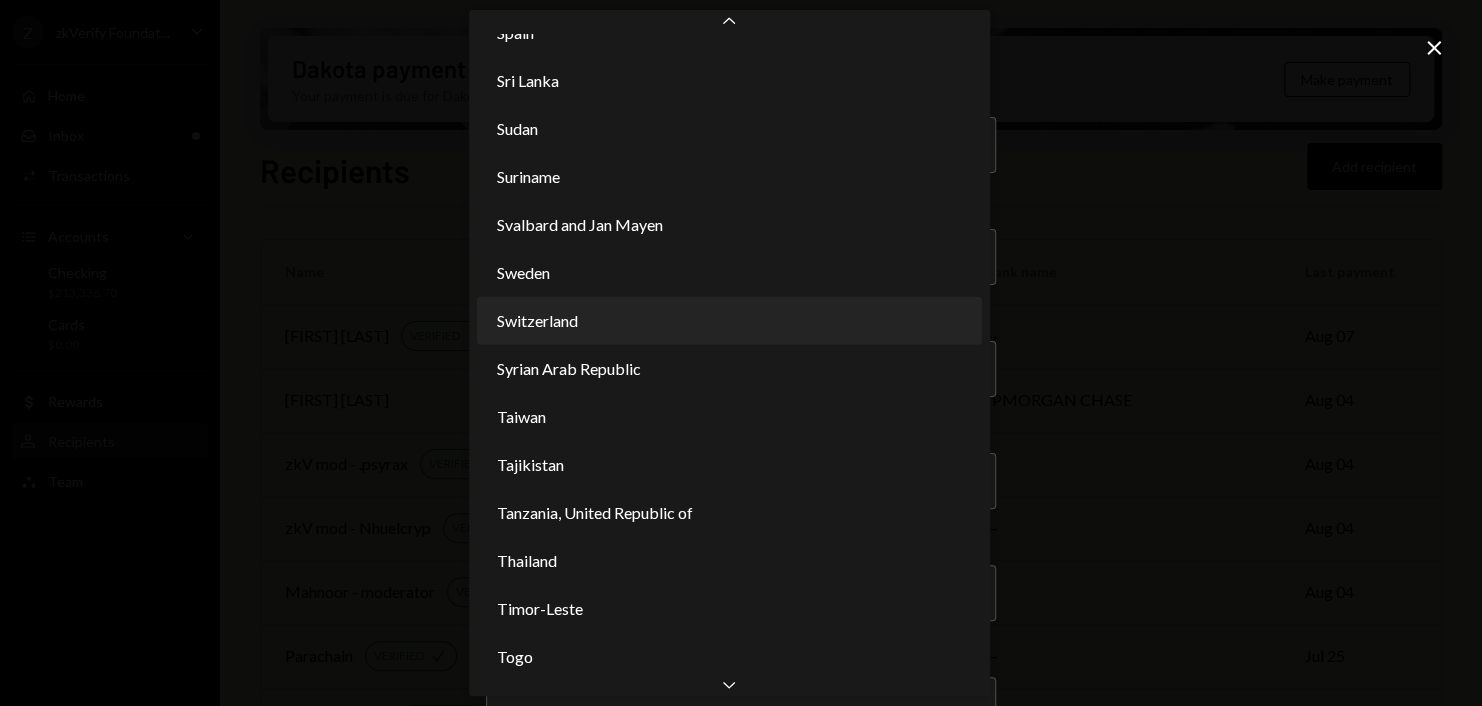 select on "***" 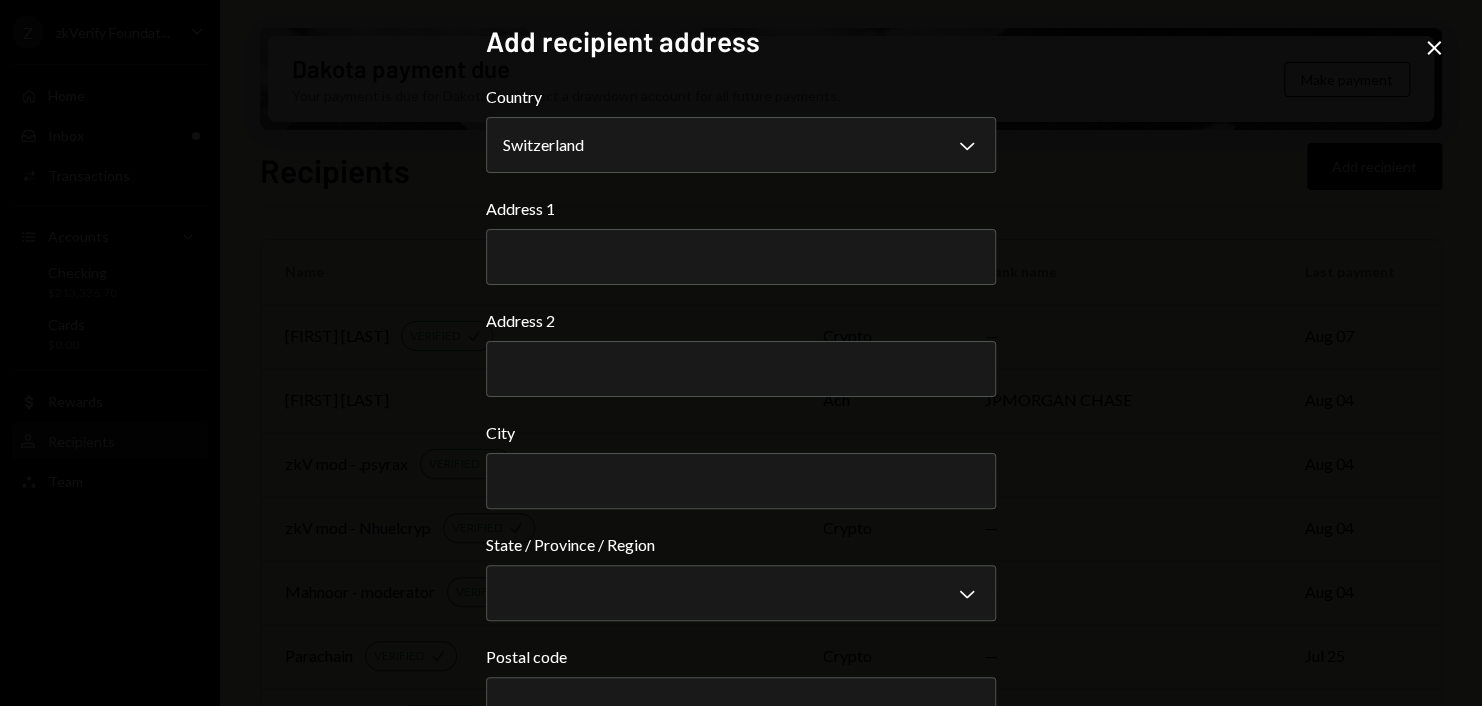 type 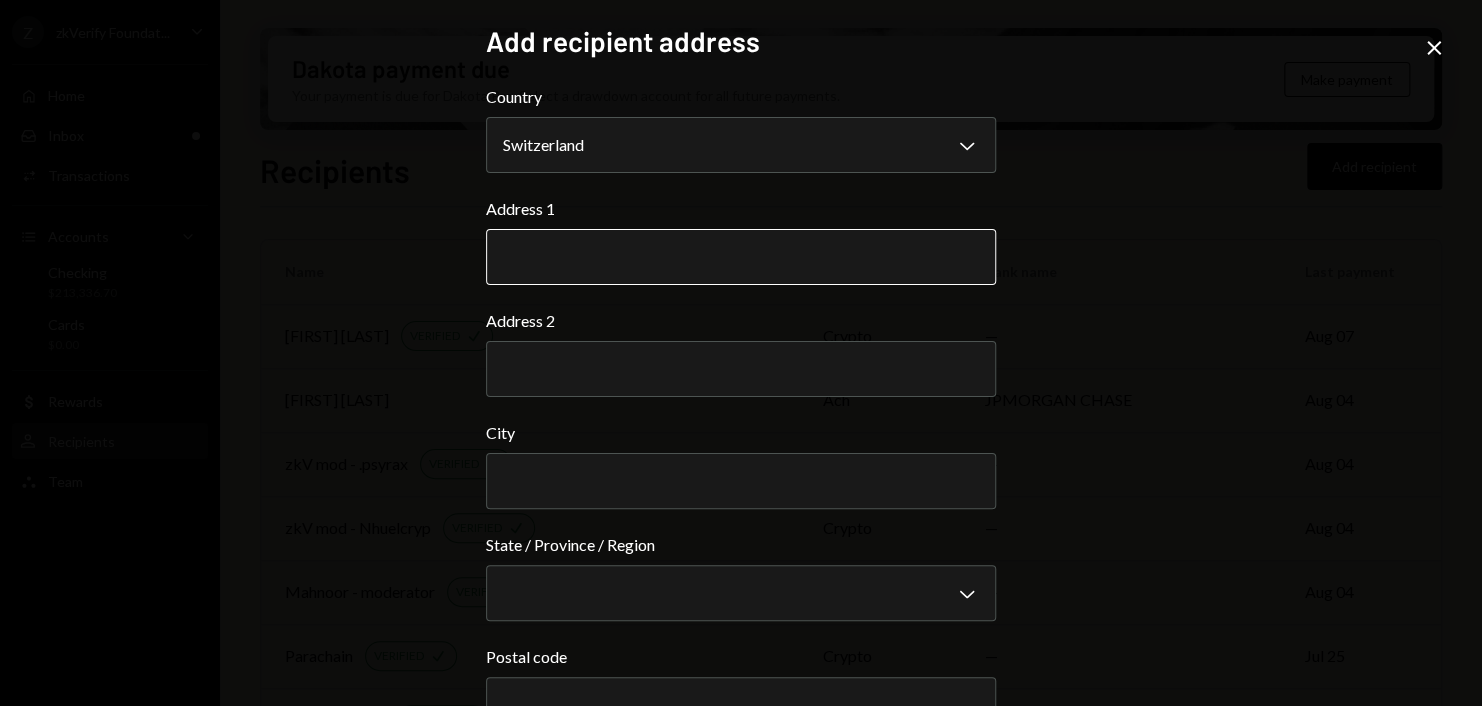 click on "Address 1" at bounding box center (741, 257) 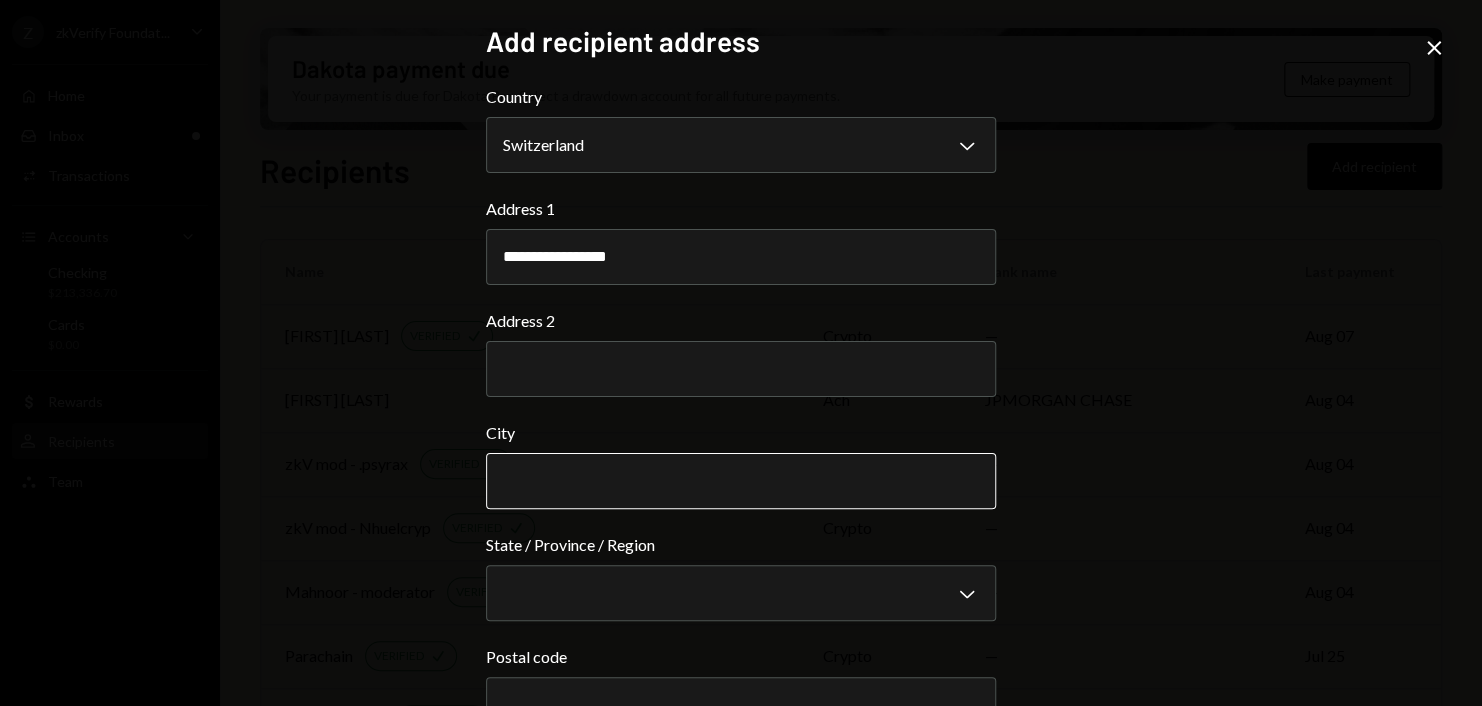 type on "**********" 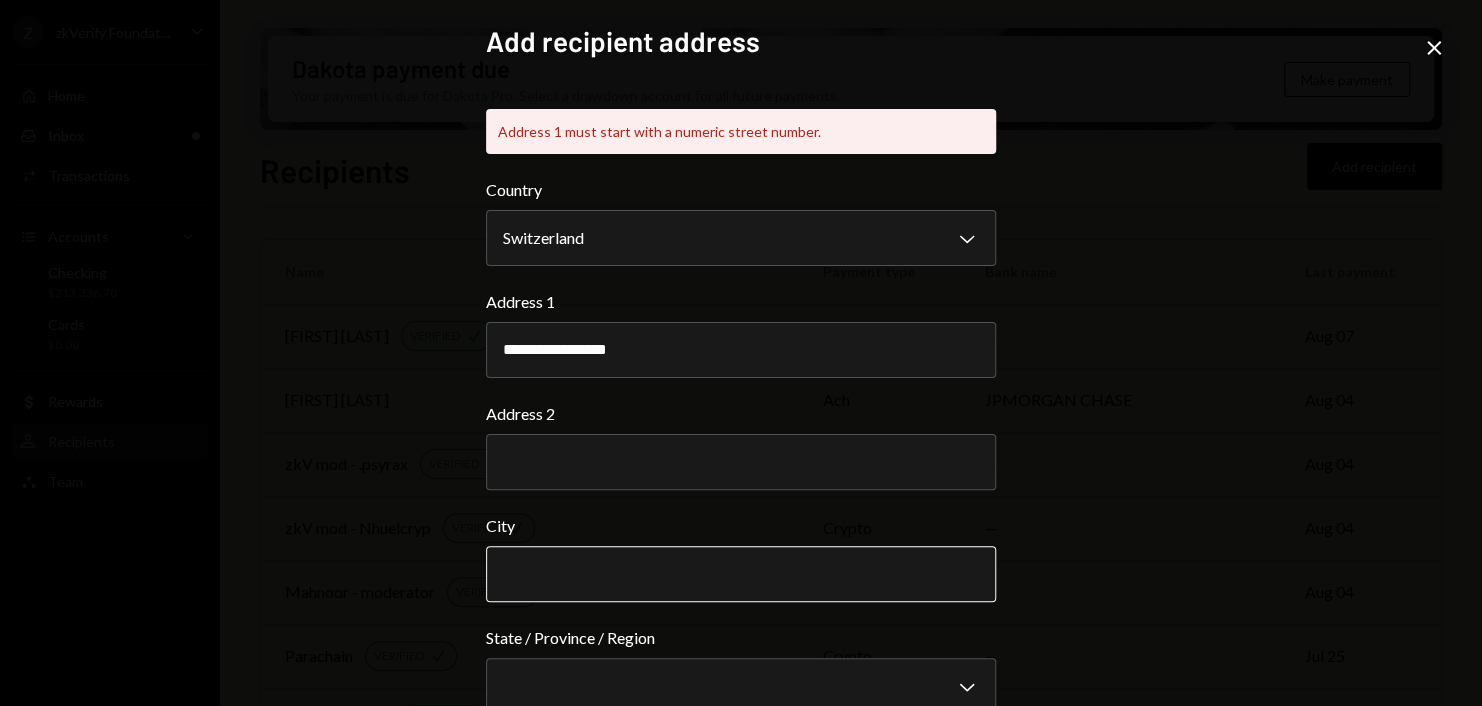 click on "**********" at bounding box center [741, 537] 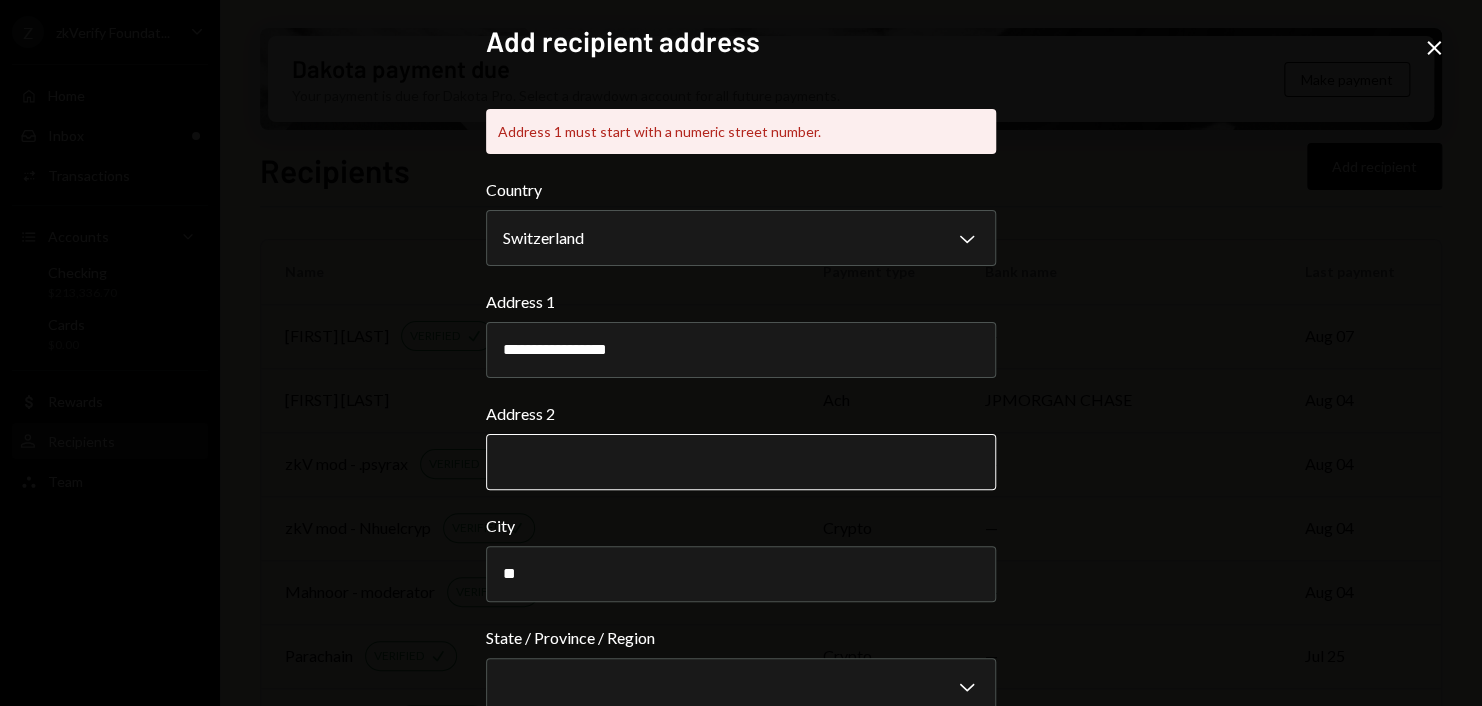 type on "*" 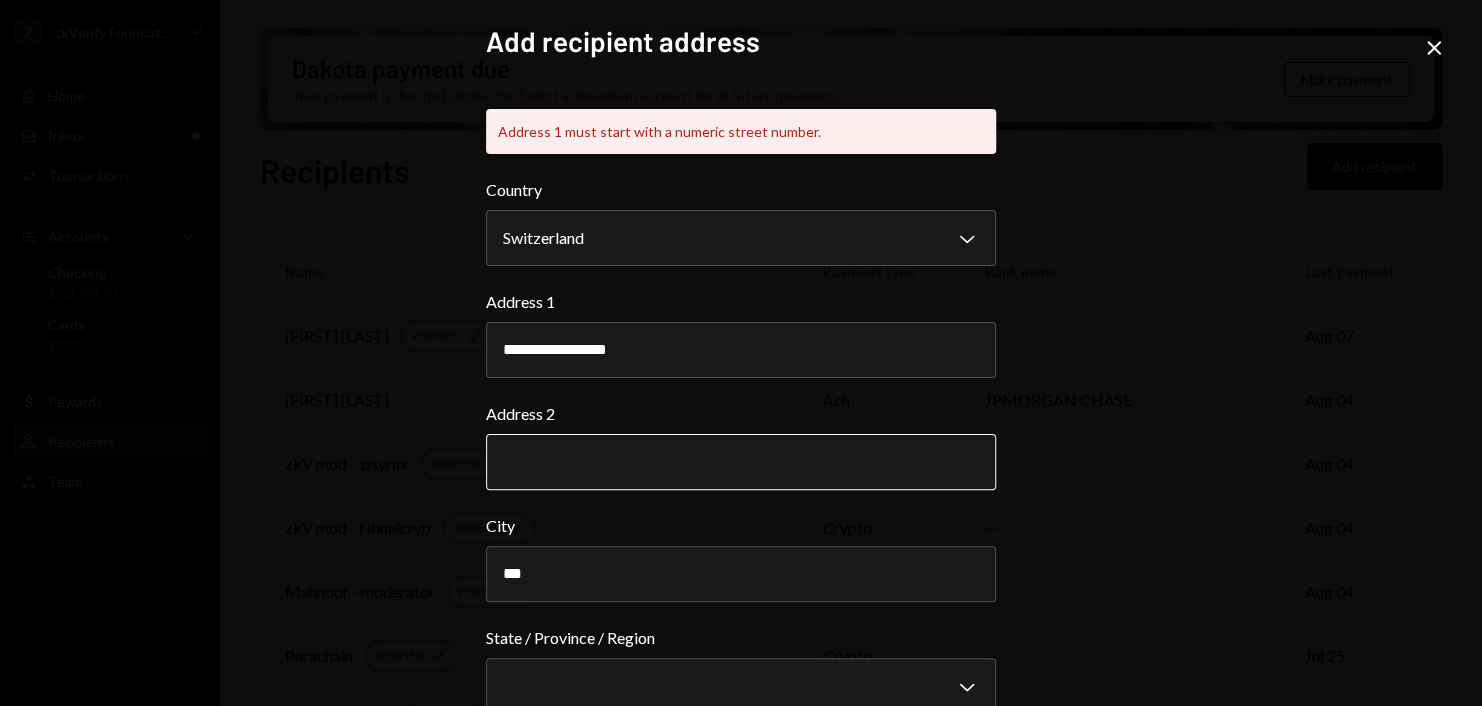 type on "***" 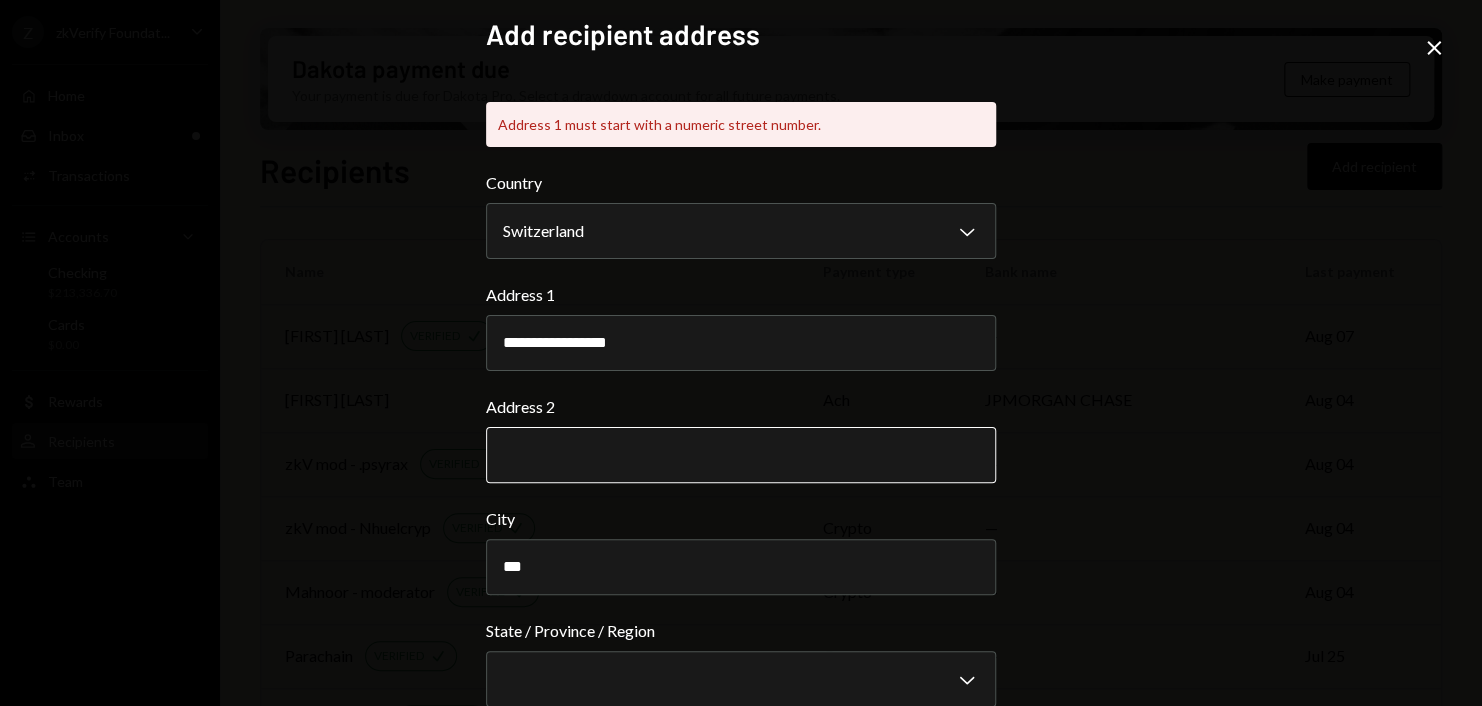 type 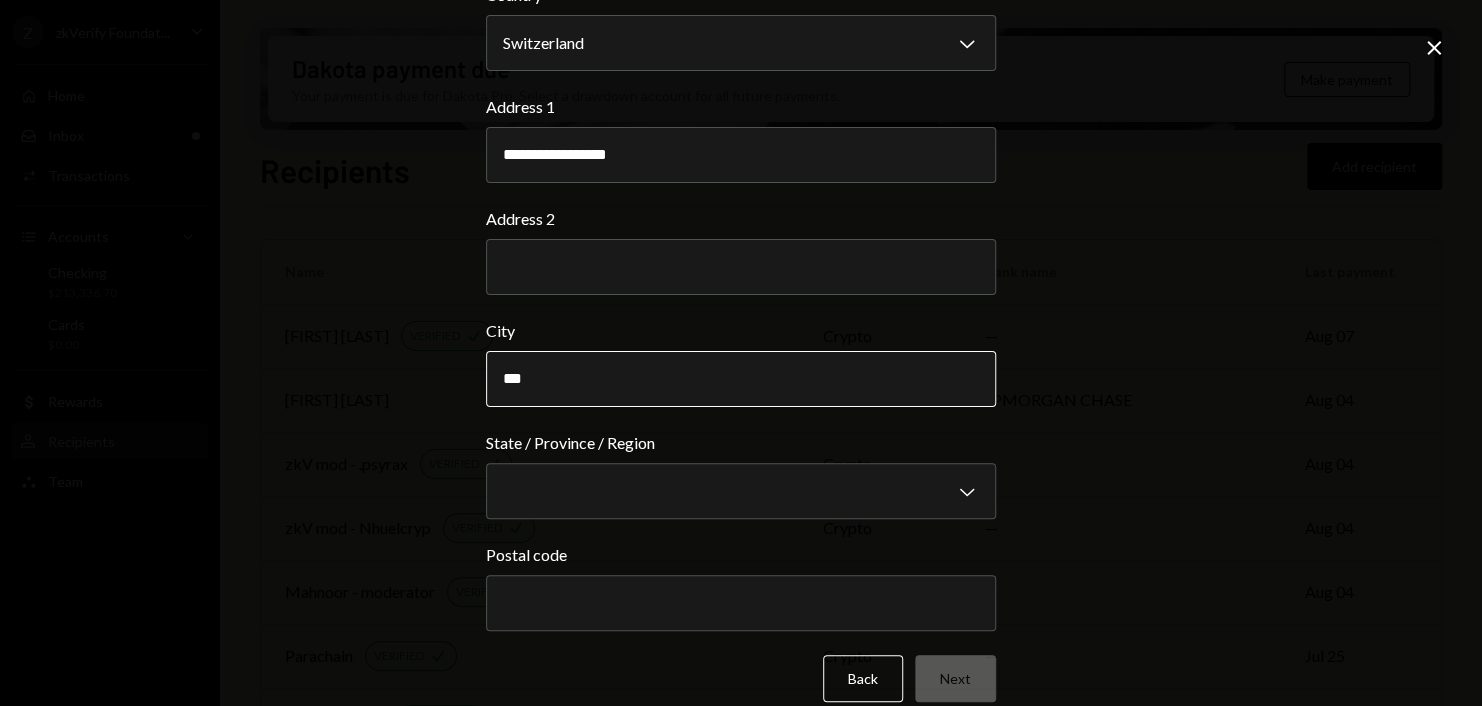 scroll, scrollTop: 221, scrollLeft: 0, axis: vertical 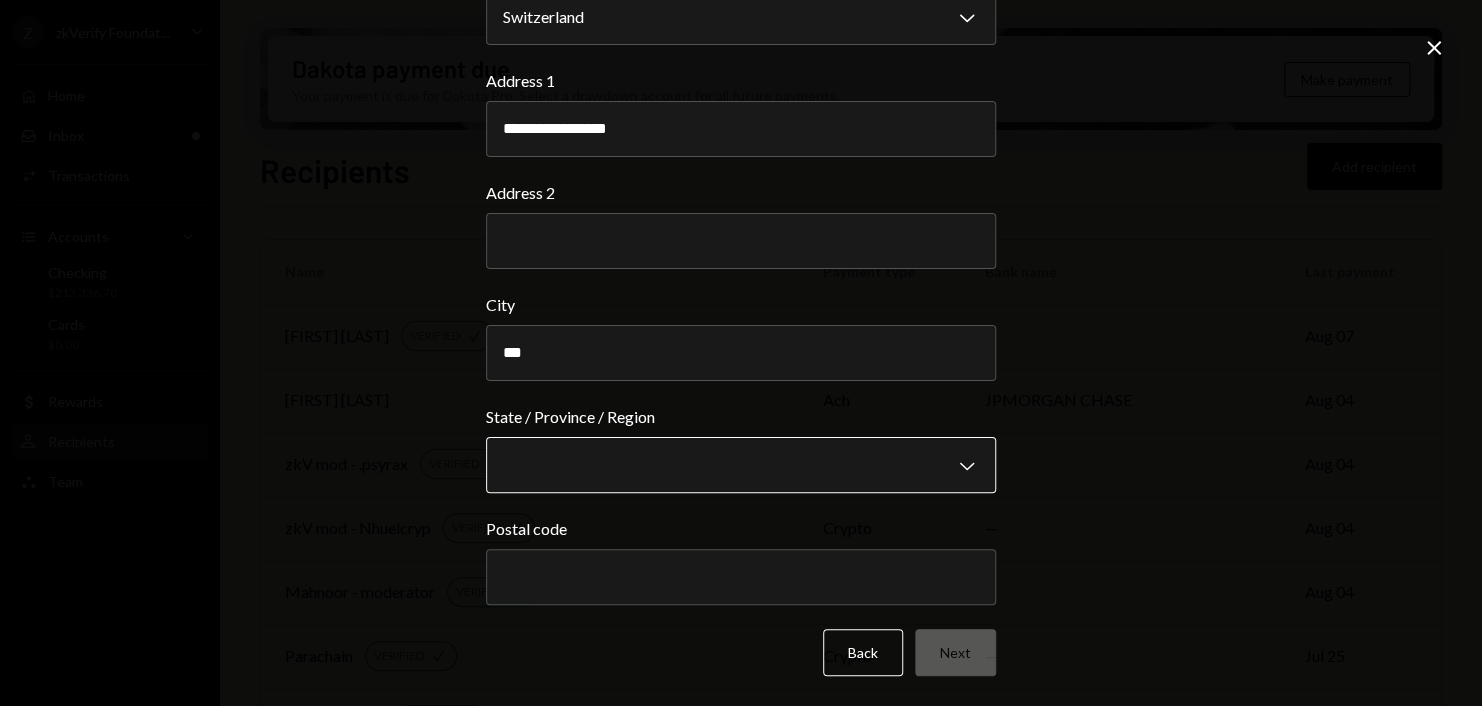 click on "Z zkVerify Foundat... Caret Down Home Home Inbox Inbox Activities Transactions Accounts Accounts Caret Down Checking $213,336.70 Cards $0.00 Dollar Rewards User Recipients Team Team Dakota payment due Your payment is due for Dakota Pro. Select a drawdown account for all future payments. Make payment Recipients Add recipient Name Payment type Bank name Last payment Joel Zhao VERIFIED Check crypto — Aug 07 Michael Pastko ach JPMORGAN CHASE Aug 04 zkV mod - .psyrax VERIFIED Check crypto — Aug 04 zkV mod - Nhuelcryp VERIFIED Check crypto — Aug 04 Mahnoor - moderator VERIFIED Check crypto — Aug 04 Parachain VERIFIED Check crypto — Jul 25 Snag Solutions VERIFIED Check crypto — Jul 24 Copper Co VERIFIED Check crypto — Jul 21 Arman - New VERIFIED Check crypto — Jul 21 zkV Eth Rain account VERIFIED Check crypto — Jul 17 Web3 Technologies inc VERIFIED Check crypto — Jul 15 AB Technologies Limited VERIFIED Check crypto — Jul 14 Autonomous NEW VERIFIED Check crypto — Jul 11 Milica VERIFIED Check" at bounding box center [741, 353] 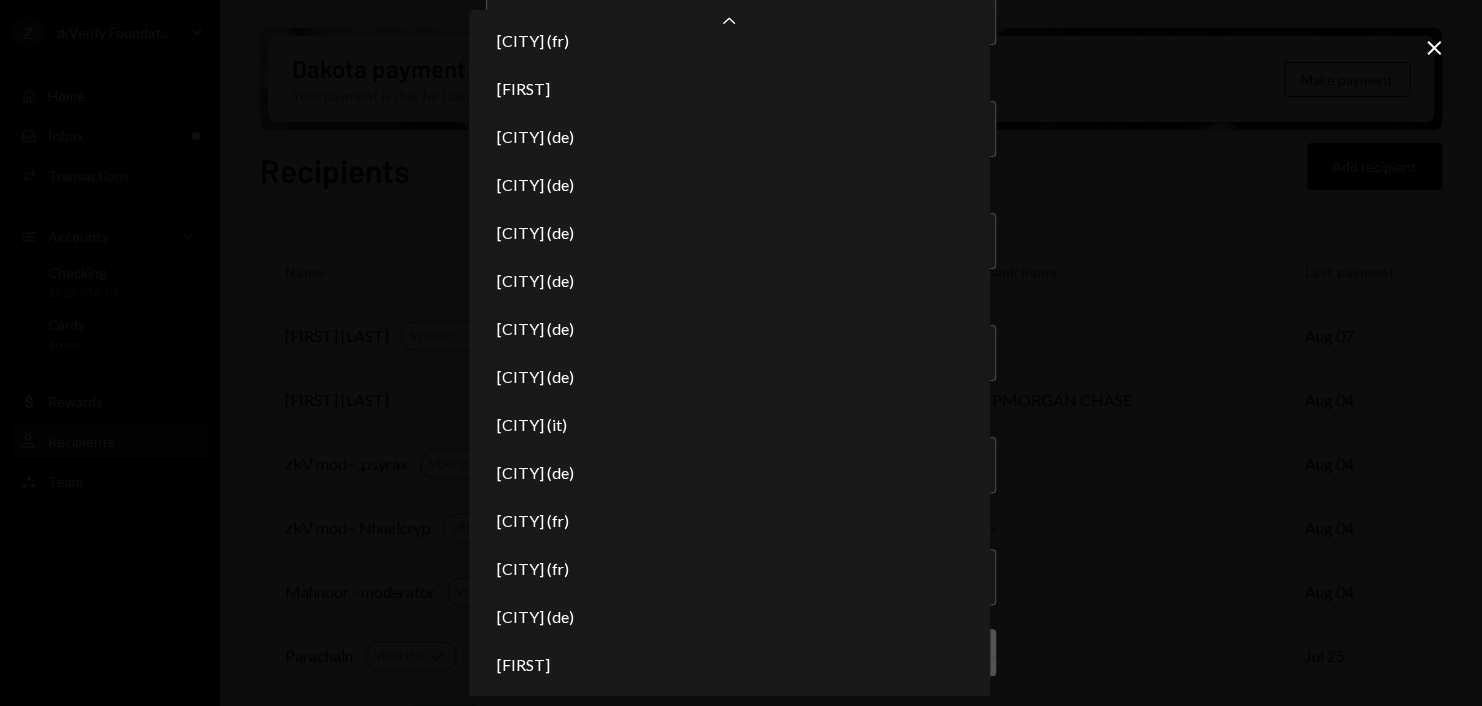 scroll, scrollTop: 601, scrollLeft: 0, axis: vertical 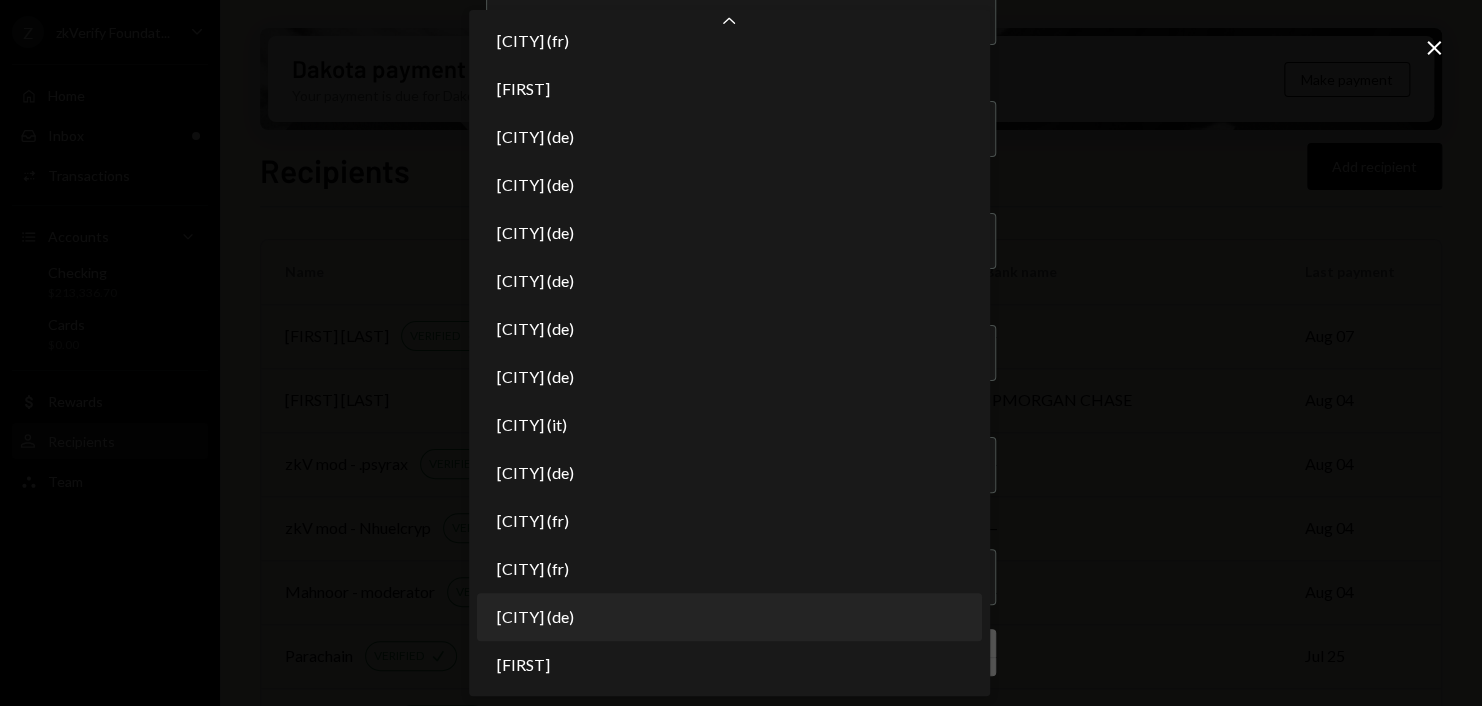 select on "**" 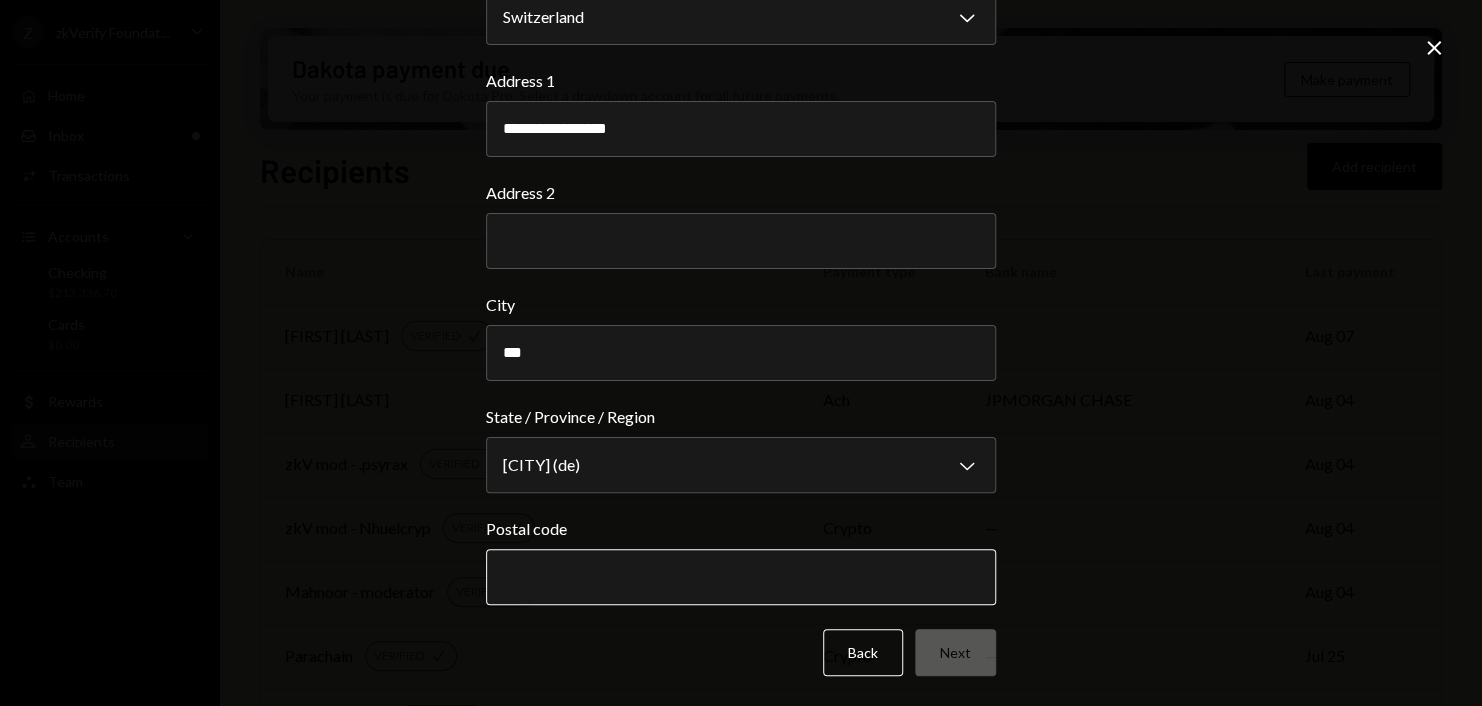 click on "Postal code" at bounding box center [741, 577] 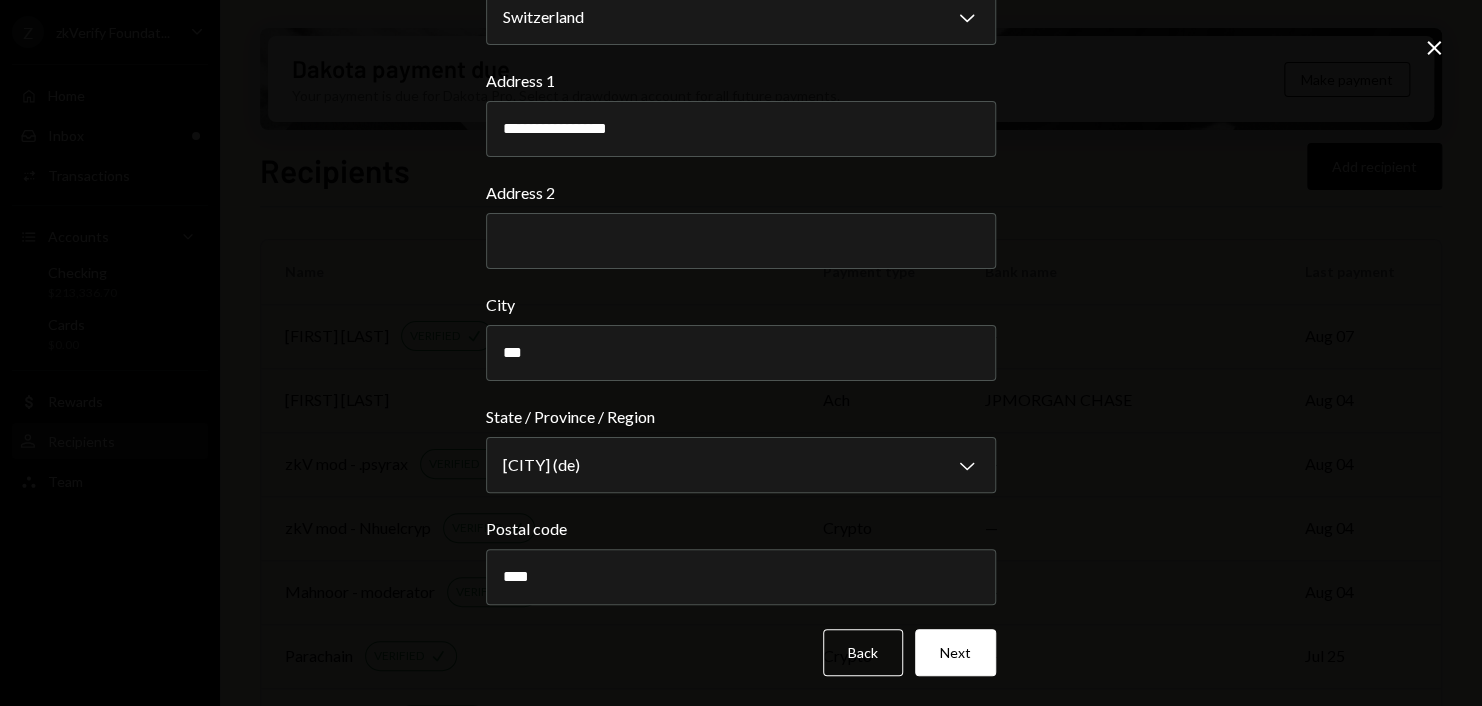 type on "****" 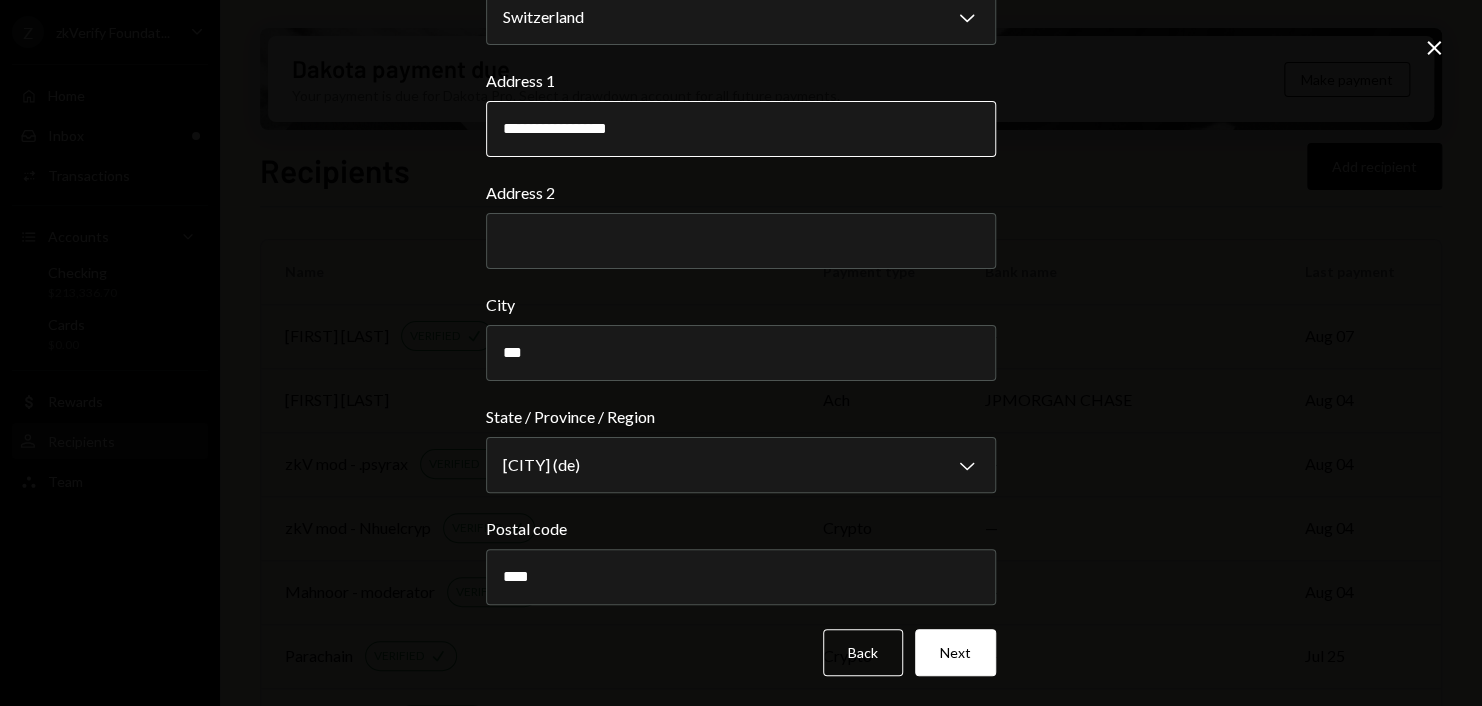 click on "**********" at bounding box center [741, 129] 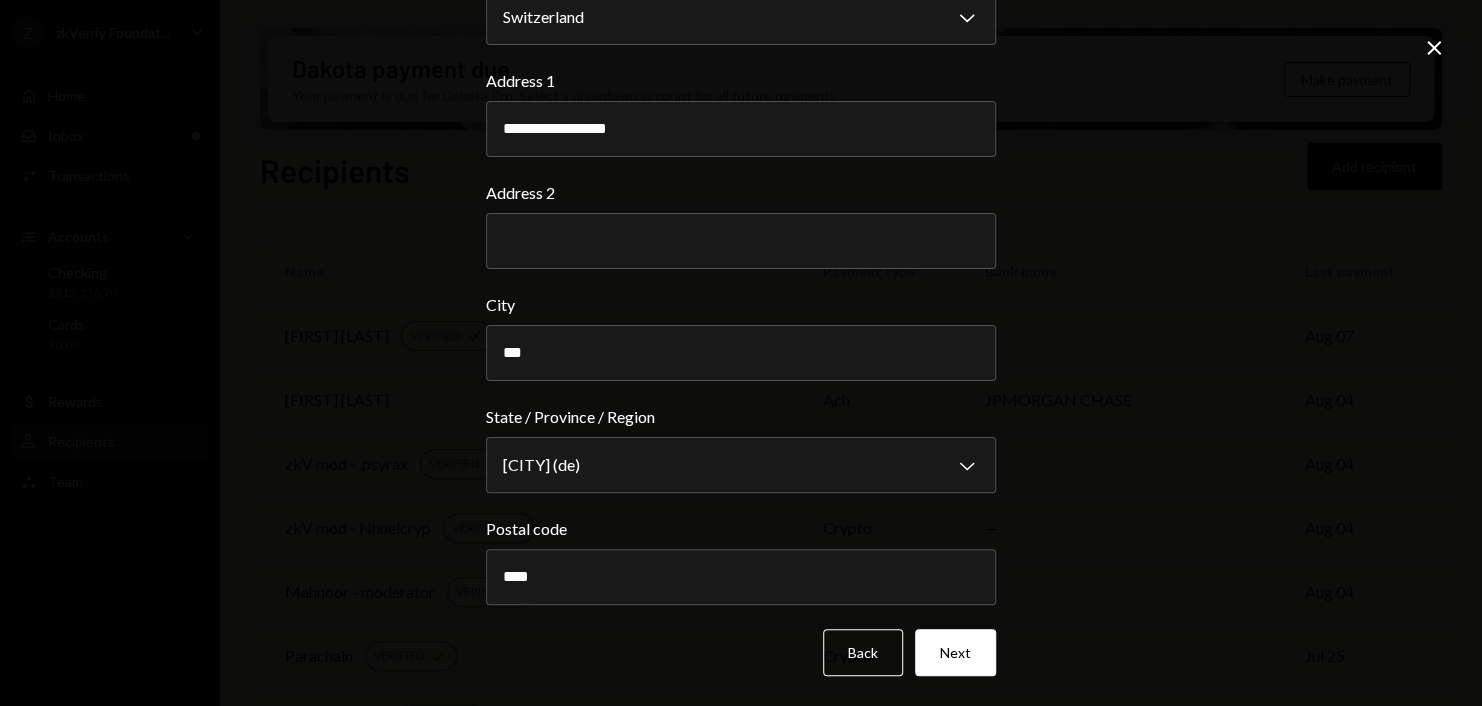click on "**********" at bounding box center [741, 353] 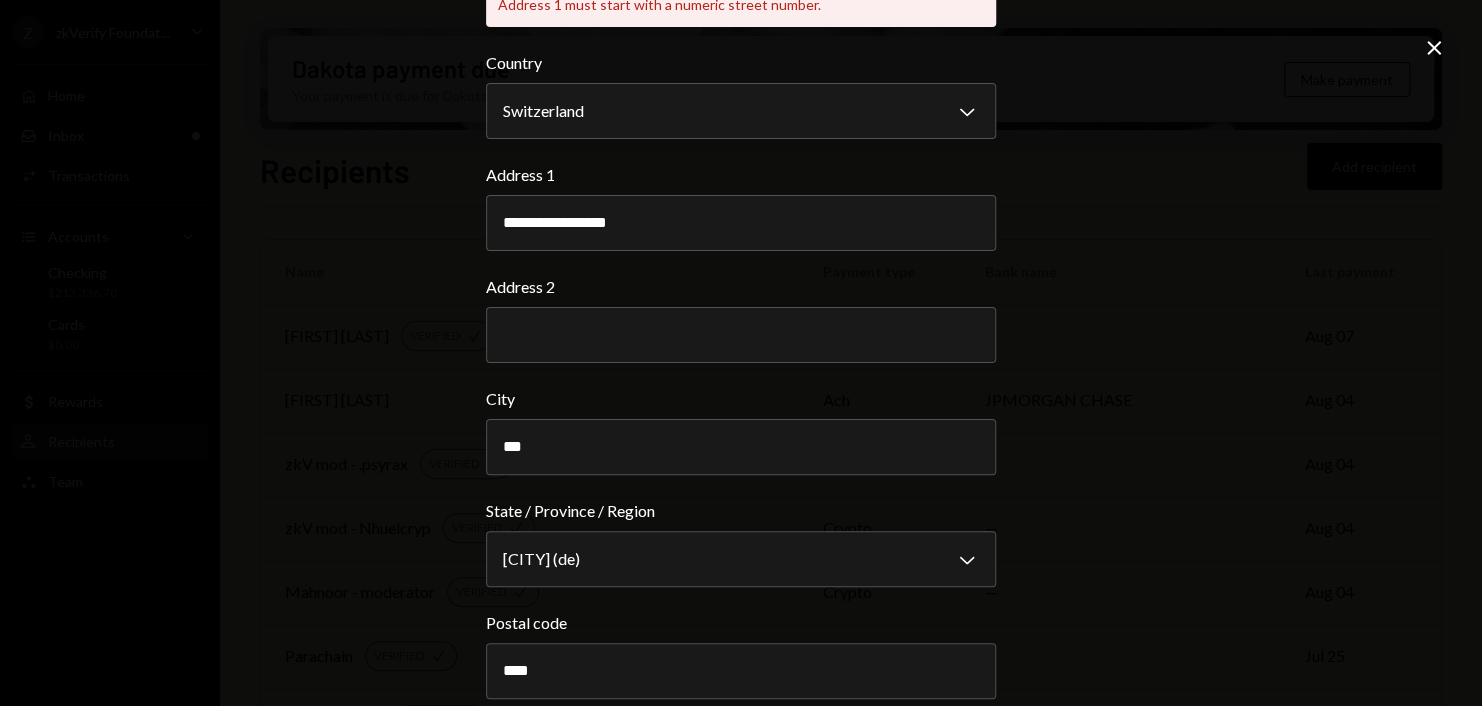 scroll, scrollTop: 0, scrollLeft: 0, axis: both 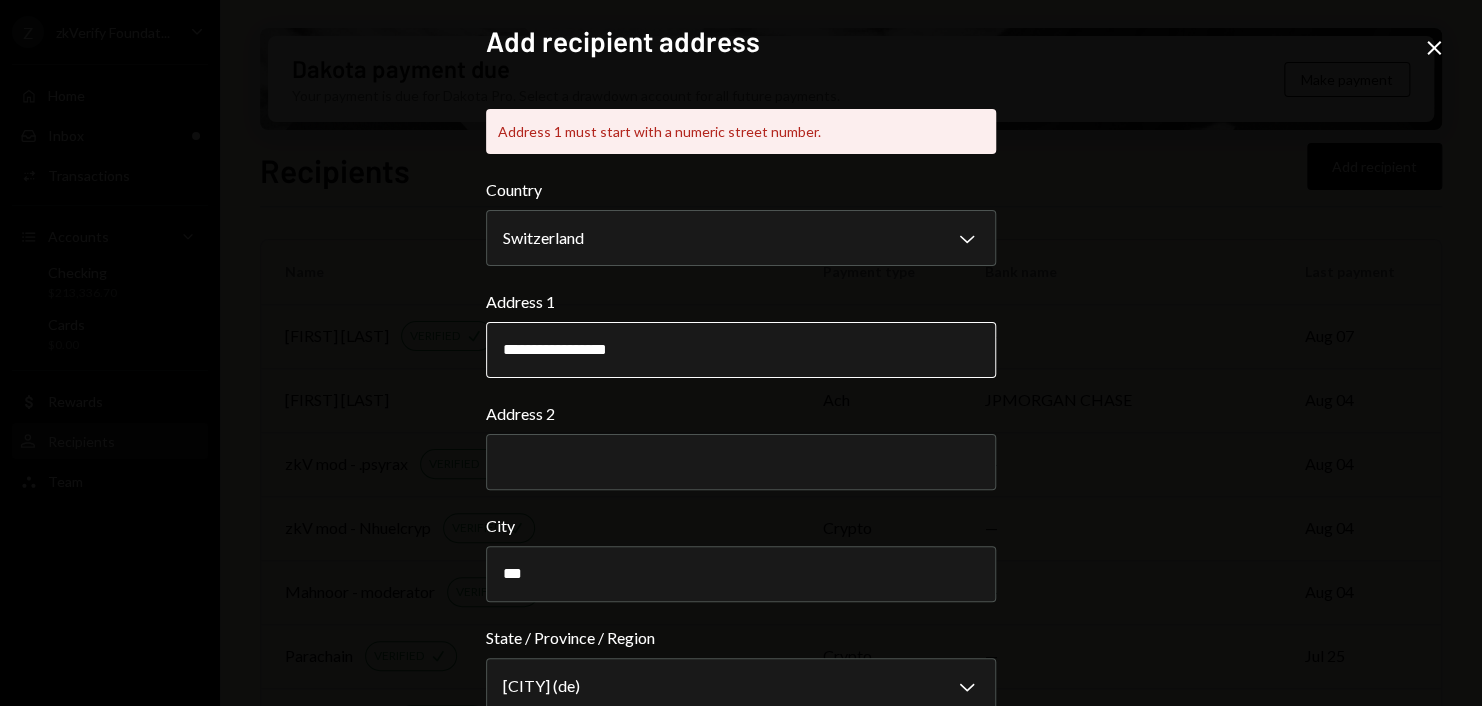 click on "**********" at bounding box center [741, 350] 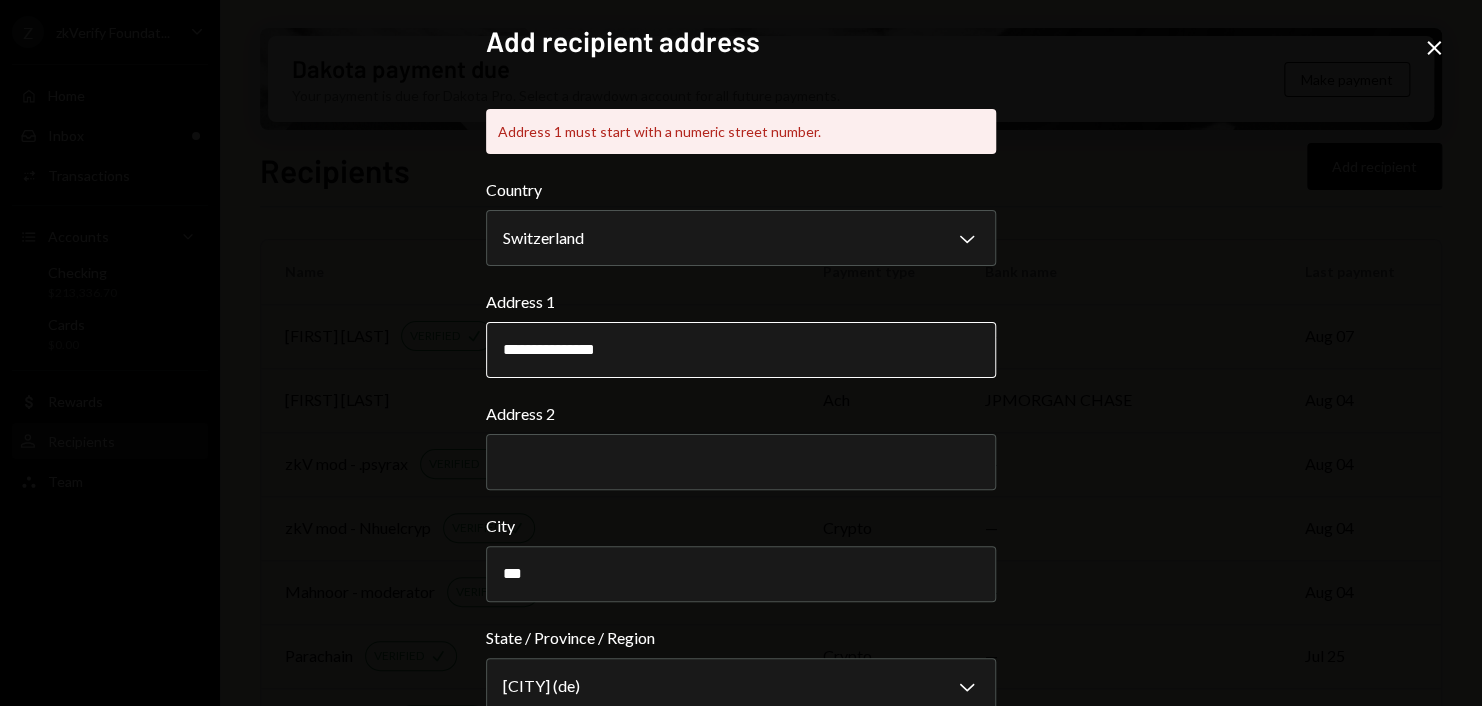 click on "**********" at bounding box center (741, 350) 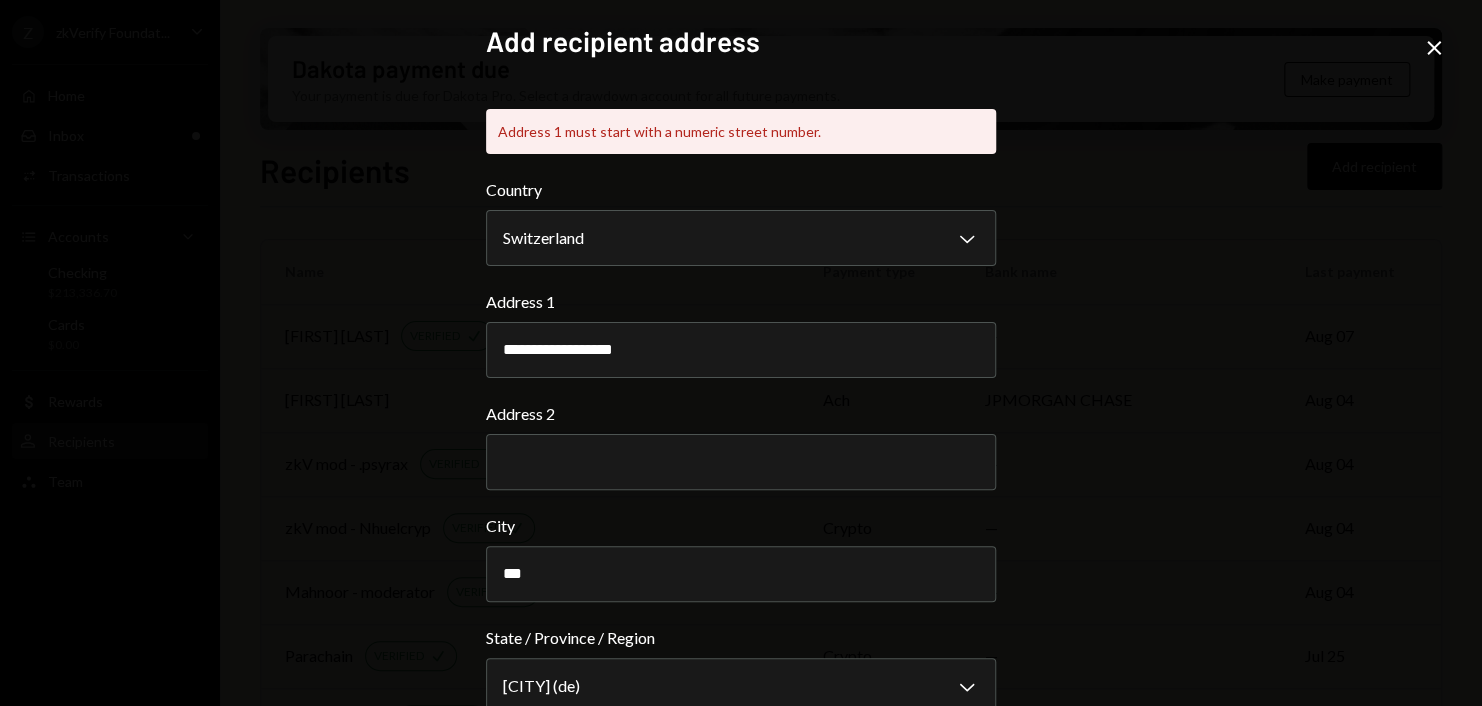 type on "**********" 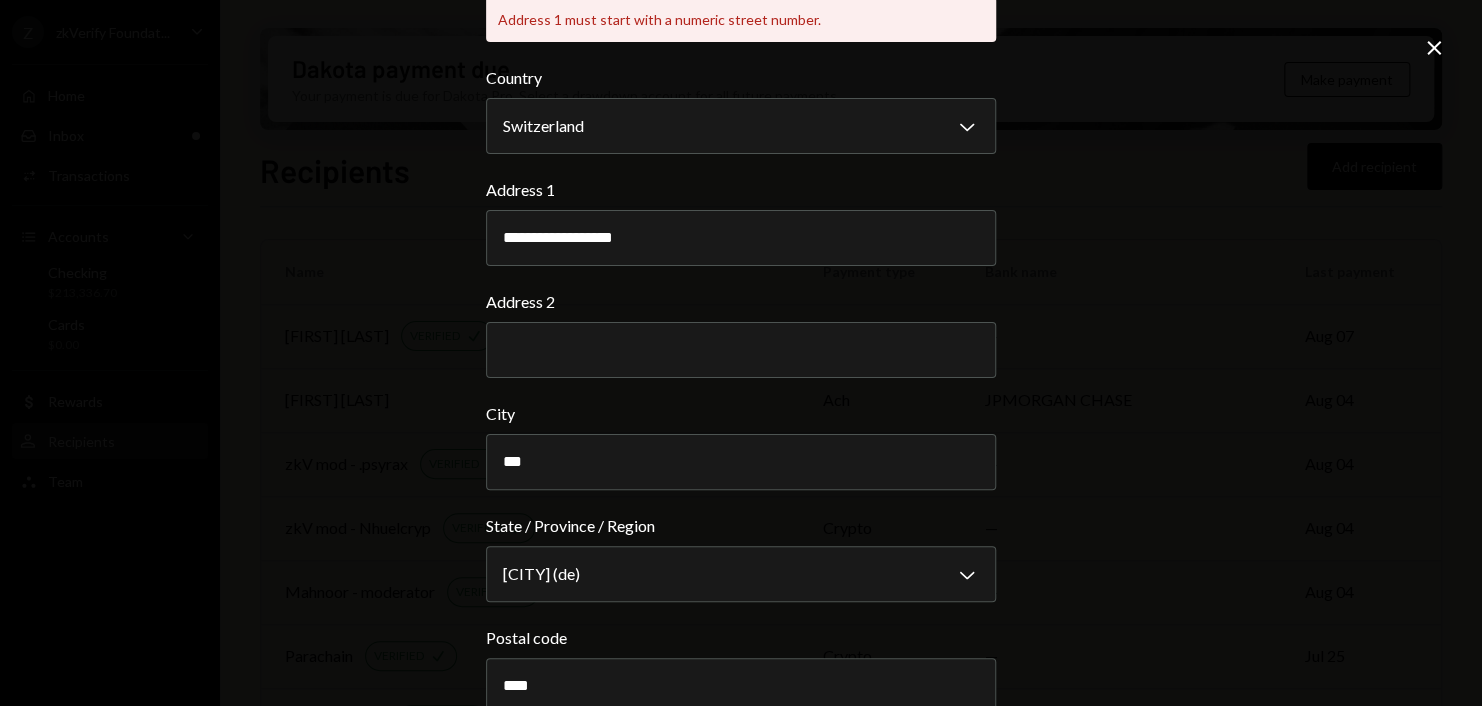 scroll, scrollTop: 221, scrollLeft: 0, axis: vertical 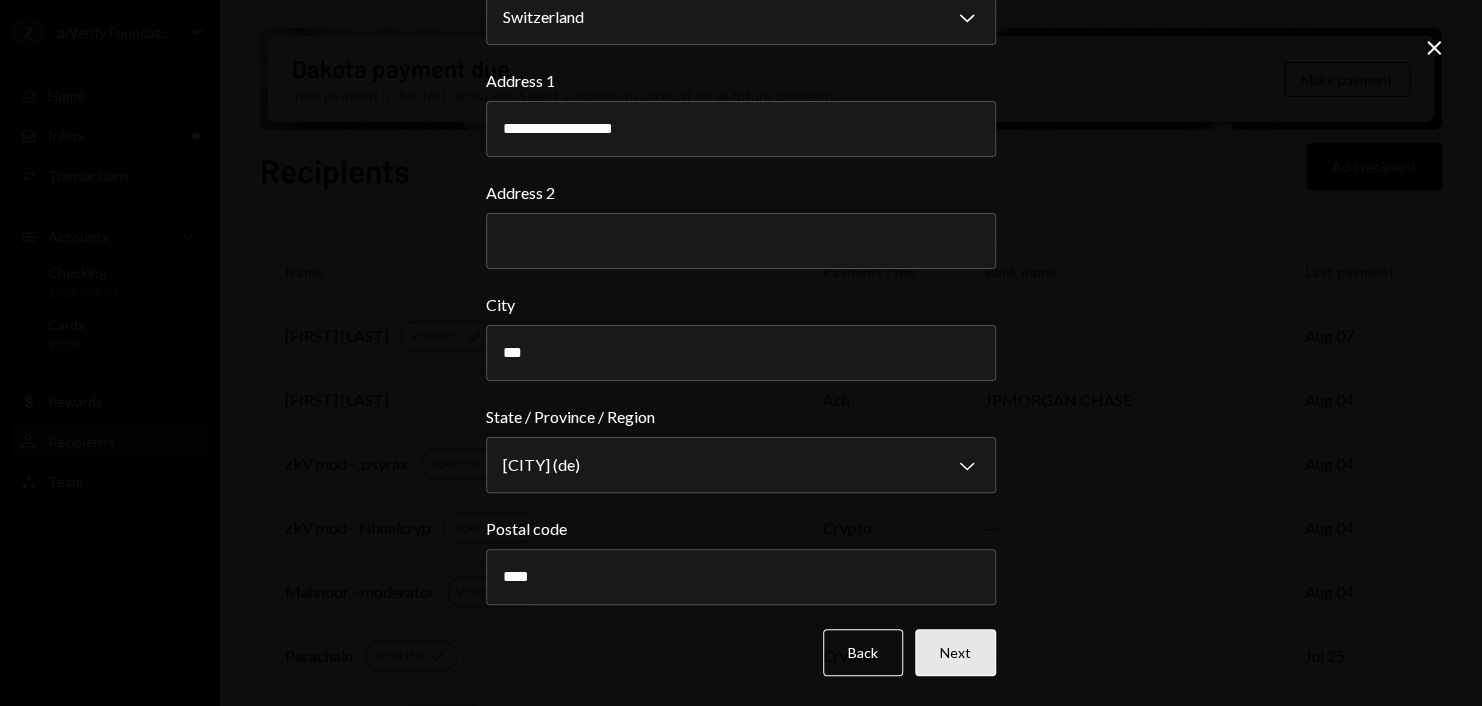 click on "Next" at bounding box center [955, 652] 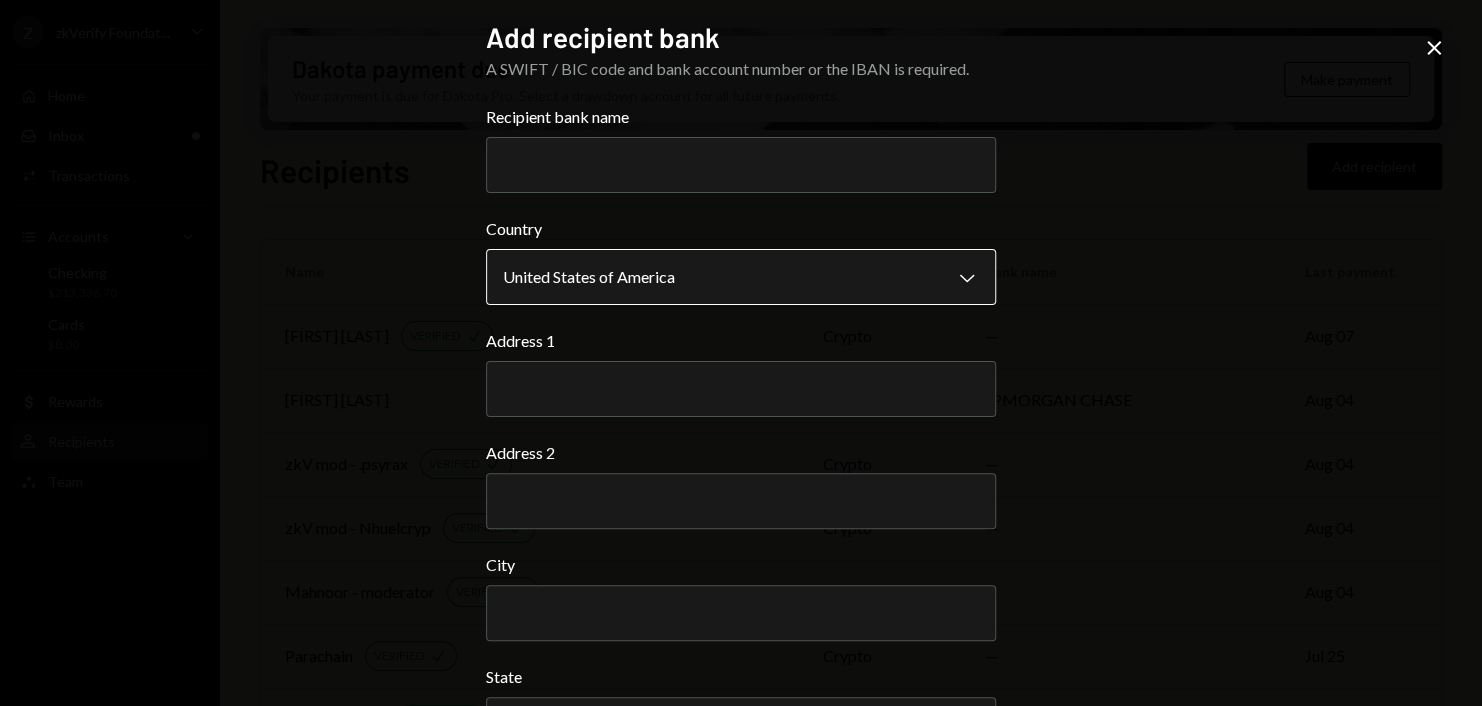 scroll, scrollTop: 0, scrollLeft: 0, axis: both 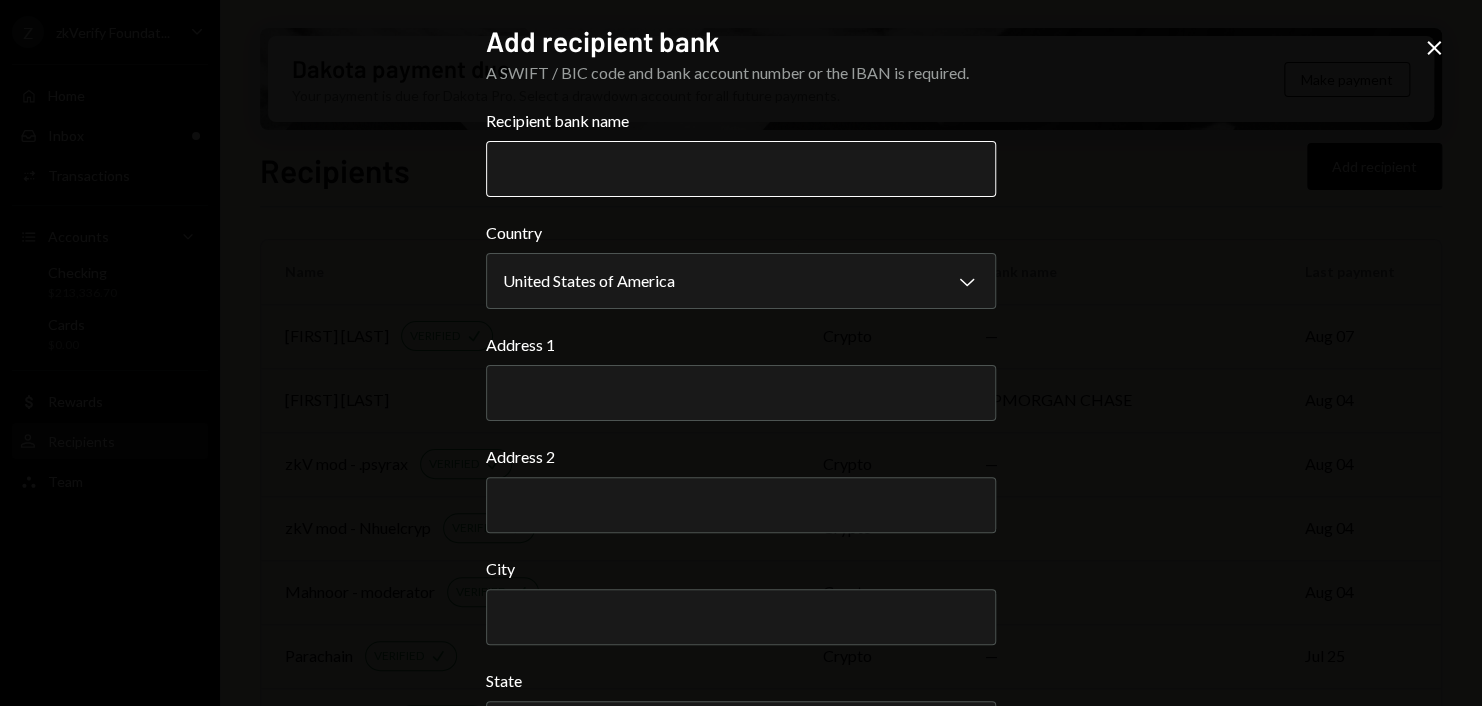 click on "Recipient bank name" at bounding box center (741, 169) 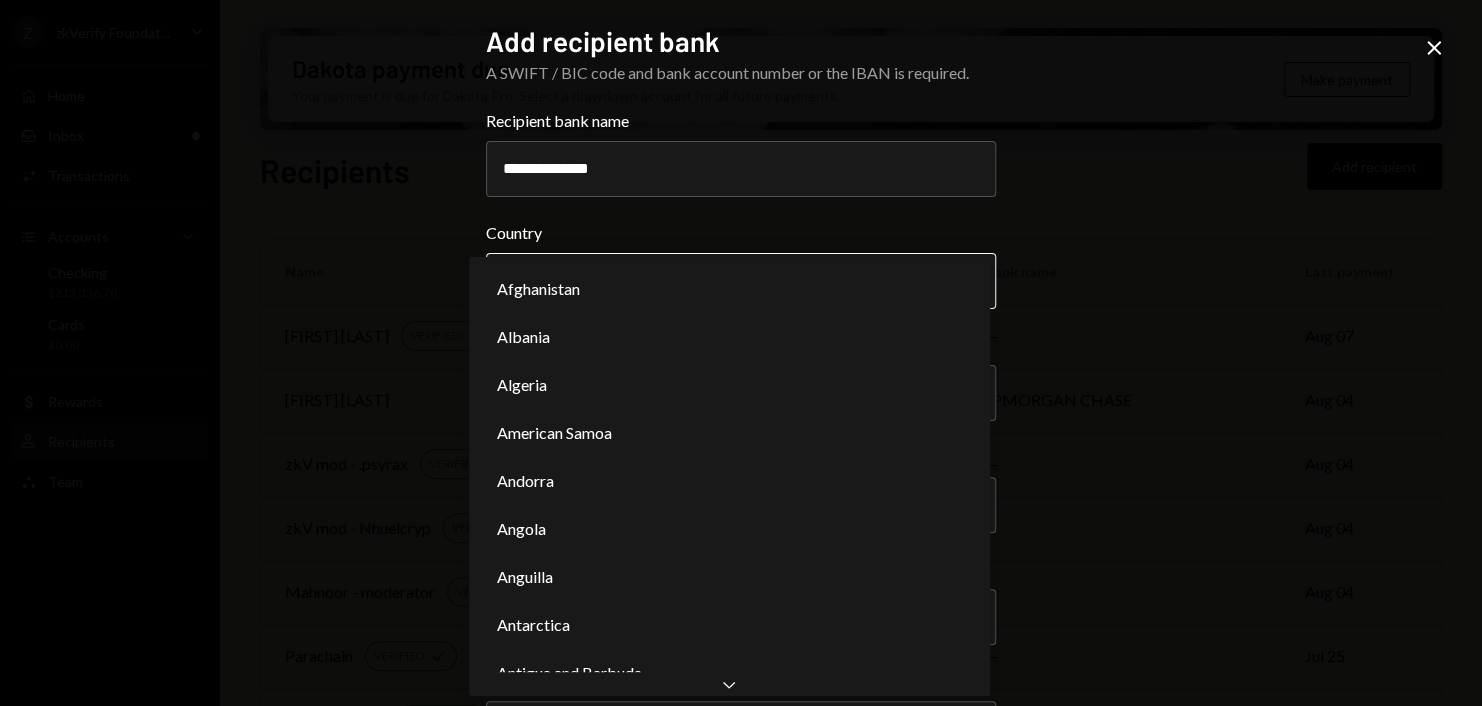 click on "Z zkVerify Foundat... Caret Down Home Home Inbox Inbox Activities Transactions Accounts Accounts Caret Down Checking $213,336.70 Cards $0.00 Dollar Rewards User Recipients Team Team Dakota payment due Your payment is due for Dakota Pro. Select a drawdown account for all future payments. Make payment Recipients Add recipient Name Payment type Bank name Last payment Joel Zhao VERIFIED Check crypto — Aug 07 Michael Pastko ach JPMORGAN CHASE Aug 04 zkV mod - .psyrax VERIFIED Check crypto — Aug 04 zkV mod - Nhuelcryp VERIFIED Check crypto — Aug 04 Mahnoor - moderator VERIFIED Check crypto — Aug 04 Parachain VERIFIED Check crypto — Jul 25 Snag Solutions VERIFIED Check crypto — Jul 24 Copper Co VERIFIED Check crypto — Jul 21 Arman - New VERIFIED Check crypto — Jul 21 zkV Eth Rain account VERIFIED Check crypto — Jul 17 Web3 Technologies inc VERIFIED Check crypto — Jul 15 AB Technologies Limited VERIFIED Check crypto — Jul 14 Autonomous NEW VERIFIED Check crypto — Jul 11 Milica VERIFIED Check" at bounding box center [741, 353] 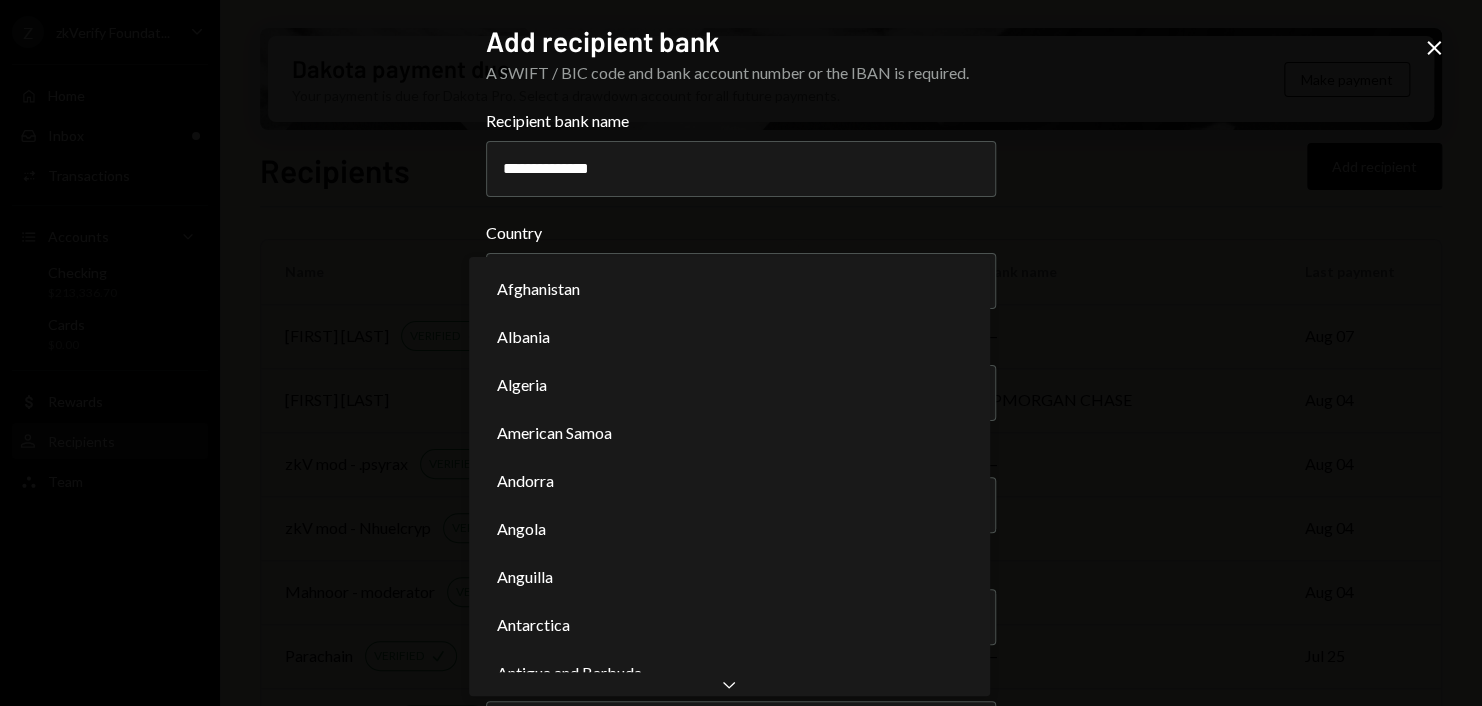 scroll, scrollTop: 10920, scrollLeft: 0, axis: vertical 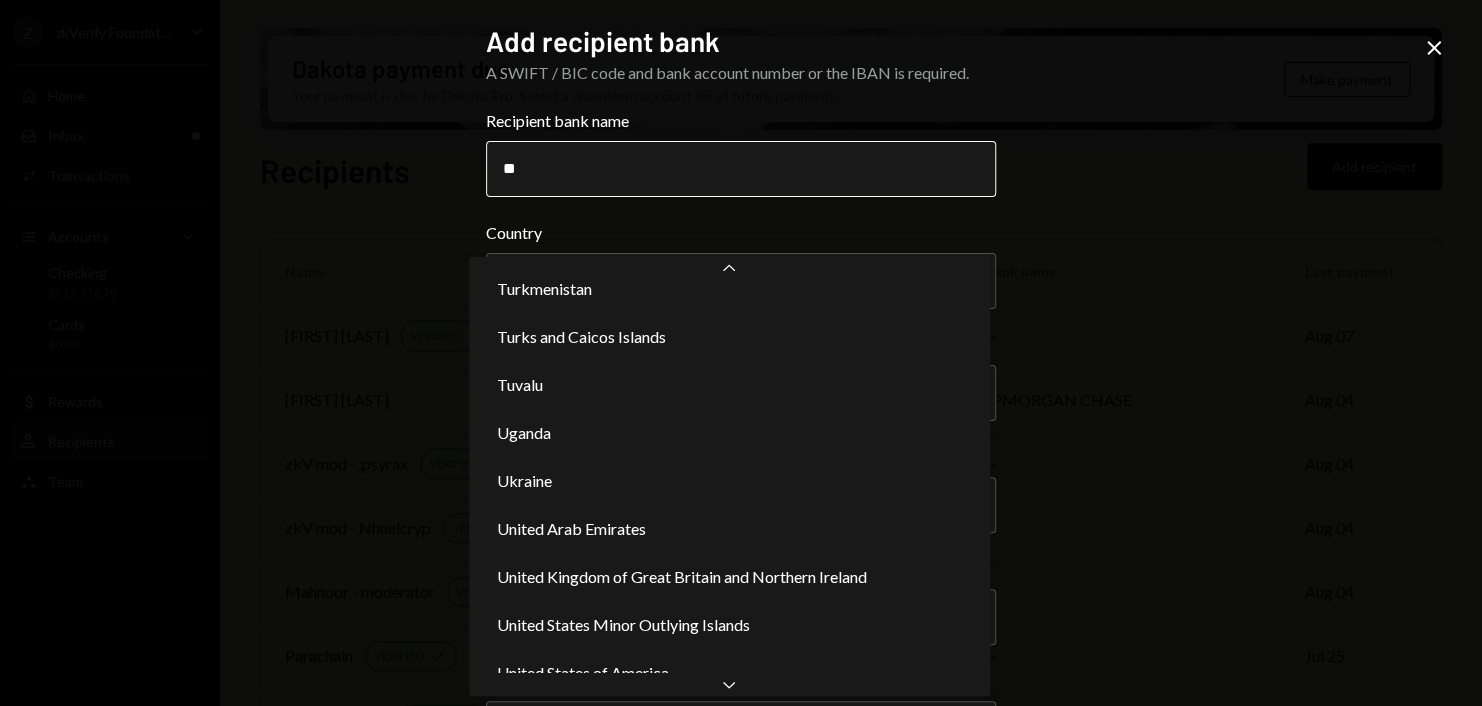 click on "**" at bounding box center [741, 169] 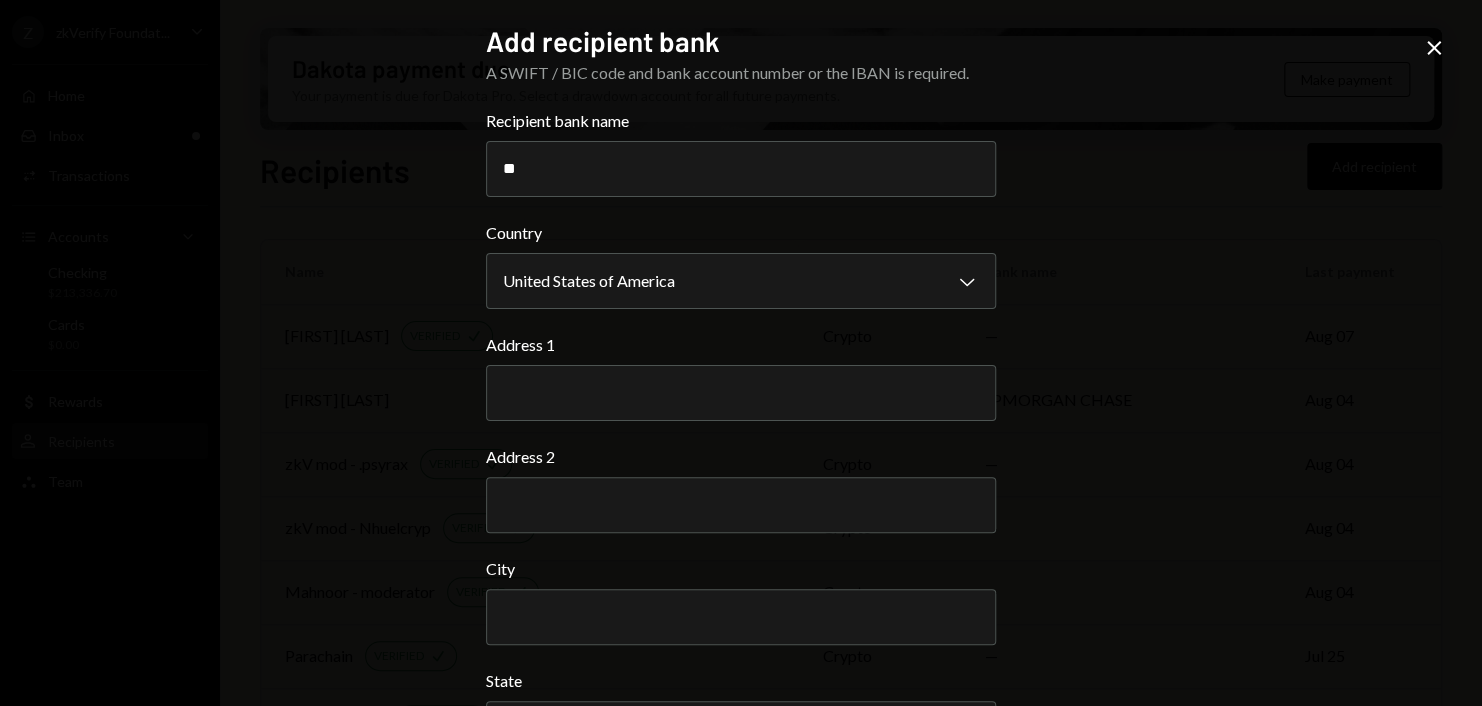 drag, startPoint x: 1149, startPoint y: 315, endPoint x: 1132, endPoint y: 313, distance: 17.117243 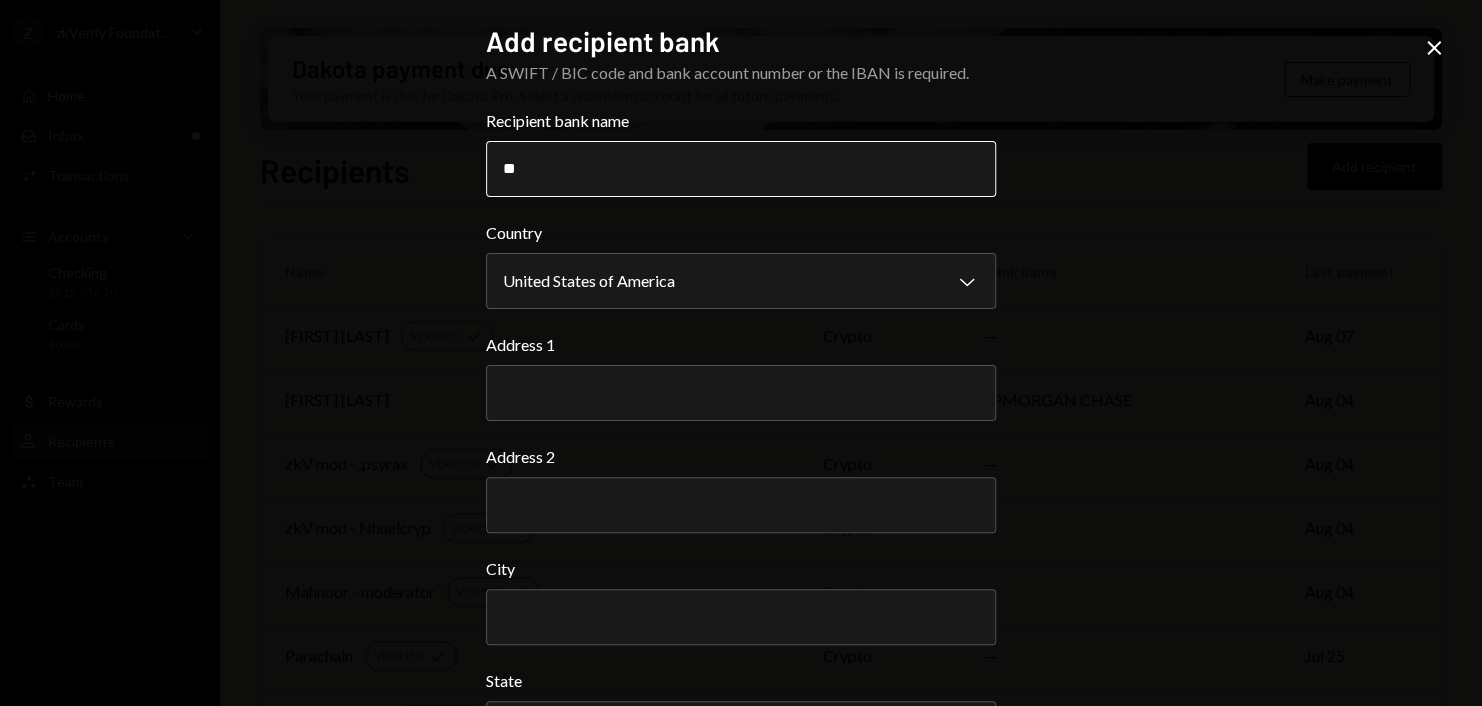 paste on "**********" 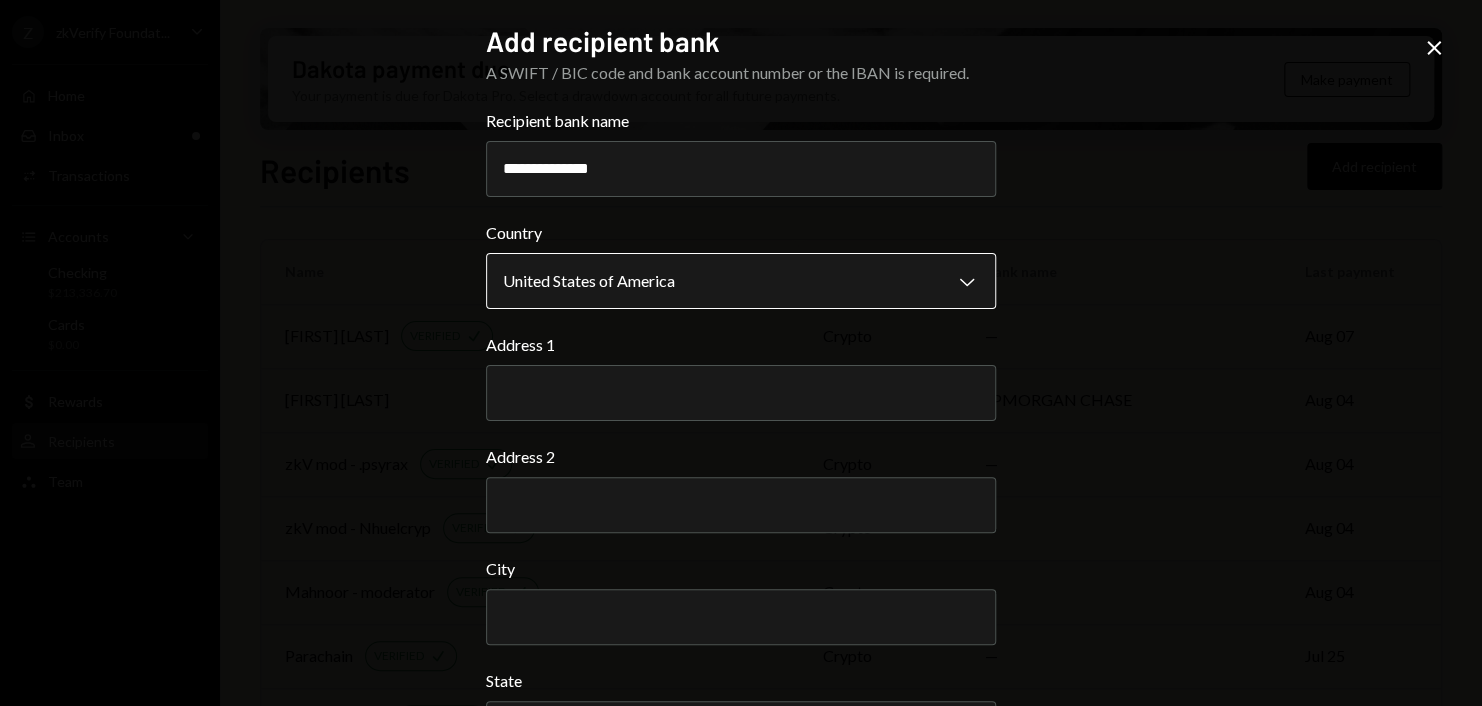 type on "**********" 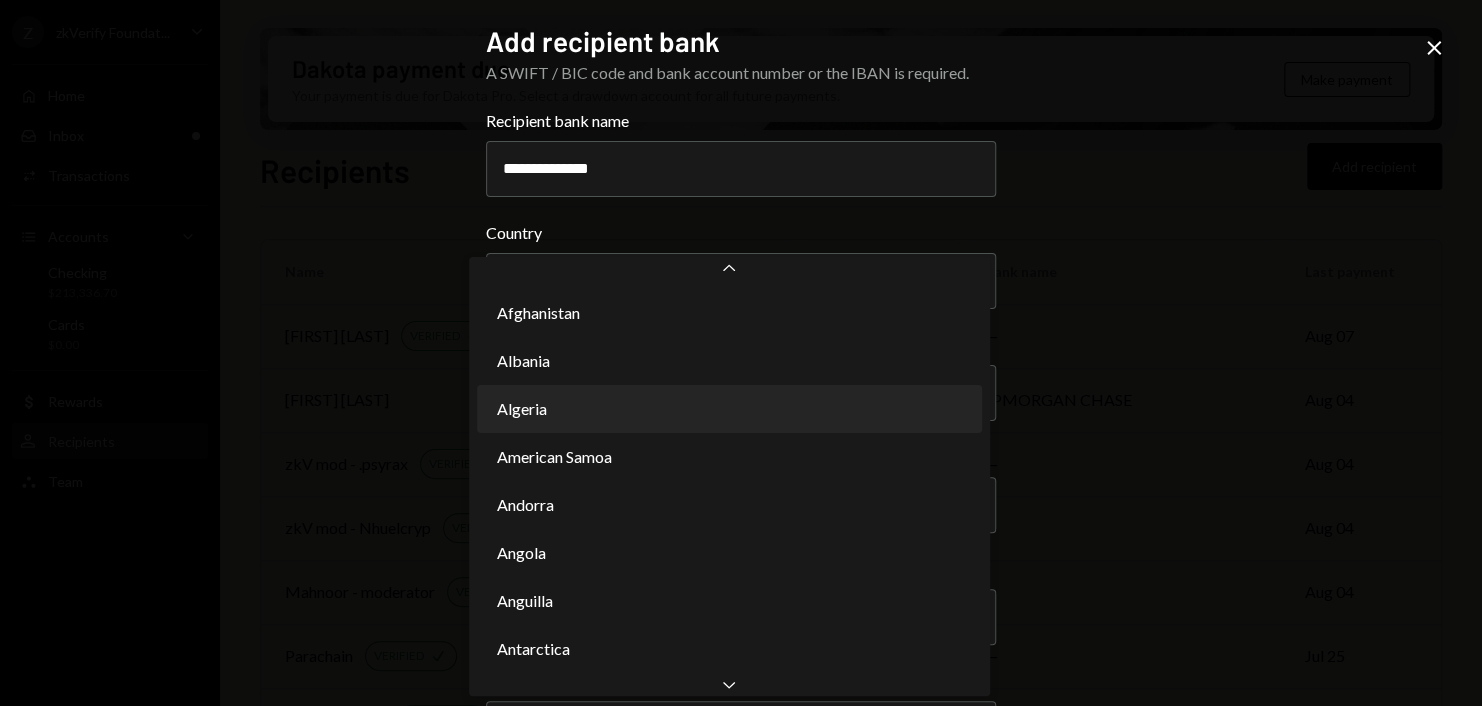scroll, scrollTop: 0, scrollLeft: 0, axis: both 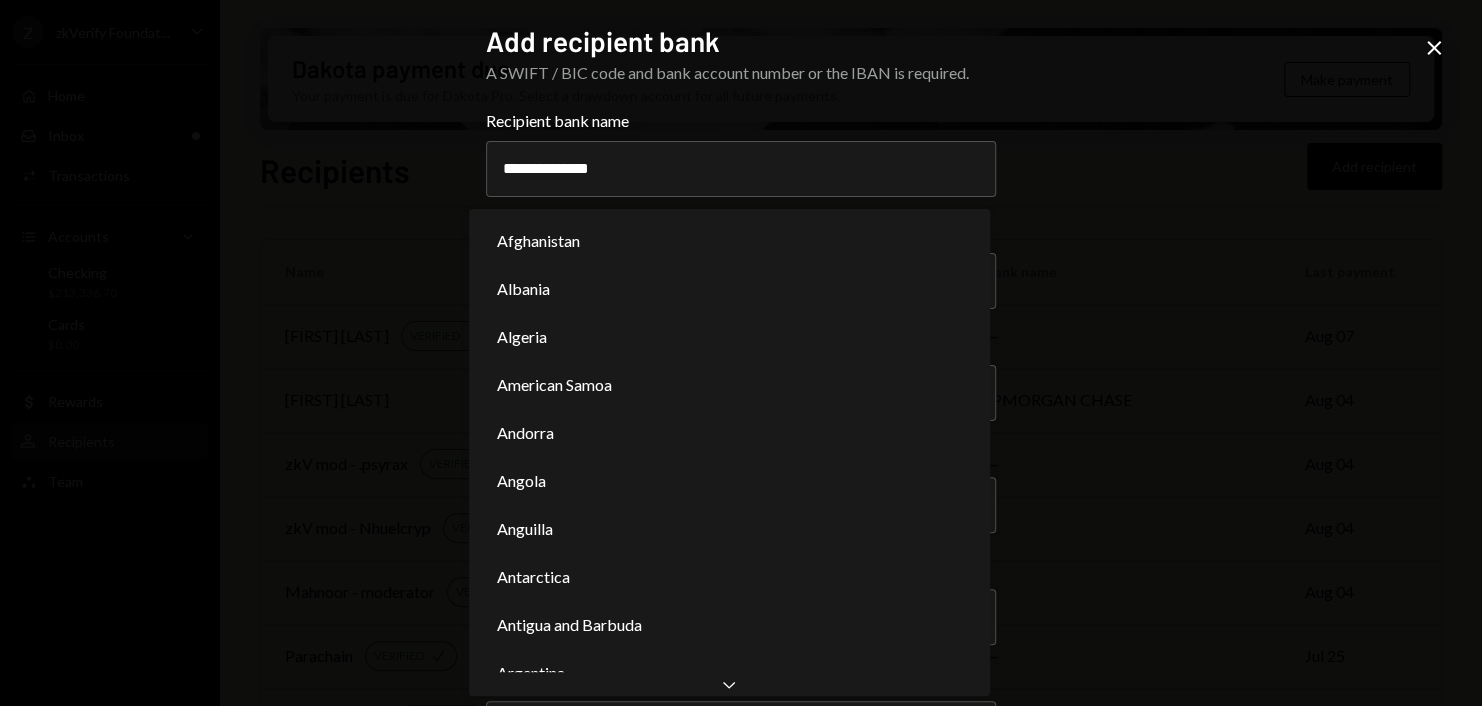 click on "**********" at bounding box center [741, 353] 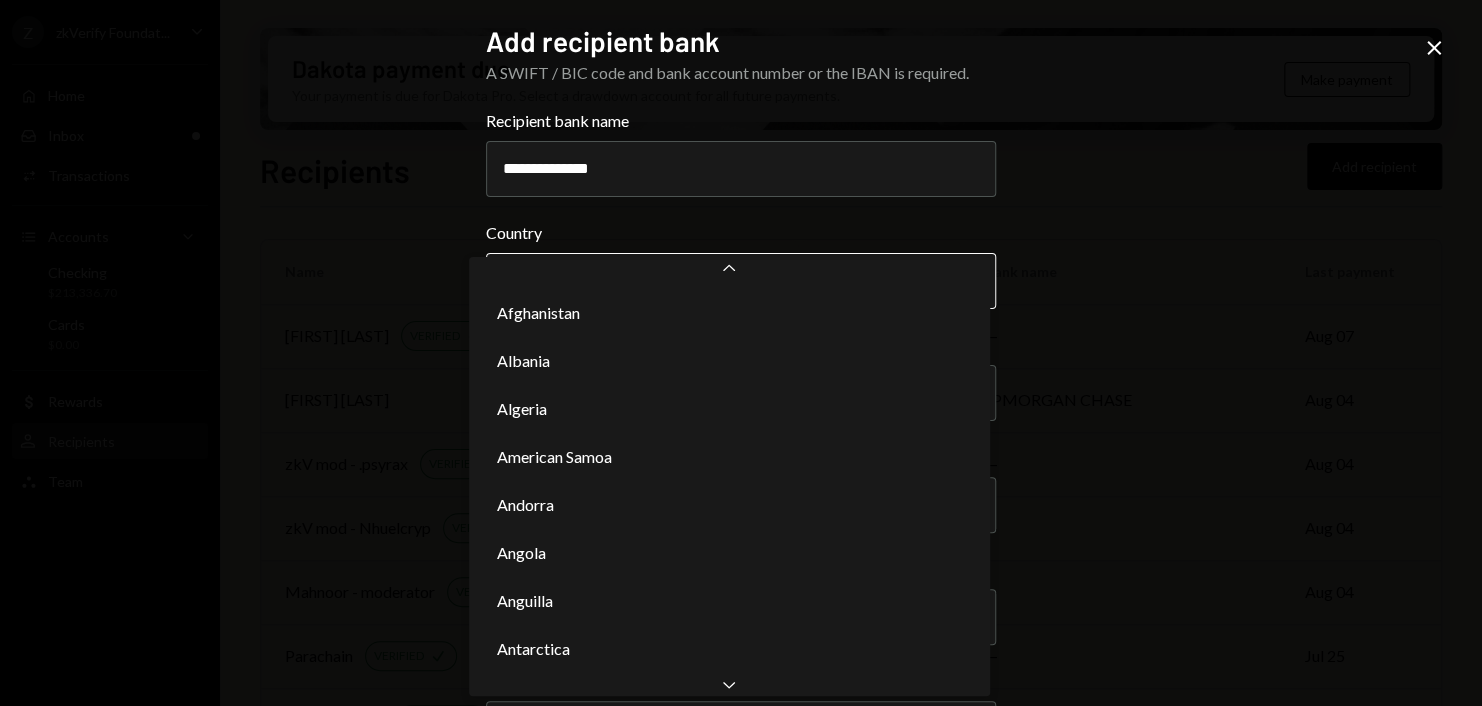 click on "Z zkVerify Foundat... Caret Down Home Home Inbox Inbox Activities Transactions Accounts Accounts Caret Down Checking $213,336.70 Cards $0.00 Dollar Rewards User Recipients Team Team Dakota payment due Your payment is due for Dakota Pro. Select a drawdown account for all future payments. Make payment Recipients Add recipient Name Payment type Bank name Last payment Joel Zhao VERIFIED Check crypto — Aug 07 Michael Pastko ach JPMORGAN CHASE Aug 04 zkV mod - .psyrax VERIFIED Check crypto — Aug 04 zkV mod - Nhuelcryp VERIFIED Check crypto — Aug 04 Mahnoor - moderator VERIFIED Check crypto — Aug 04 Parachain VERIFIED Check crypto — Jul 25 Snag Solutions VERIFIED Check crypto — Jul 24 Copper Co VERIFIED Check crypto — Jul 21 Arman - New VERIFIED Check crypto — Jul 21 zkV Eth Rain account VERIFIED Check crypto — Jul 17 Web3 Technologies inc VERIFIED Check crypto — Jul 15 AB Technologies Limited VERIFIED Check crypto — Jul 14 Autonomous NEW VERIFIED Check crypto — Jul 11 Milica VERIFIED Check" at bounding box center (741, 353) 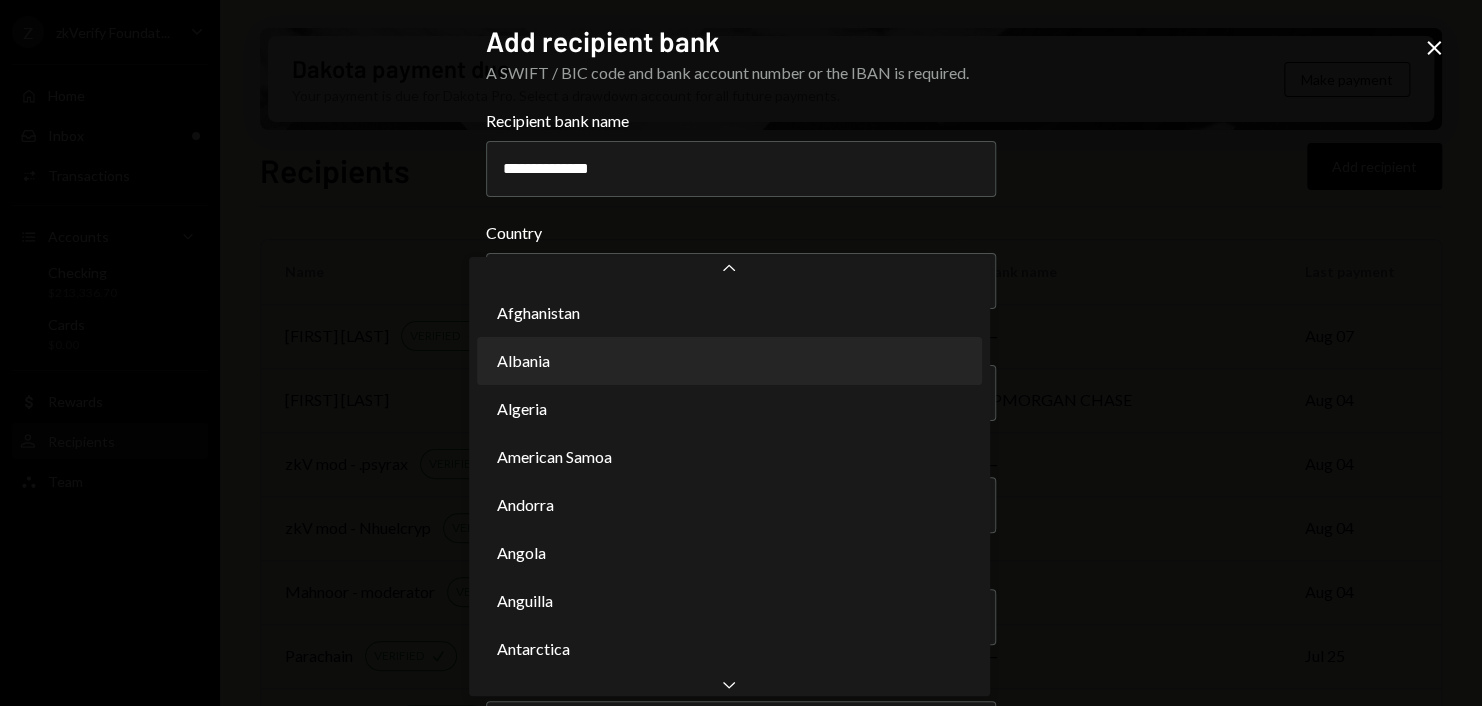 scroll, scrollTop: 0, scrollLeft: 0, axis: both 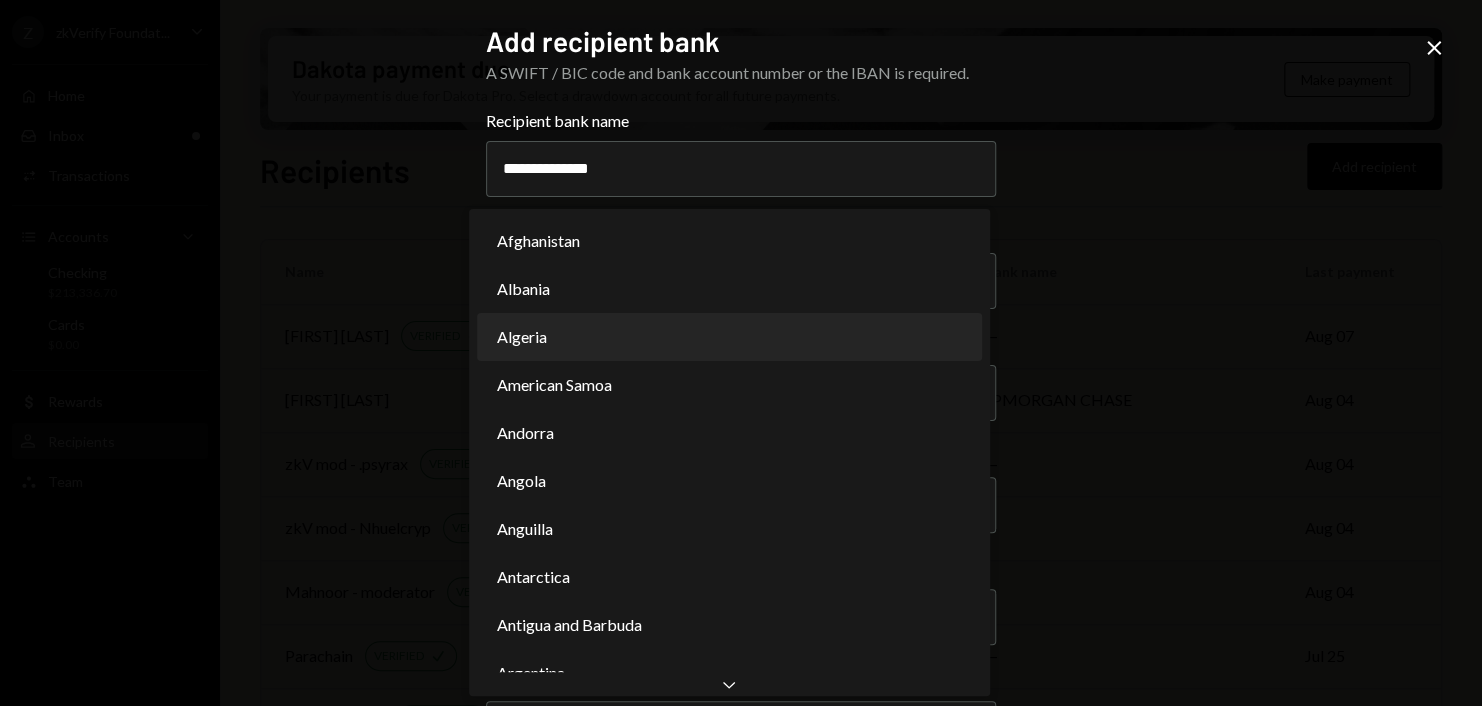 type 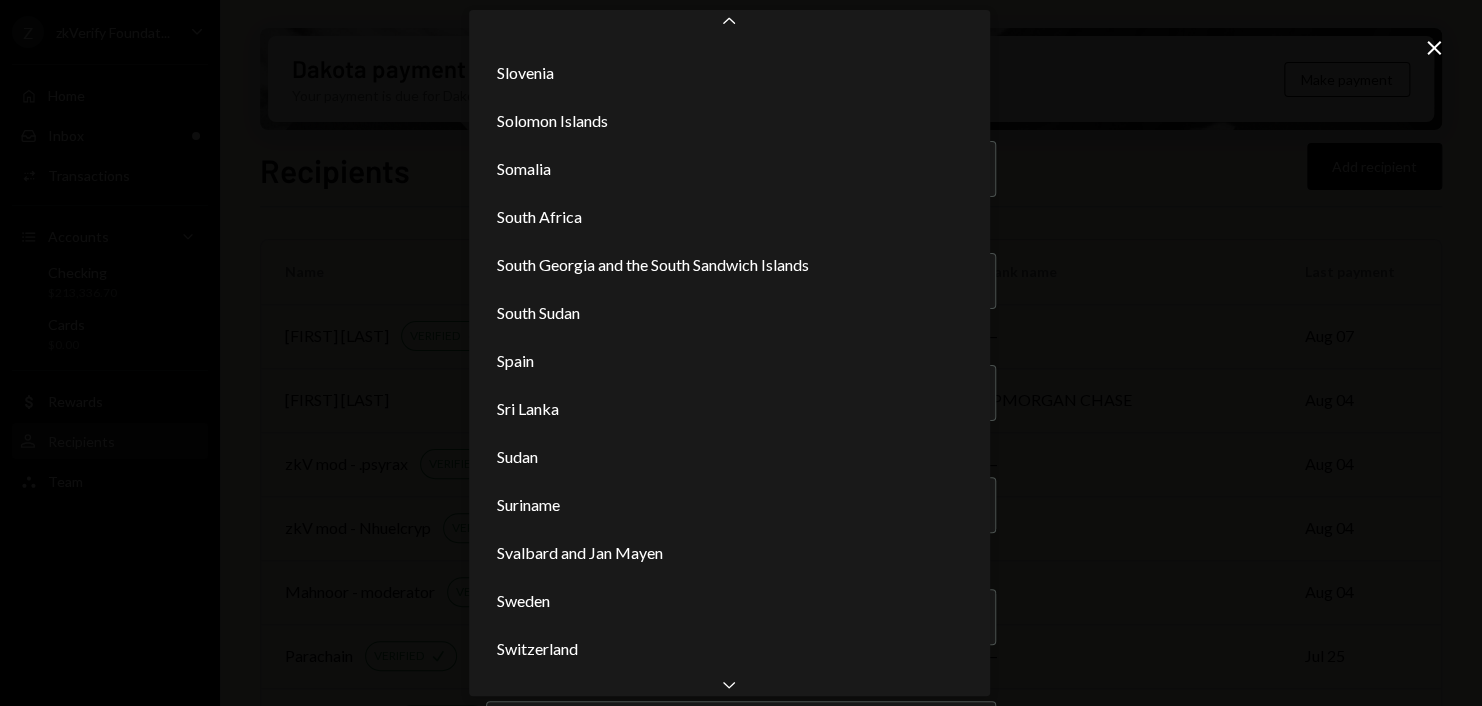 scroll, scrollTop: 9833, scrollLeft: 0, axis: vertical 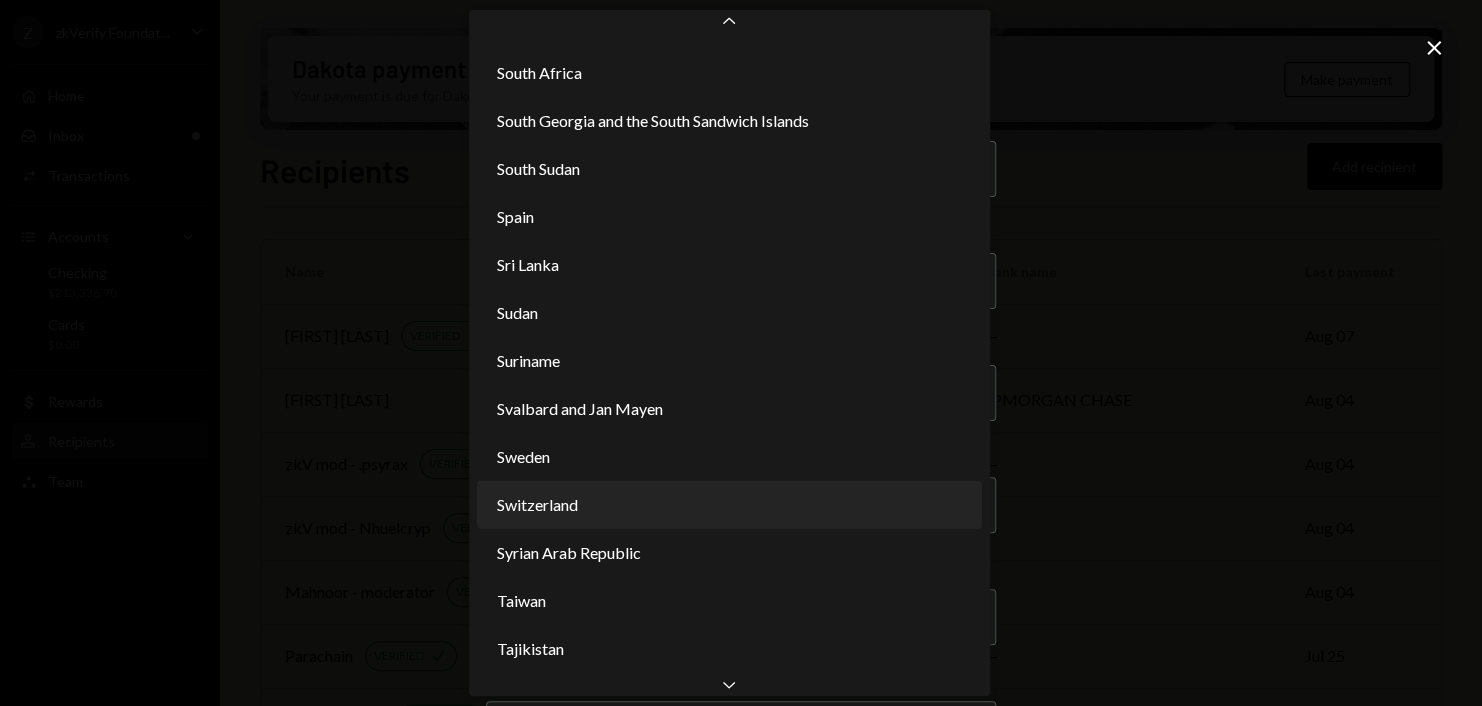 select on "***" 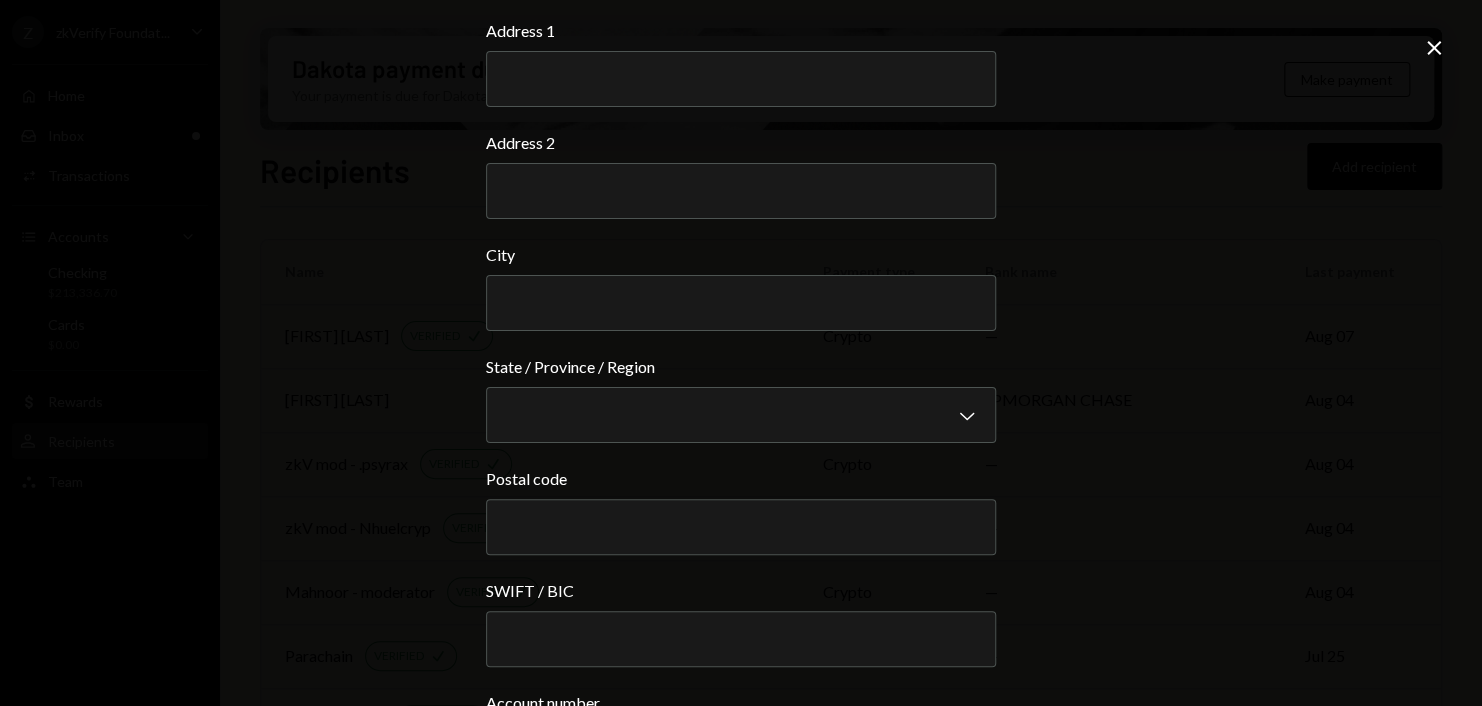 scroll, scrollTop: 400, scrollLeft: 0, axis: vertical 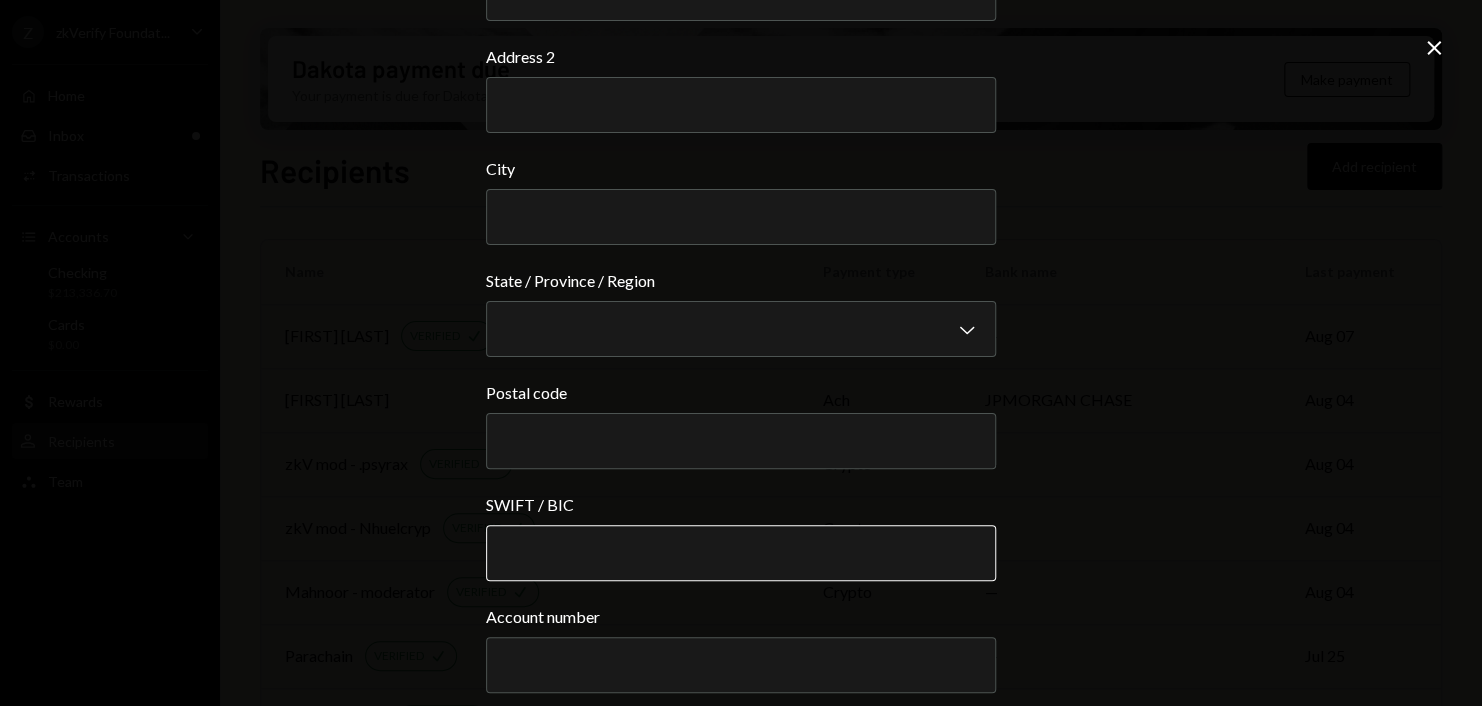 click on "SWIFT / BIC" at bounding box center (741, 553) 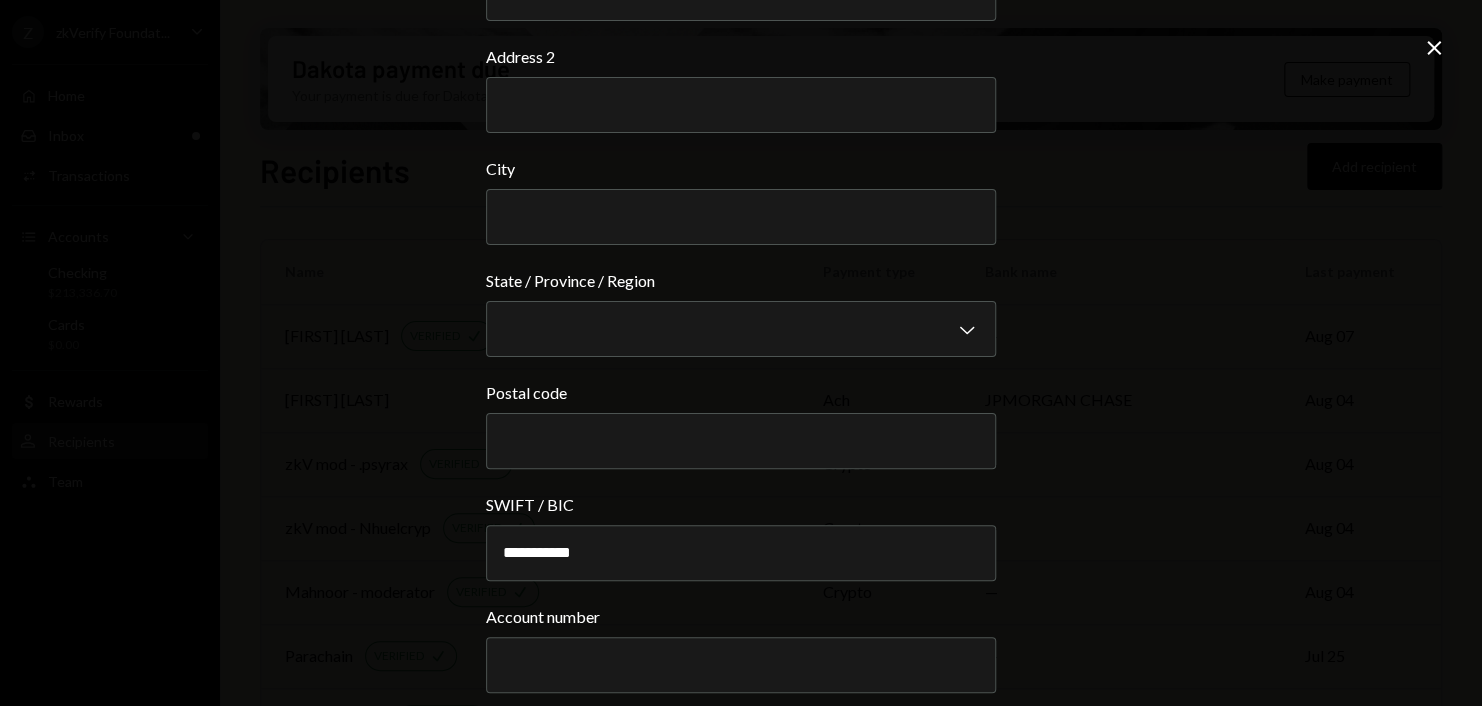 type on "**********" 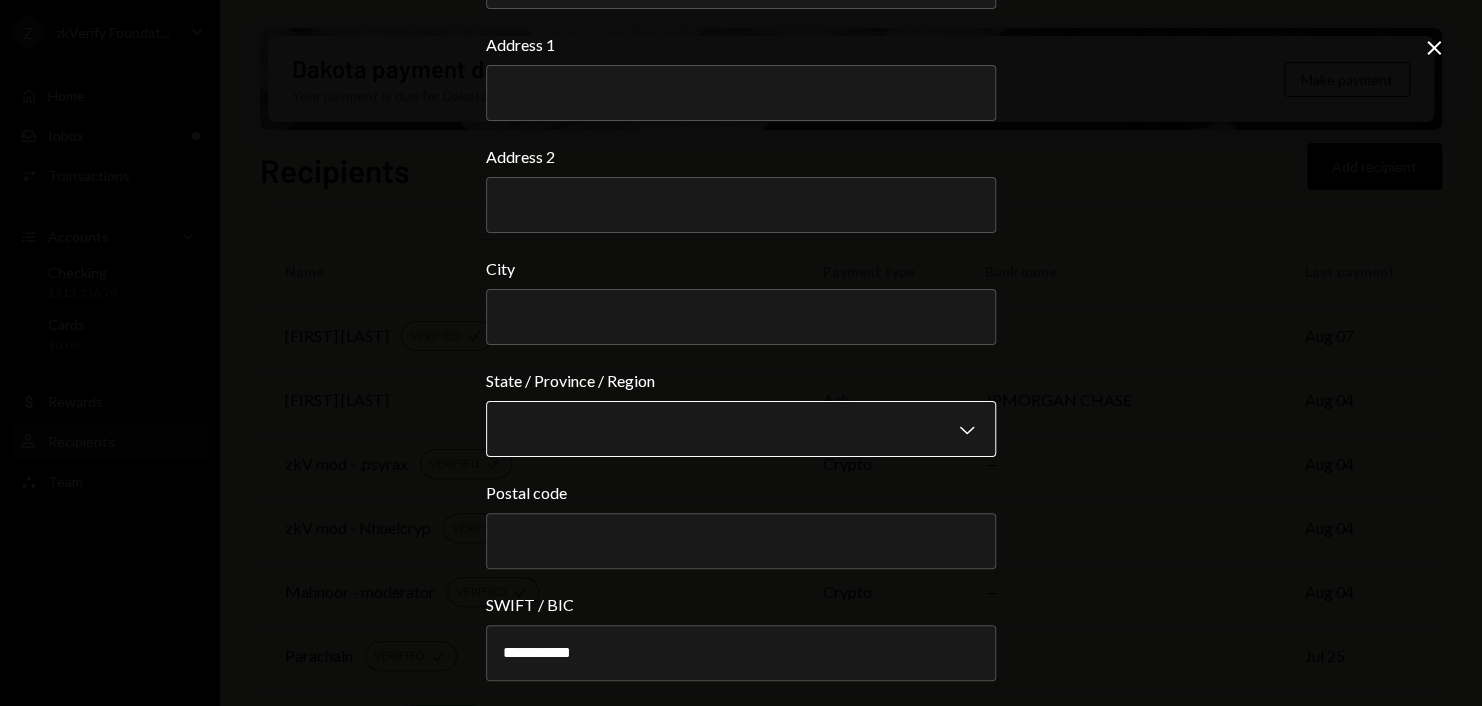 scroll, scrollTop: 200, scrollLeft: 0, axis: vertical 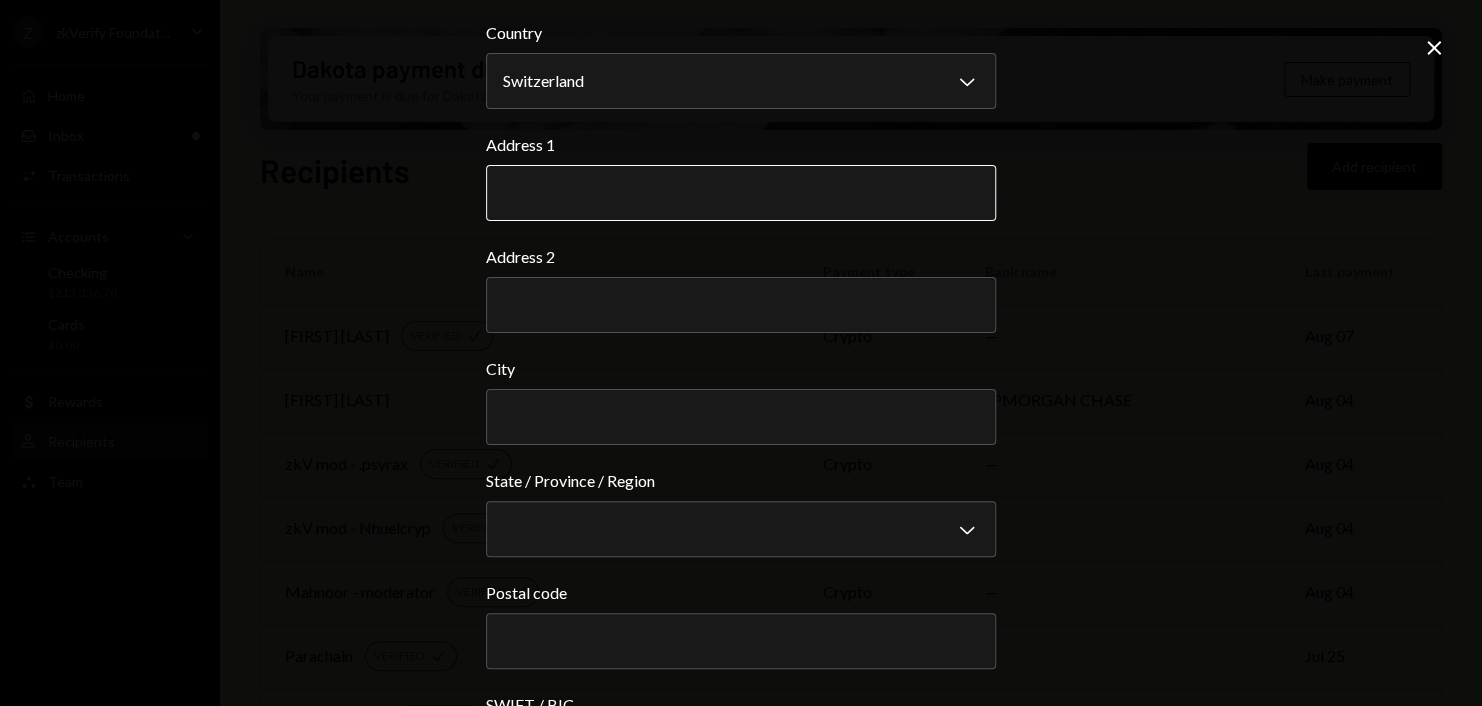 click on "Address 1" at bounding box center (741, 193) 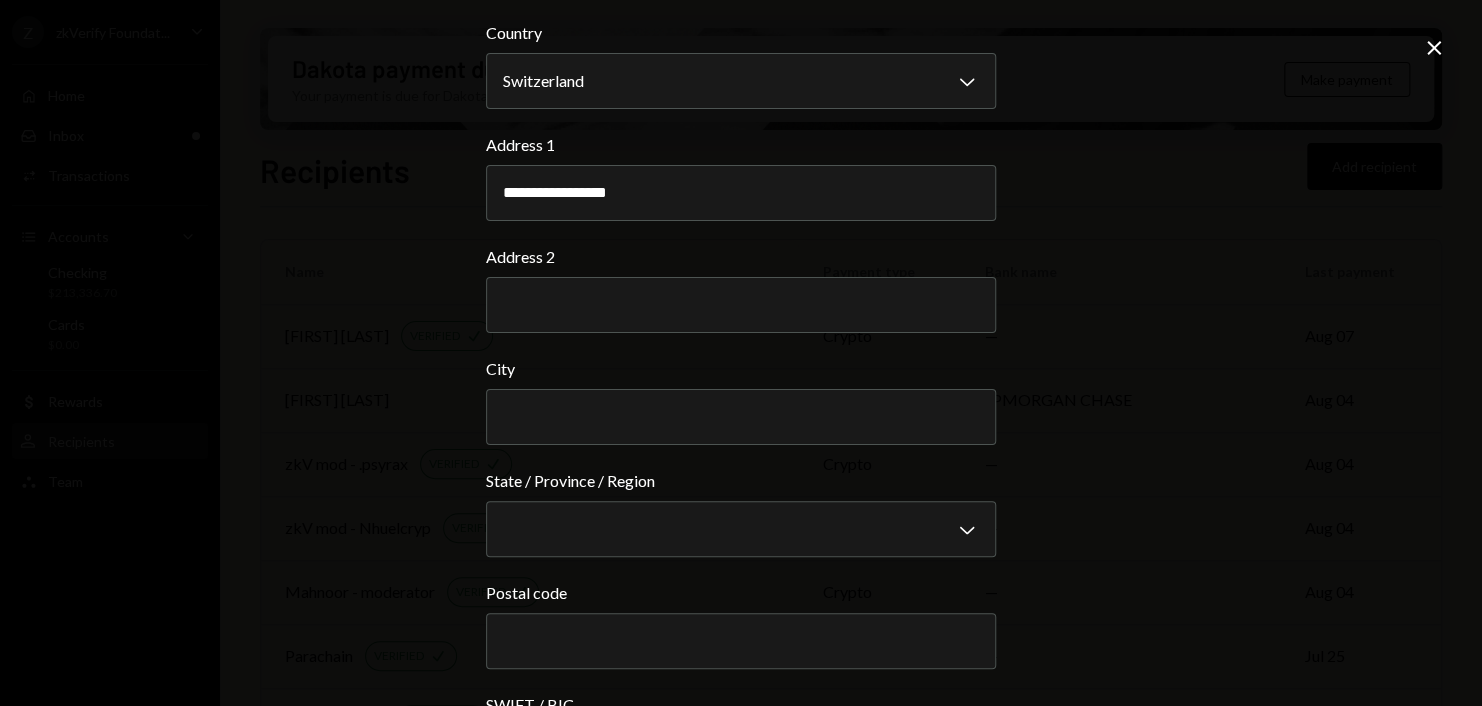 type on "**********" 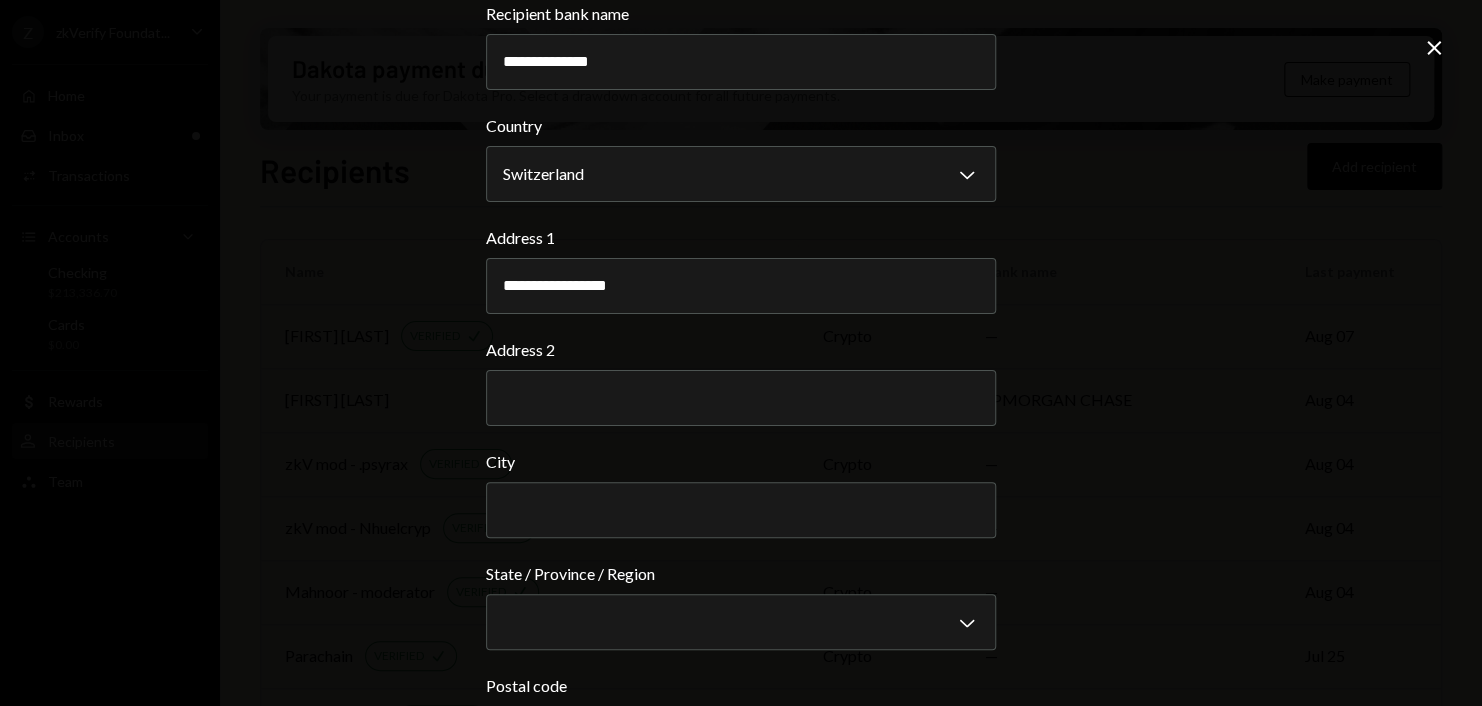 click on "**********" at bounding box center [741, 353] 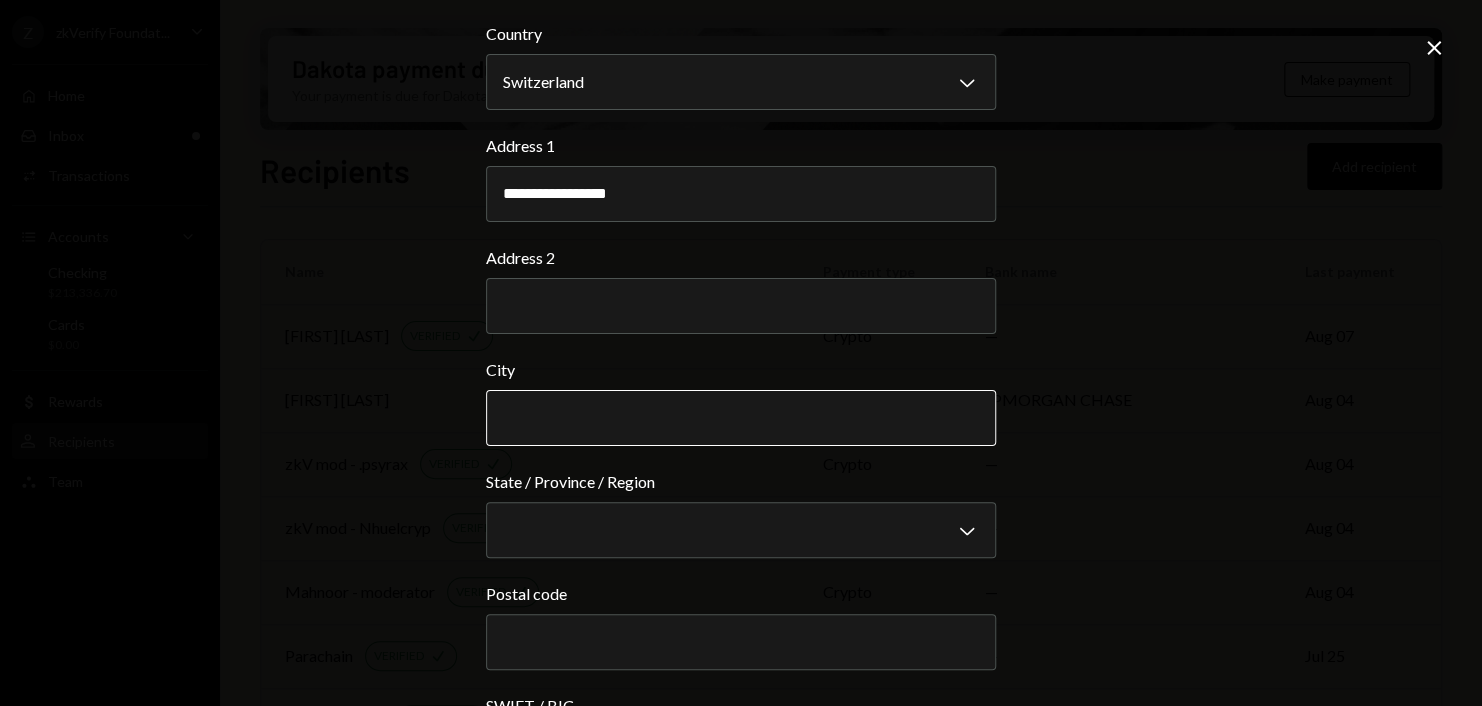 click on "City" at bounding box center [741, 418] 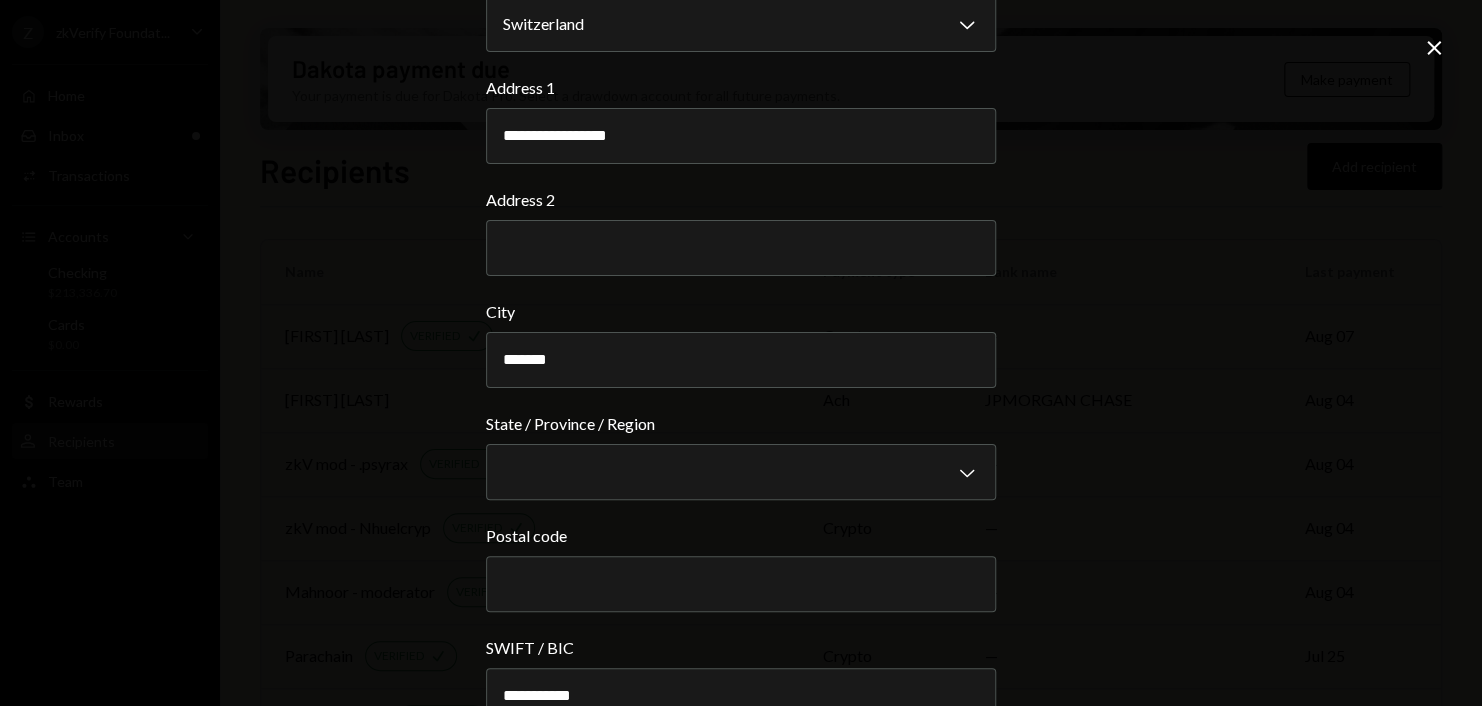 type on "*******" 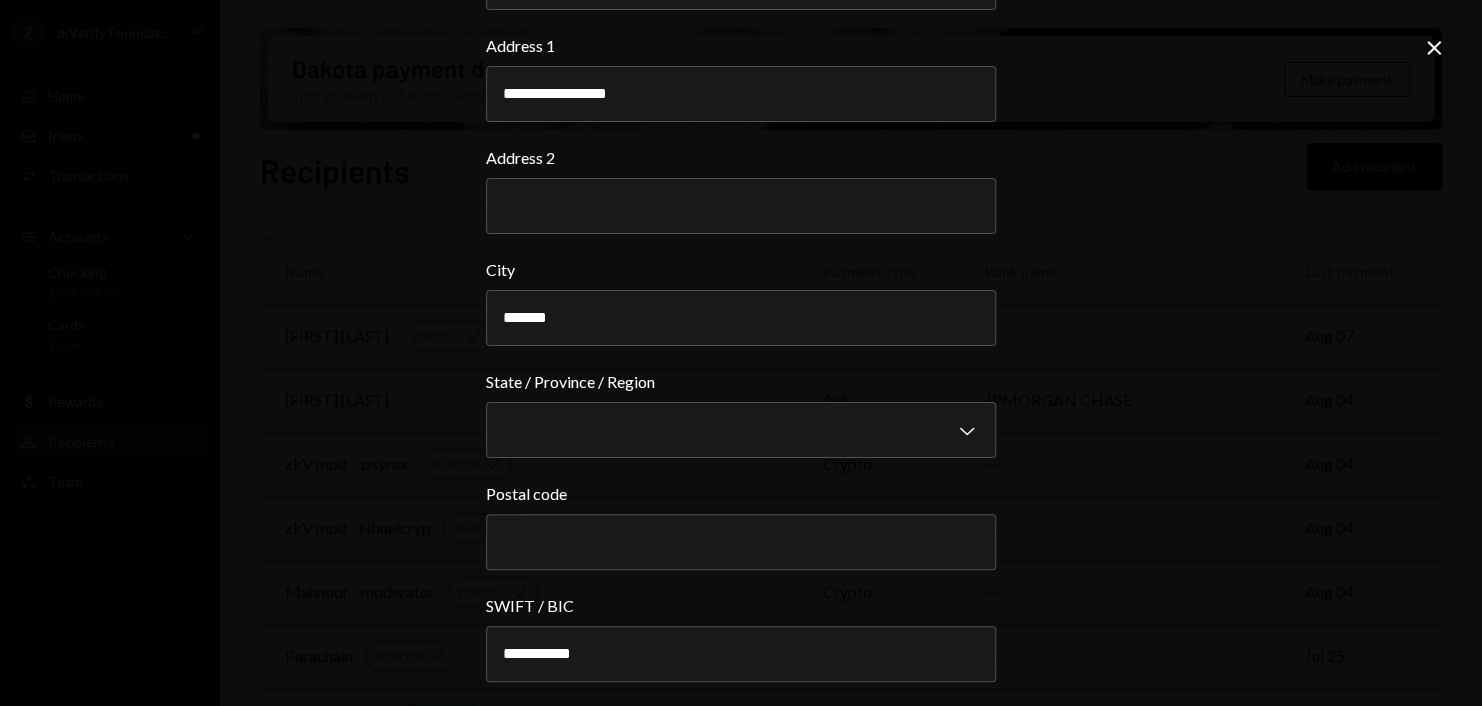 click on "**********" at bounding box center [741, 353] 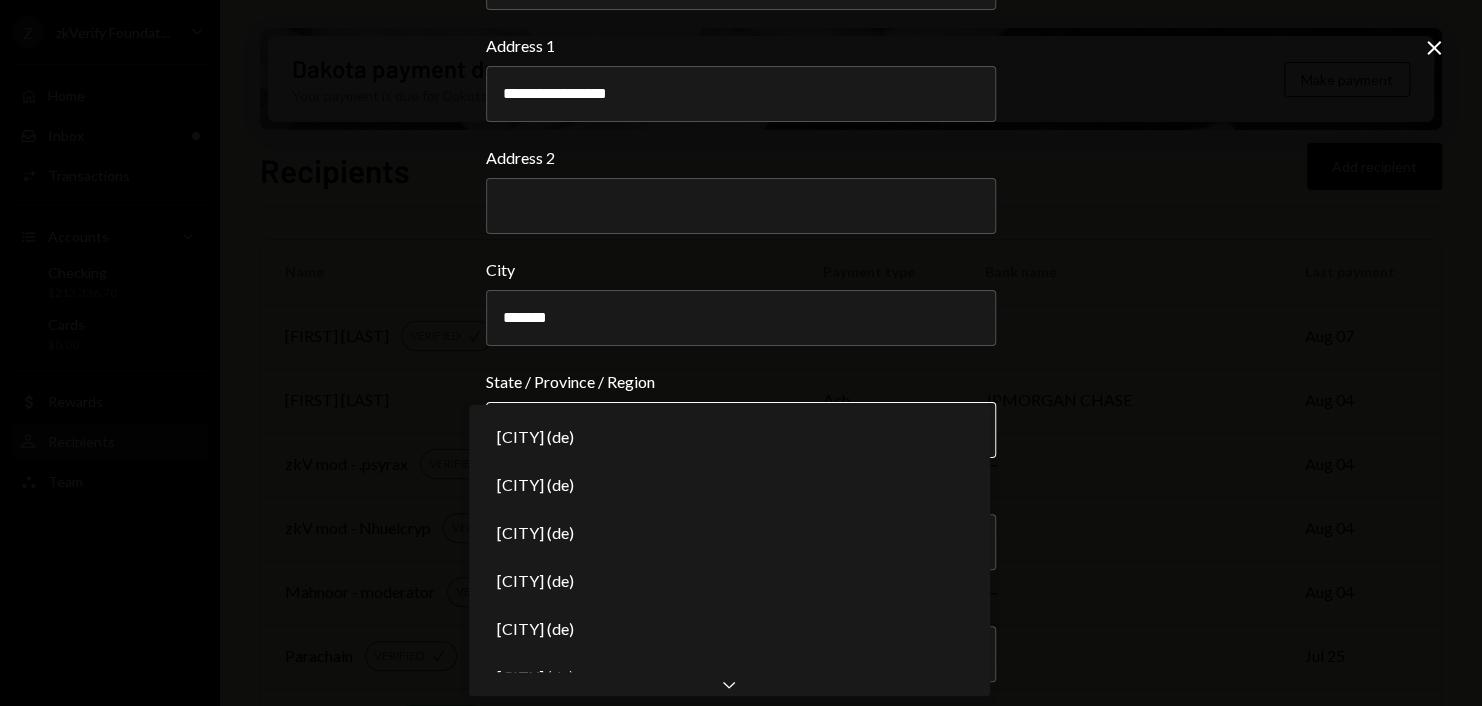 click on "Z zkVerify Foundat... Caret Down Home Home Inbox Inbox Activities Transactions Accounts Accounts Caret Down Checking $213,336.70 Cards $0.00 Dollar Rewards User Recipients Team Team Dakota payment due Your payment is due for Dakota Pro. Select a drawdown account for all future payments. Make payment Recipients Add recipient Name Payment type Bank name Last payment Joel Zhao VERIFIED Check crypto — Aug 07 Michael Pastko ach JPMORGAN CHASE Aug 04 zkV mod - .psyrax VERIFIED Check crypto — Aug 04 zkV mod - Nhuelcryp VERIFIED Check crypto — Aug 04 Mahnoor - moderator VERIFIED Check crypto — Aug 04 Parachain VERIFIED Check crypto — Jul 25 Snag Solutions VERIFIED Check crypto — Jul 24 Copper Co VERIFIED Check crypto — Jul 21 Arman - New VERIFIED Check crypto — Jul 21 zkV Eth Rain account VERIFIED Check crypto — Jul 17 Web3 Technologies inc VERIFIED Check crypto — Jul 15 AB Technologies Limited VERIFIED Check crypto — Jul 14 Autonomous NEW VERIFIED Check crypto — Jul 11 Milica VERIFIED Check" at bounding box center (741, 353) 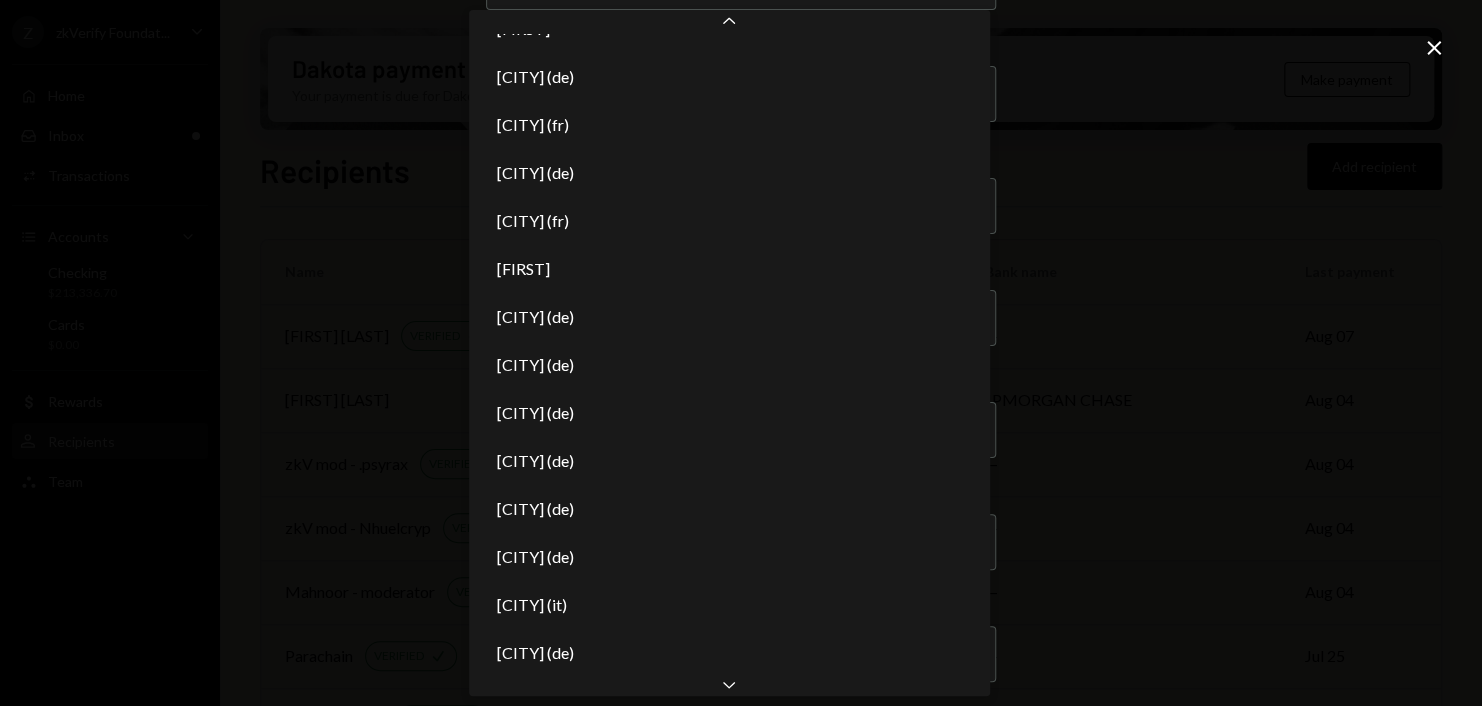scroll, scrollTop: 565, scrollLeft: 0, axis: vertical 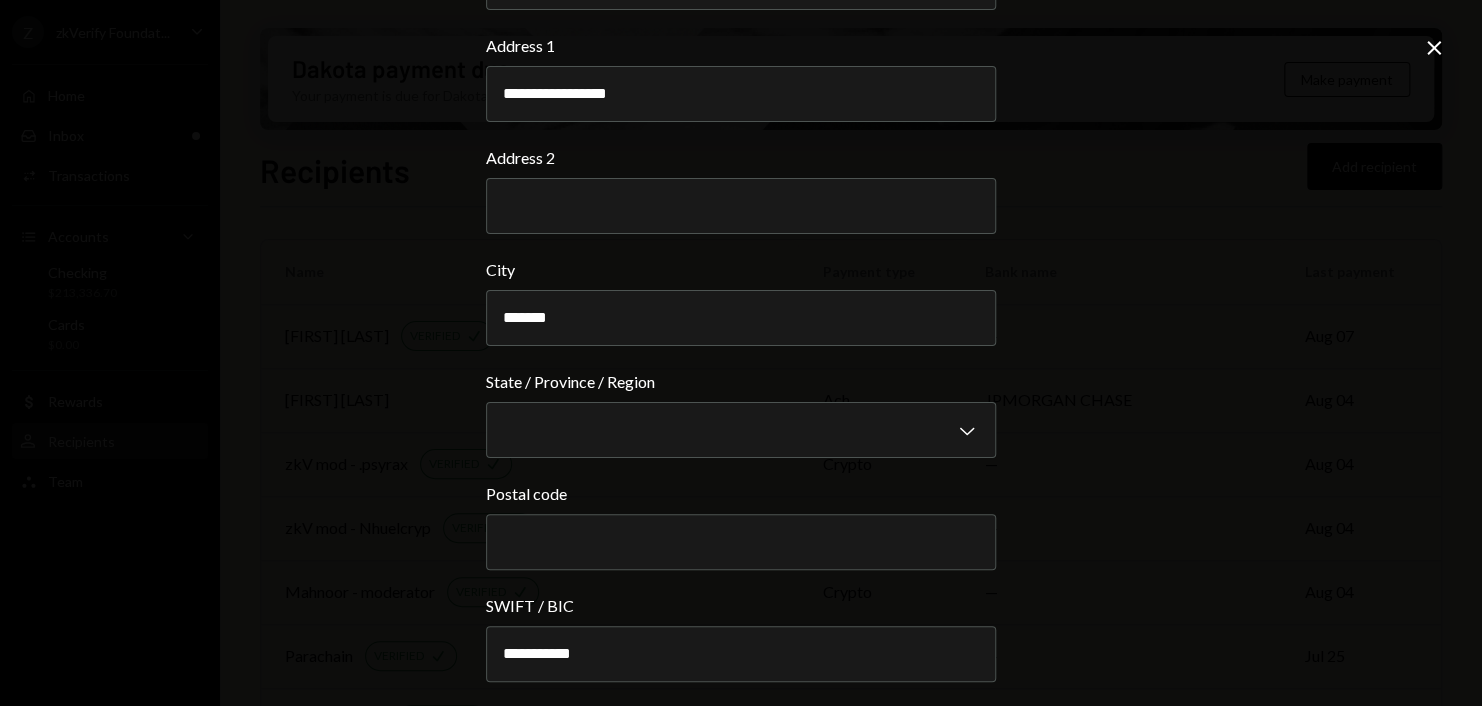 click on "**********" at bounding box center (741, 353) 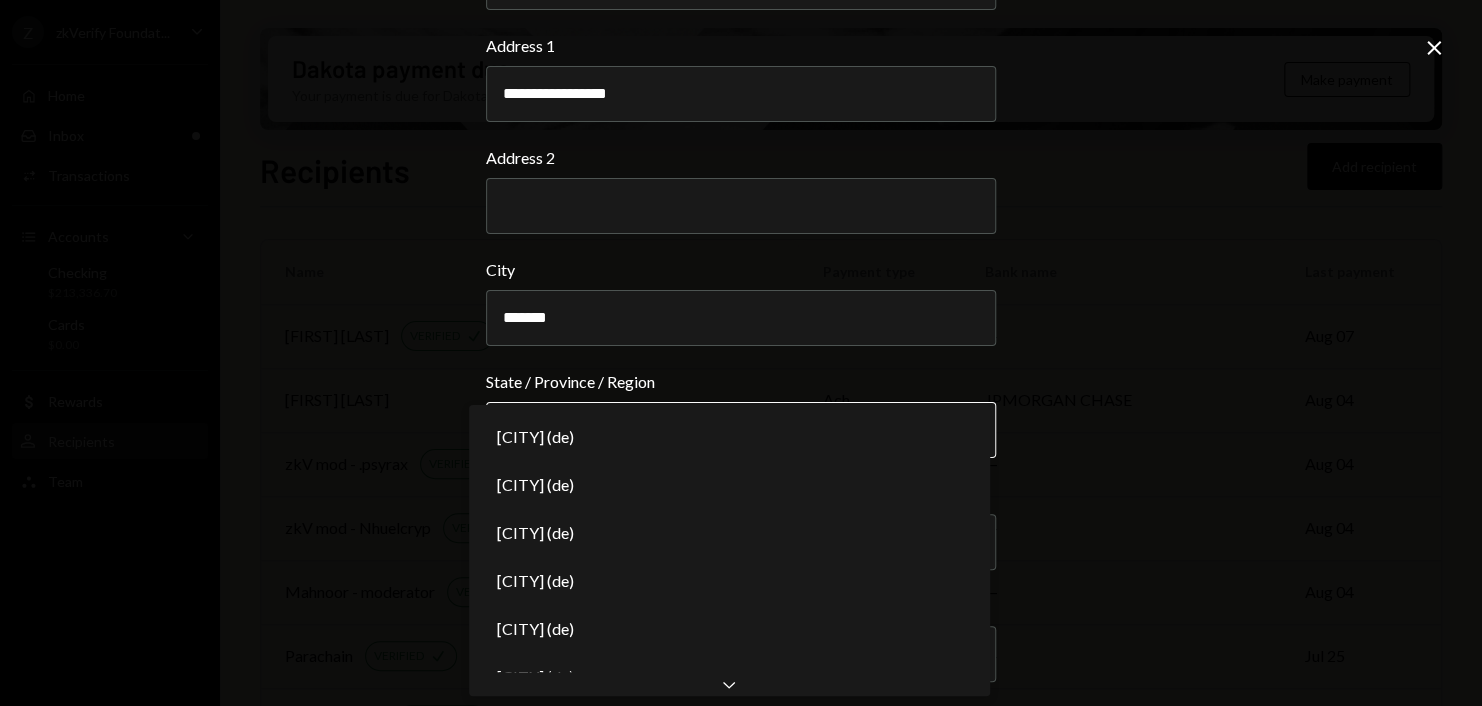 click on "Z zkVerify Foundat... Caret Down Home Home Inbox Inbox Activities Transactions Accounts Accounts Caret Down Checking $213,336.70 Cards $0.00 Dollar Rewards User Recipients Team Team Dakota payment due Your payment is due for Dakota Pro. Select a drawdown account for all future payments. Make payment Recipients Add recipient Name Payment type Bank name Last payment Joel Zhao VERIFIED Check crypto — Aug 07 Michael Pastko ach JPMORGAN CHASE Aug 04 zkV mod - .psyrax VERIFIED Check crypto — Aug 04 zkV mod - Nhuelcryp VERIFIED Check crypto — Aug 04 Mahnoor - moderator VERIFIED Check crypto — Aug 04 Parachain VERIFIED Check crypto — Jul 25 Snag Solutions VERIFIED Check crypto — Jul 24 Copper Co VERIFIED Check crypto — Jul 21 Arman - New VERIFIED Check crypto — Jul 21 zkV Eth Rain account VERIFIED Check crypto — Jul 17 Web3 Technologies inc VERIFIED Check crypto — Jul 15 AB Technologies Limited VERIFIED Check crypto — Jul 14 Autonomous NEW VERIFIED Check crypto — Jul 11 Milica VERIFIED Check" at bounding box center (741, 353) 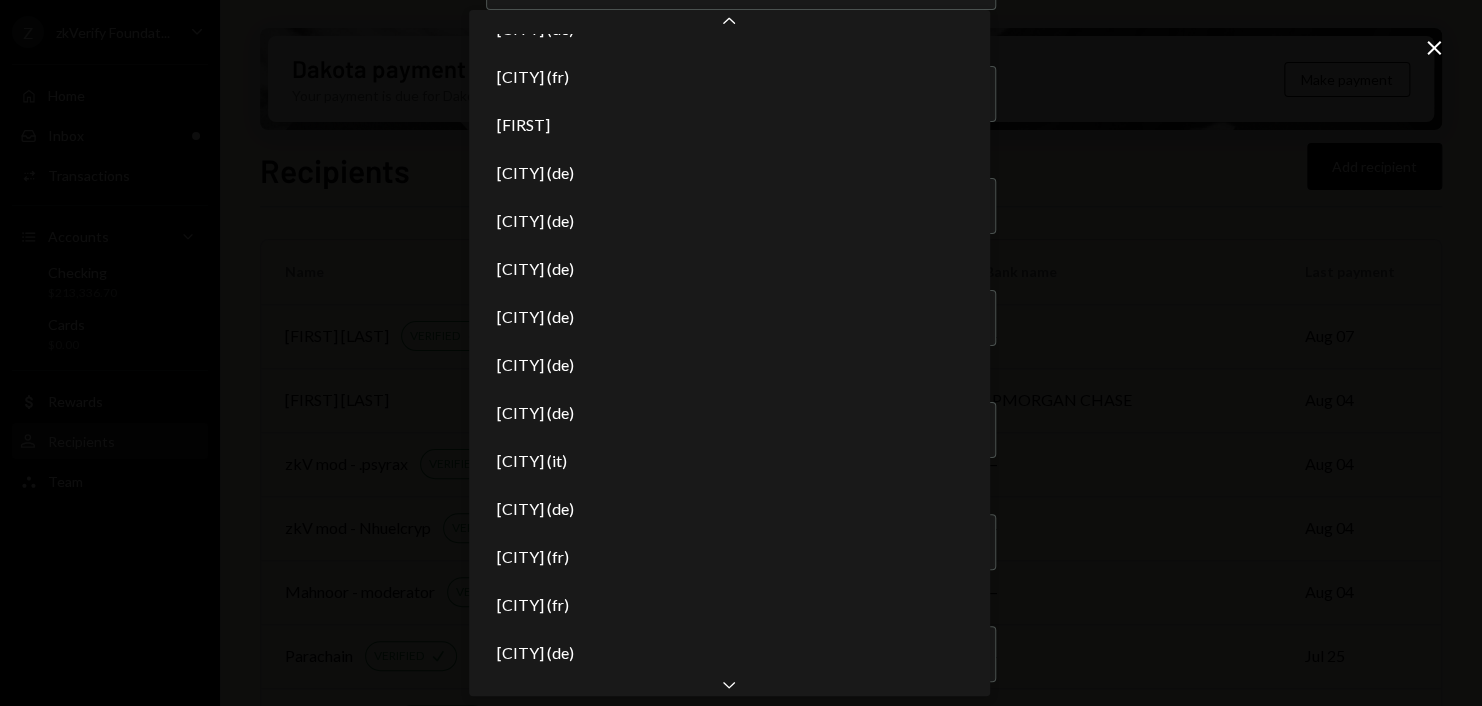 scroll, scrollTop: 601, scrollLeft: 0, axis: vertical 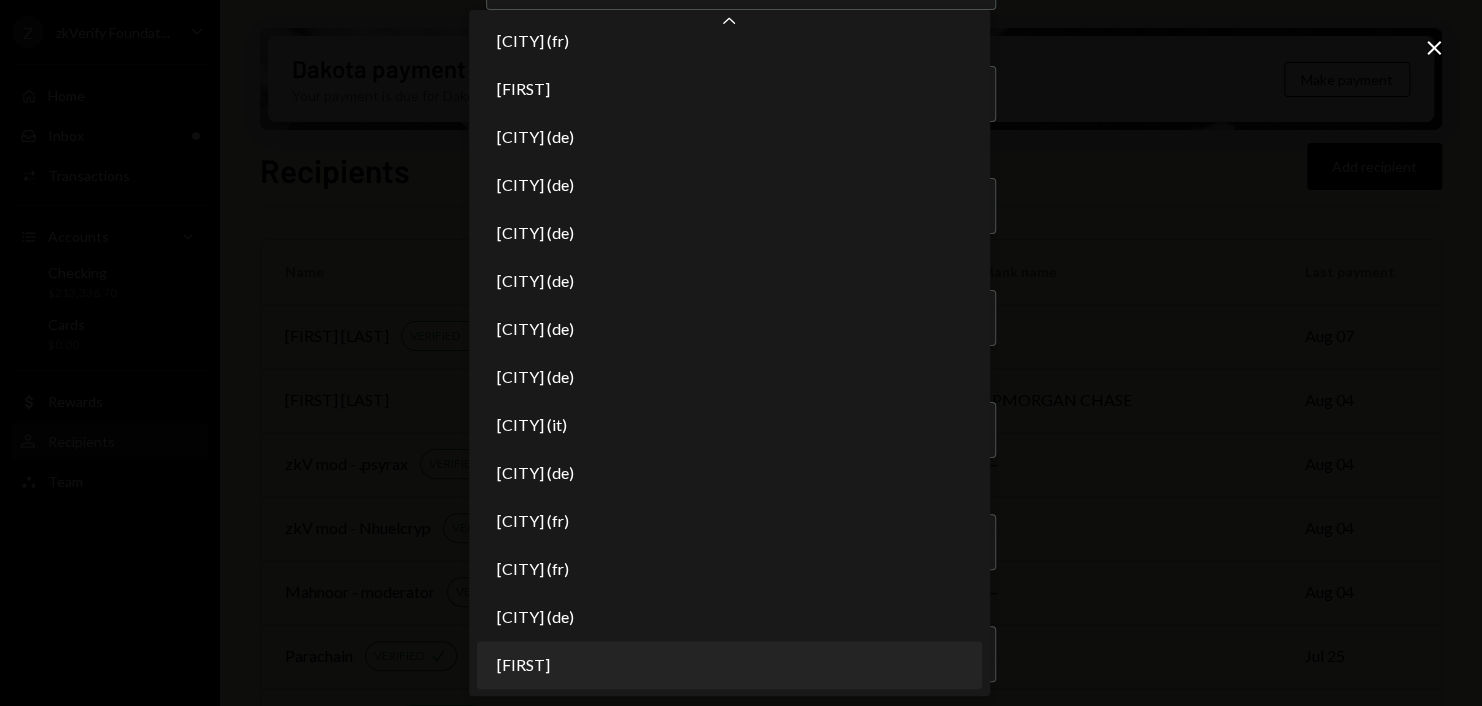 select on "**" 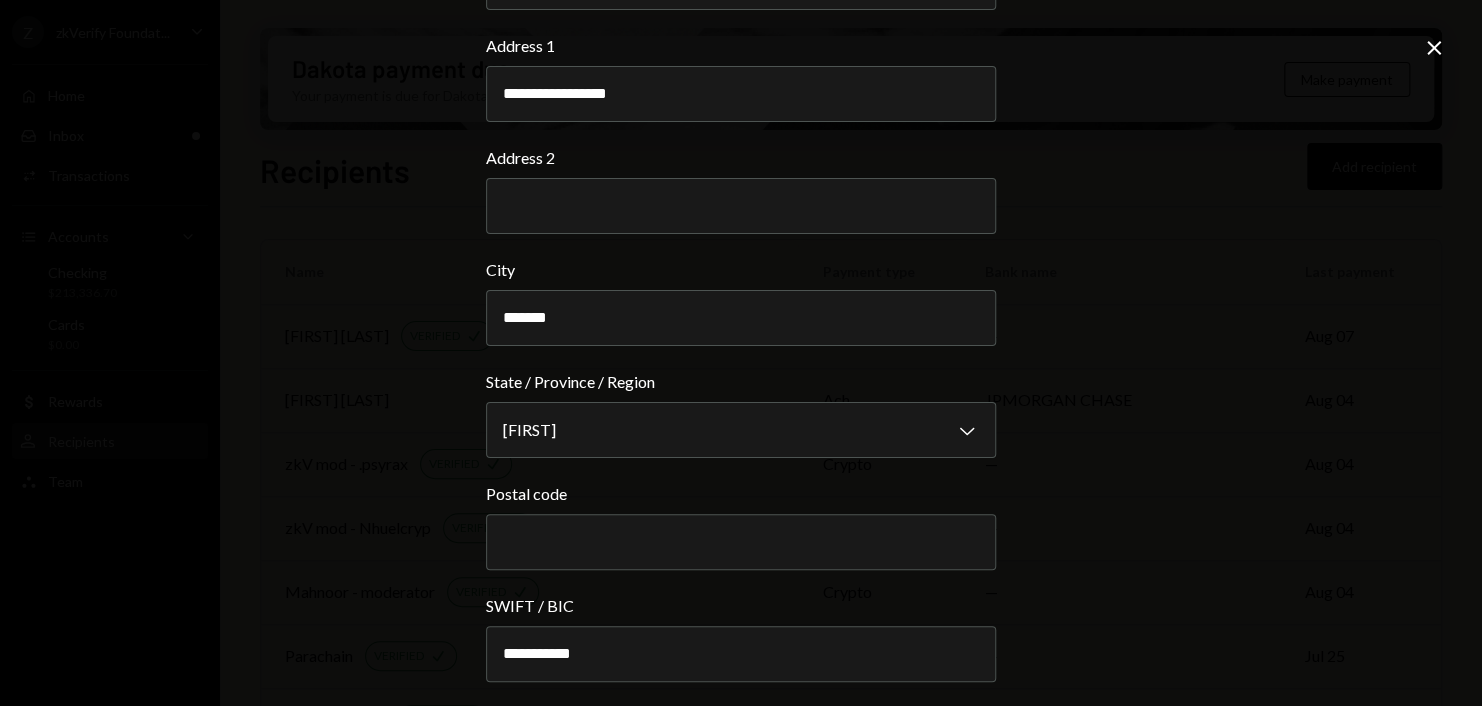 drag, startPoint x: 517, startPoint y: 80, endPoint x: 355, endPoint y: 80, distance: 162 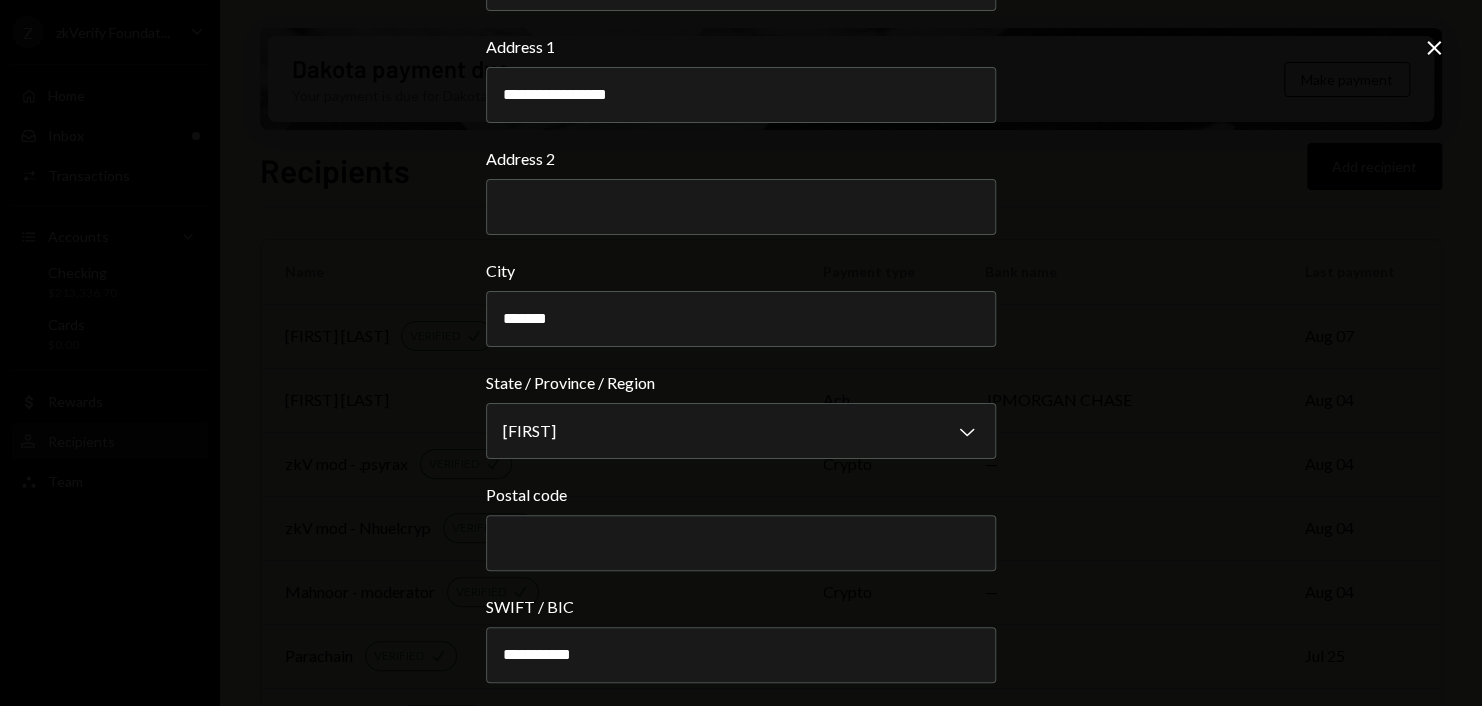 scroll, scrollTop: 400, scrollLeft: 0, axis: vertical 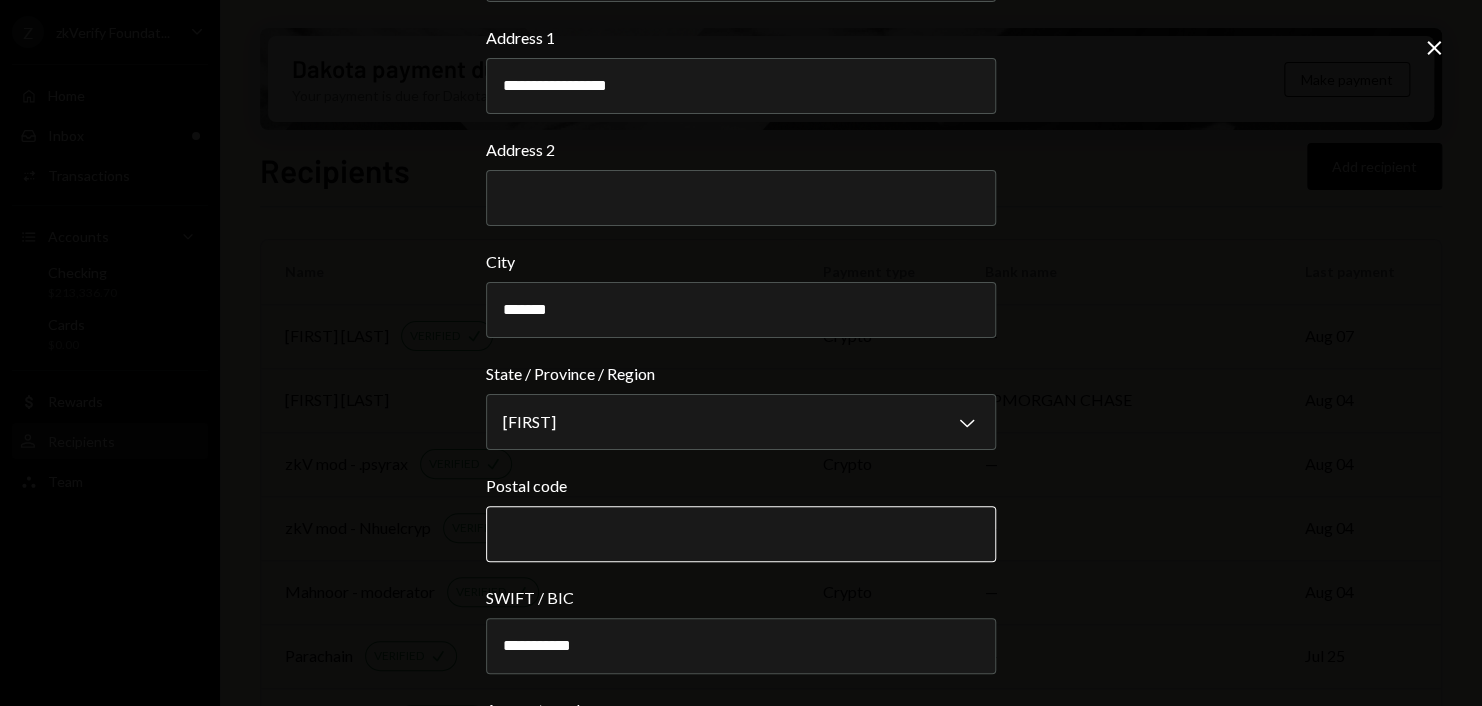 click on "Postal code" at bounding box center (741, 534) 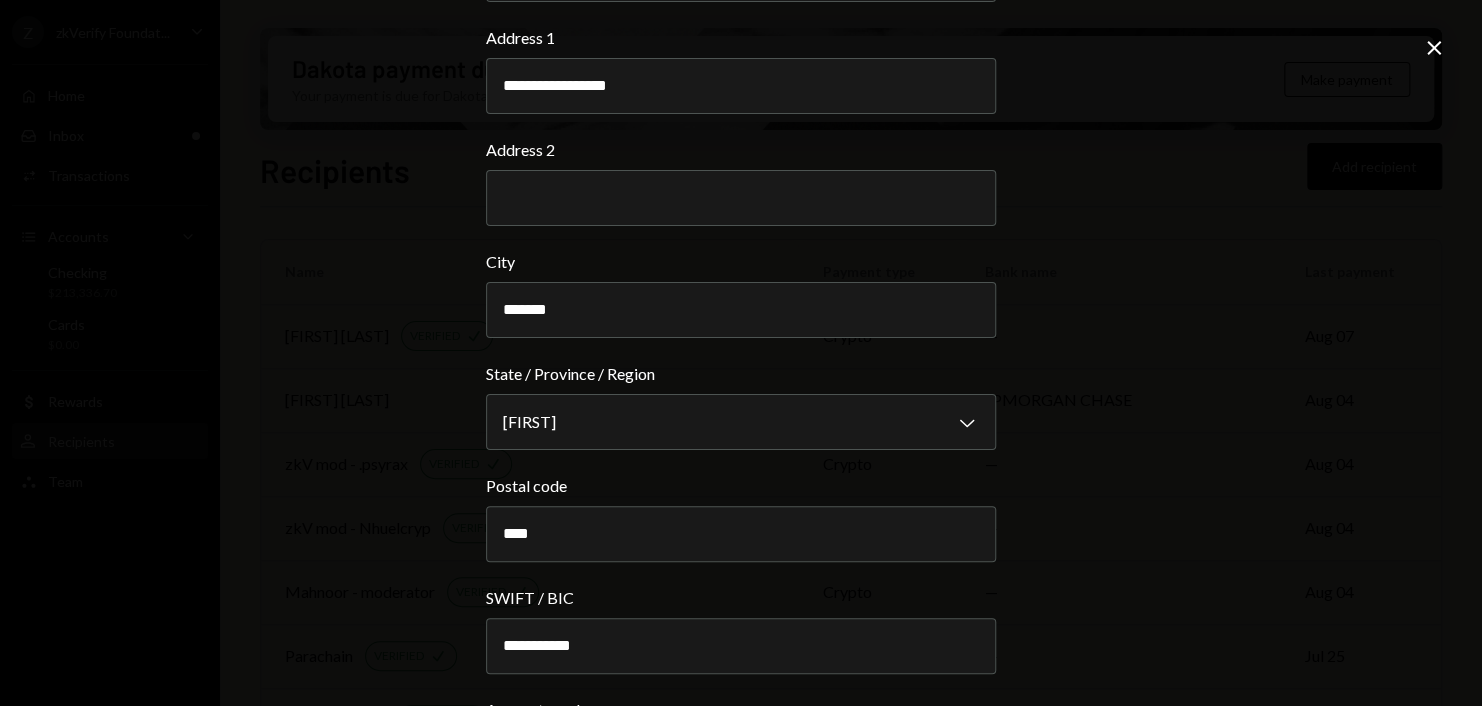 type on "****" 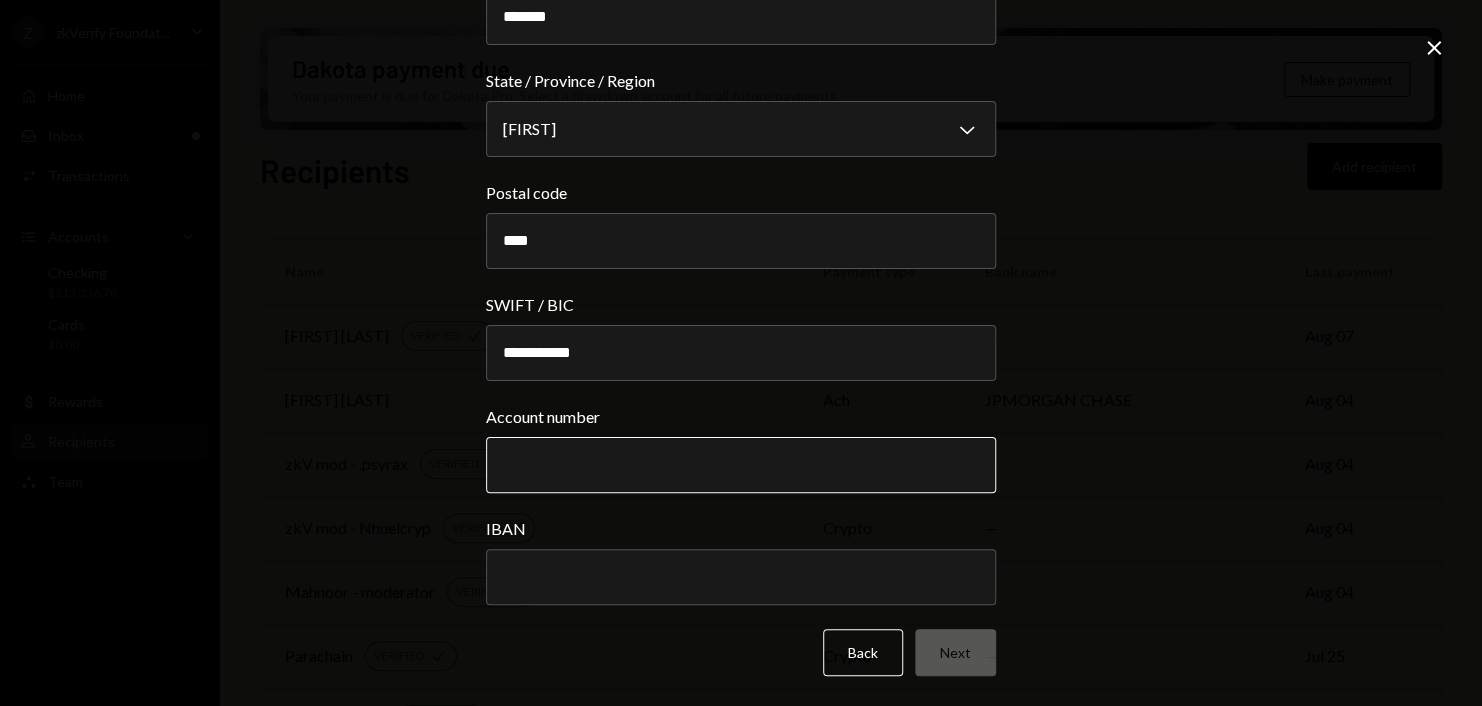click on "Account number" at bounding box center (741, 465) 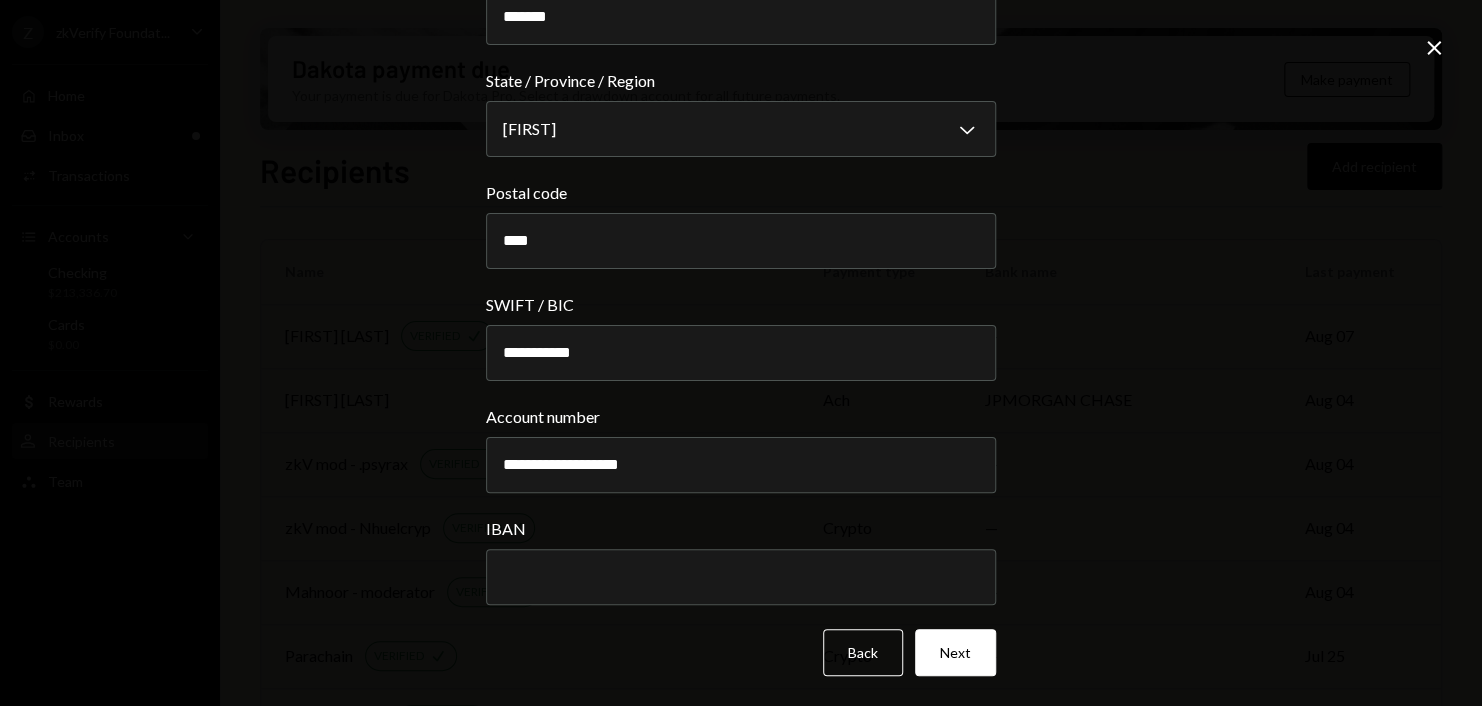 type on "**********" 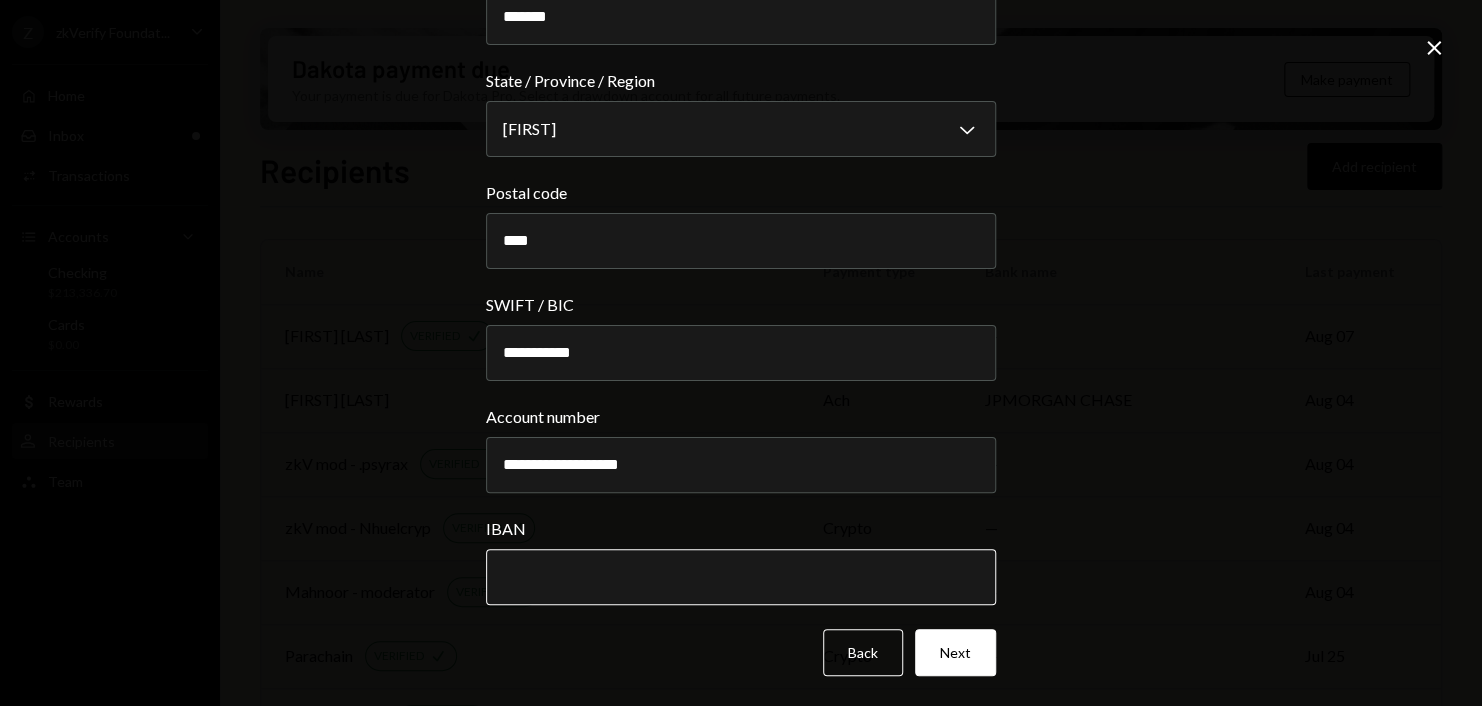 click on "IBAN" at bounding box center [741, 577] 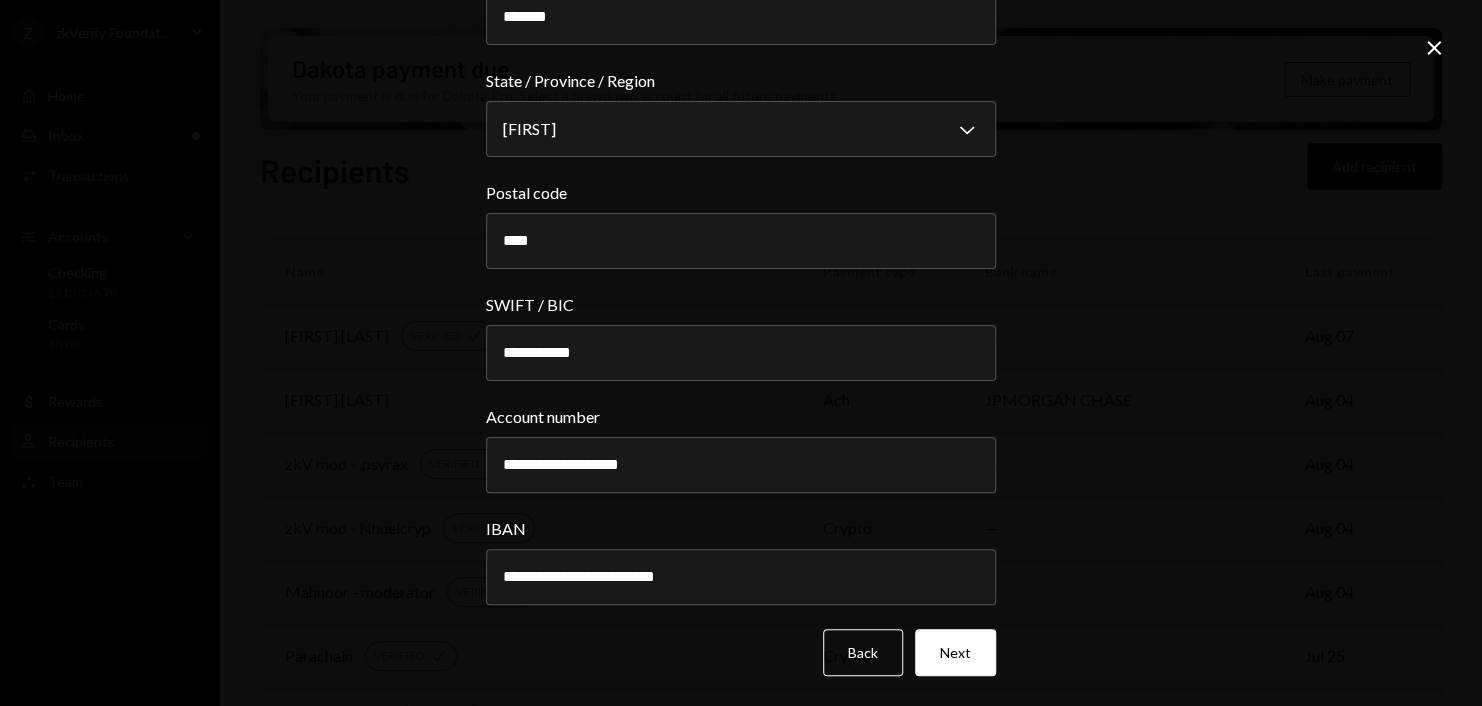 type on "**********" 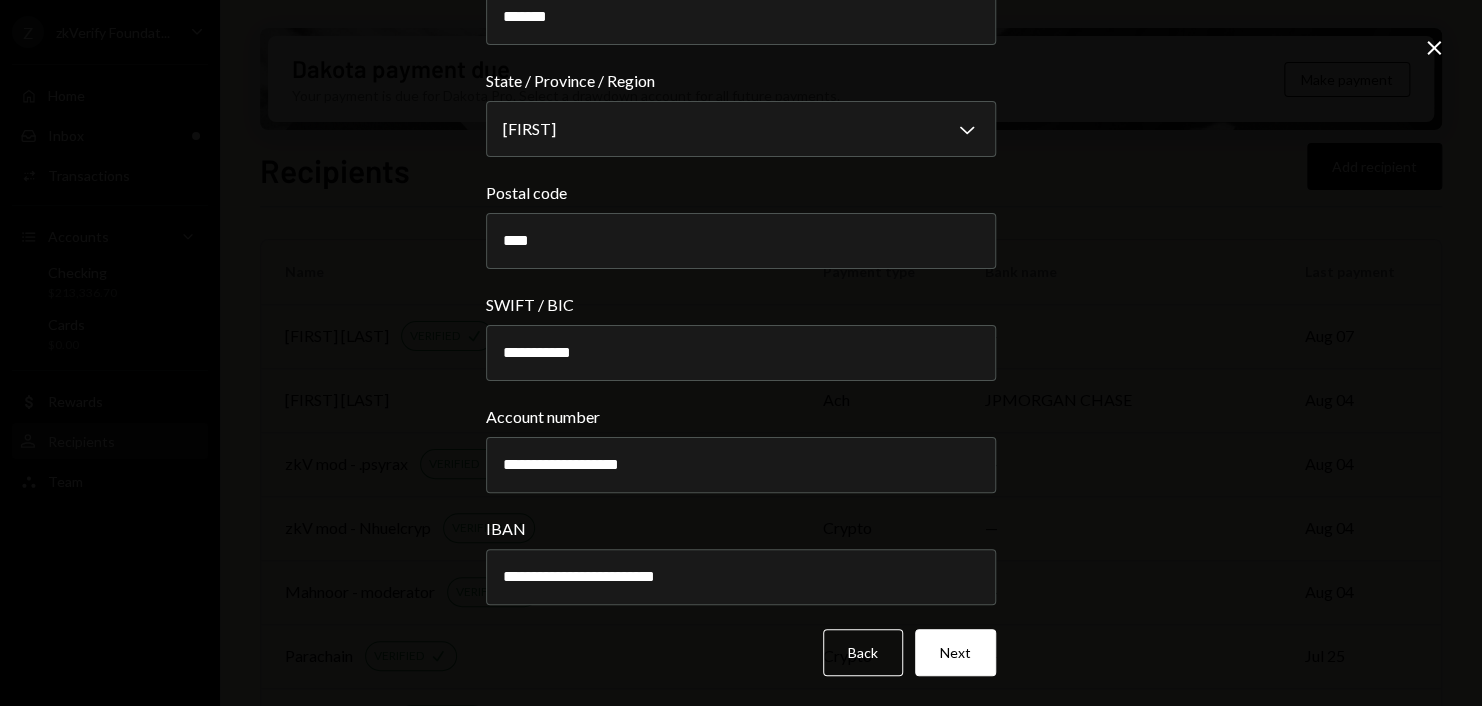 drag, startPoint x: 747, startPoint y: 479, endPoint x: 393, endPoint y: 465, distance: 354.27673 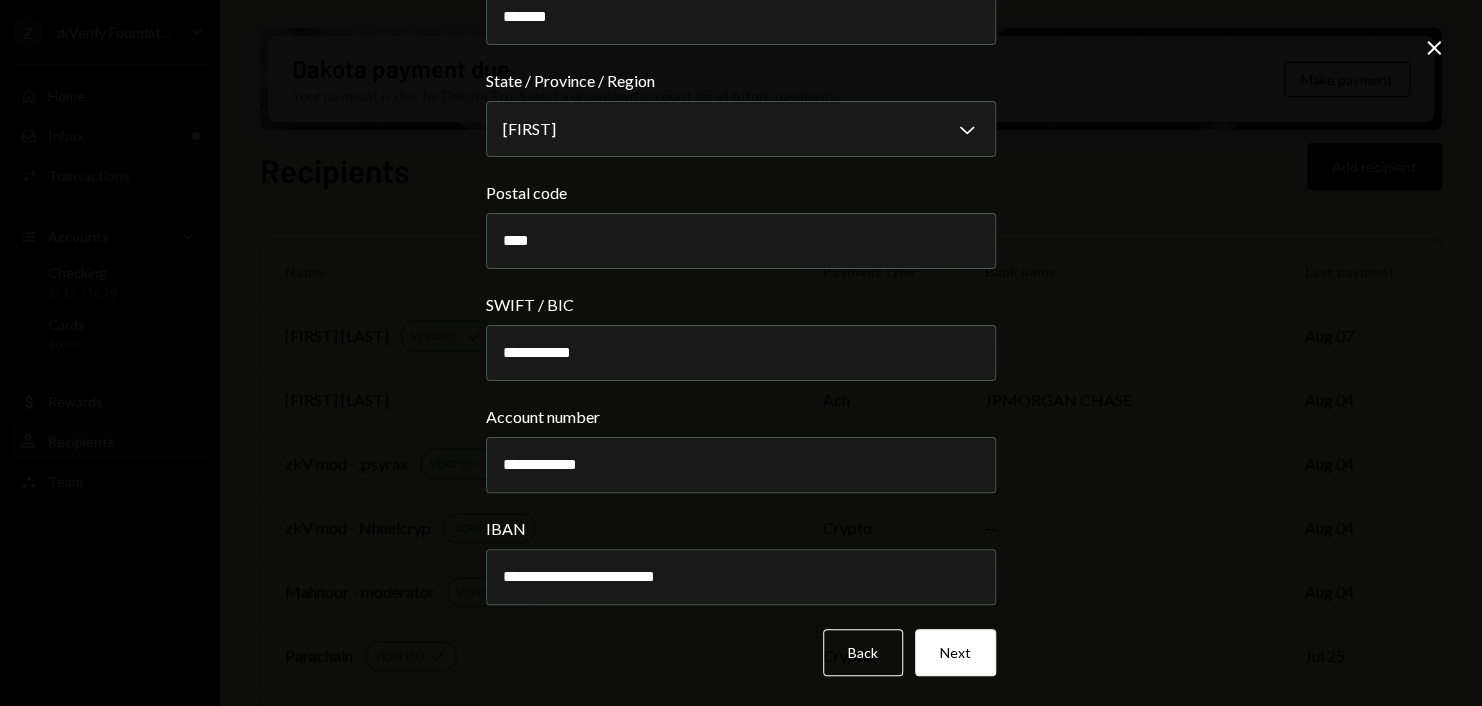type on "**********" 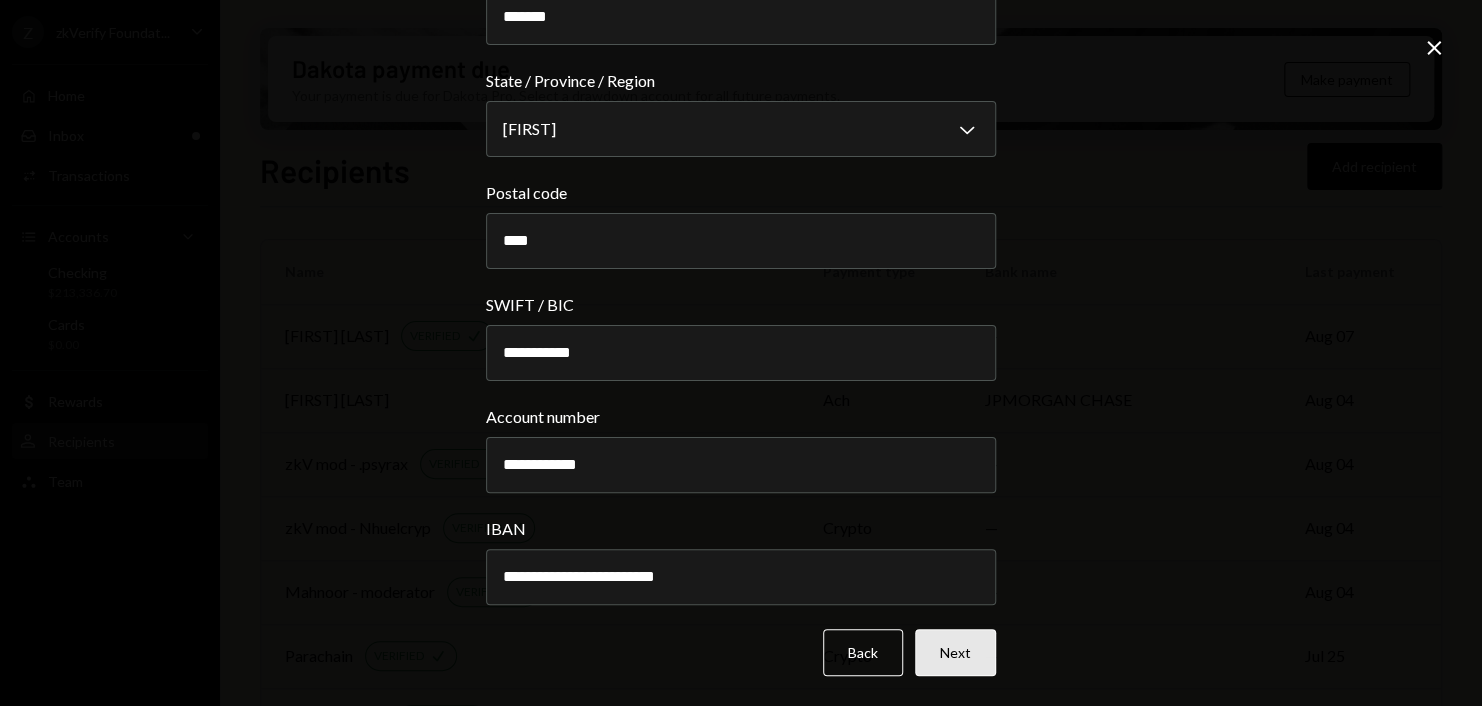 click on "Next" at bounding box center [955, 652] 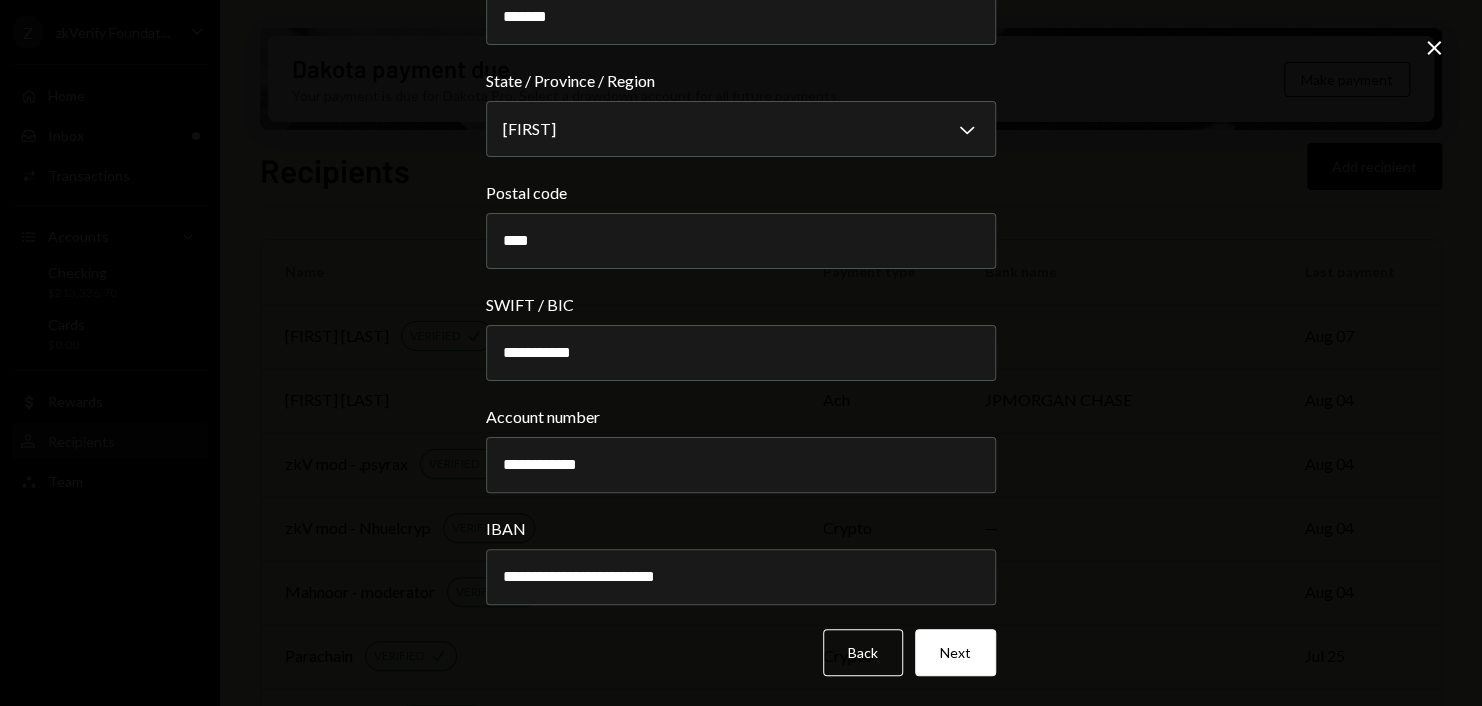 scroll, scrollTop: 0, scrollLeft: 0, axis: both 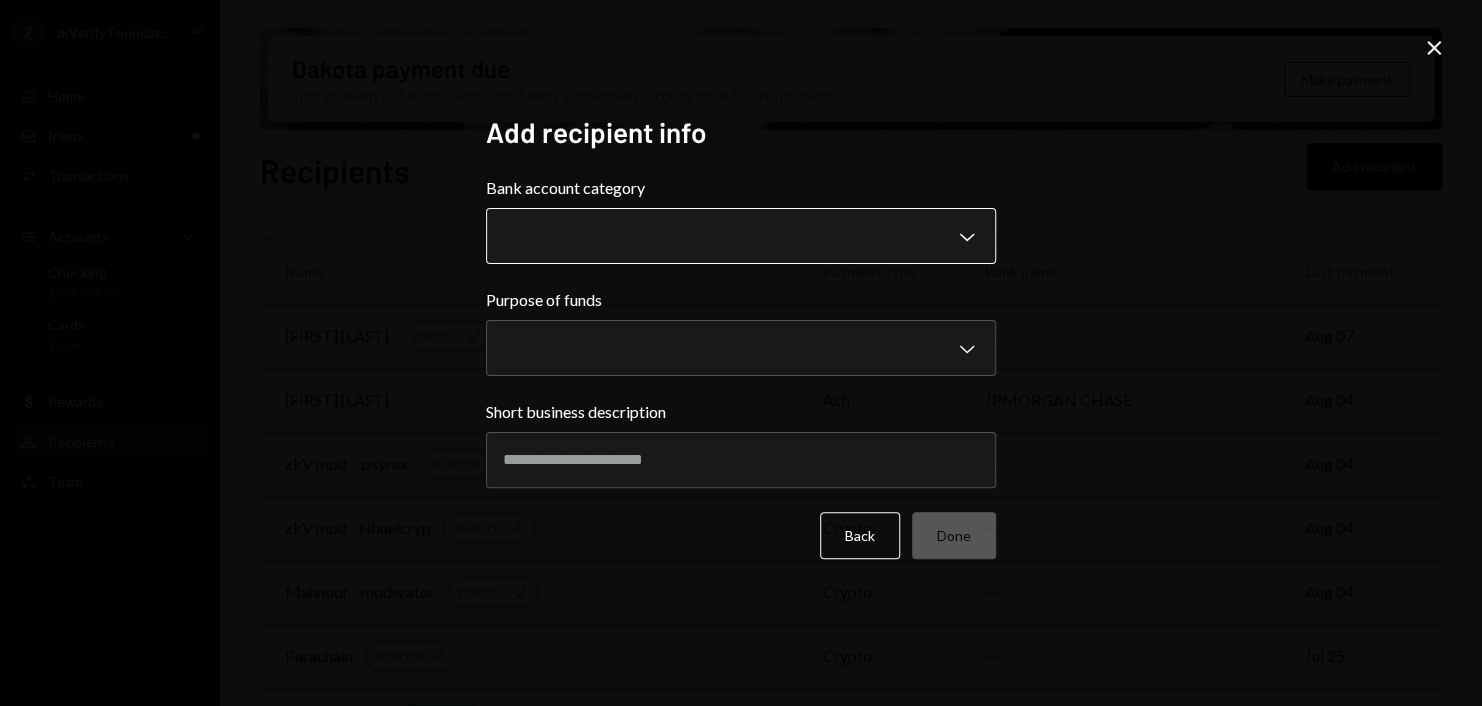 click on "Z zkVerify Foundat... Caret Down Home Home Inbox Inbox Activities Transactions Accounts Accounts Caret Down Checking $213,336.70 Cards $0.00 Dollar Rewards User Recipients Team Team Dakota payment due Your payment is due for Dakota Pro. Select a drawdown account for all future payments. Make payment Recipients Add recipient Name Payment type Bank name Last payment Joel Zhao VERIFIED Check crypto — Aug 07 Michael Pastko ach JPMORGAN CHASE Aug 04 zkV mod - .psyrax VERIFIED Check crypto — Aug 04 zkV mod - Nhuelcryp VERIFIED Check crypto — Aug 04 Mahnoor - moderator VERIFIED Check crypto — Aug 04 Parachain VERIFIED Check crypto — Jul 25 Snag Solutions VERIFIED Check crypto — Jul 24 Copper Co VERIFIED Check crypto — Jul 21 Arman - New VERIFIED Check crypto — Jul 21 zkV Eth Rain account VERIFIED Check crypto — Jul 17 Web3 Technologies inc VERIFIED Check crypto — Jul 15 AB Technologies Limited VERIFIED Check crypto — Jul 14 Autonomous NEW VERIFIED Check crypto — Jul 11 Milica VERIFIED Check" at bounding box center (741, 353) 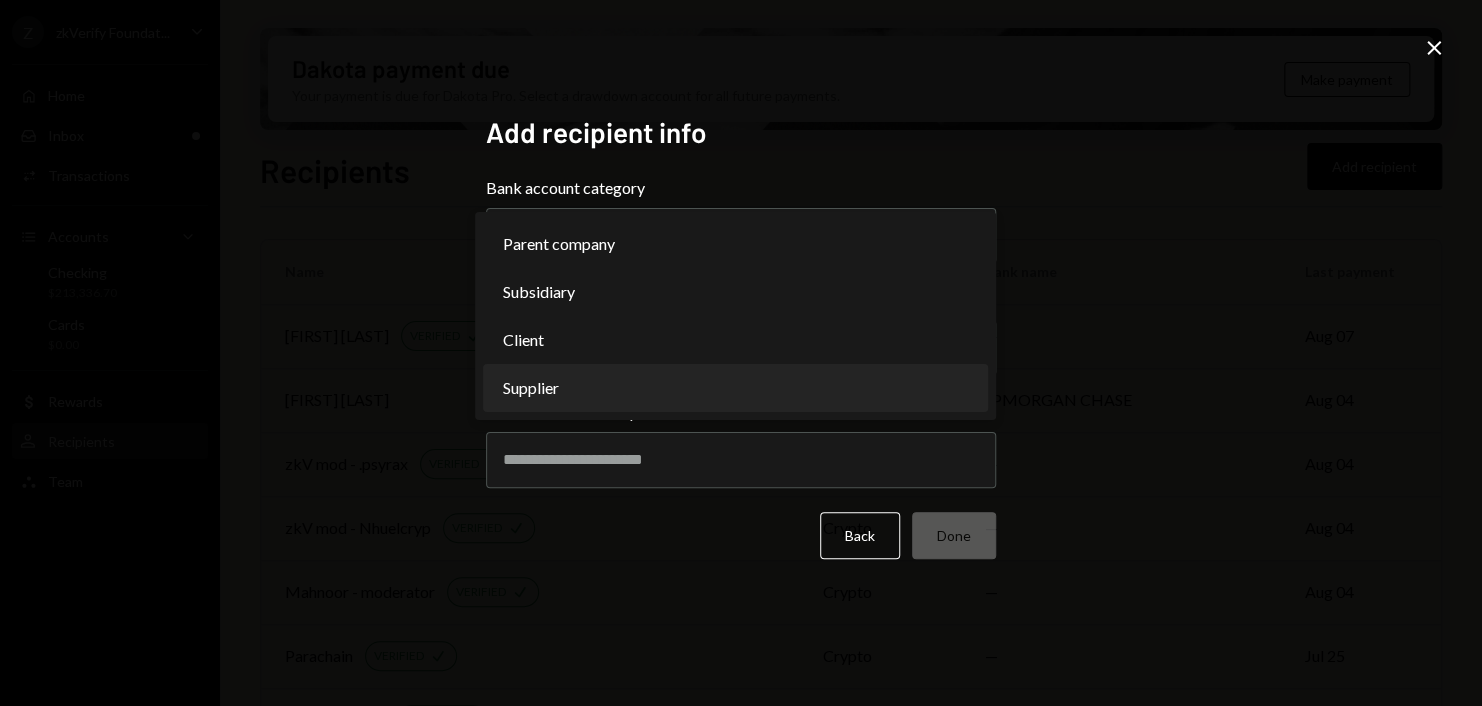 select on "********" 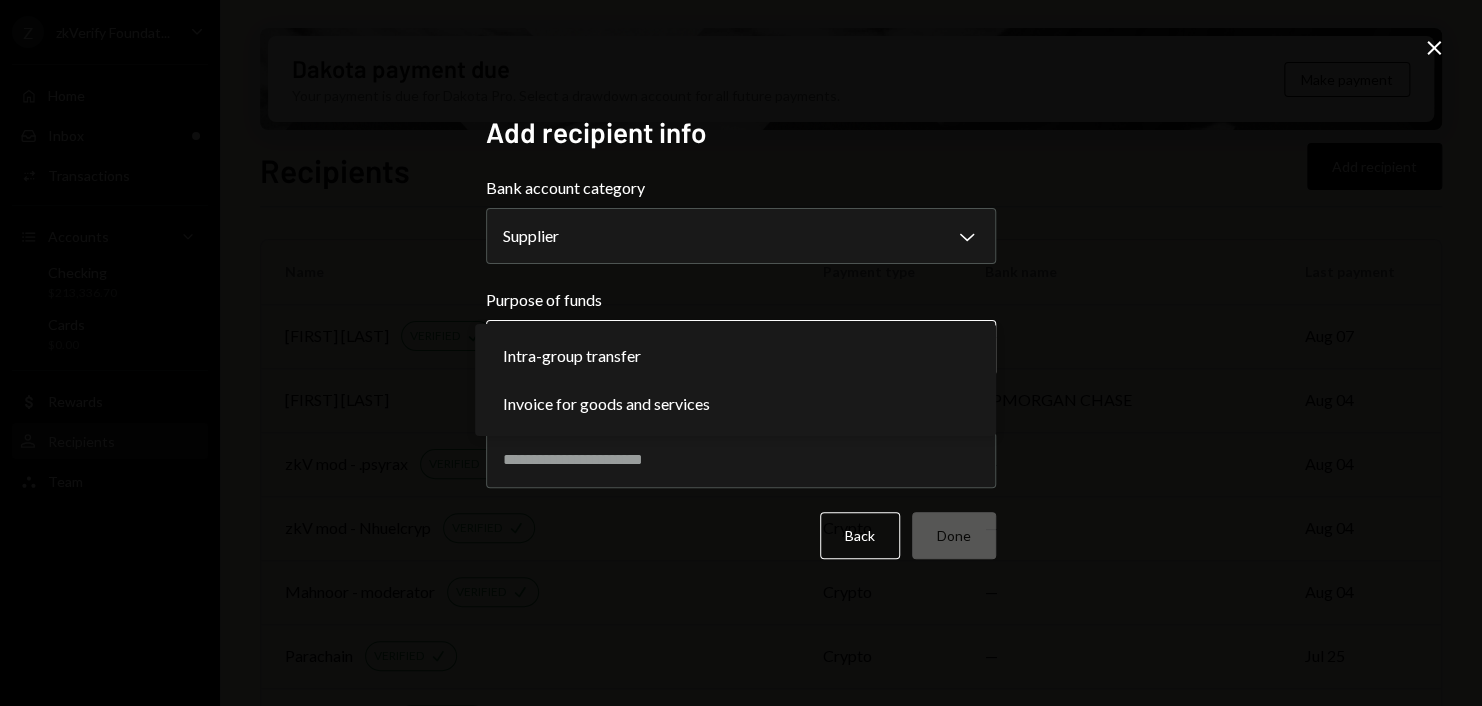 click on "Z zkVerify Foundat... Caret Down Home Home Inbox Inbox Activities Transactions Accounts Accounts Caret Down Checking $213,336.70 Cards $0.00 Dollar Rewards User Recipients Team Team Dakota payment due Your payment is due for Dakota Pro. Select a drawdown account for all future payments. Make payment Recipients Add recipient Name Payment type Bank name Last payment Joel Zhao VERIFIED Check crypto — Aug 07 Michael Pastko ach JPMORGAN CHASE Aug 04 zkV mod - .psyrax VERIFIED Check crypto — Aug 04 zkV mod - Nhuelcryp VERIFIED Check crypto — Aug 04 Mahnoor - moderator VERIFIED Check crypto — Aug 04 Parachain VERIFIED Check crypto — Jul 25 Snag Solutions VERIFIED Check crypto — Jul 24 Copper Co VERIFIED Check crypto — Jul 21 Arman - New VERIFIED Check crypto — Jul 21 zkV Eth Rain account VERIFIED Check crypto — Jul 17 Web3 Technologies inc VERIFIED Check crypto — Jul 15 AB Technologies Limited VERIFIED Check crypto — Jul 14 Autonomous NEW VERIFIED Check crypto — Jul 11 Milica VERIFIED Check" at bounding box center (741, 353) 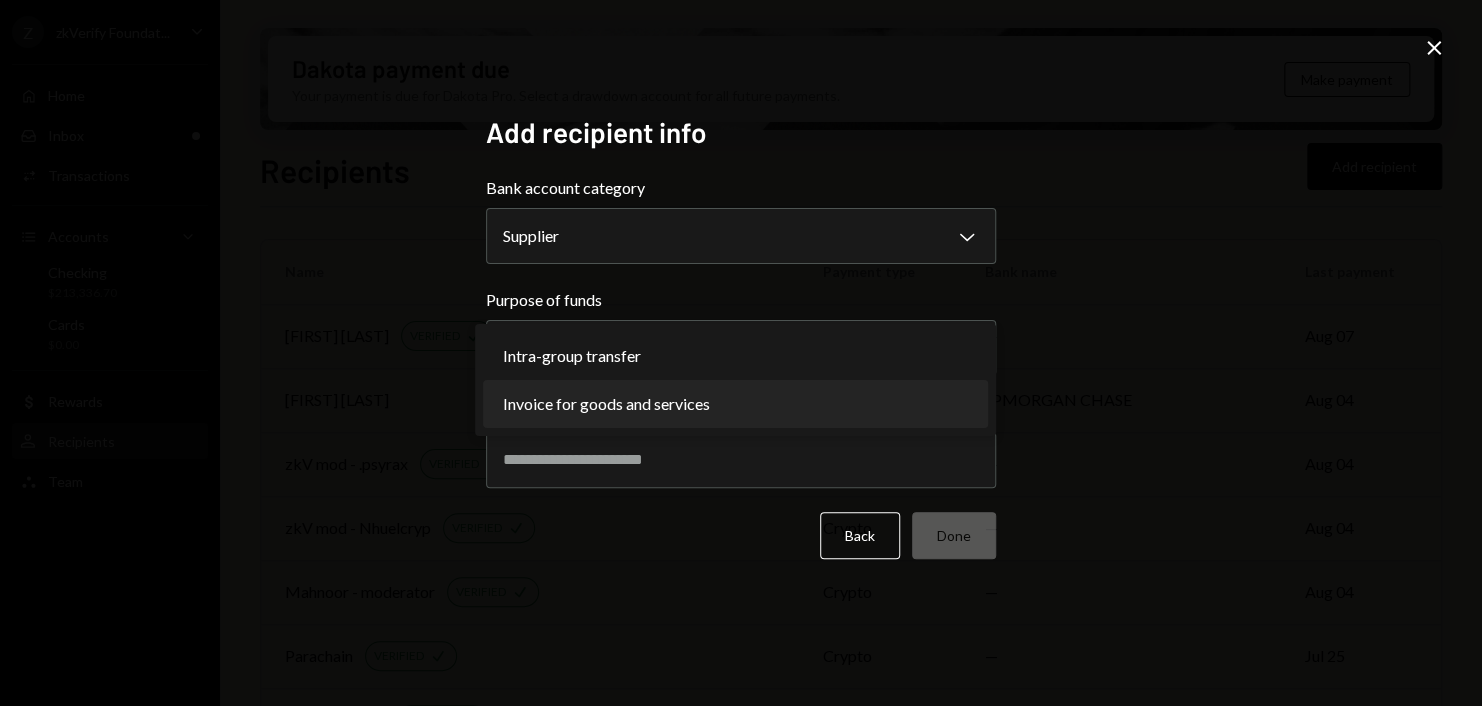 select on "**********" 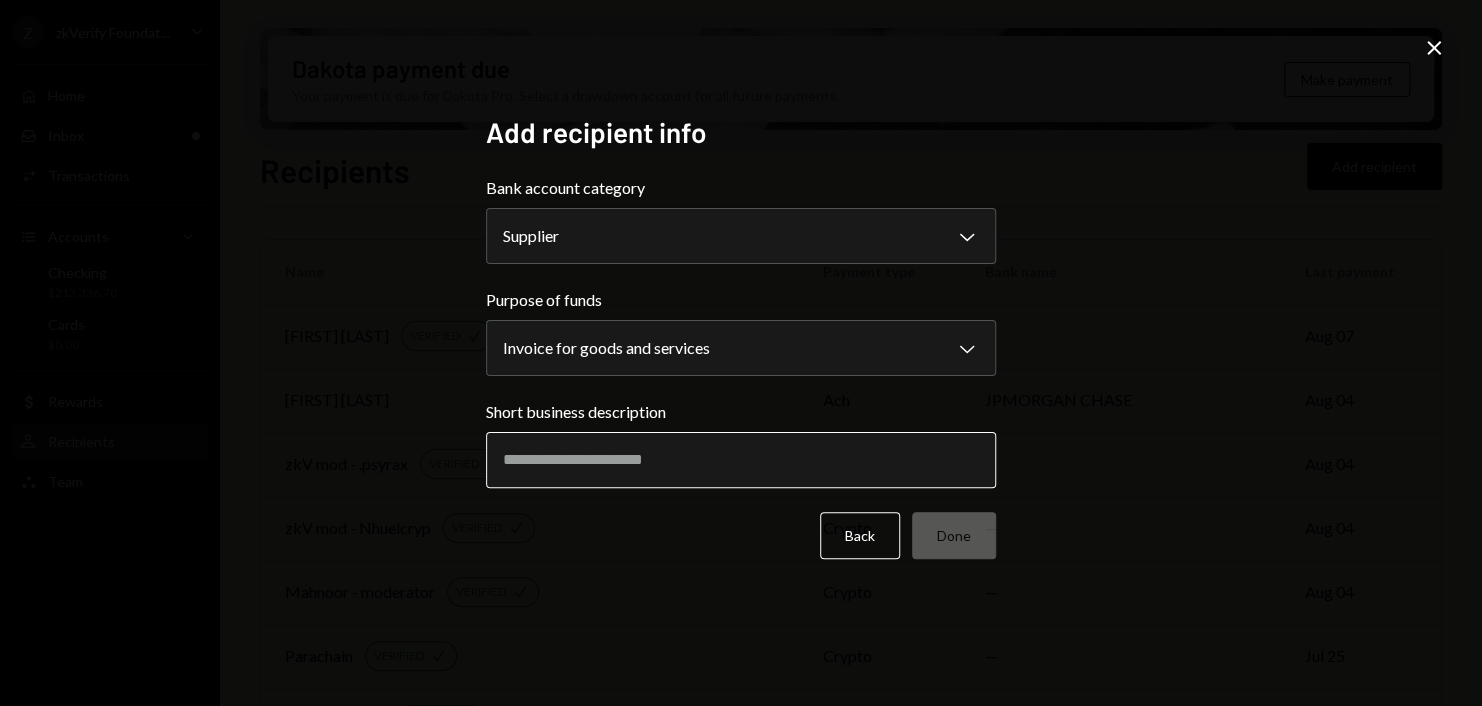 click on "Short business description" at bounding box center [741, 460] 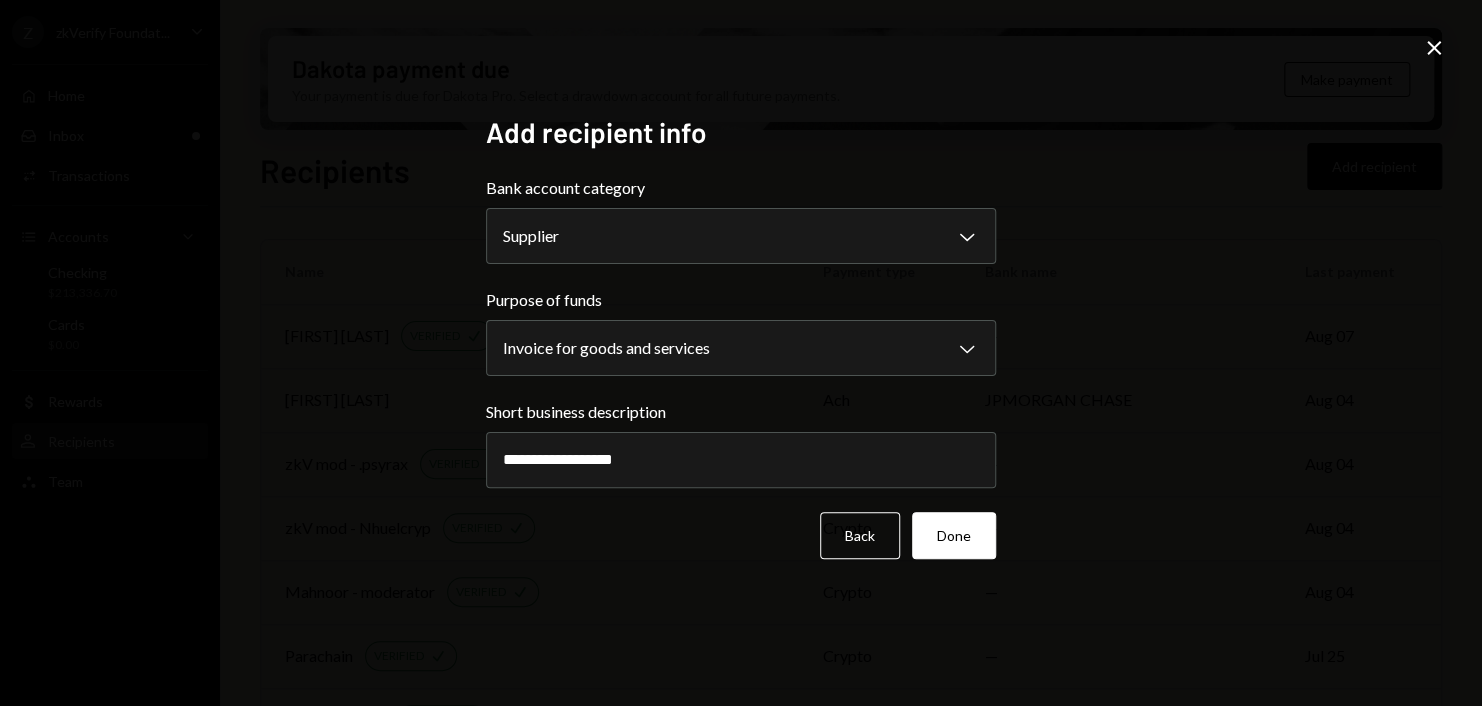 type on "**********" 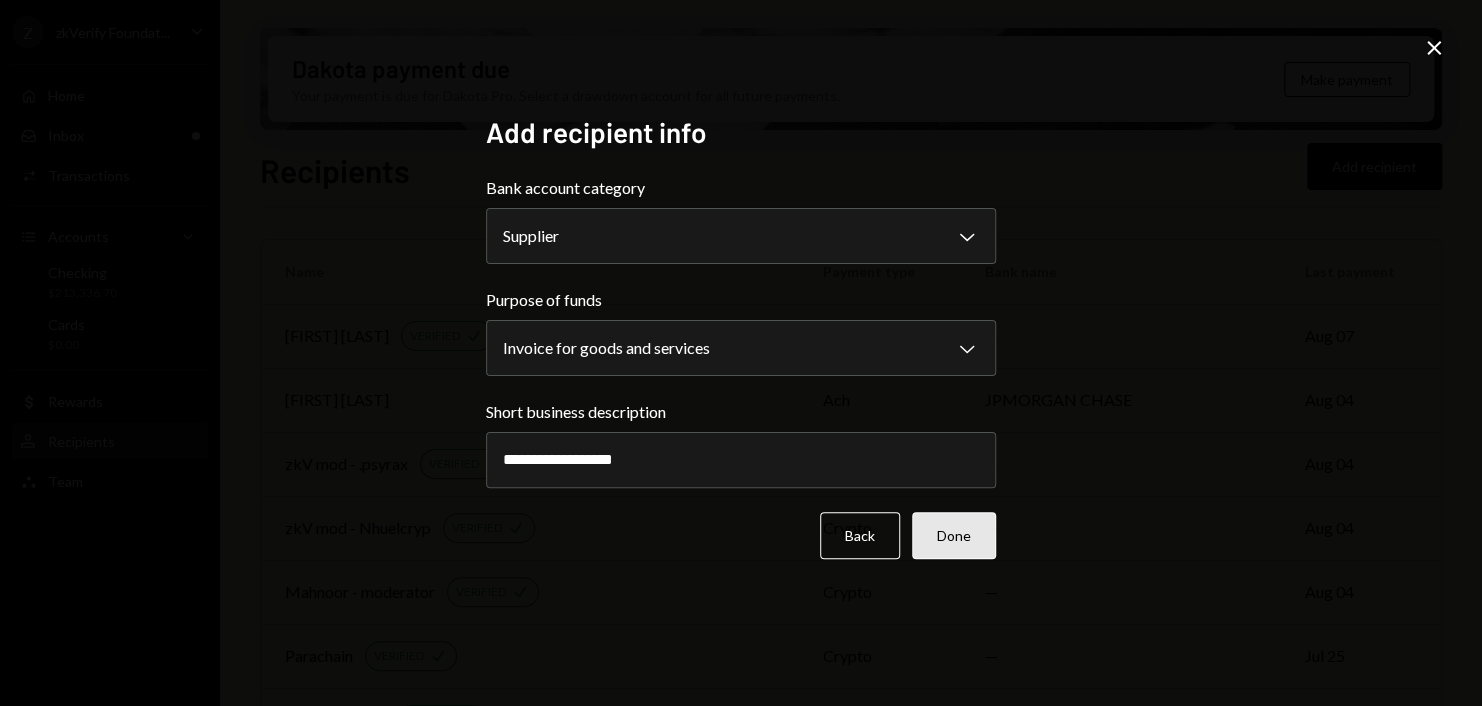 click on "Done" at bounding box center (954, 535) 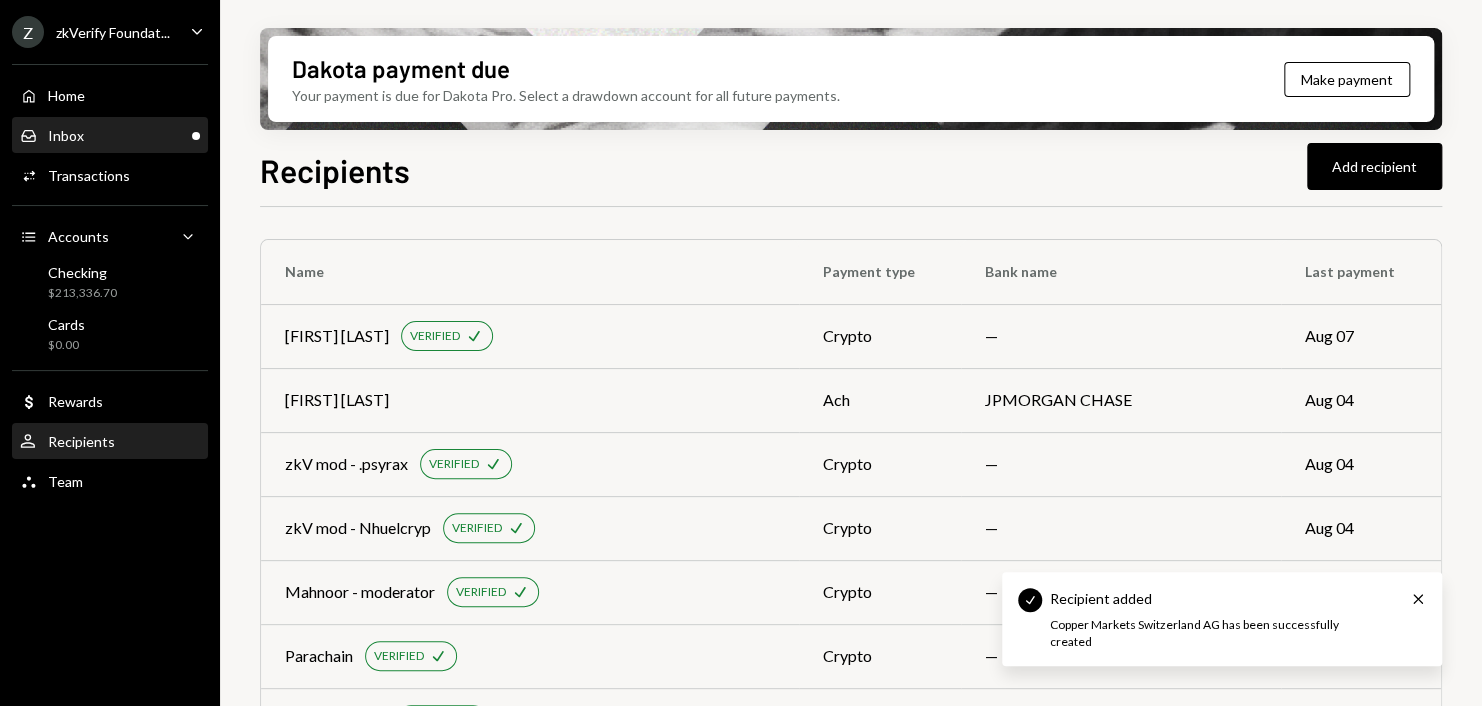 click on "Inbox Inbox" at bounding box center [110, 136] 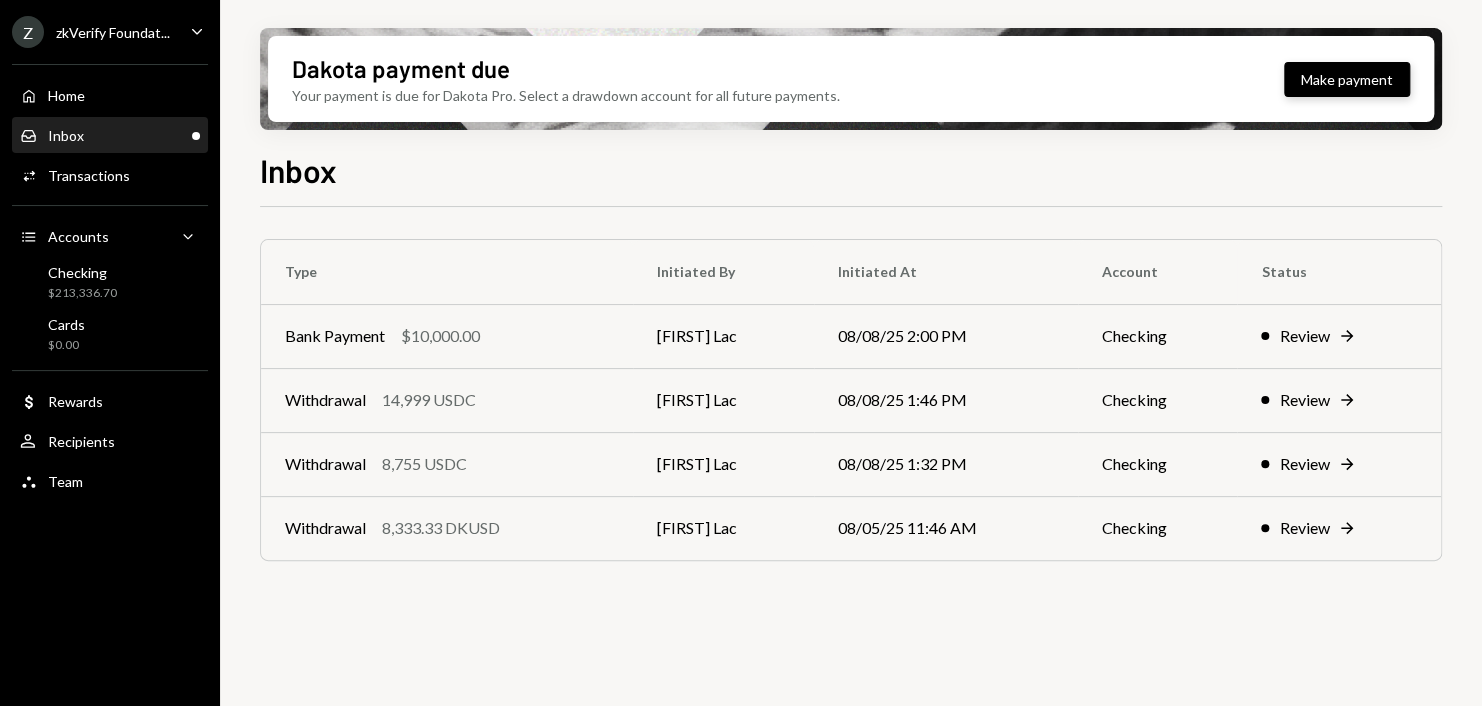 click on "Make payment" at bounding box center (1347, 79) 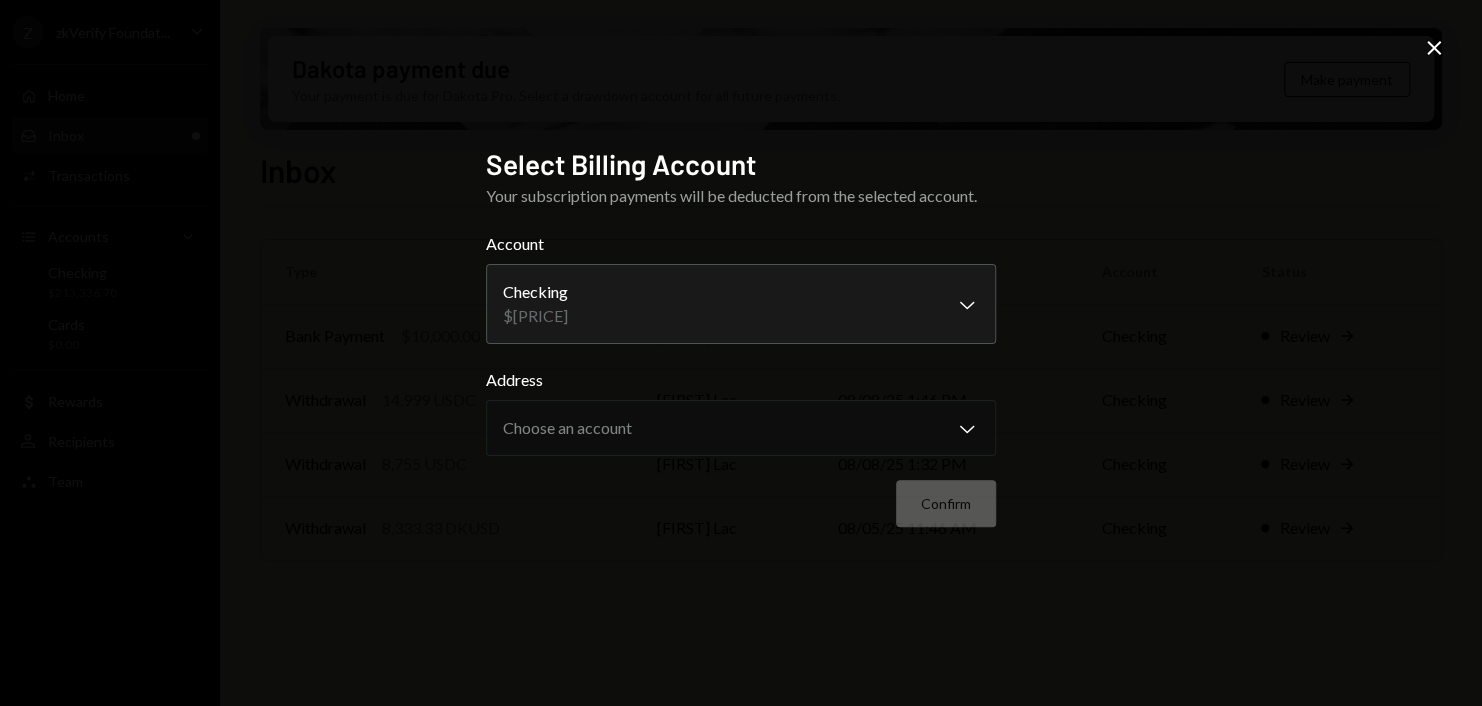 click on "**********" at bounding box center (741, 379) 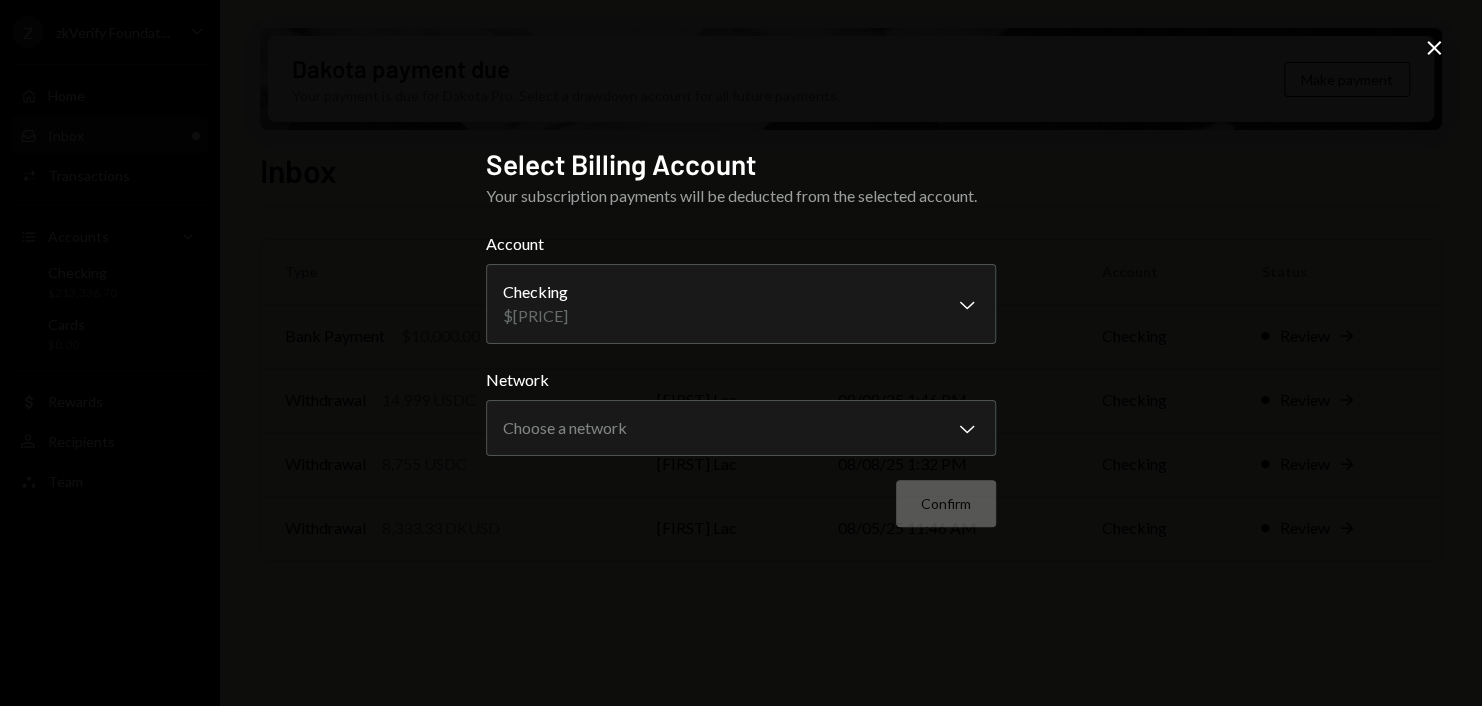click on "Close" 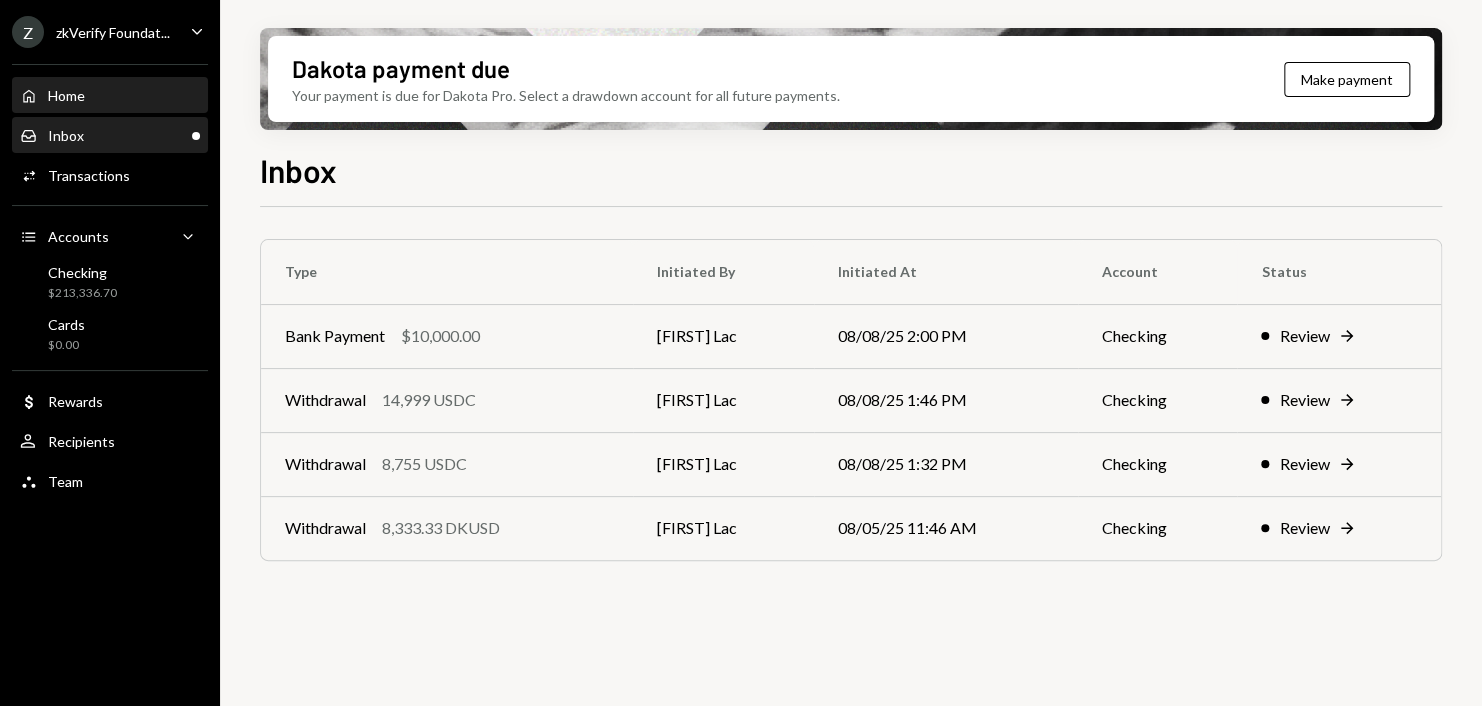 click on "Home Home" at bounding box center [110, 96] 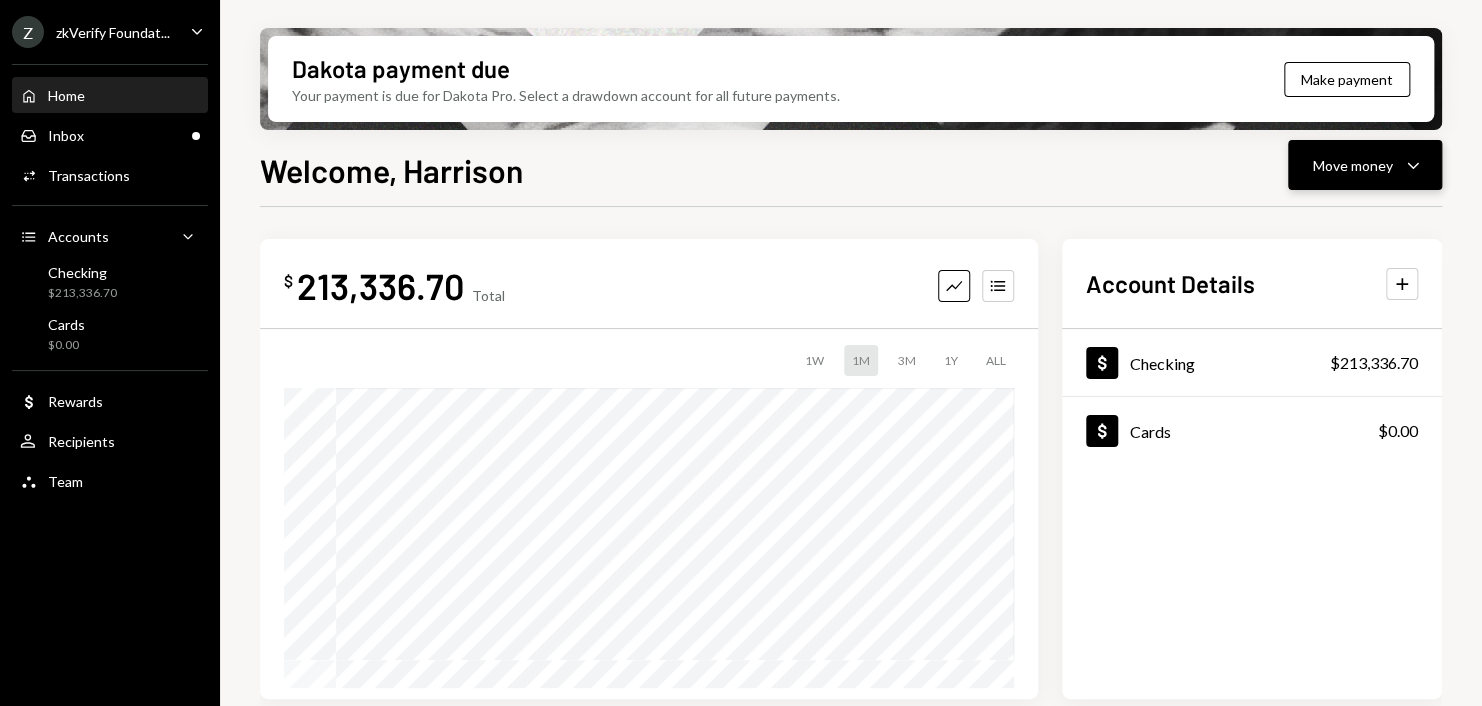 click on "Move money Caret Down" at bounding box center [1365, 165] 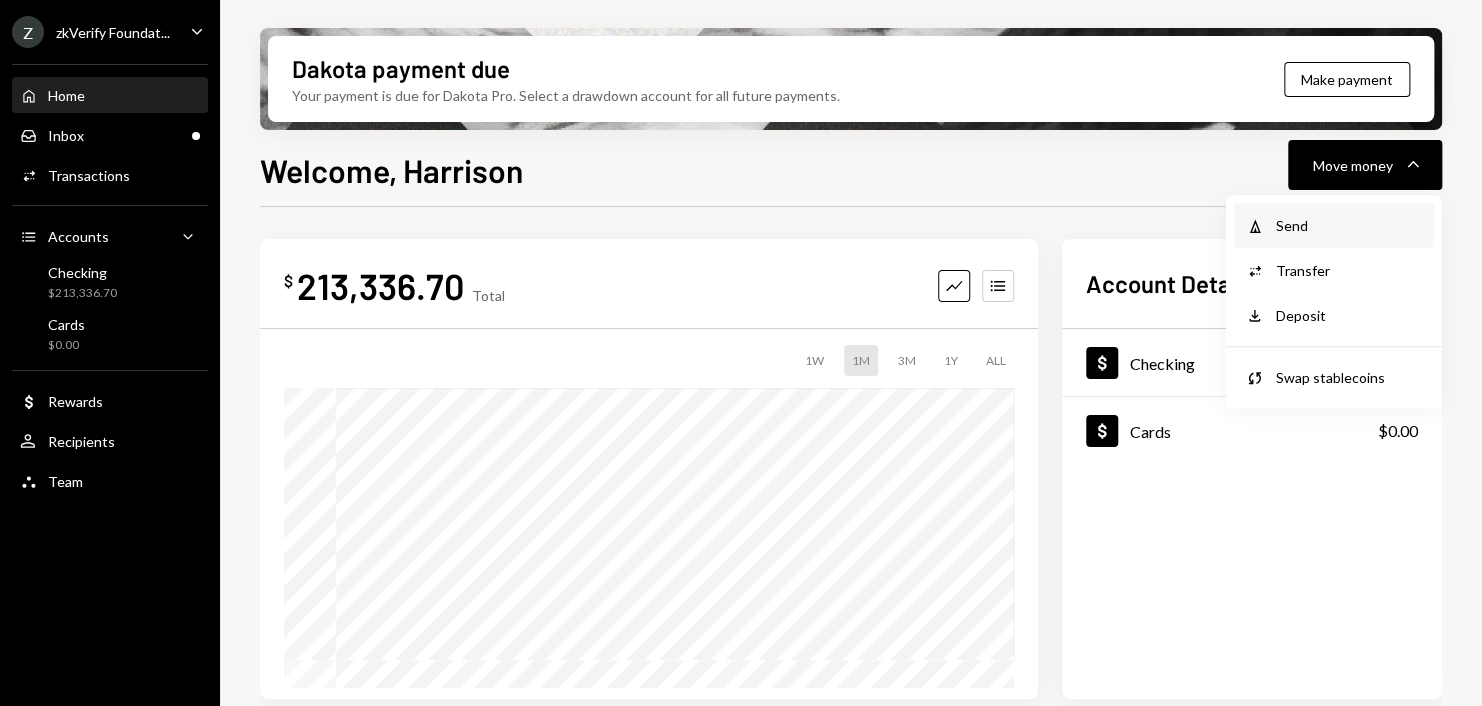 click on "Send" at bounding box center [1349, 225] 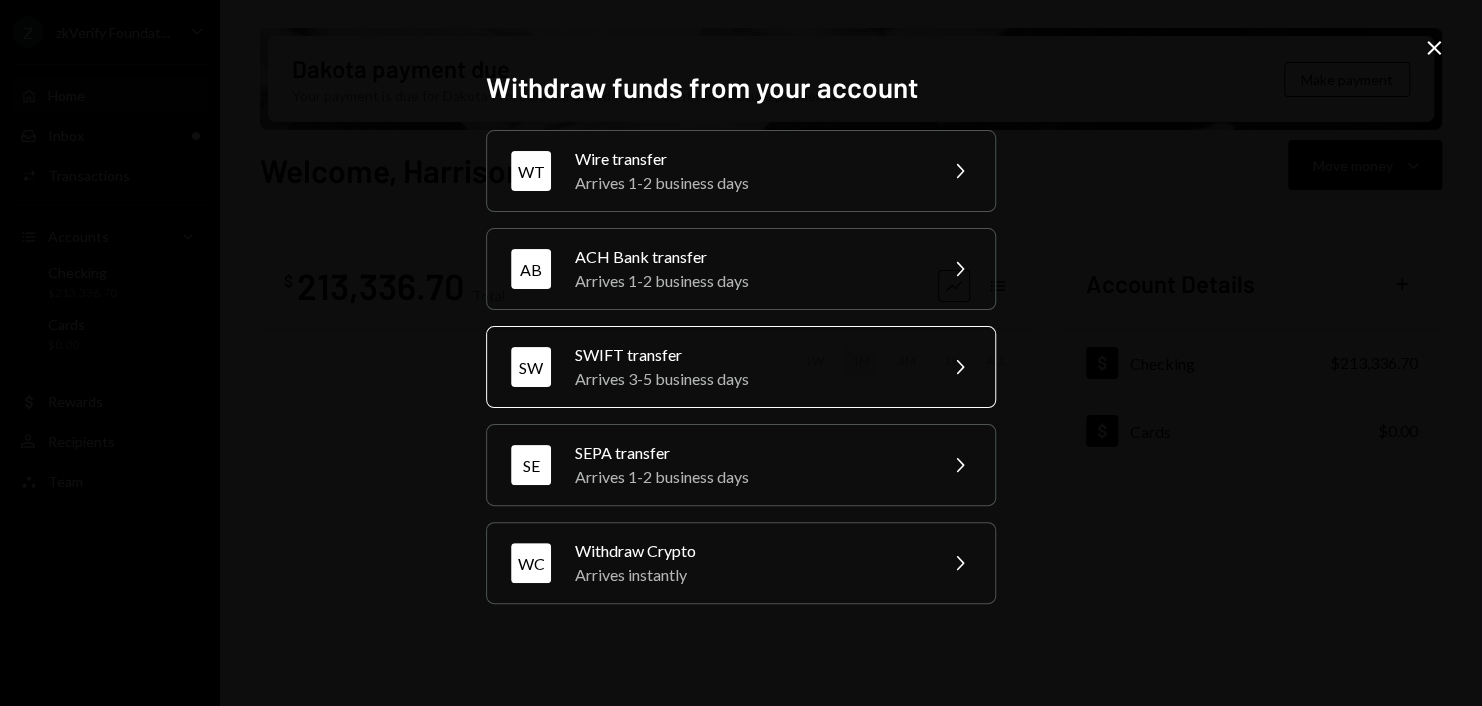 click on "Arrives 3-5 business days" at bounding box center (749, 379) 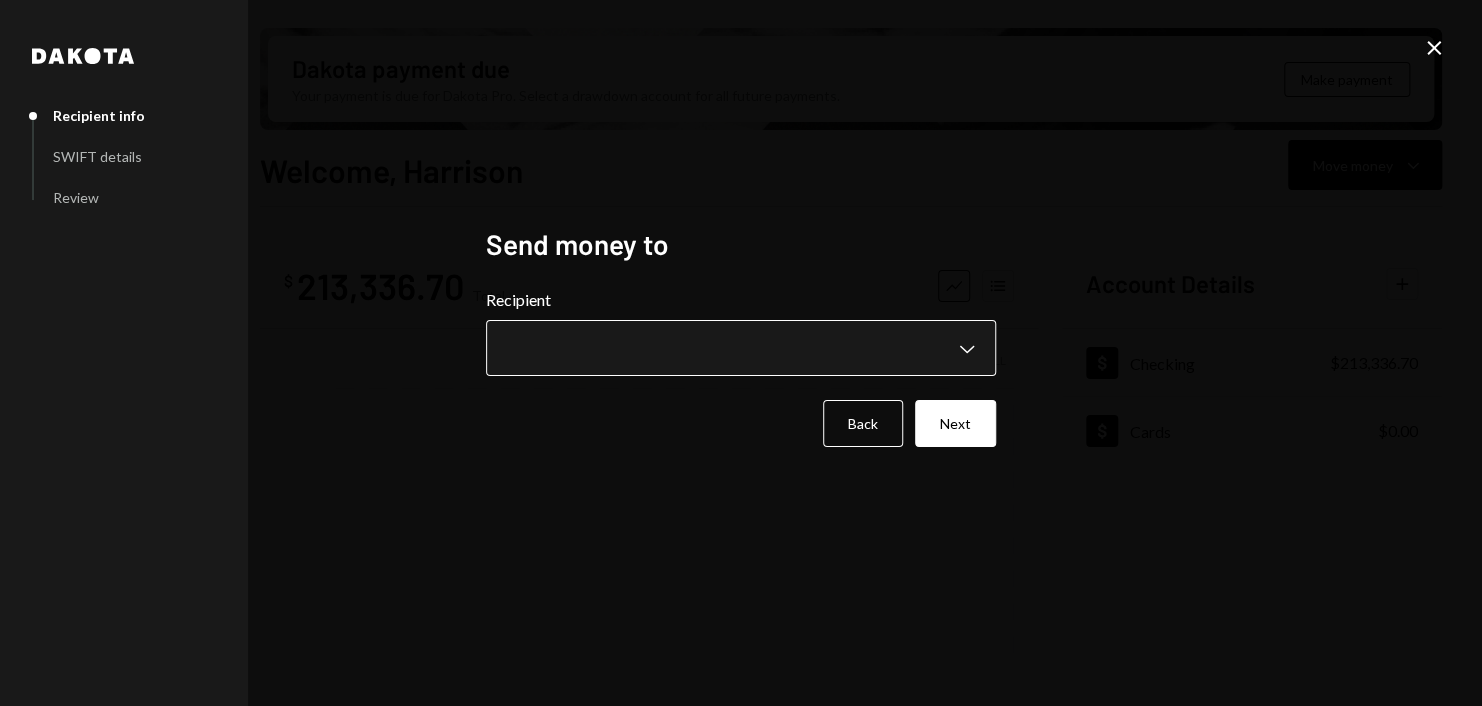 click on "Z zkVerify Foundat... Caret Down Home Home Inbox Inbox Activities Transactions Accounts Accounts Caret Down Checking $213,336.70 Cards $0.00 Dollar Rewards User Recipients Team Team Dakota payment due Your payment is due for Dakota Pro. Select a drawdown account for all future payments. Make payment Welcome, Harrison Move money Caret Down $ 213,336.70 Total Graph Accounts 1W 1M 3M 1Y ALL Account Details Plus Dollar Checking $213,336.70 Dollar Cards $0.00 Recent Transactions View all Type Initiated By Initiated At Account Status Bank Payment $10,000.00 Harrison Lac 08/08/25 2:00 PM Checking Review Right Arrow Withdrawal 14,999  USDC Harrison Lac 08/08/25 1:46 PM Checking Review Right Arrow Withdrawal 8,755  USDC Harrison Lac 08/08/25 1:32 PM Checking Review Right Arrow Deposit 200,000  USDC 0xCD53...31Ca7b Copy 08/07/25 11:43 PM Checking Completed Withdrawal 525  USDC Harrison Lac 08/07/25 10:51 AM Checking Completed Welcome, Harrison - Dakota Dakota Recipient info SWIFT details Review Send money to Recipient" at bounding box center (741, 353) 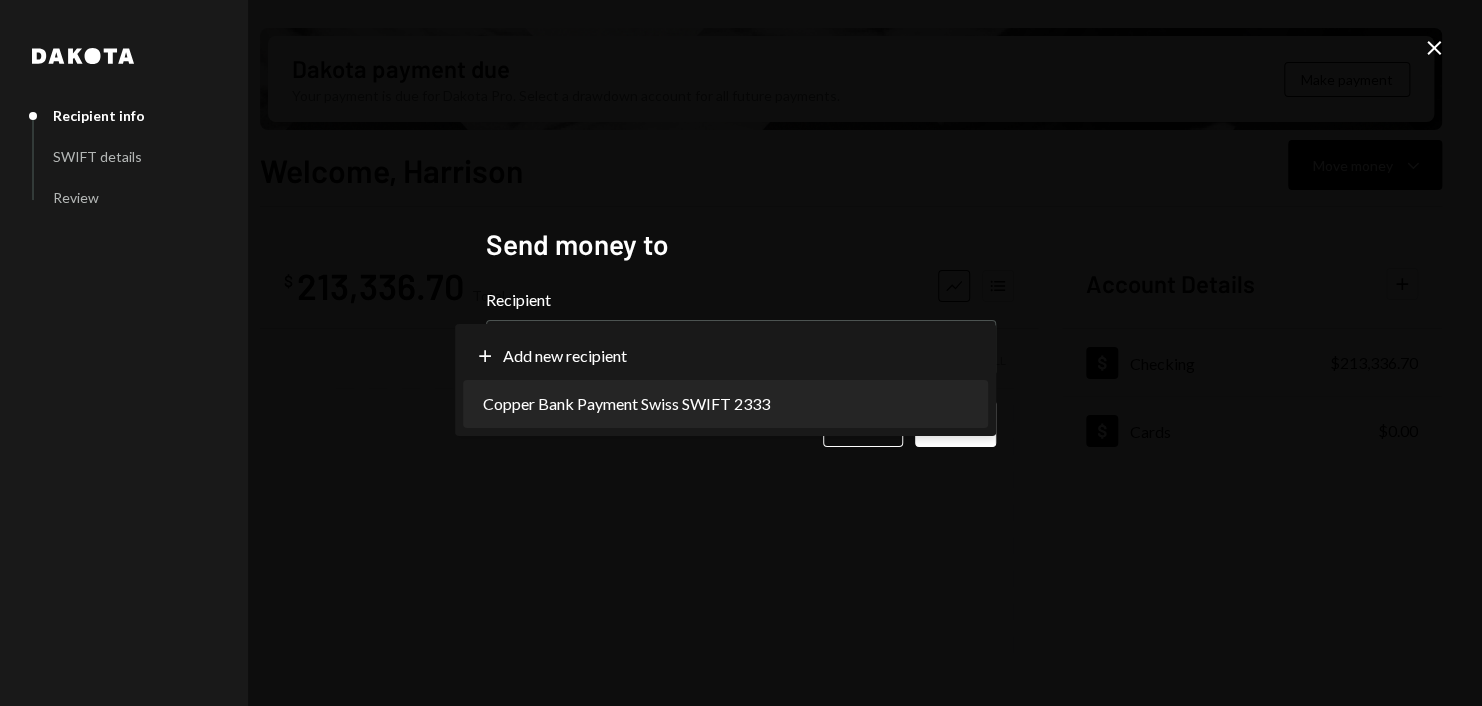 select on "**********" 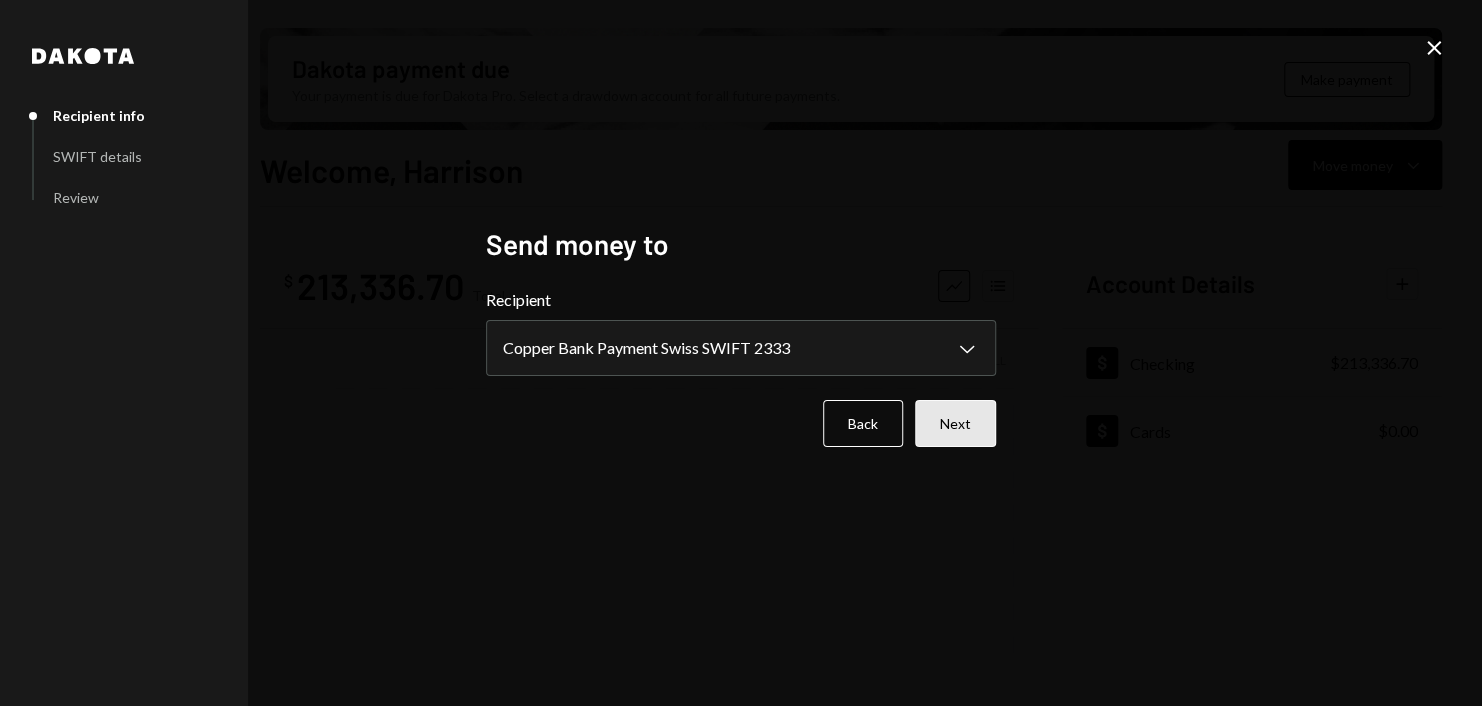 click on "Next" at bounding box center [955, 423] 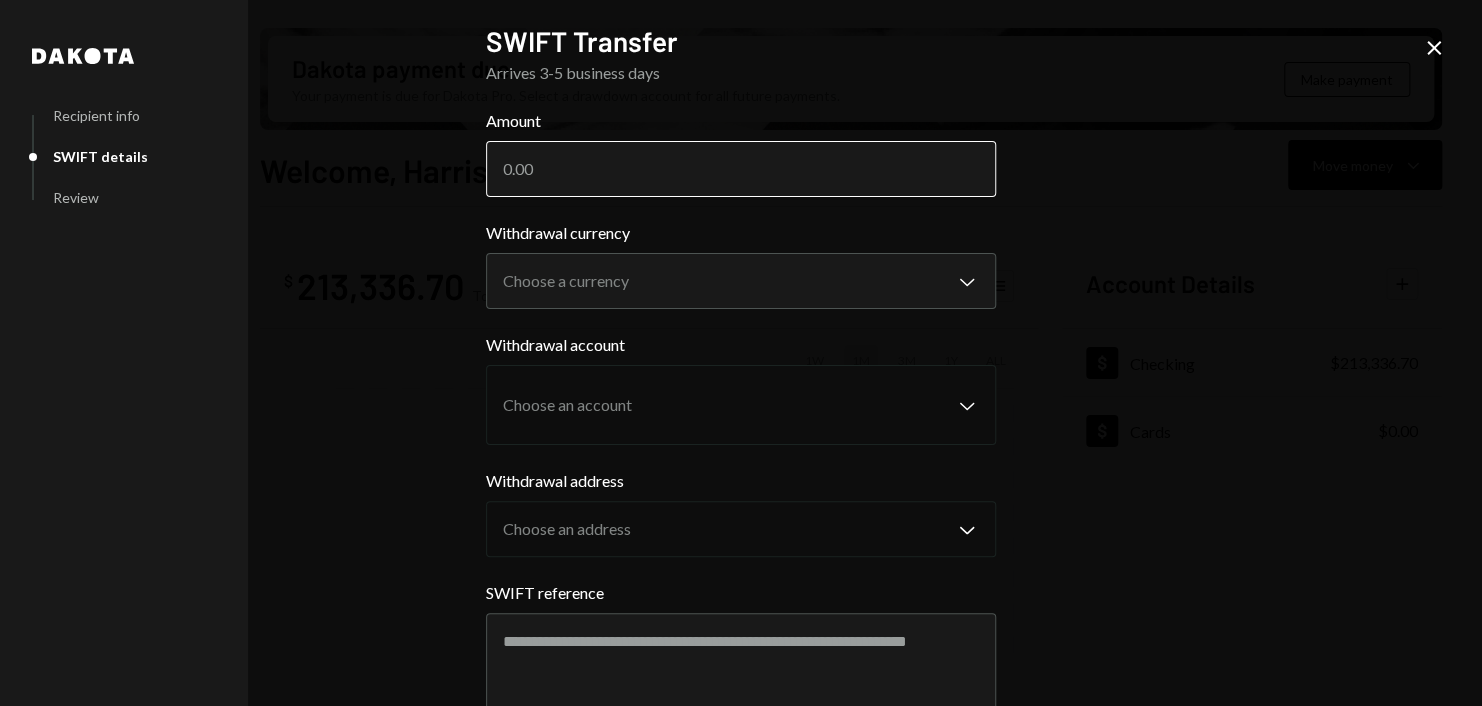 click on "Amount" at bounding box center [741, 169] 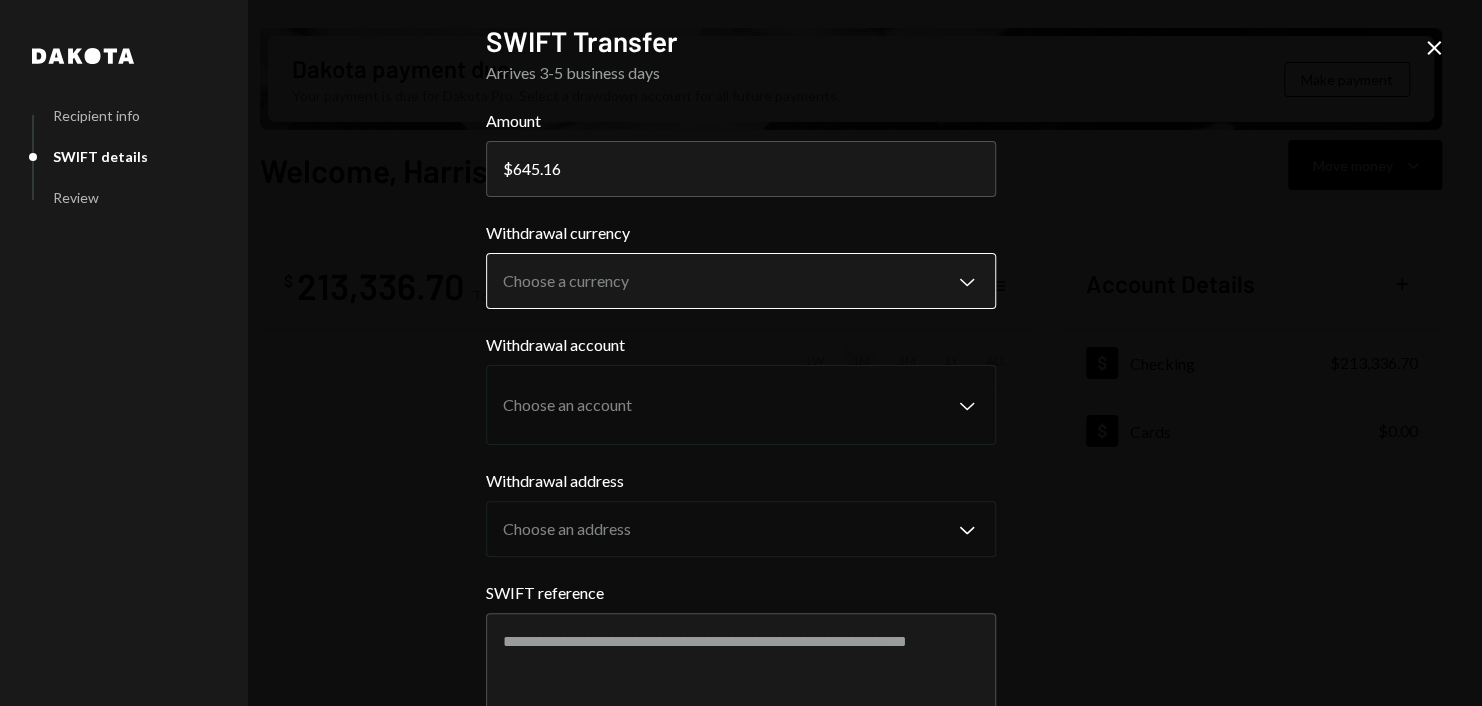 type on "645.16" 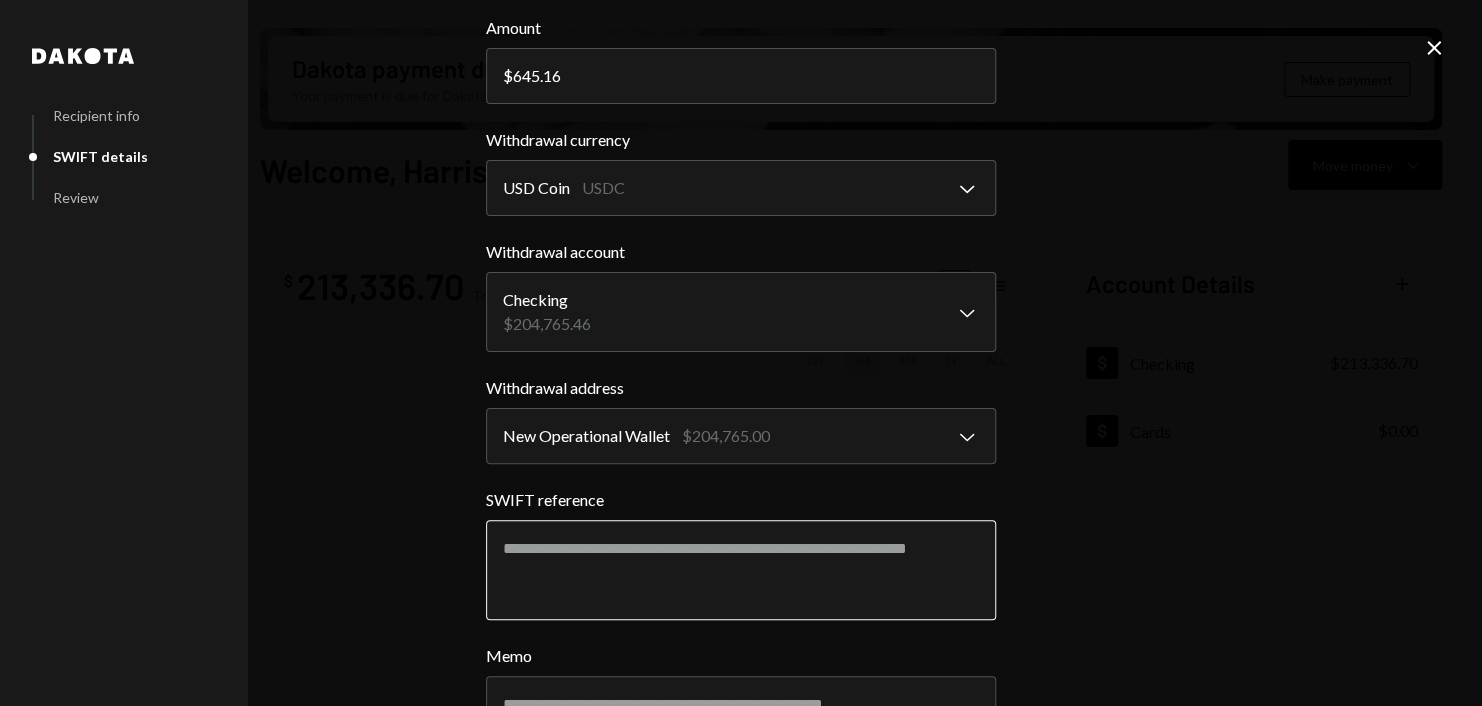 scroll, scrollTop: 200, scrollLeft: 0, axis: vertical 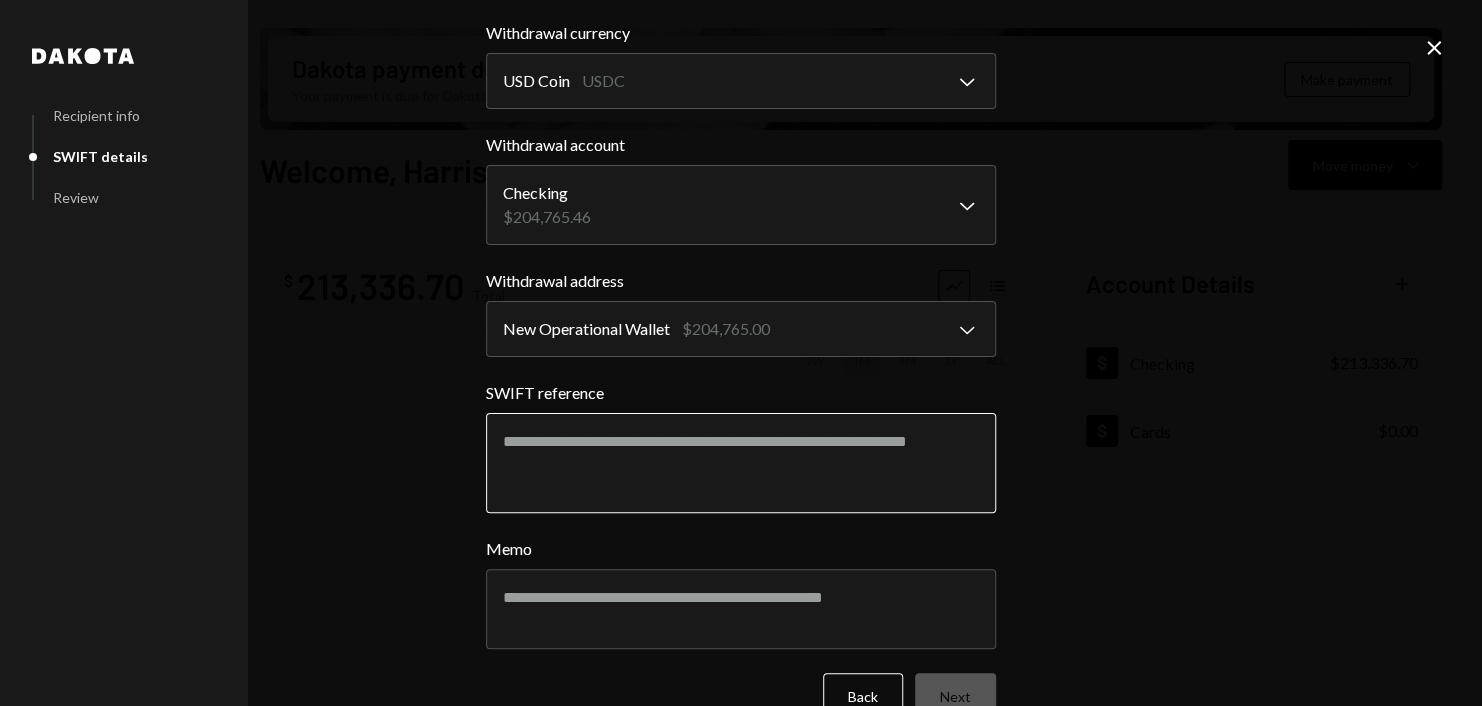 click on "SWIFT reference" at bounding box center [741, 463] 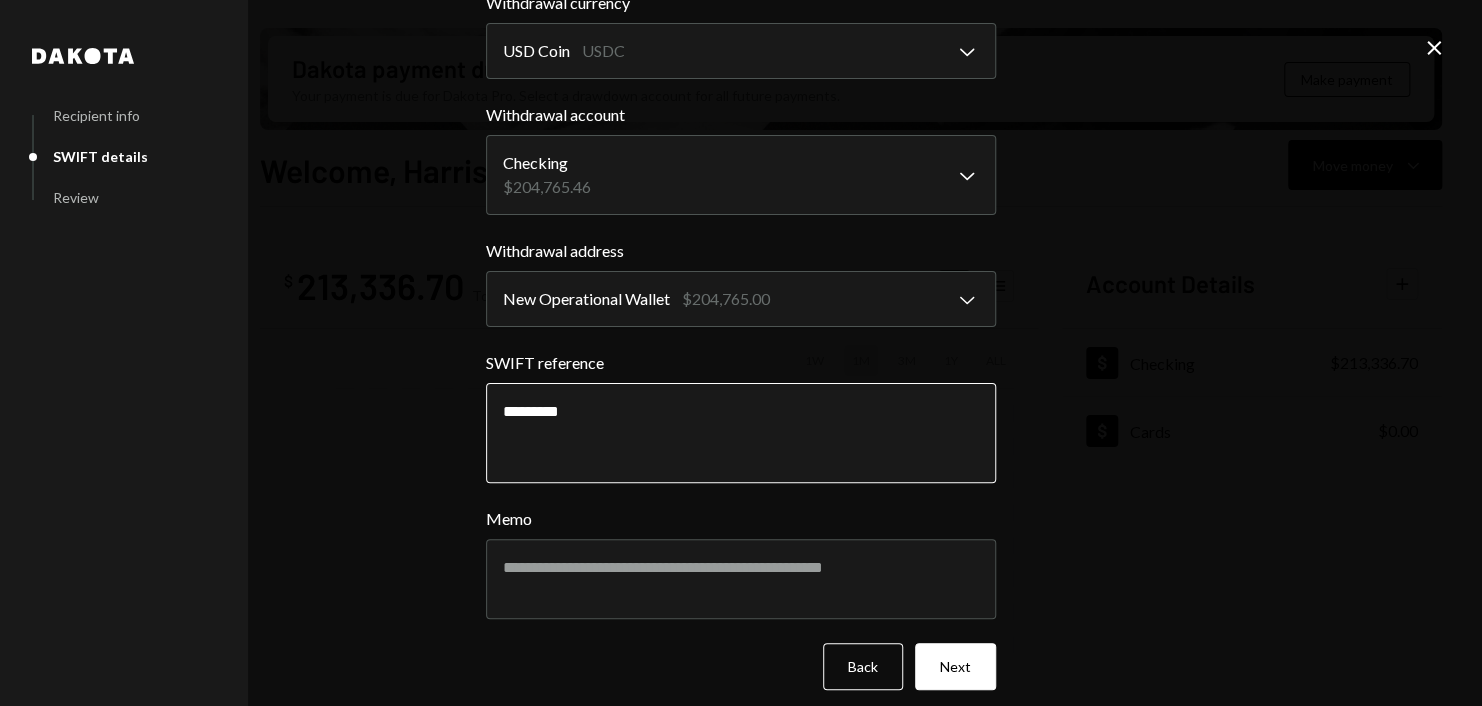 scroll, scrollTop: 244, scrollLeft: 0, axis: vertical 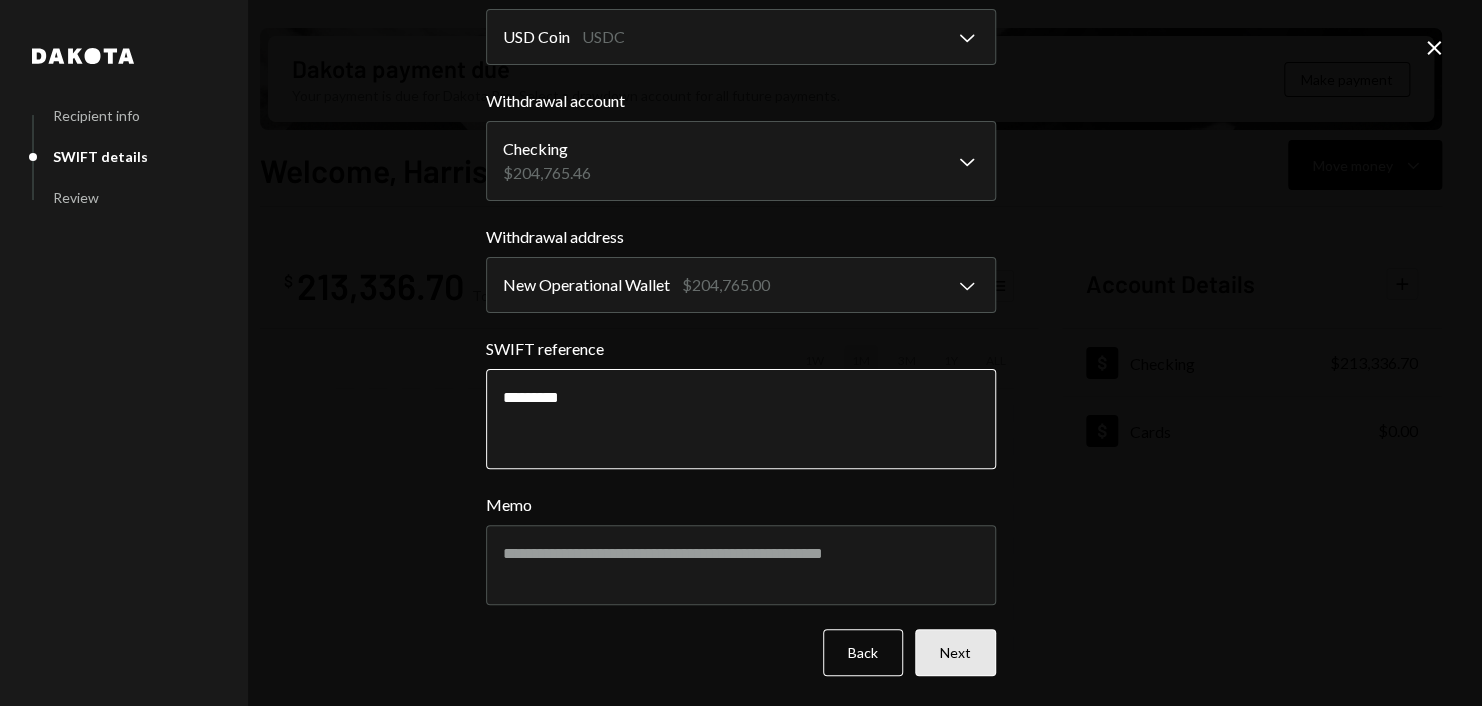 type on "*********" 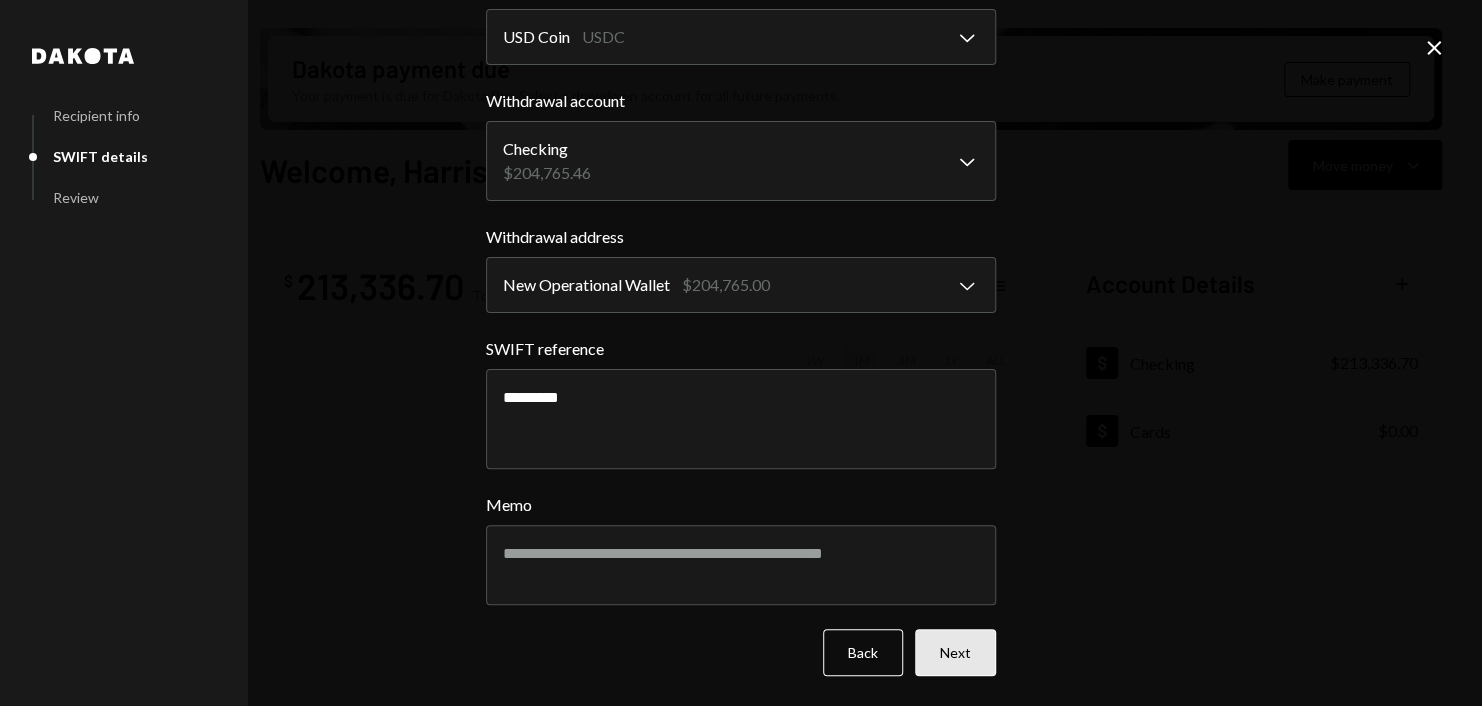 click on "Next" at bounding box center [955, 652] 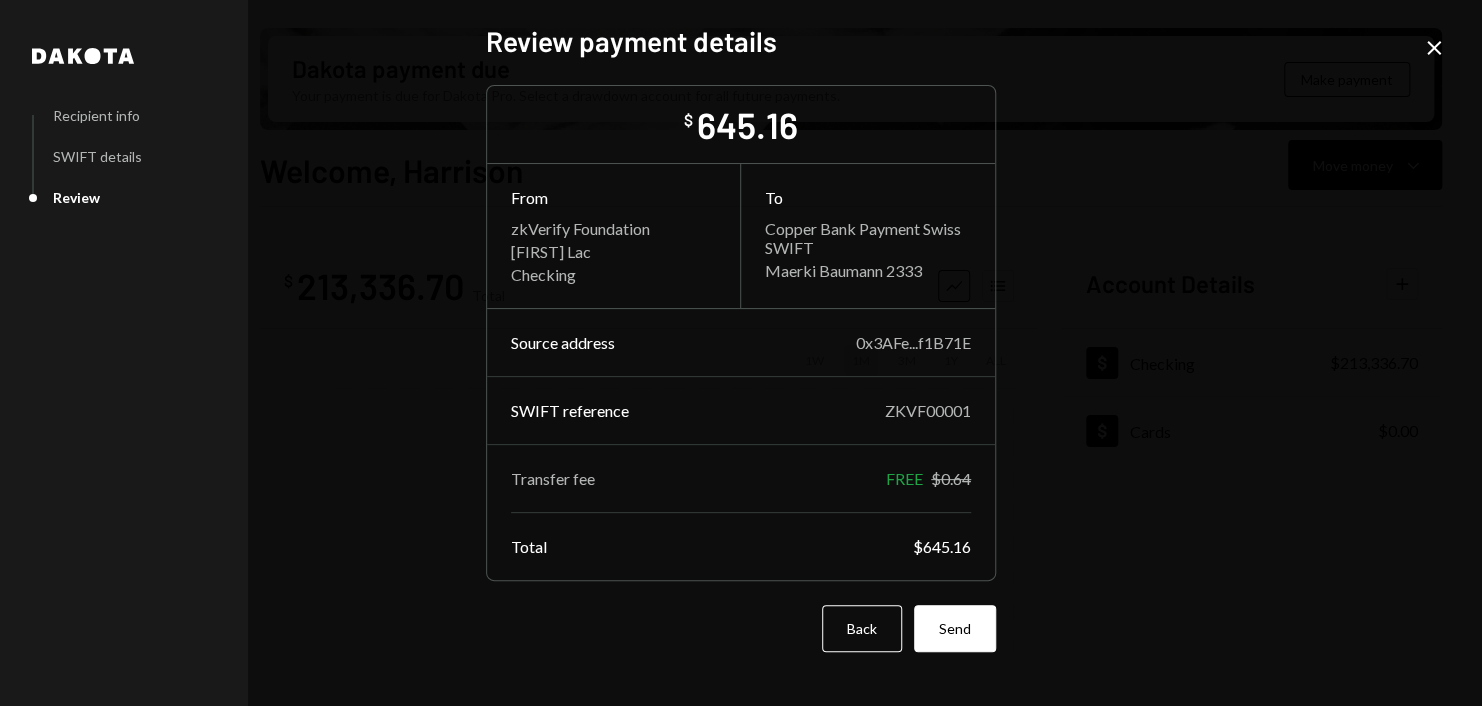 scroll, scrollTop: 0, scrollLeft: 0, axis: both 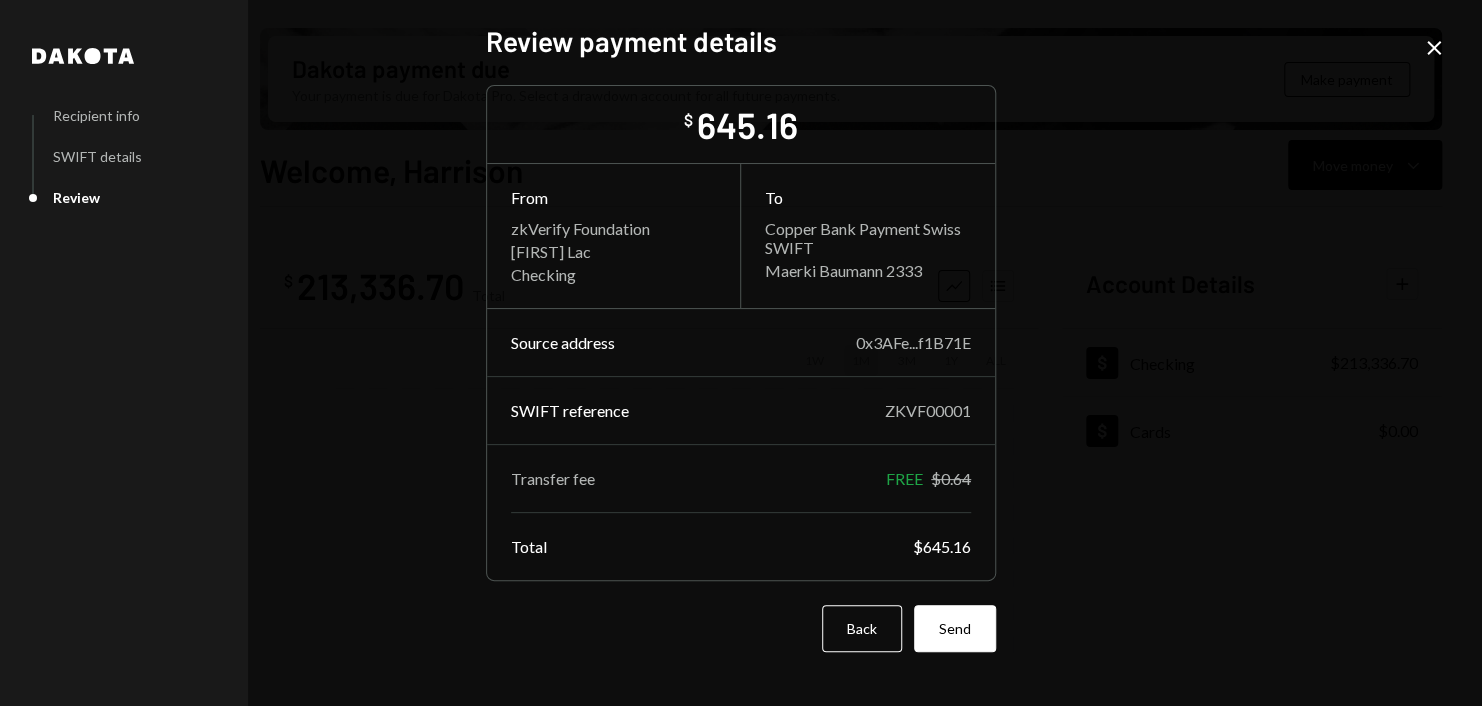 click on "Send" at bounding box center (955, 628) 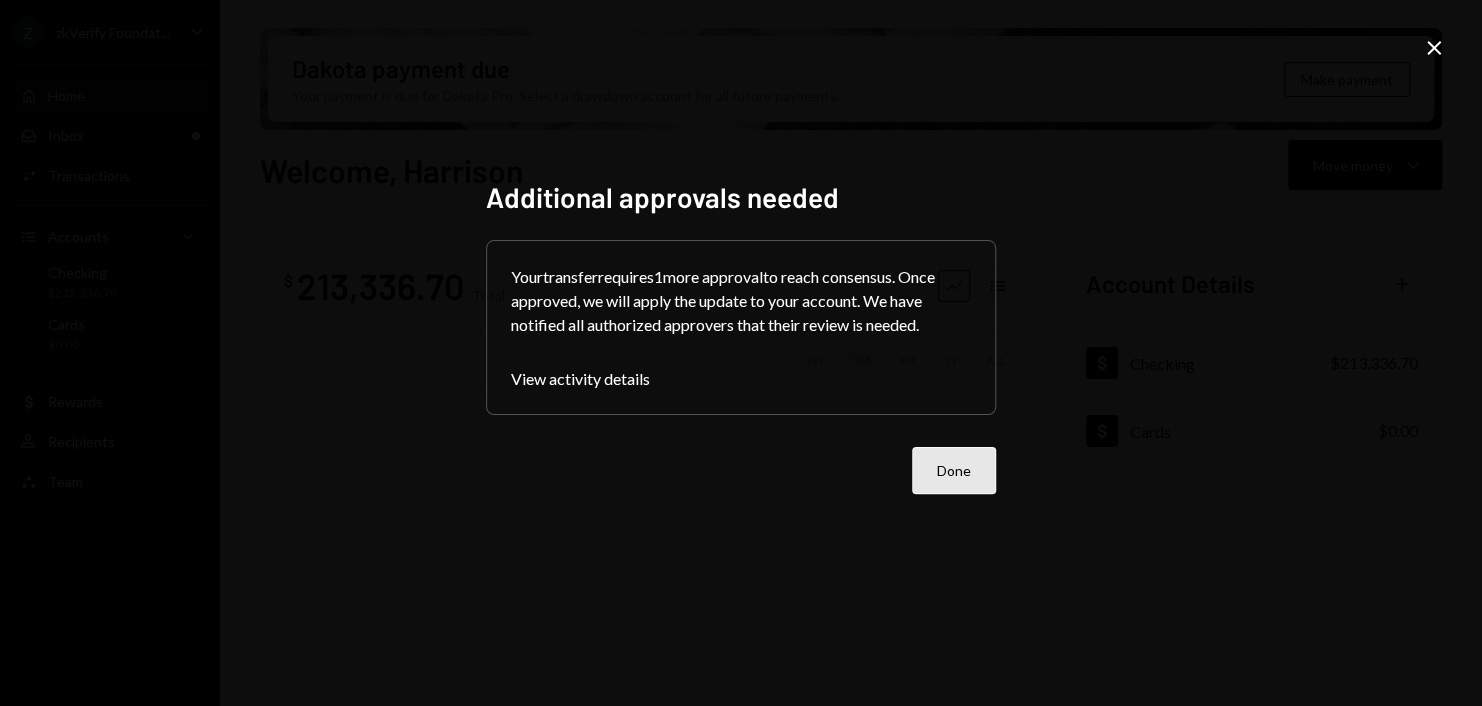 click on "Done" at bounding box center (954, 470) 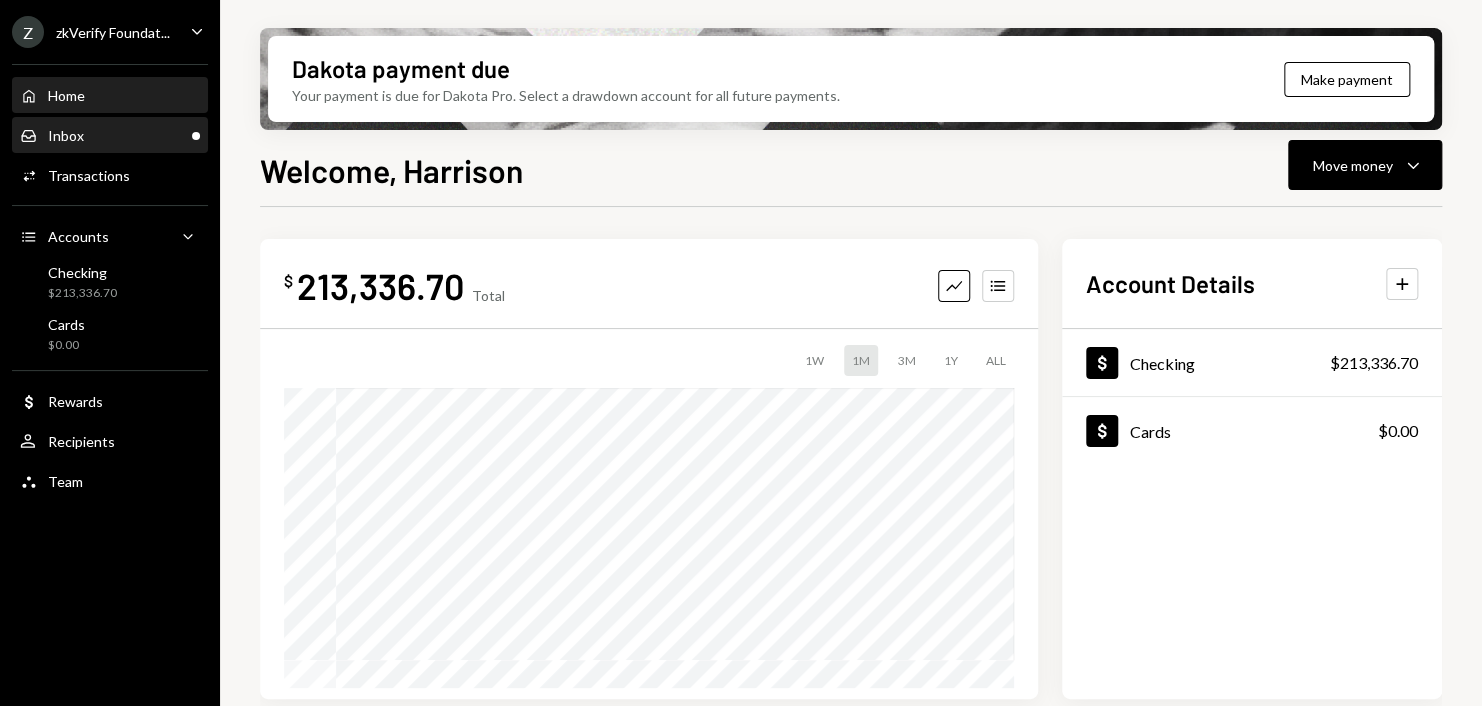 click on "Inbox Inbox" at bounding box center [110, 136] 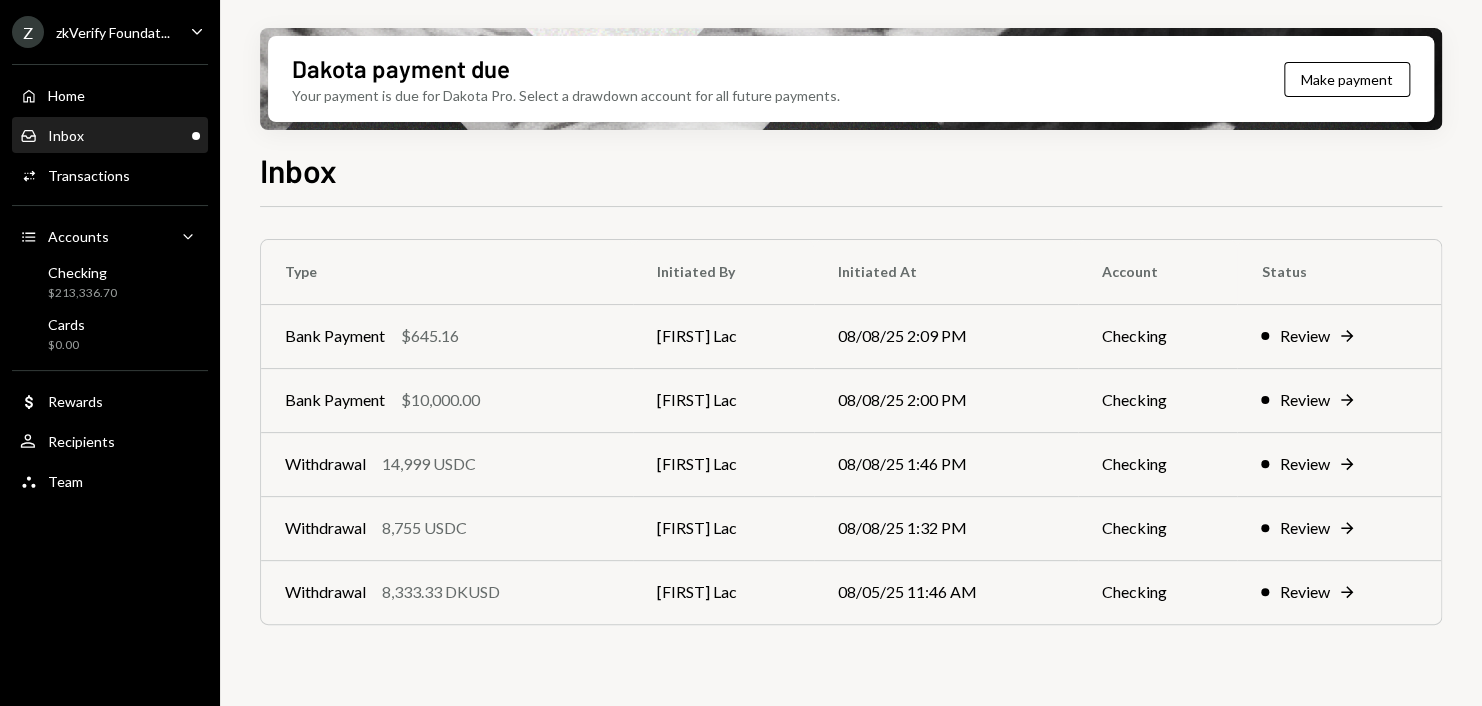 click on "Inbox Inbox" at bounding box center (110, 136) 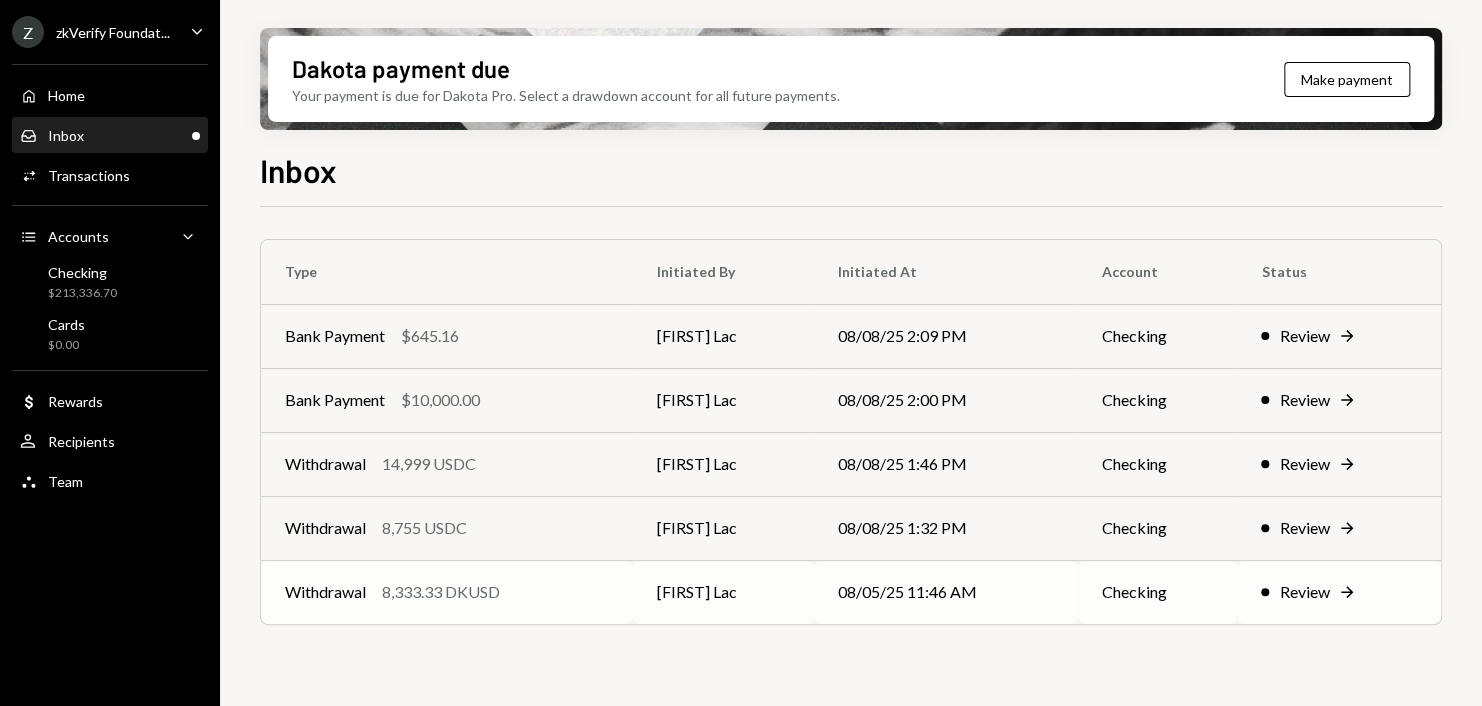 click on "Withdrawal 8,333.33  DKUSD" at bounding box center (447, 592) 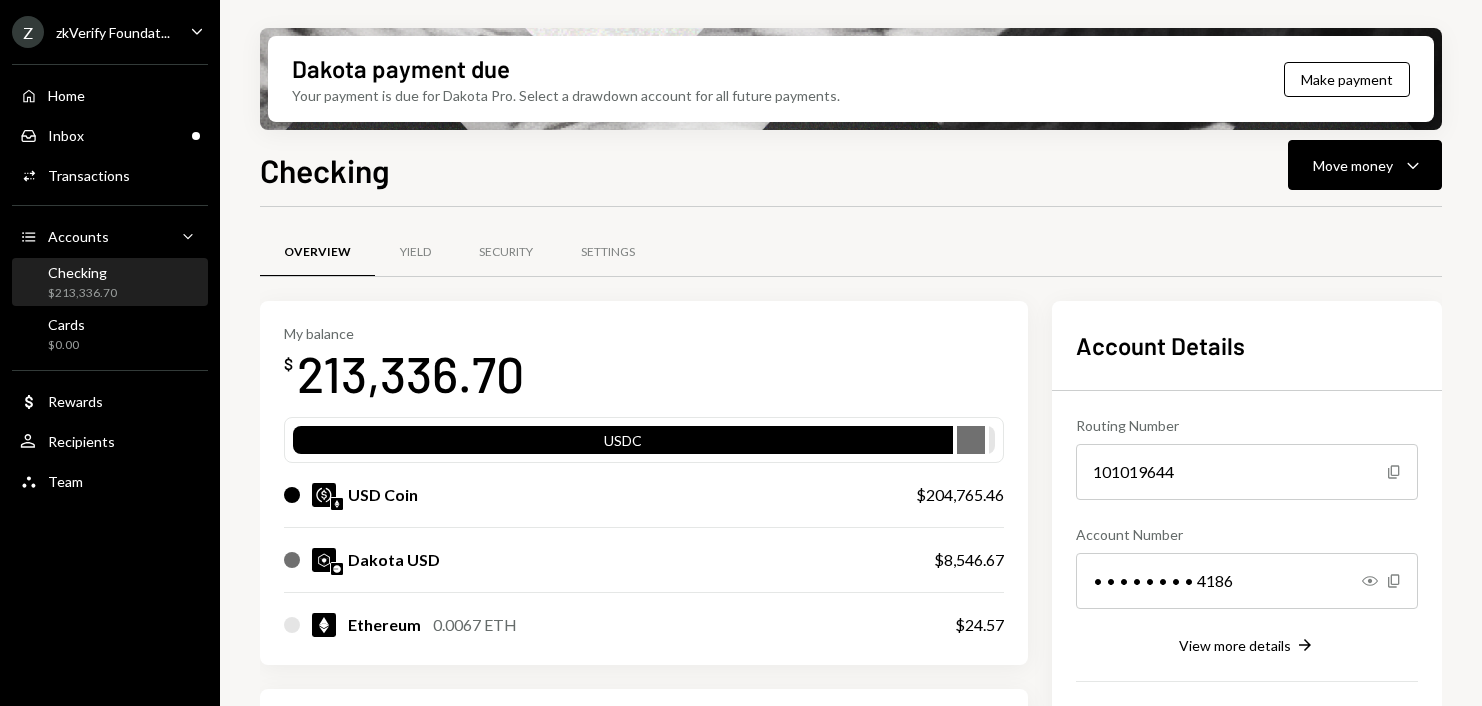 scroll, scrollTop: 0, scrollLeft: 0, axis: both 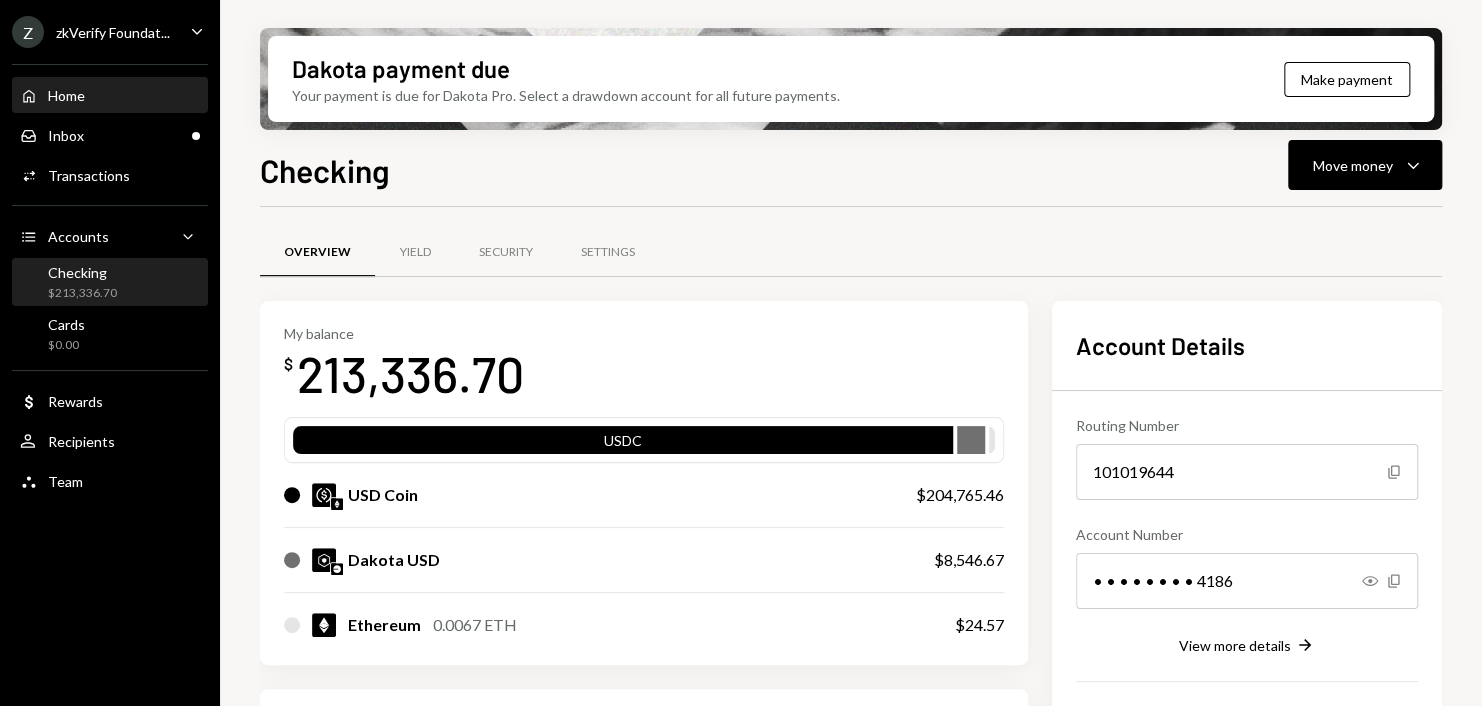 click on "Home Home" at bounding box center [110, 96] 